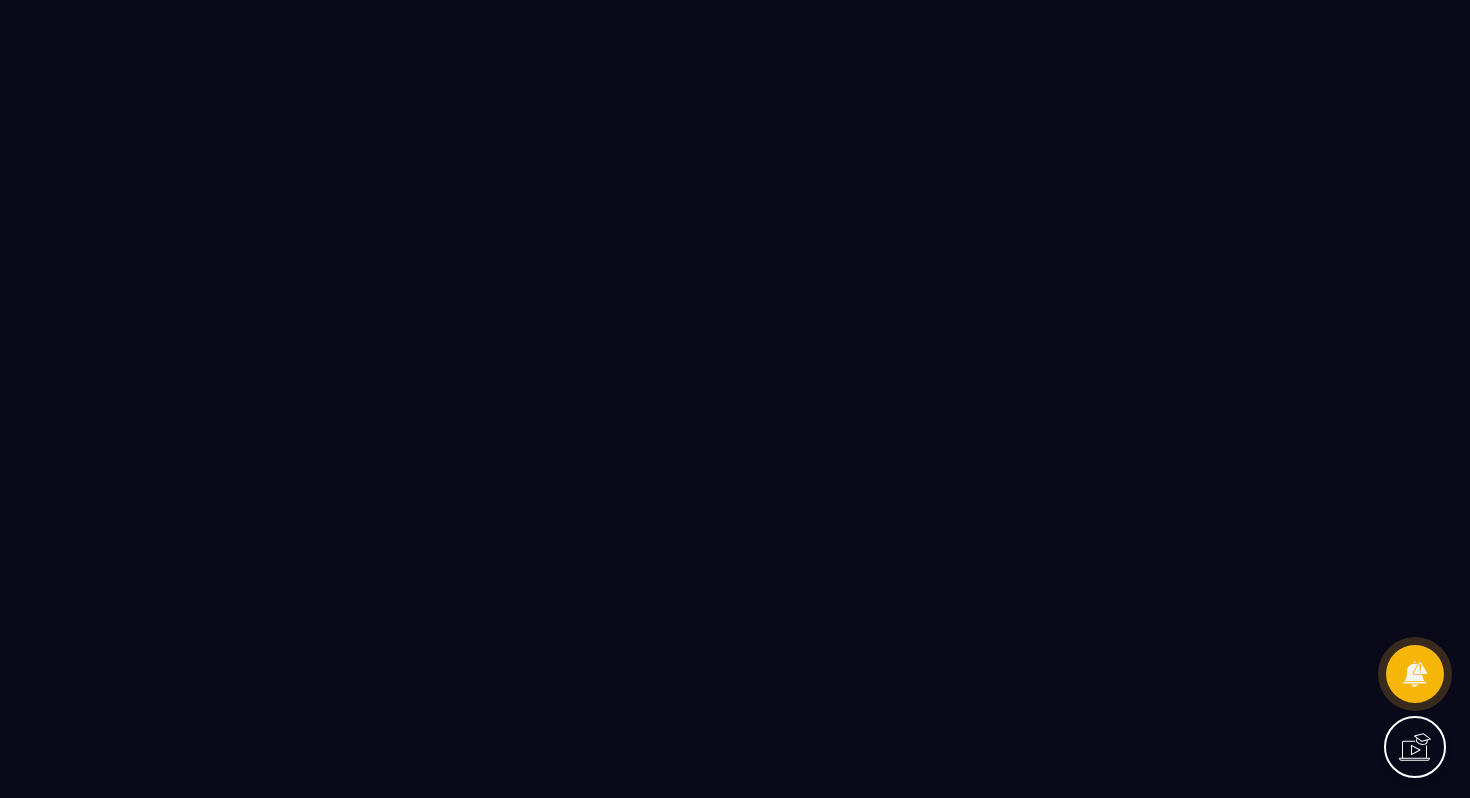 scroll, scrollTop: 0, scrollLeft: 0, axis: both 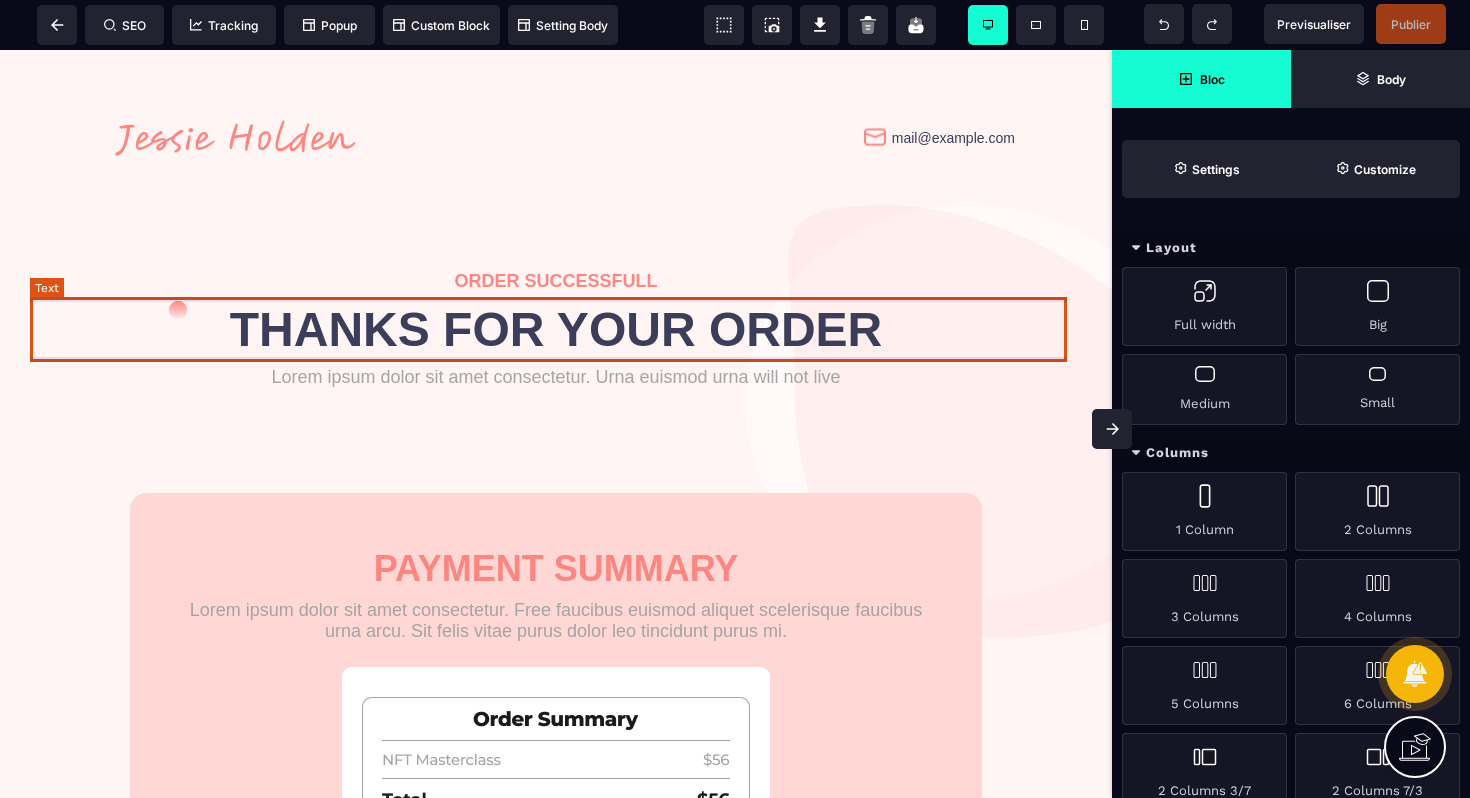 click on "THANKS FOR YOUR ORDER" at bounding box center [556, 329] 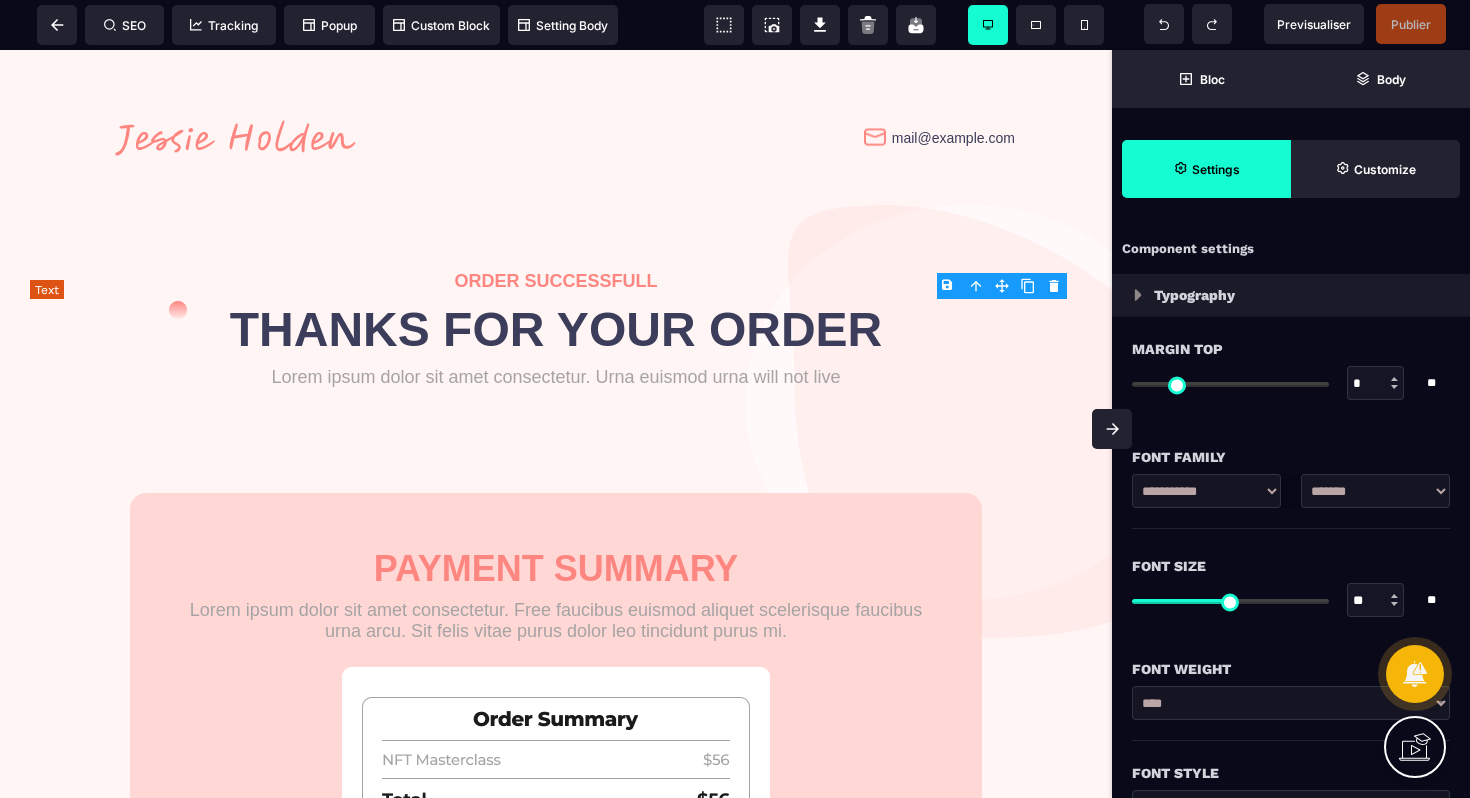 type on "*" 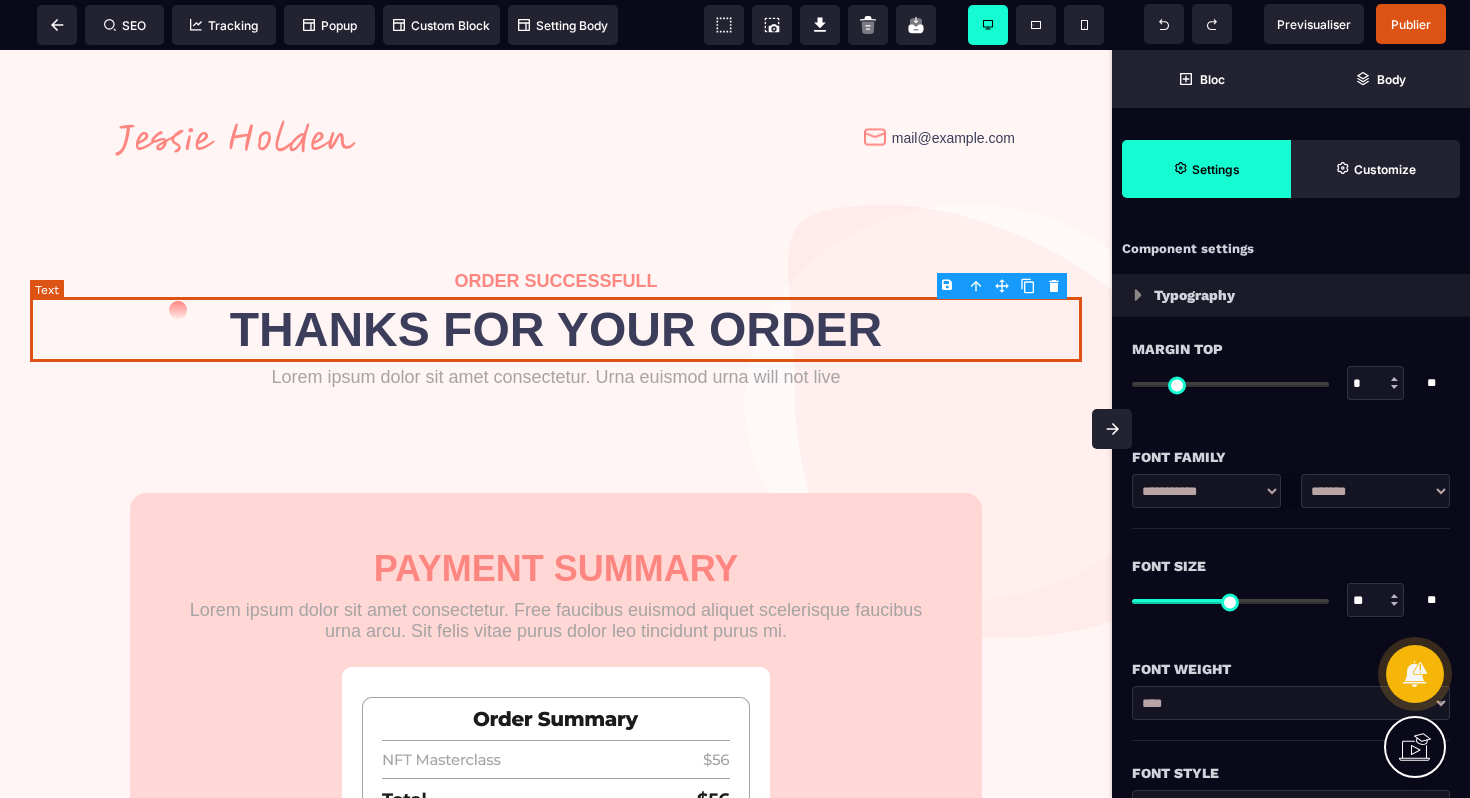 click on "THANKS FOR YOUR ORDER" at bounding box center [556, 329] 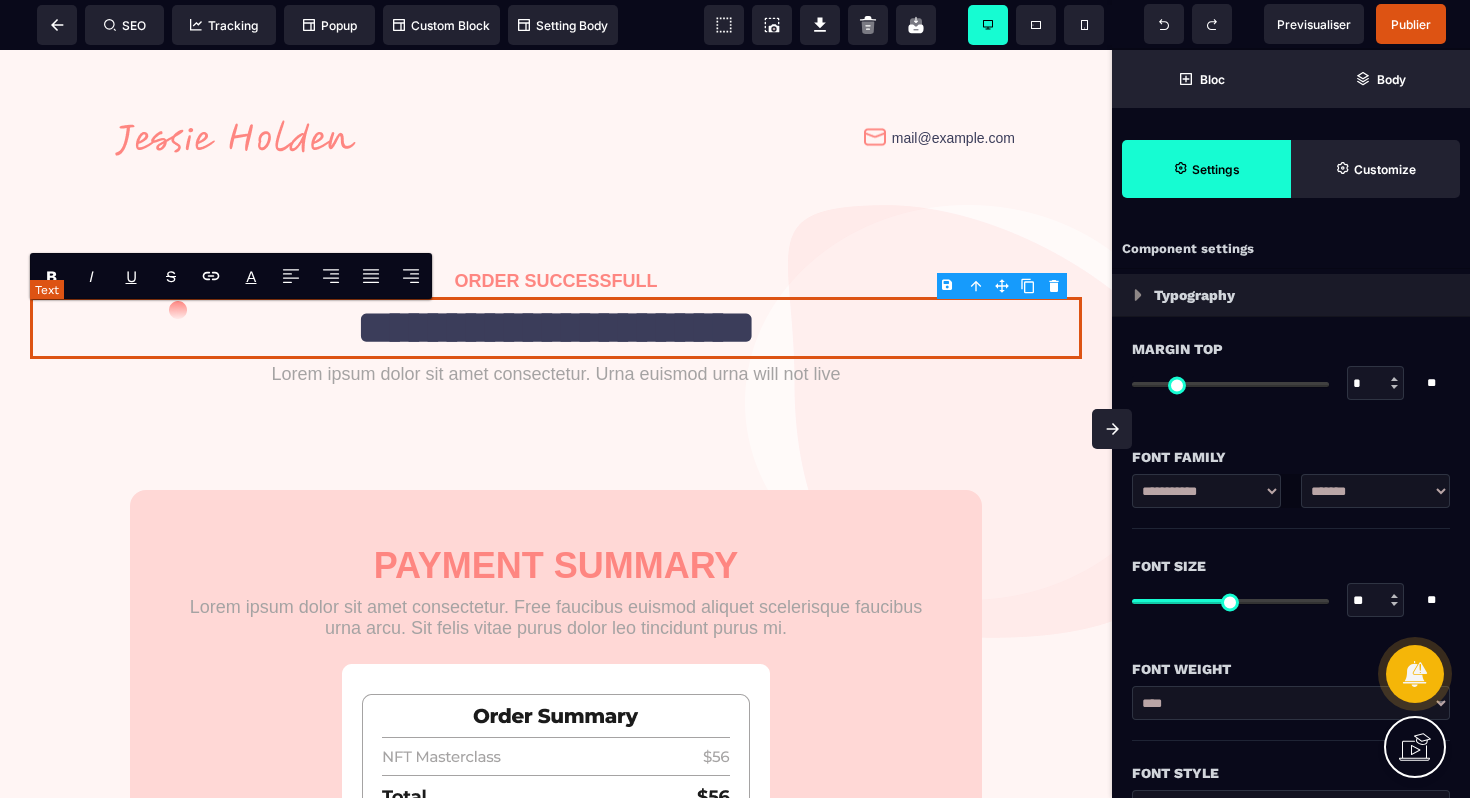click on "**********" at bounding box center [556, 328] 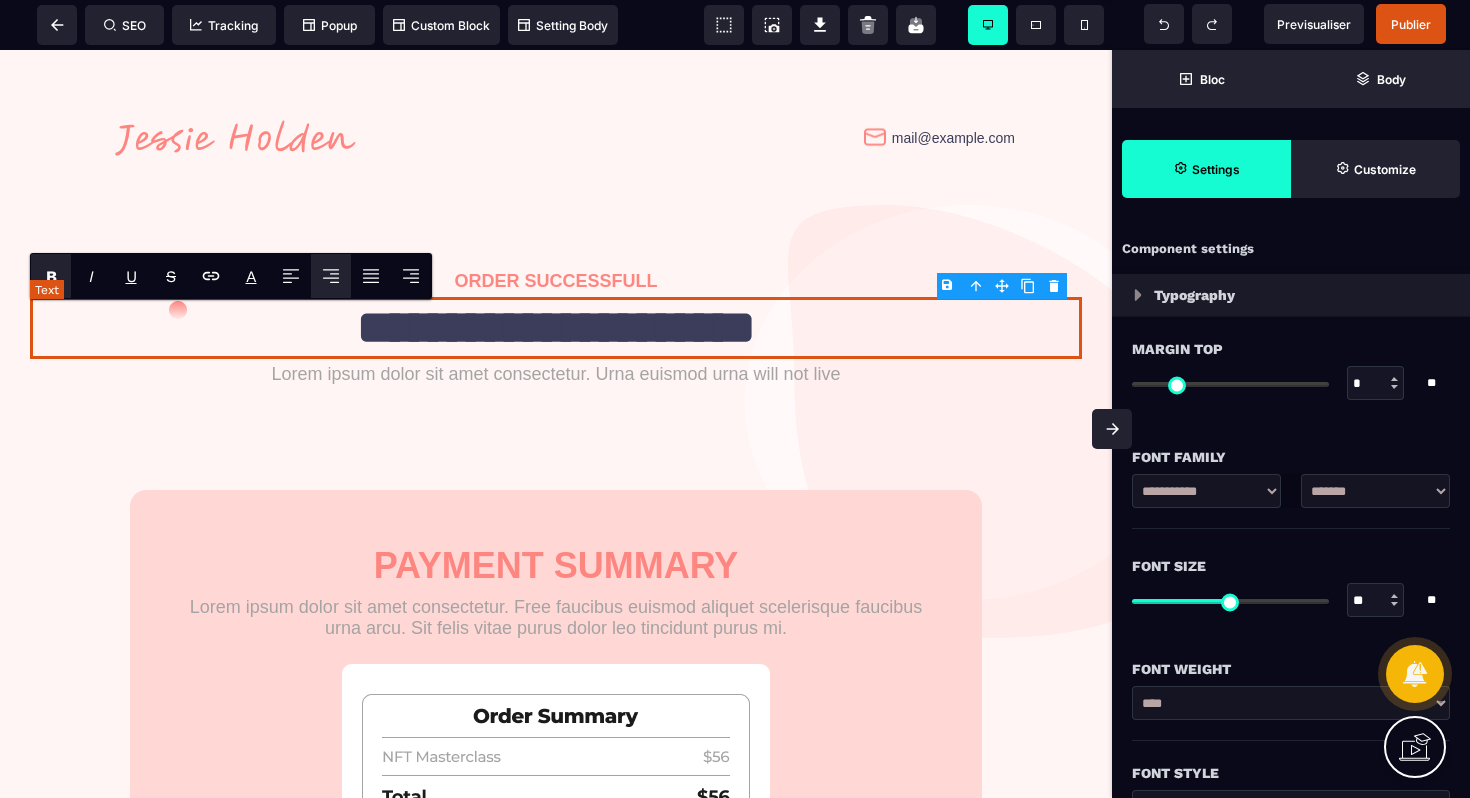 click on "**********" at bounding box center (556, 328) 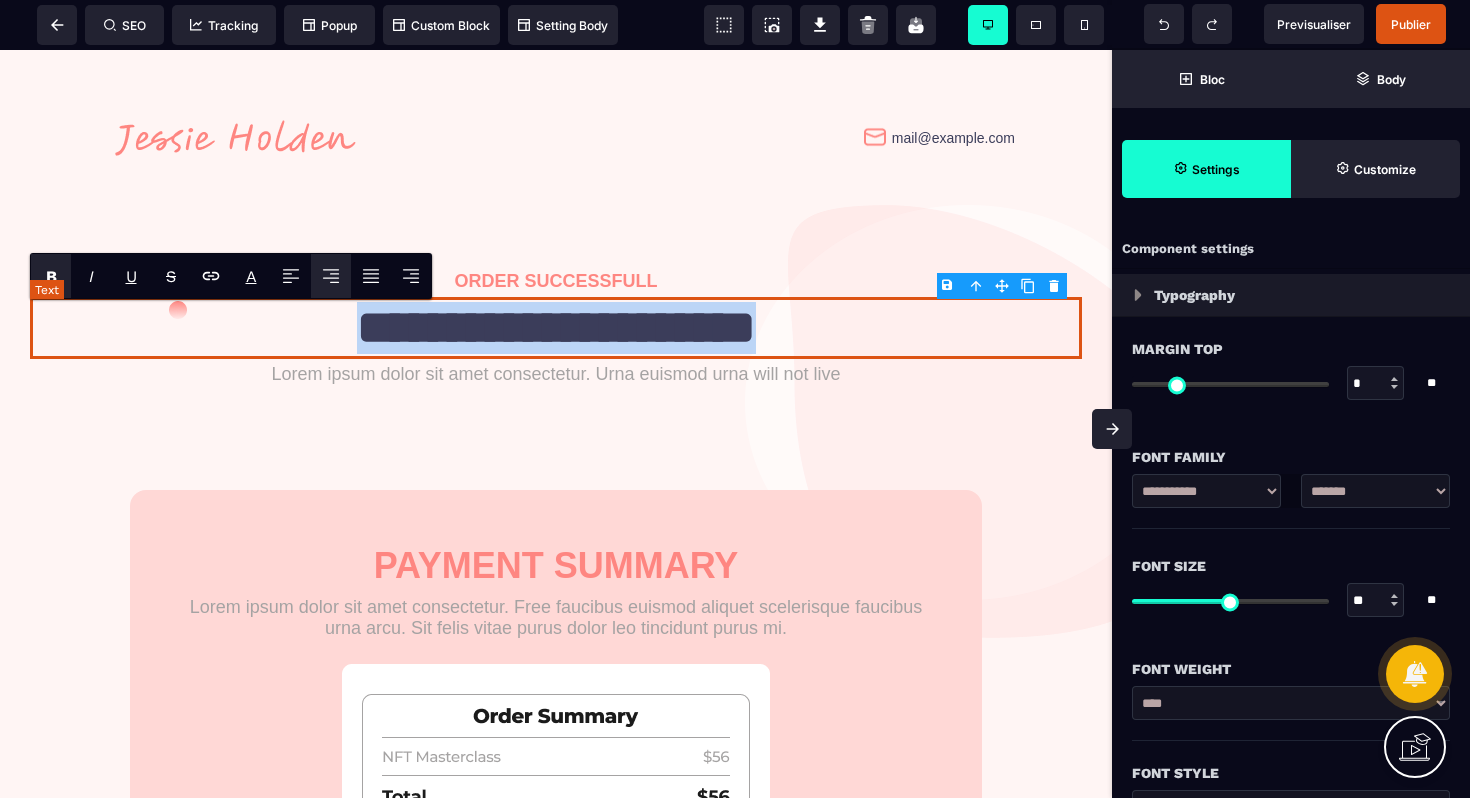 drag, startPoint x: 903, startPoint y: 331, endPoint x: 227, endPoint y: 328, distance: 676.00665 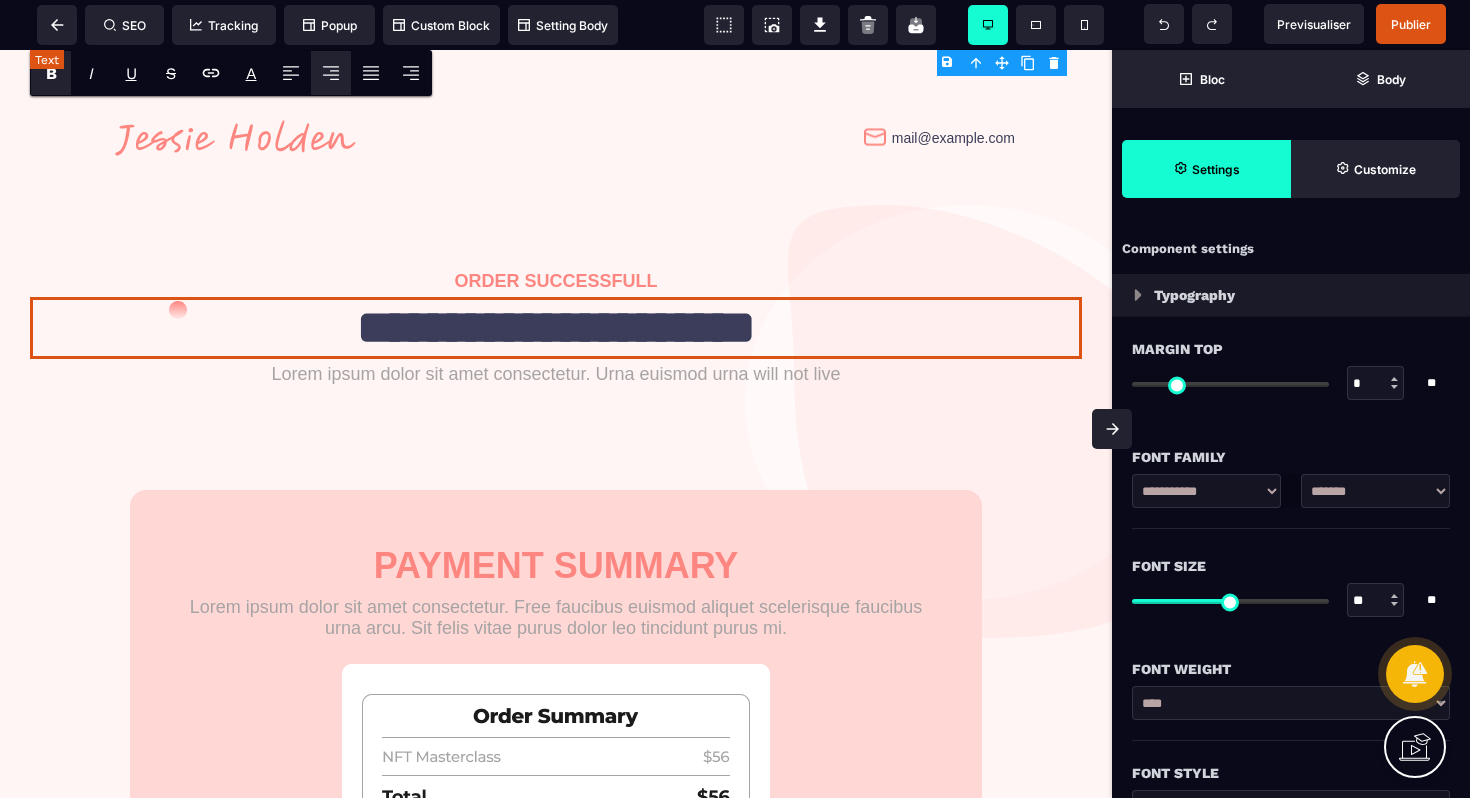 scroll, scrollTop: 242, scrollLeft: 0, axis: vertical 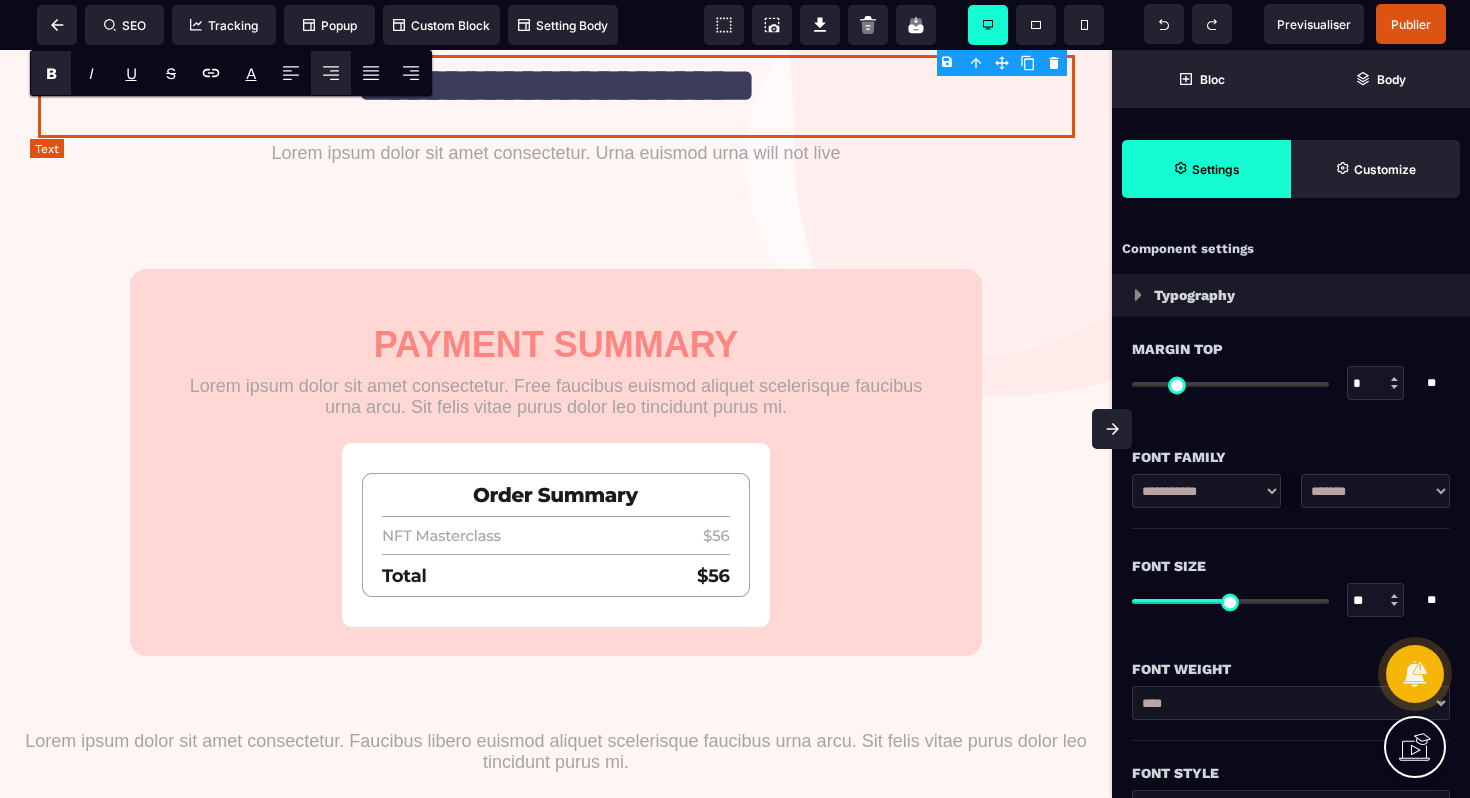 click on "**********" at bounding box center [556, 96] 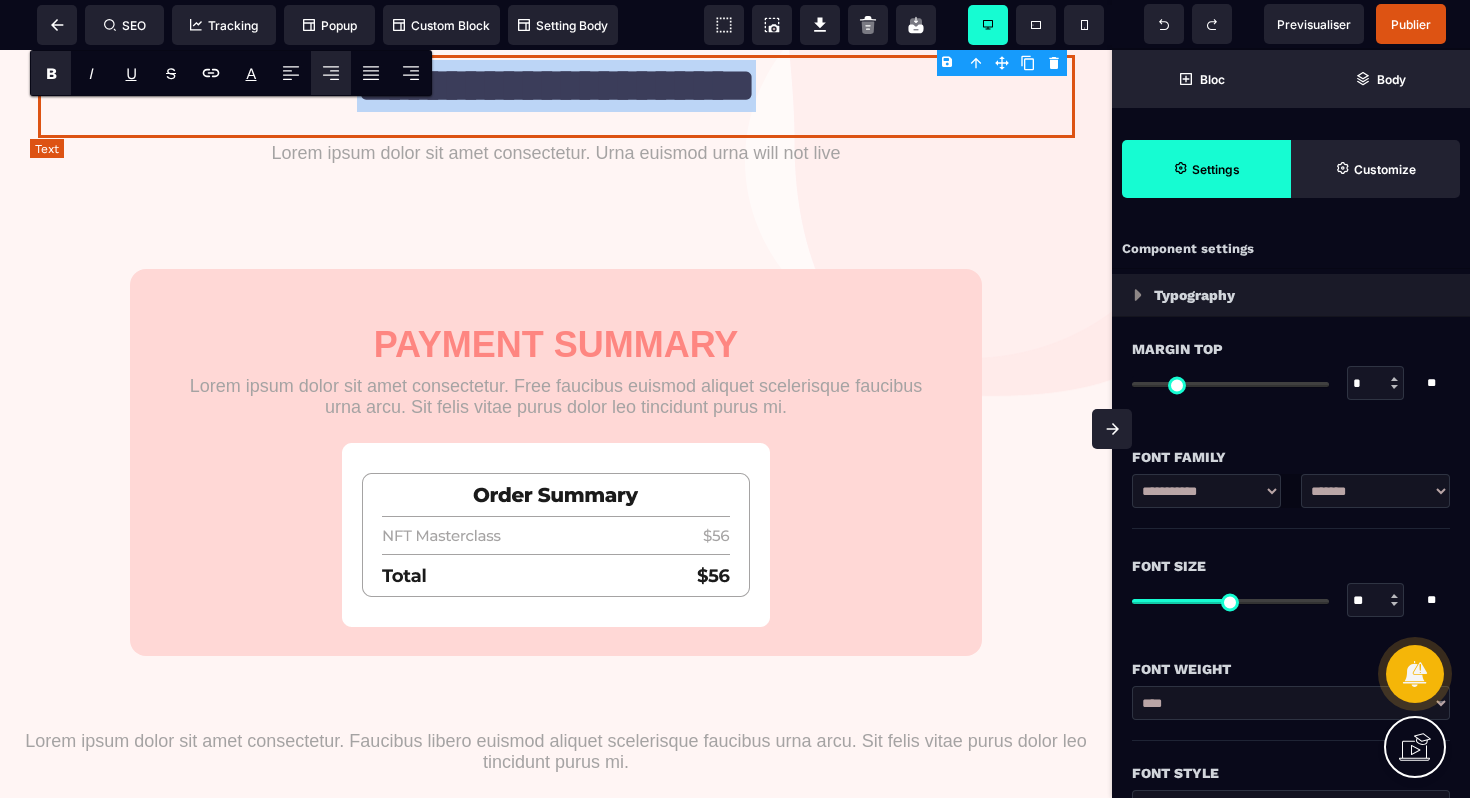 drag, startPoint x: 887, startPoint y: 97, endPoint x: 231, endPoint y: 117, distance: 656.3048 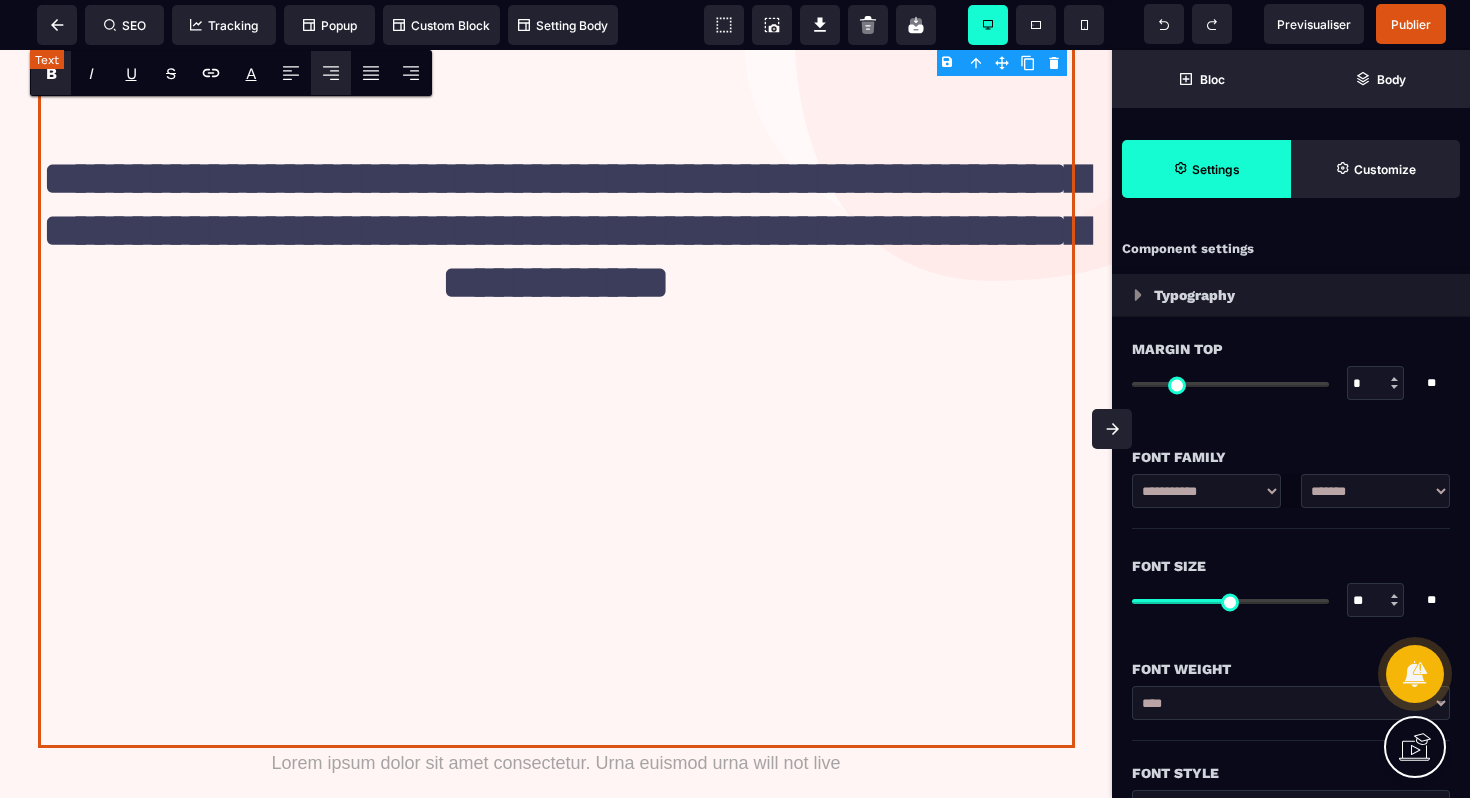 scroll, scrollTop: 357, scrollLeft: 0, axis: vertical 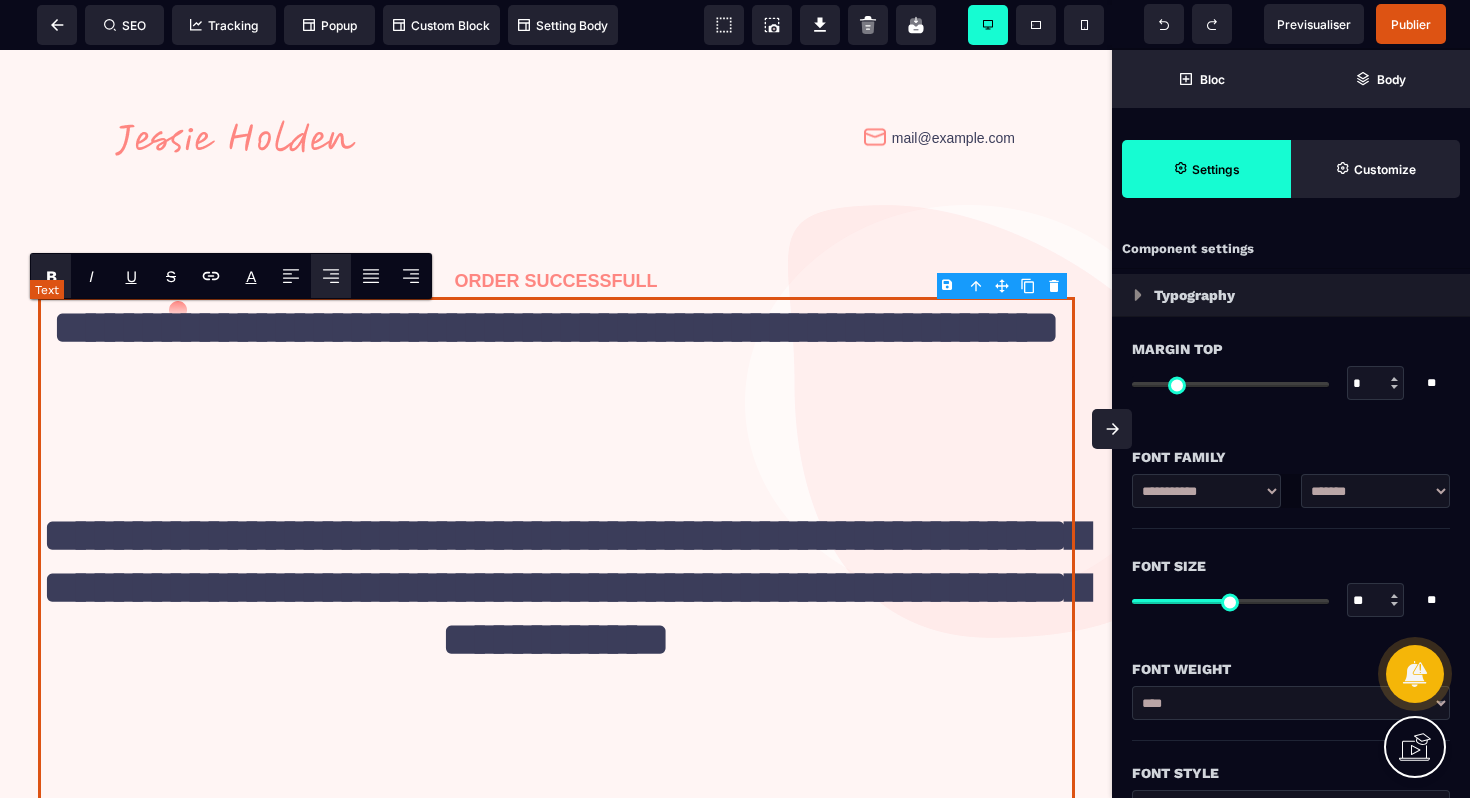click on "**********" at bounding box center (556, 664) 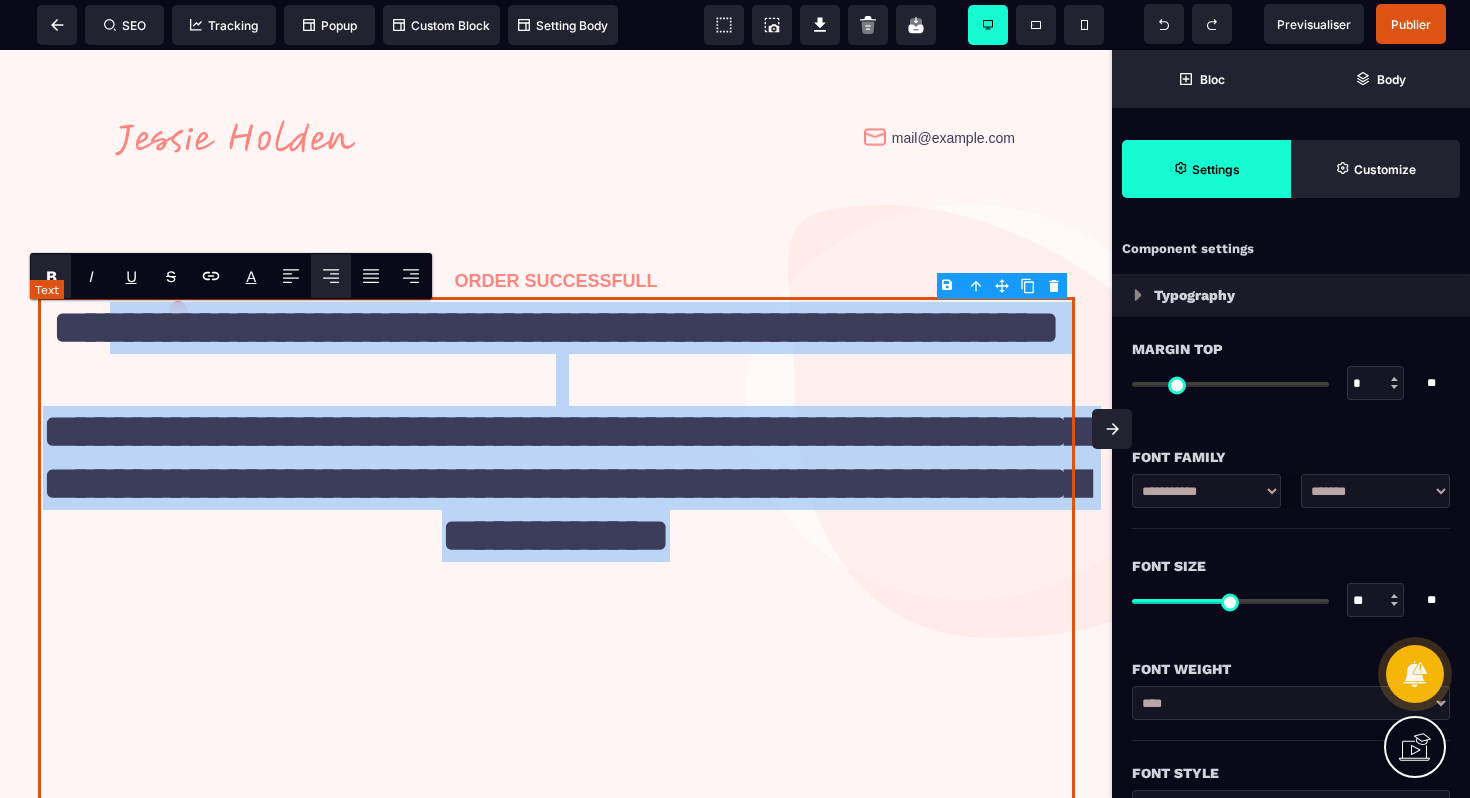 drag, startPoint x: 93, startPoint y: 341, endPoint x: 804, endPoint y: 783, distance: 837.1887 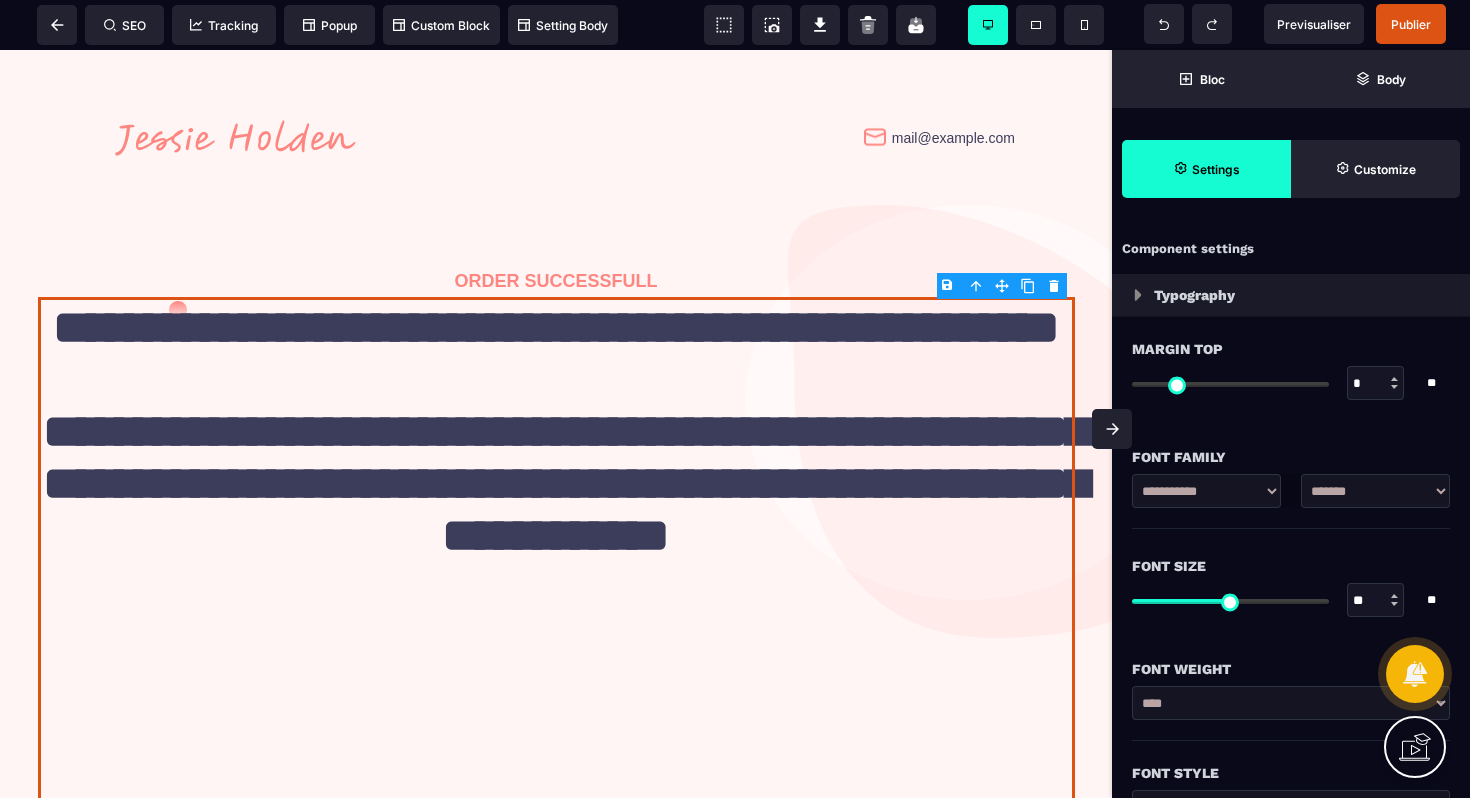 click on "**
*
**" at bounding box center (1291, 600) 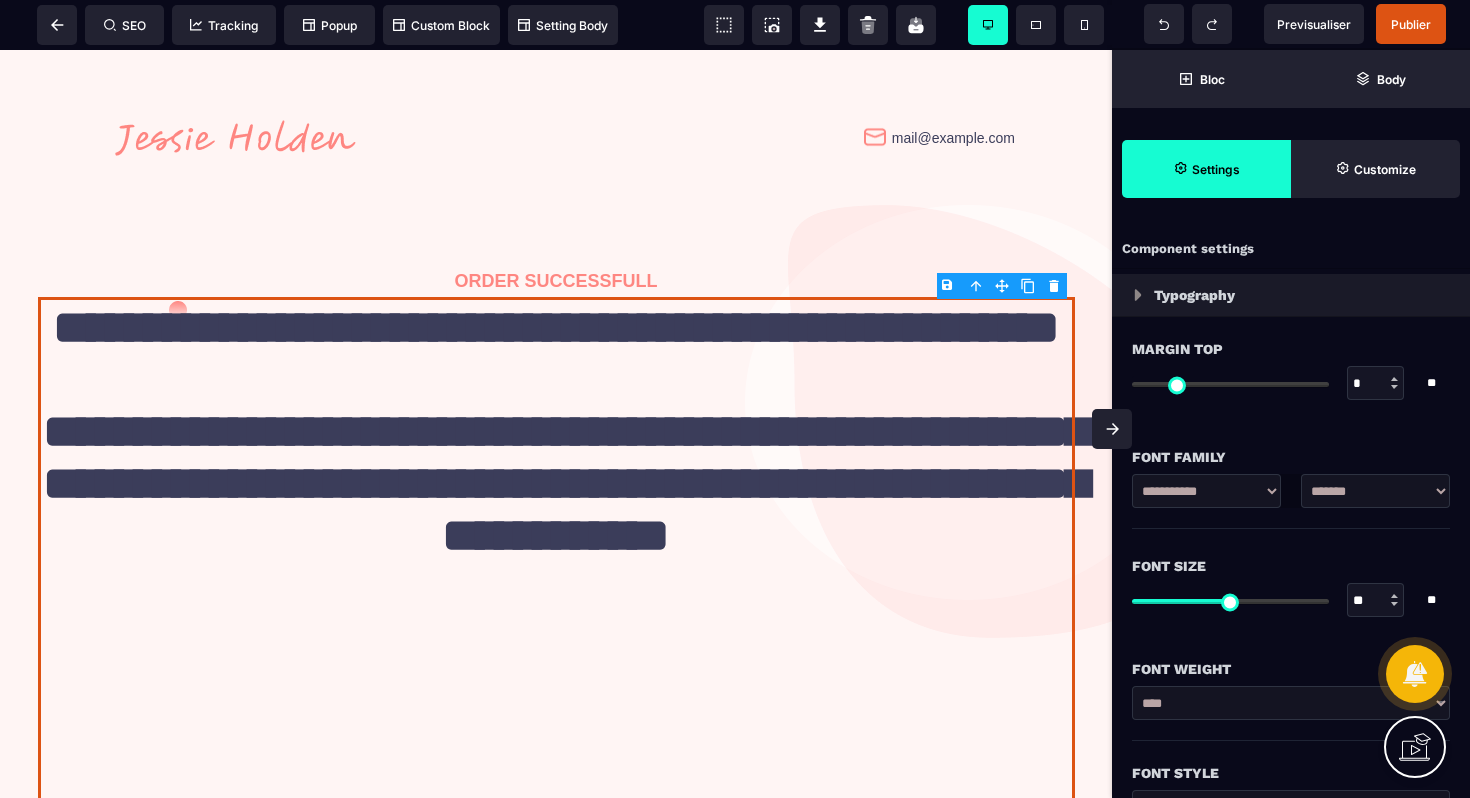 type on "**" 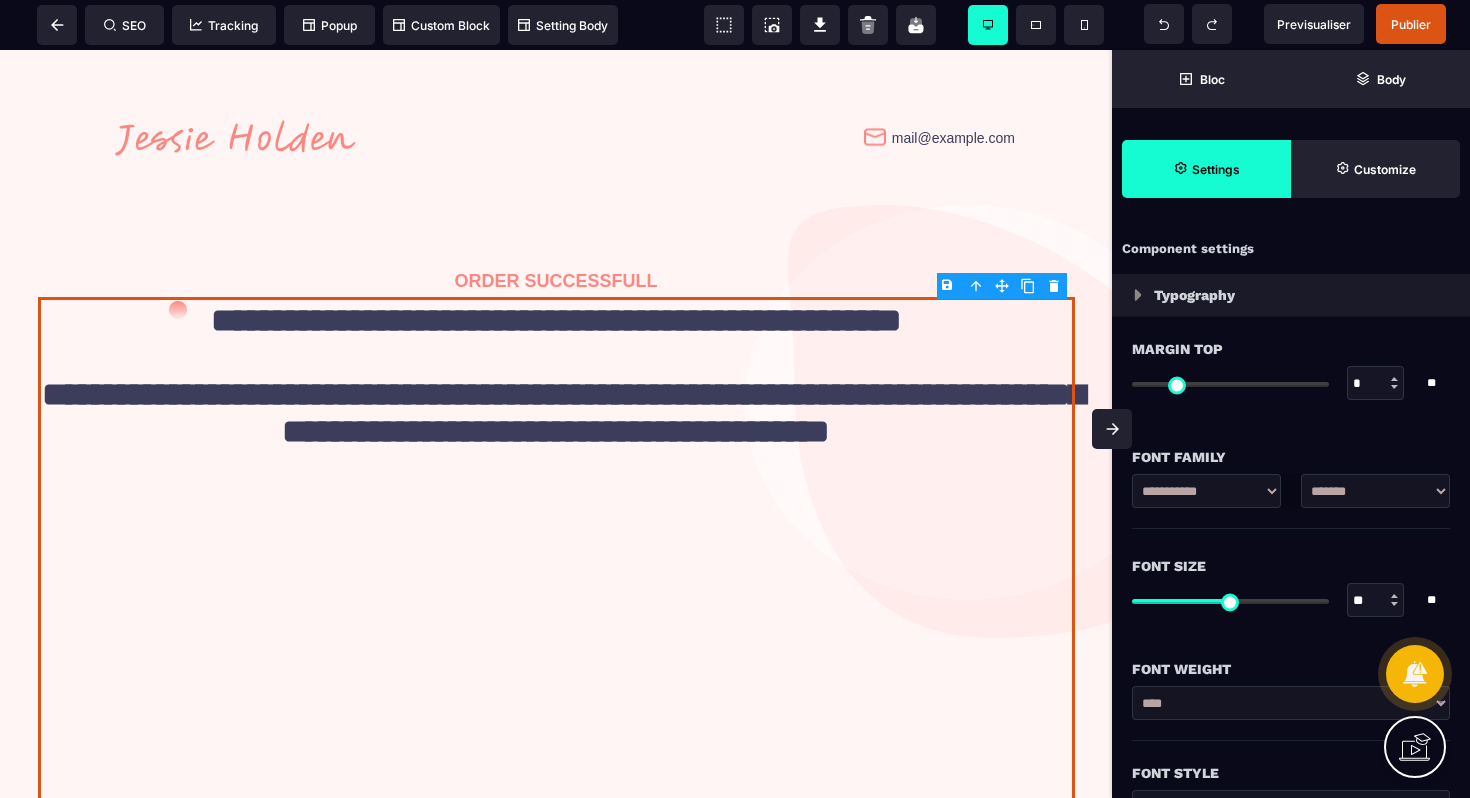 type on "**" 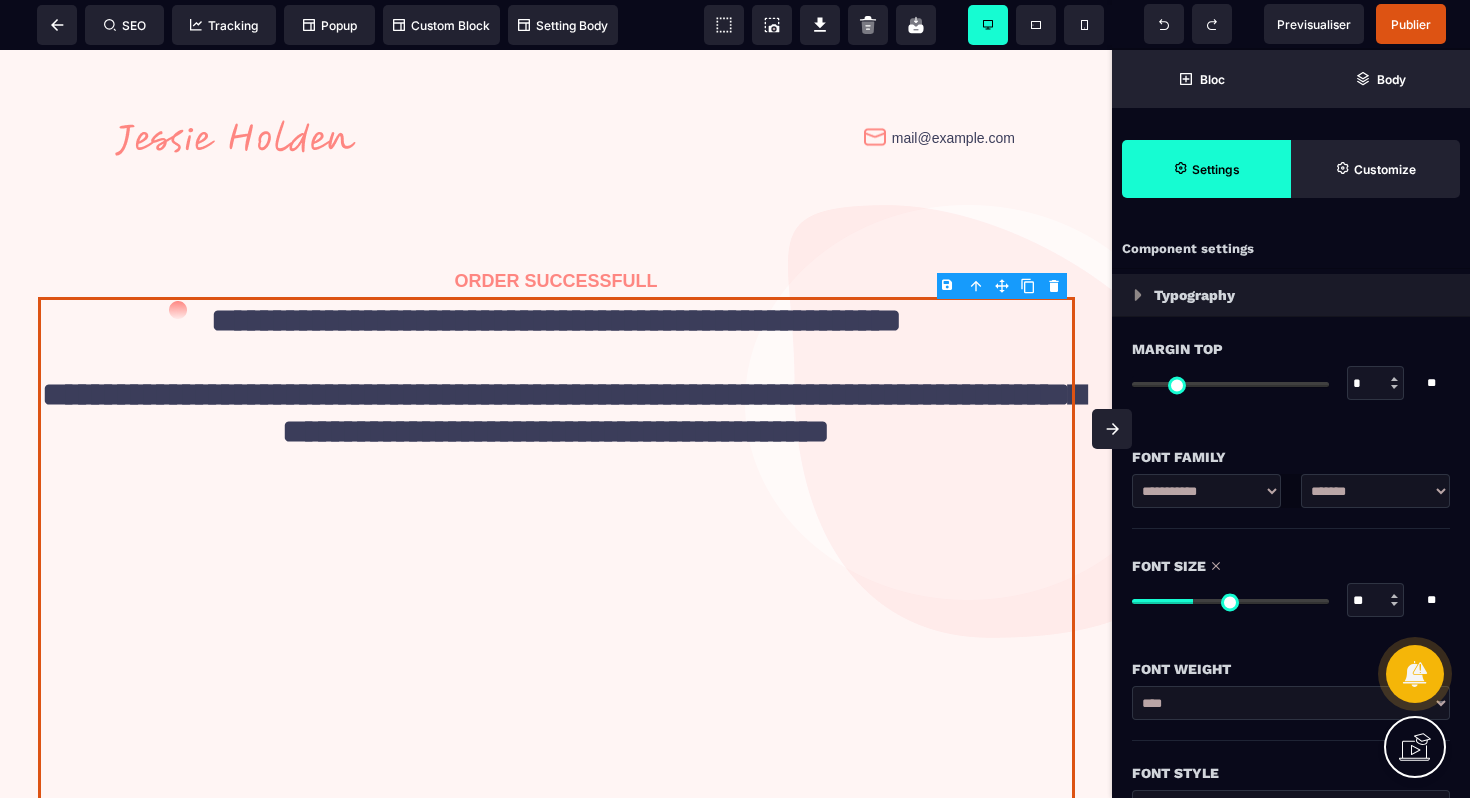 type on "**" 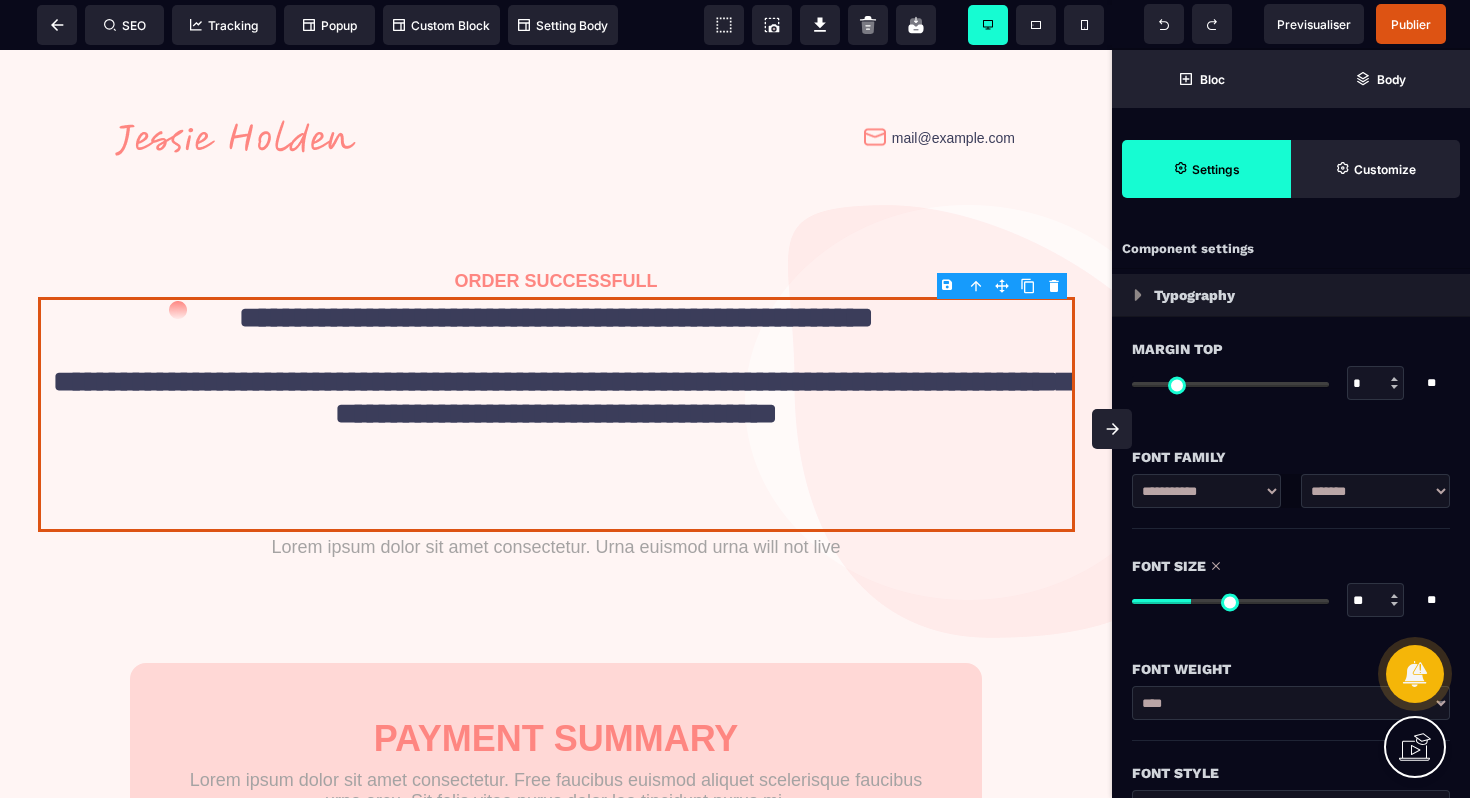 type on "**" 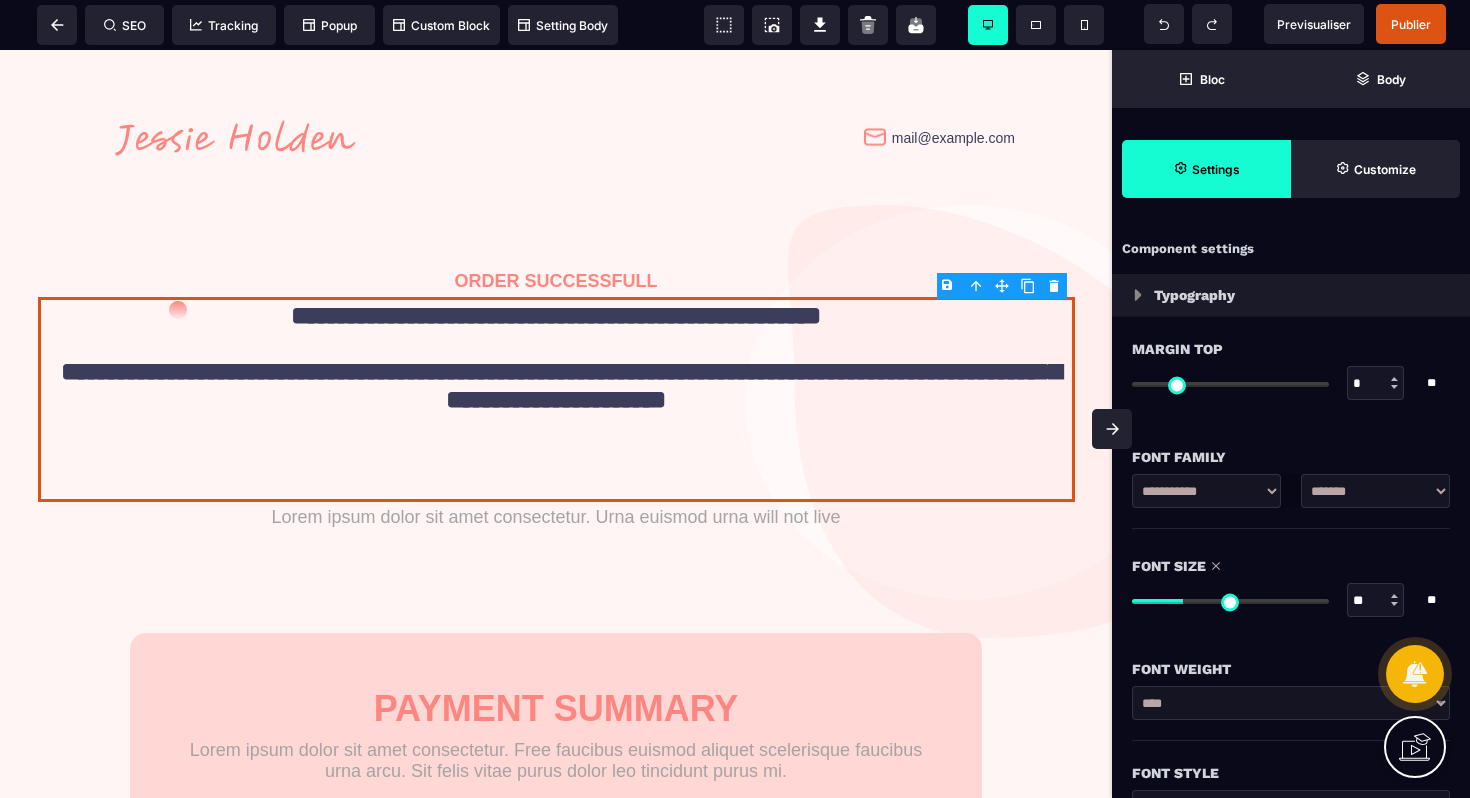 type on "**" 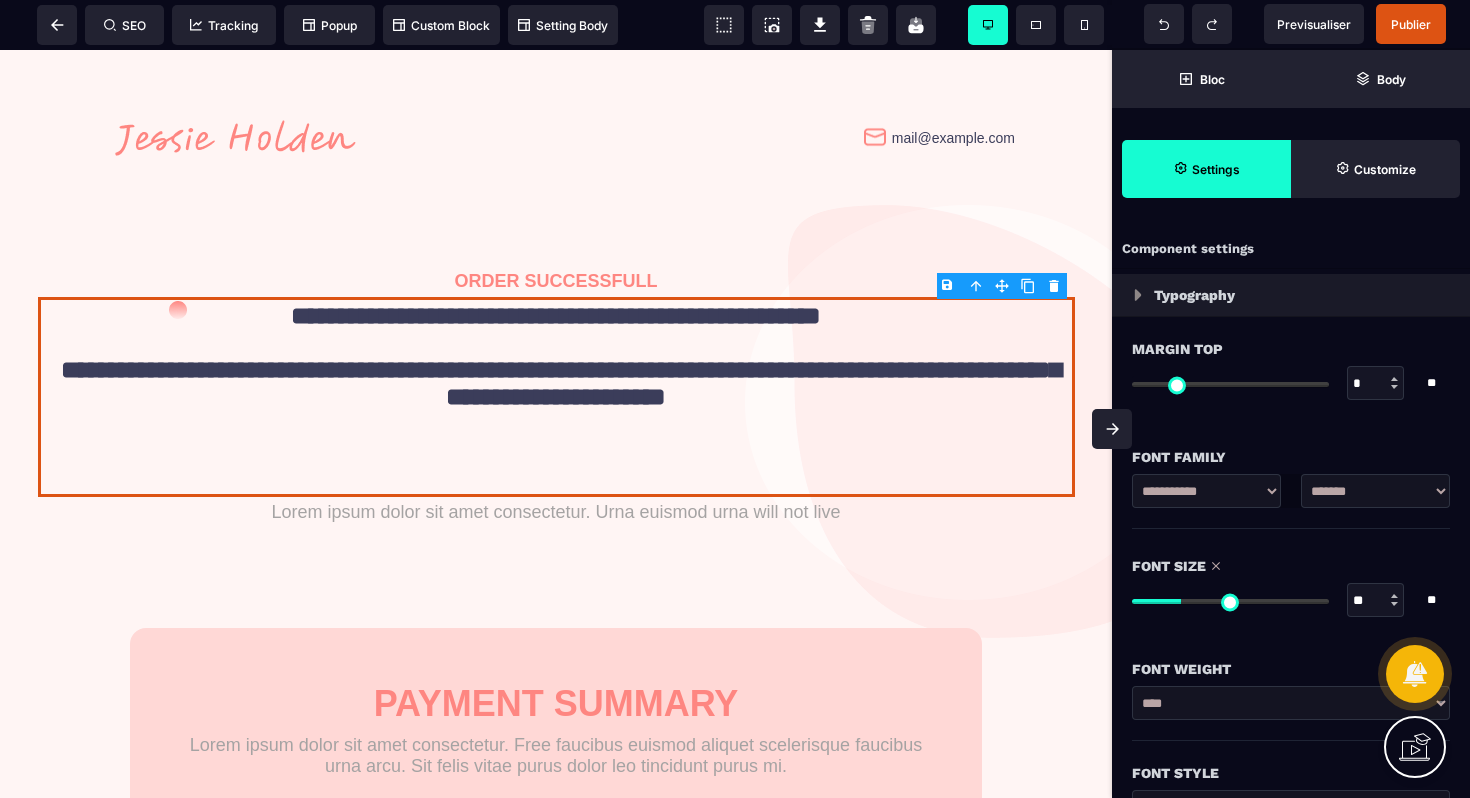 drag, startPoint x: 1226, startPoint y: 603, endPoint x: 1186, endPoint y: 608, distance: 40.311287 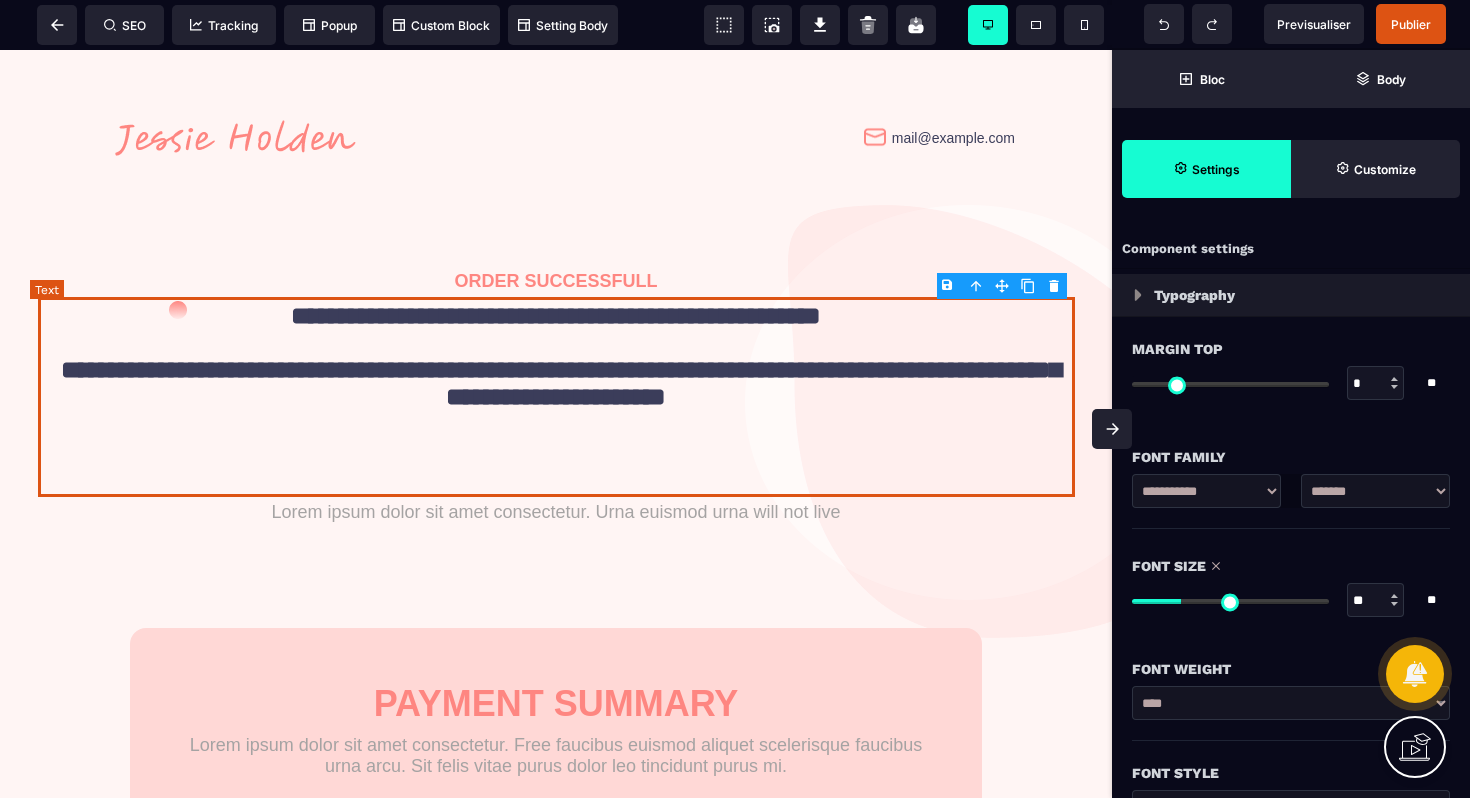 click on "**********" at bounding box center [556, 397] 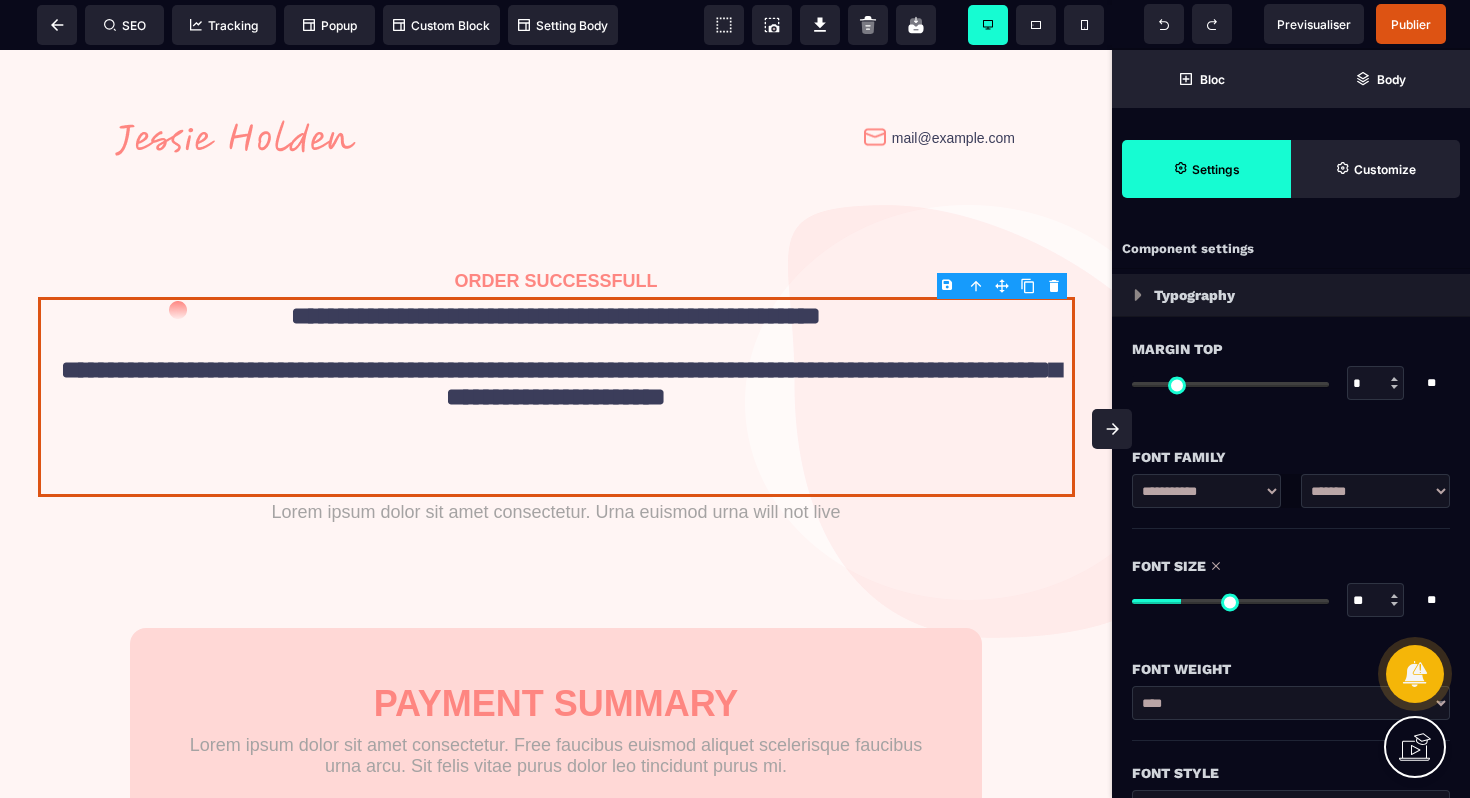 type on "**" 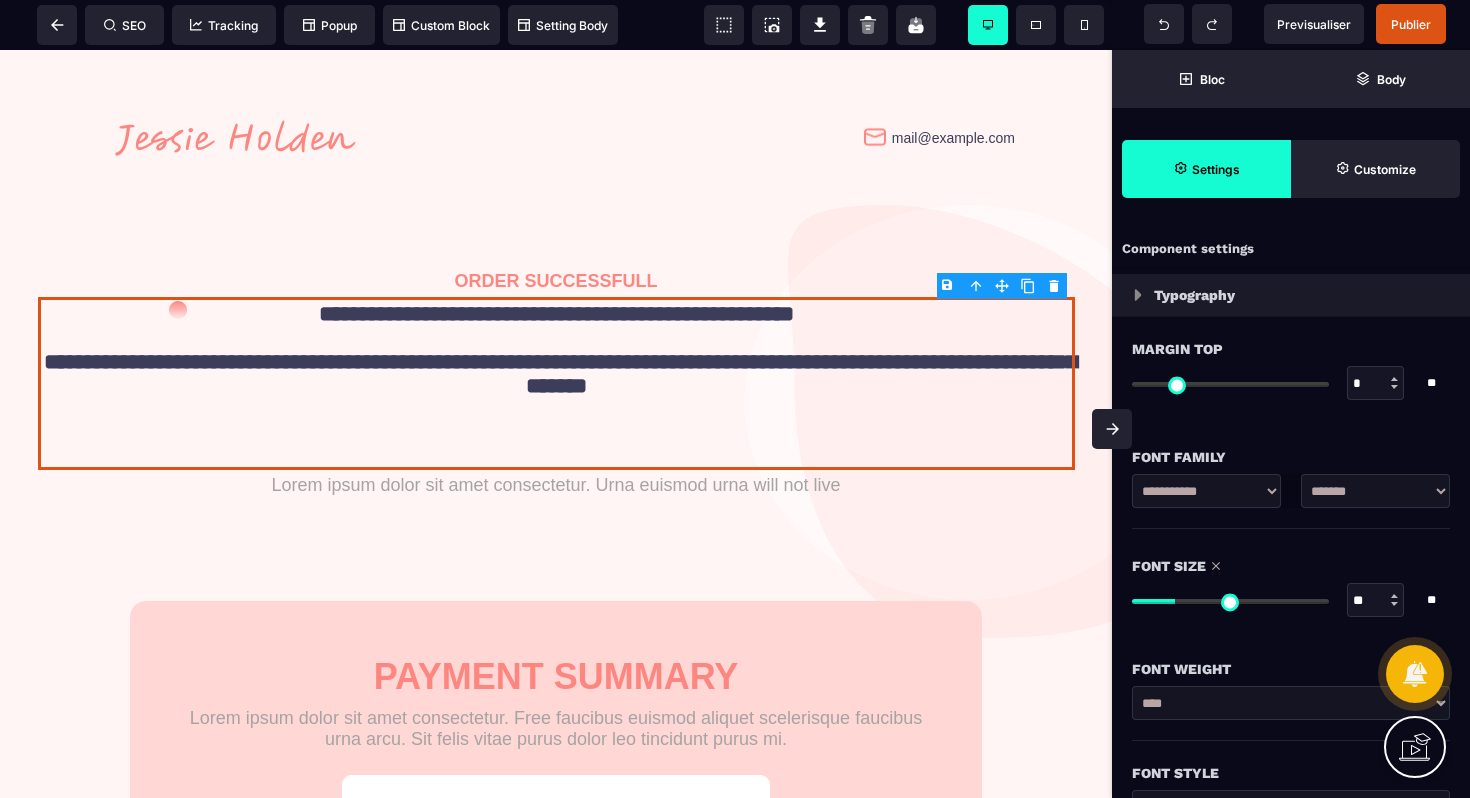 type on "**" 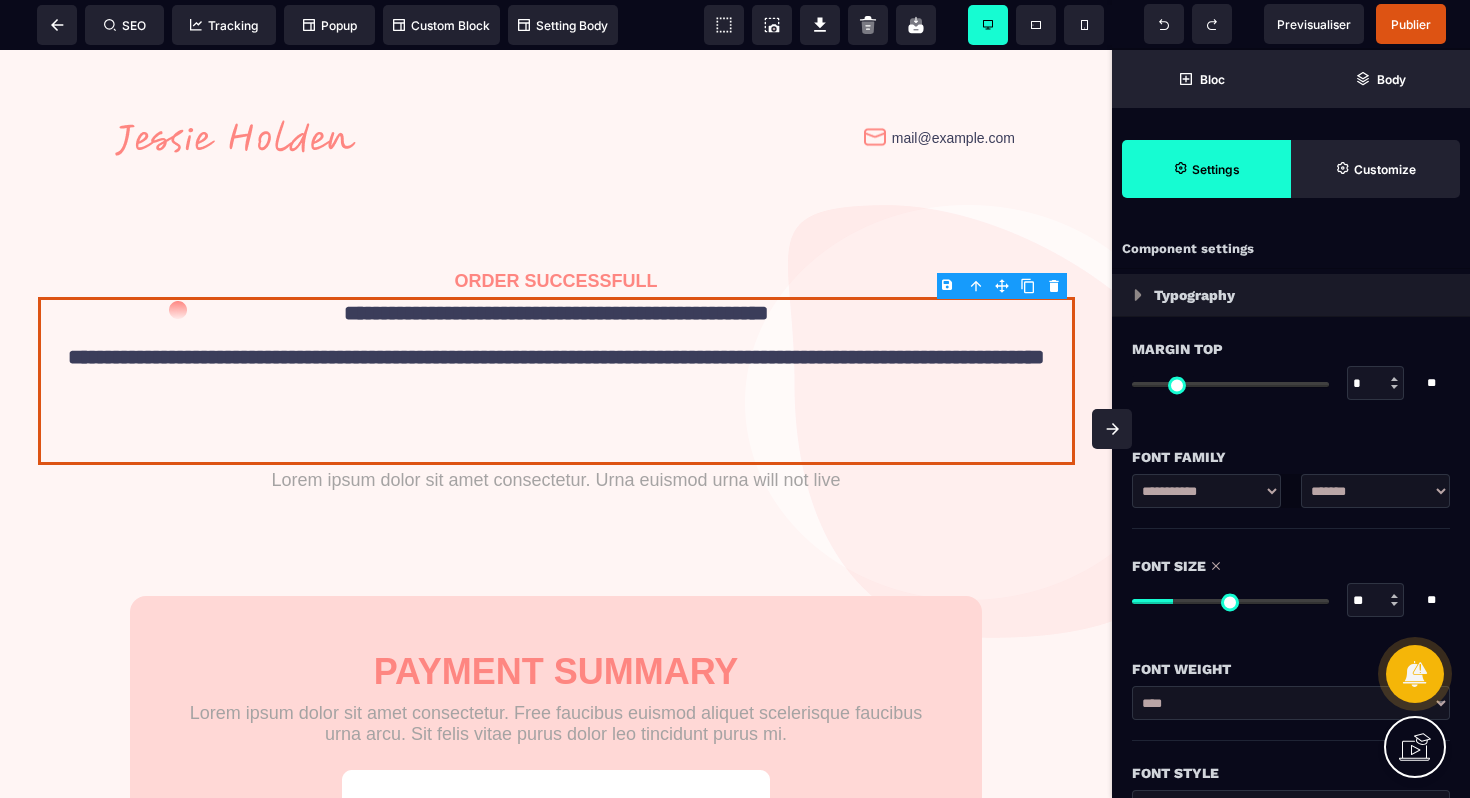 type on "**" 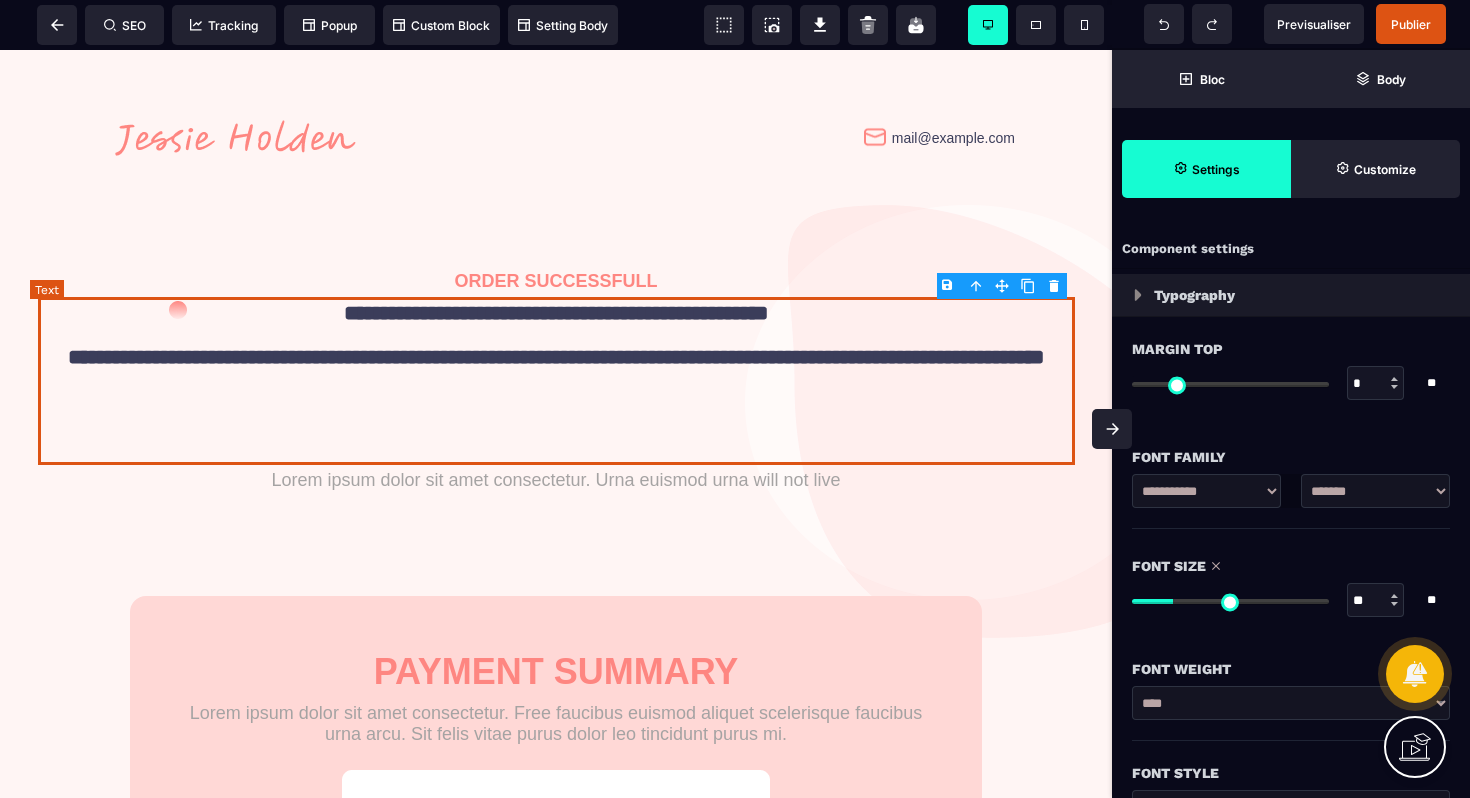 click on "**********" at bounding box center (556, 381) 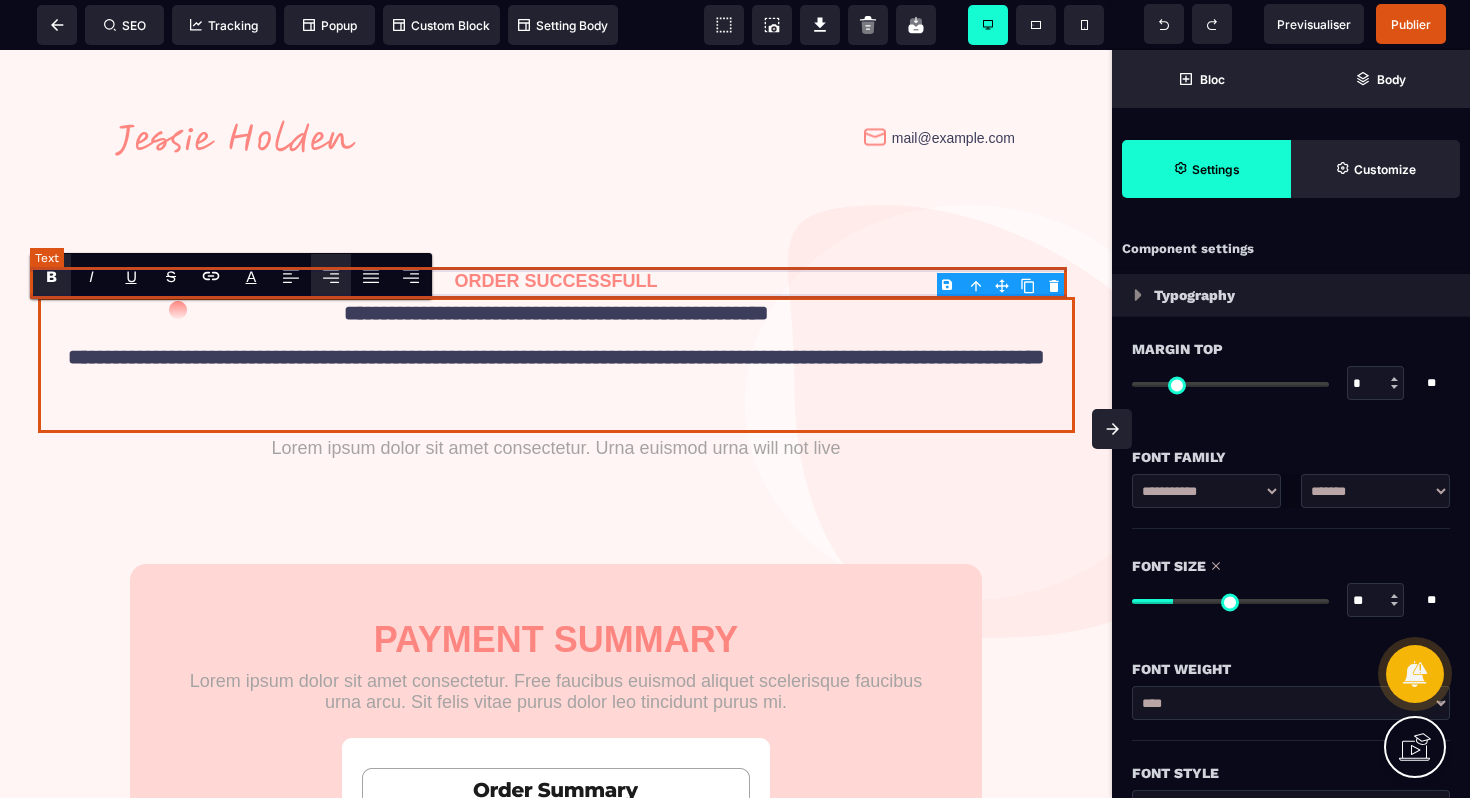 click on "ORDER SUCCESSFULL" at bounding box center [556, 281] 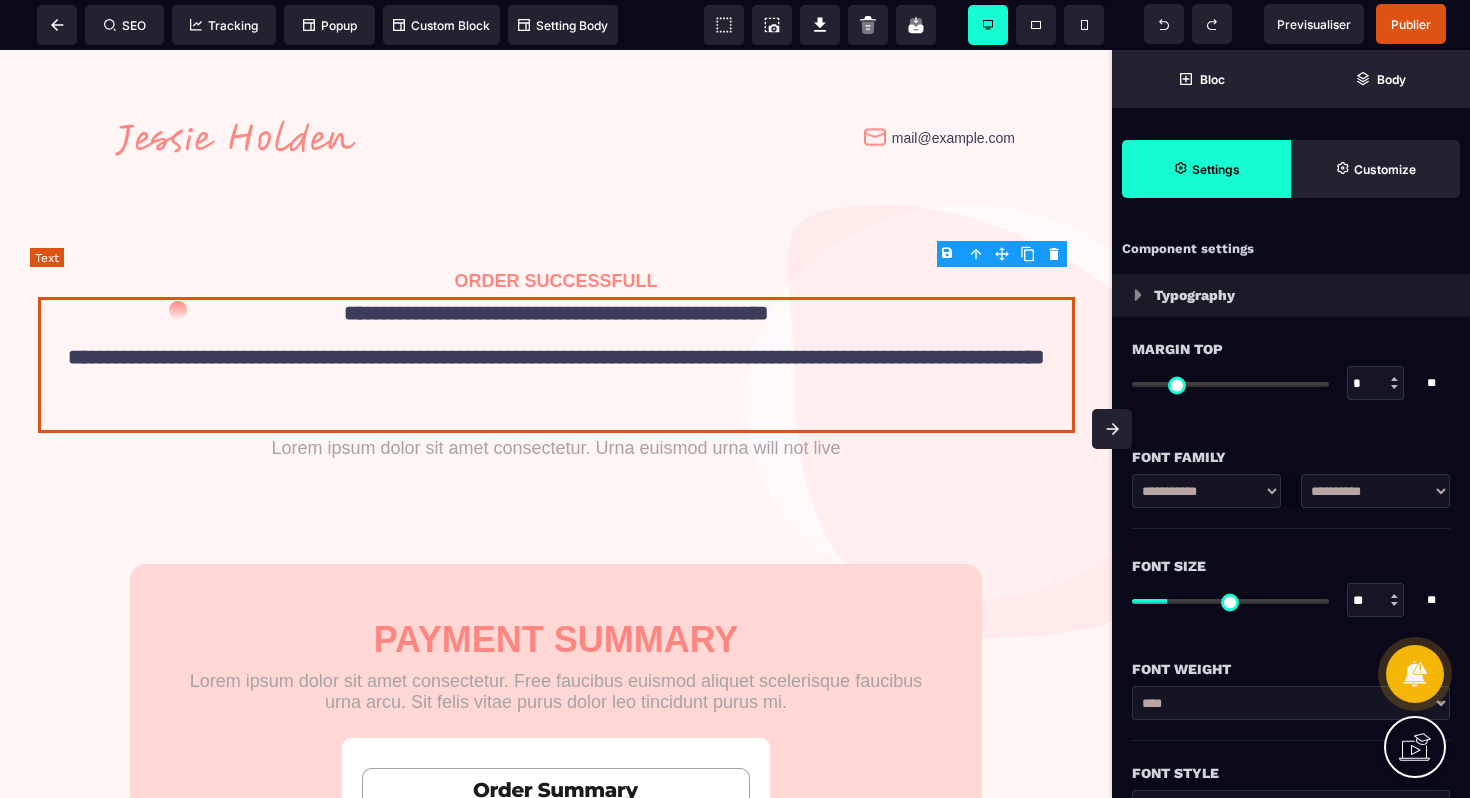 type on "*" 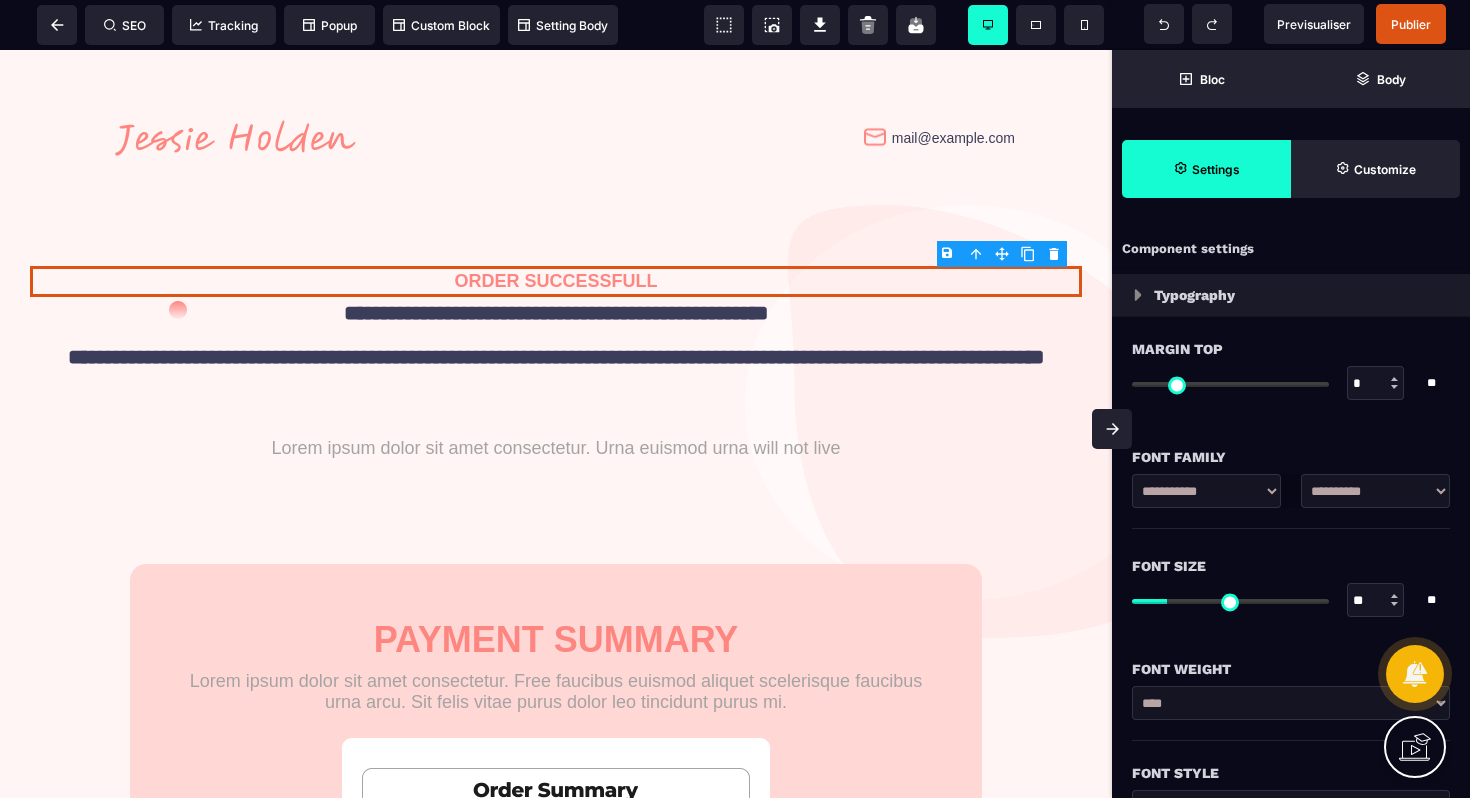 click on "B I U S
A *******
Text
SEO
Tracking
Popup" at bounding box center (735, 399) 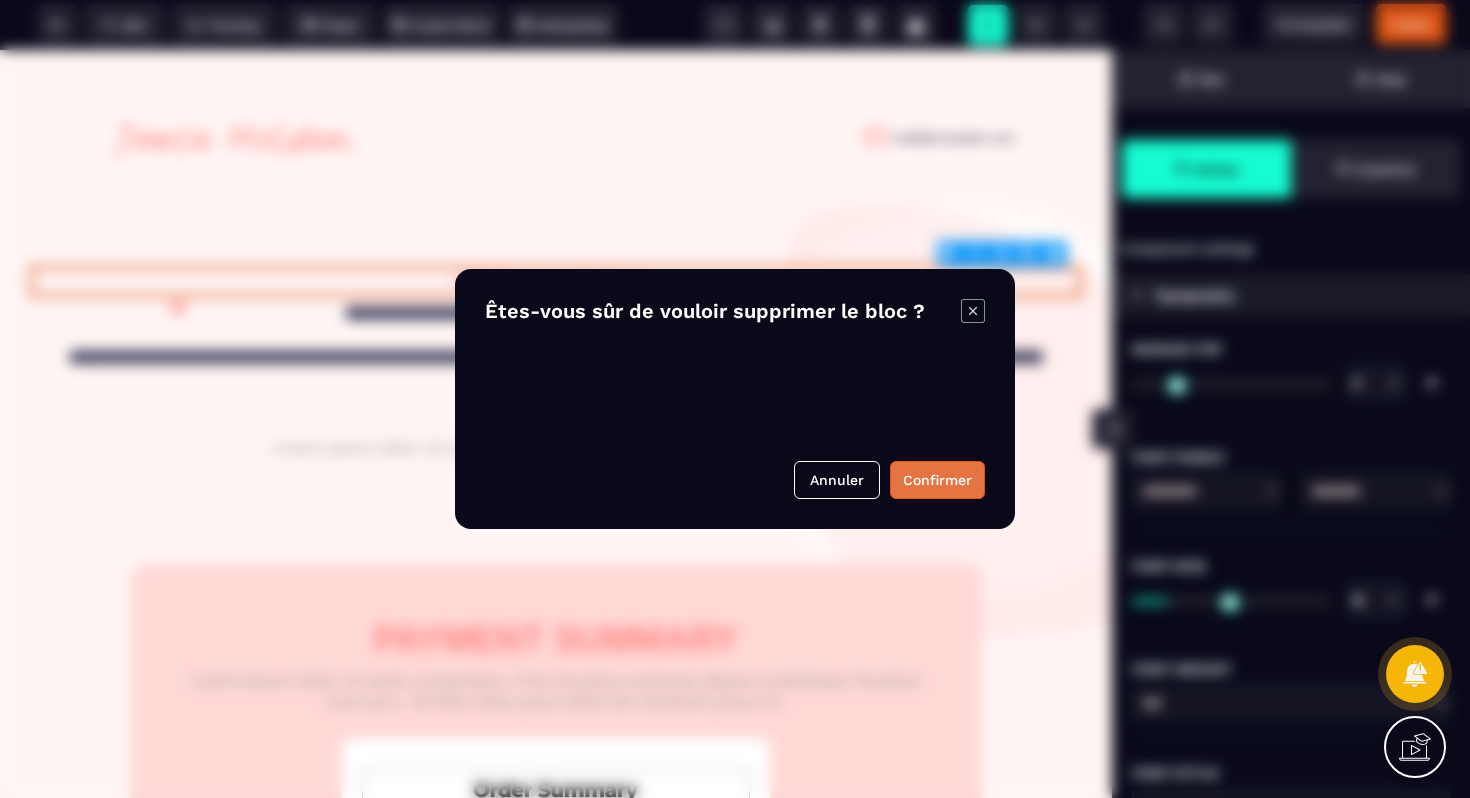 click on "Confirmer" at bounding box center [937, 480] 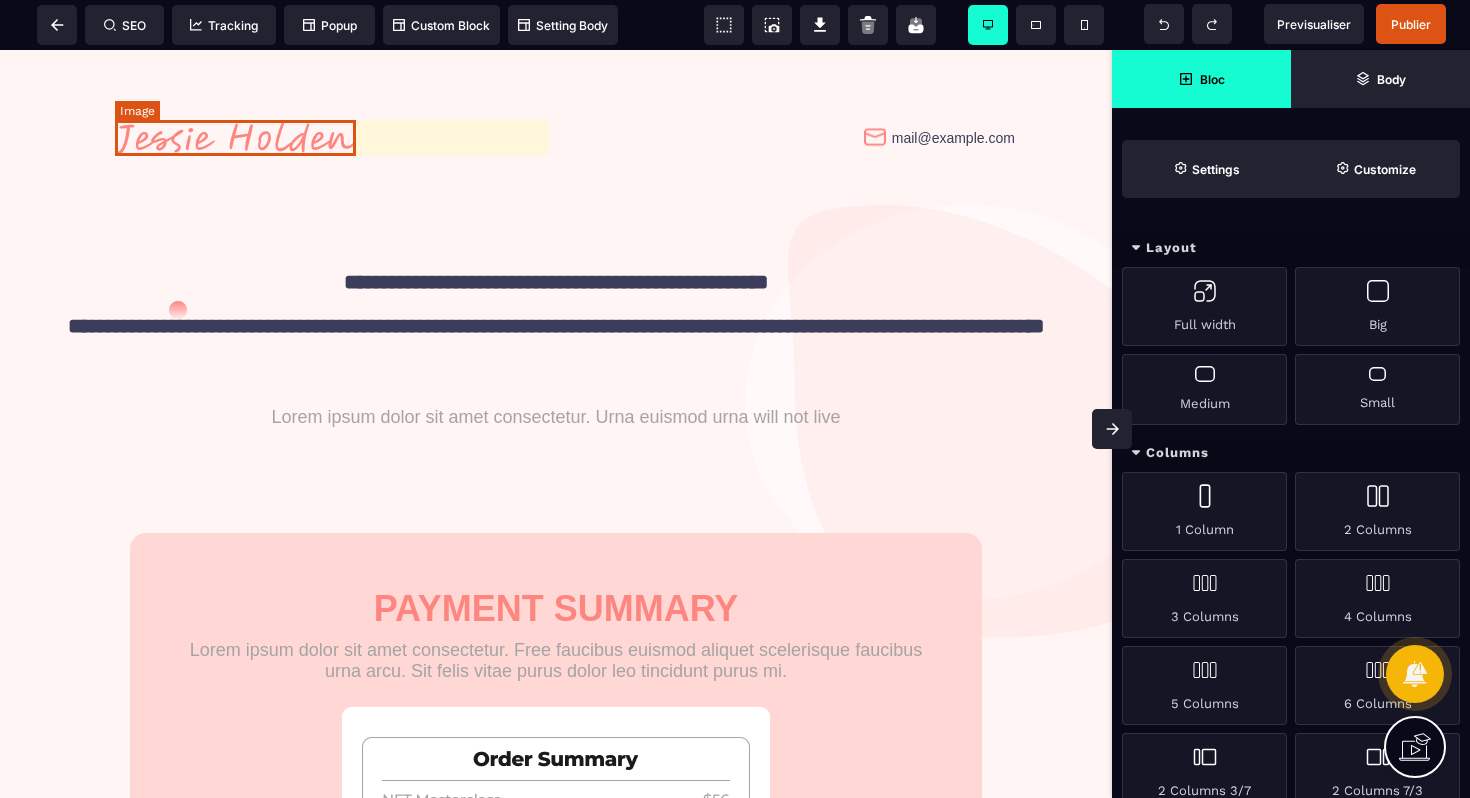 click at bounding box center [235, 138] 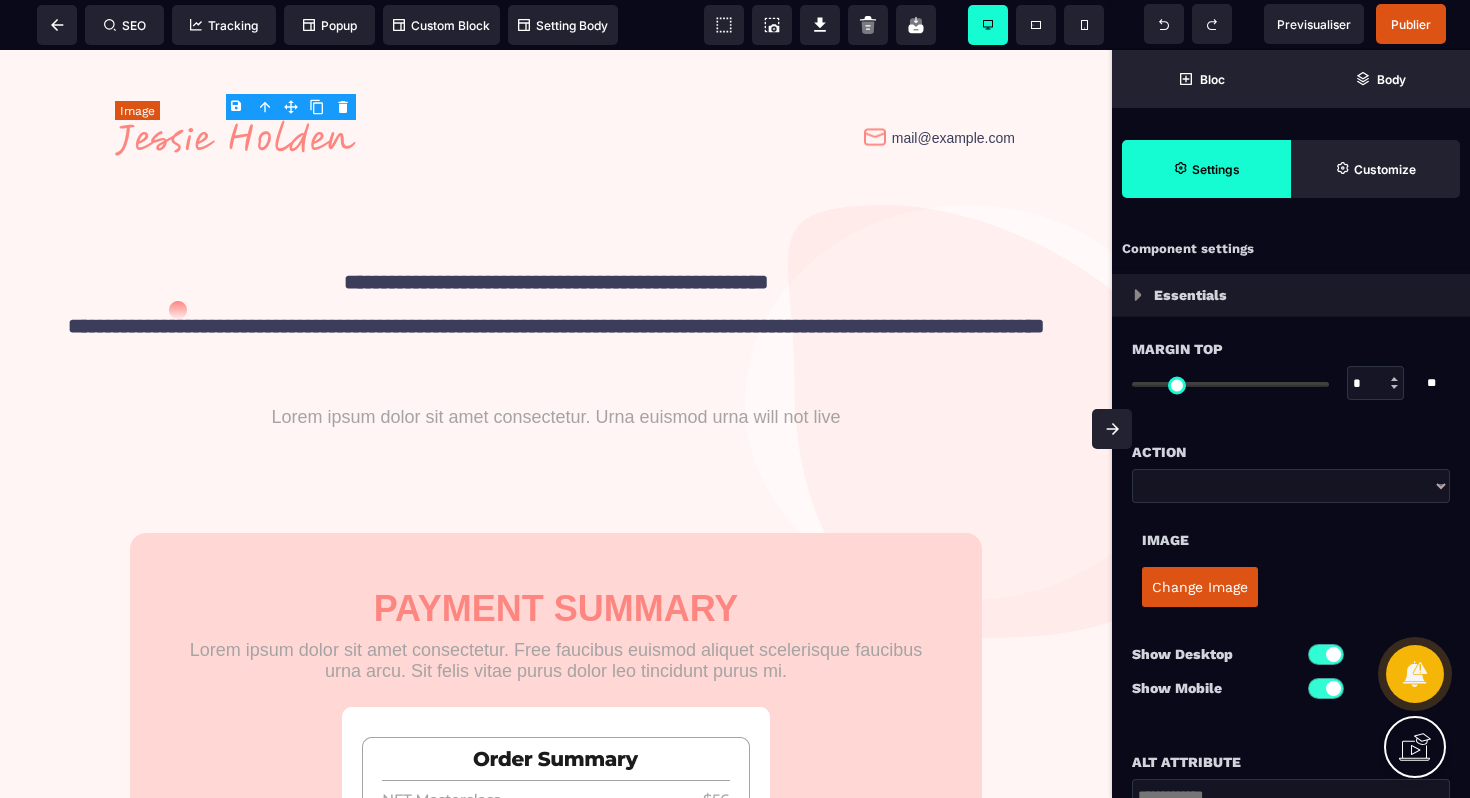 type on "*" 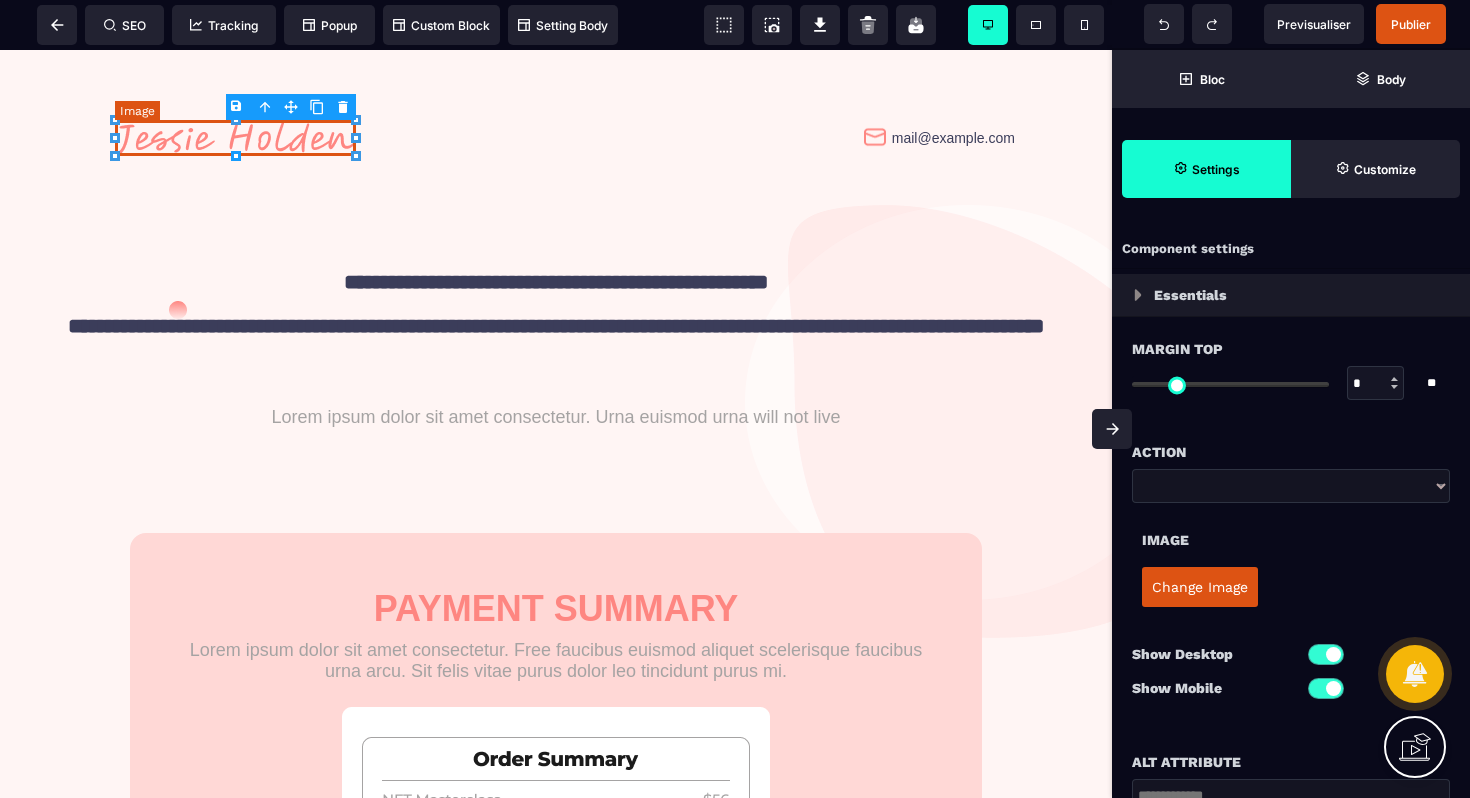 click at bounding box center (235, 138) 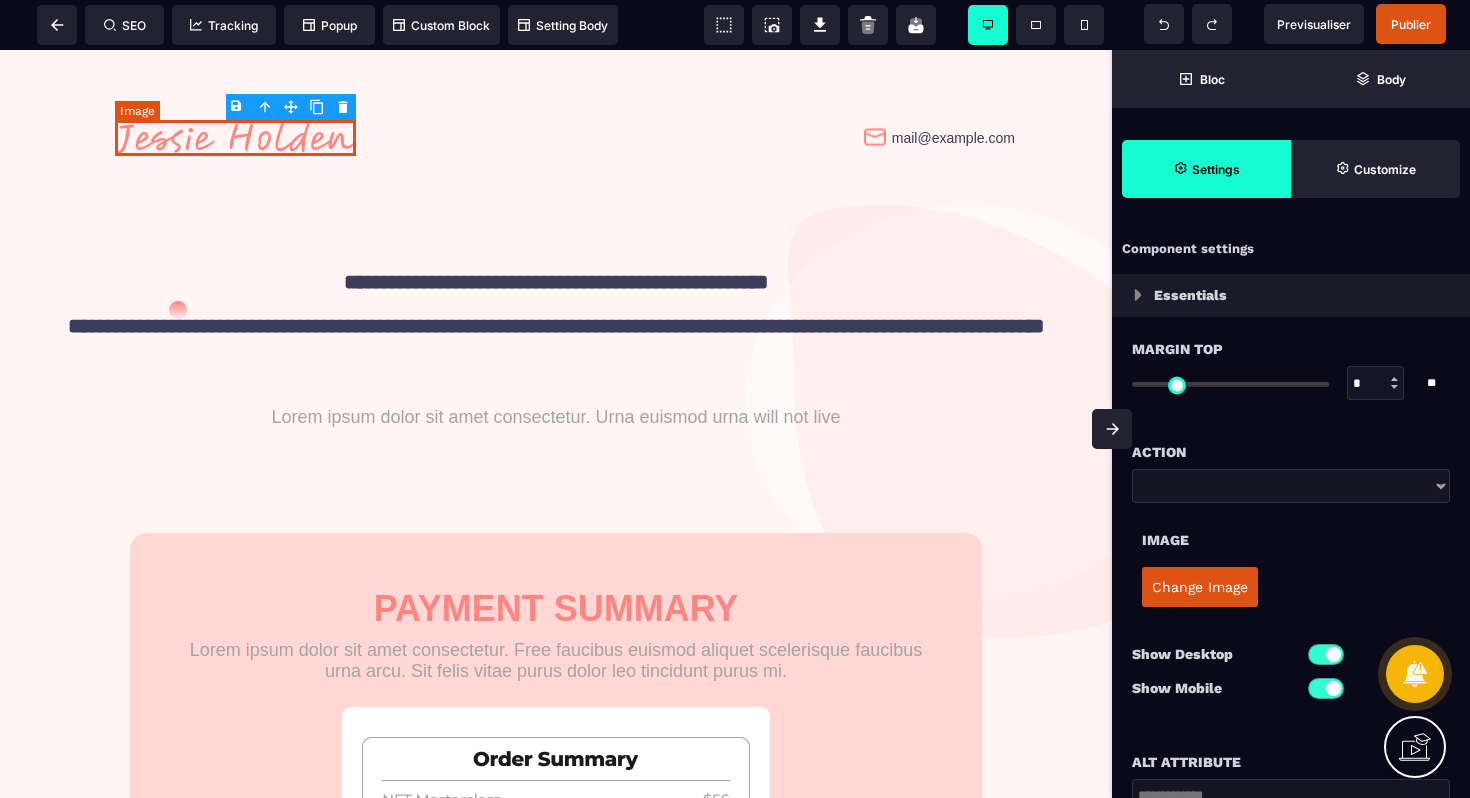 click at bounding box center (235, 138) 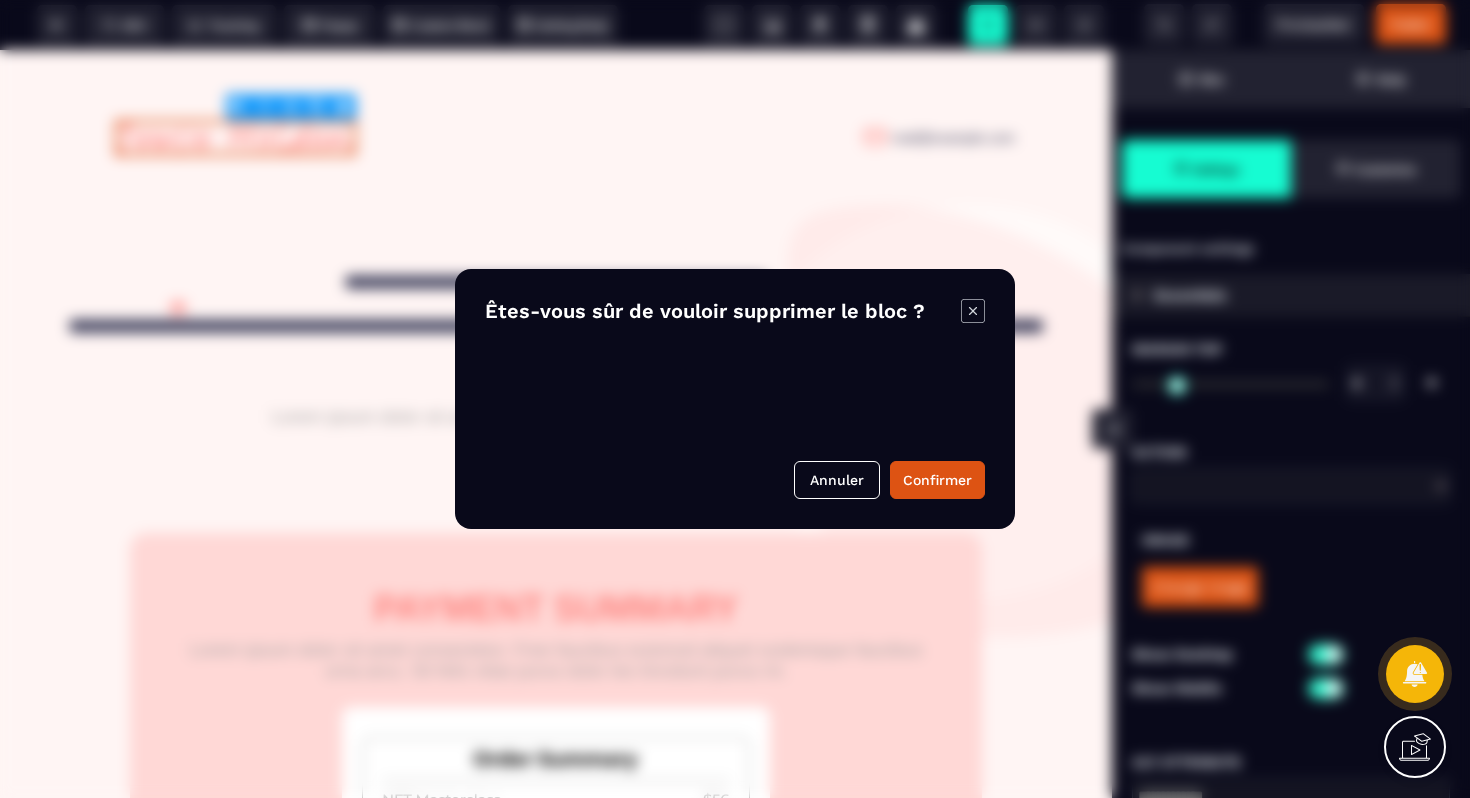 click on "B I U S
A *******
Image
SEO
Tracking
Popup" at bounding box center [735, 399] 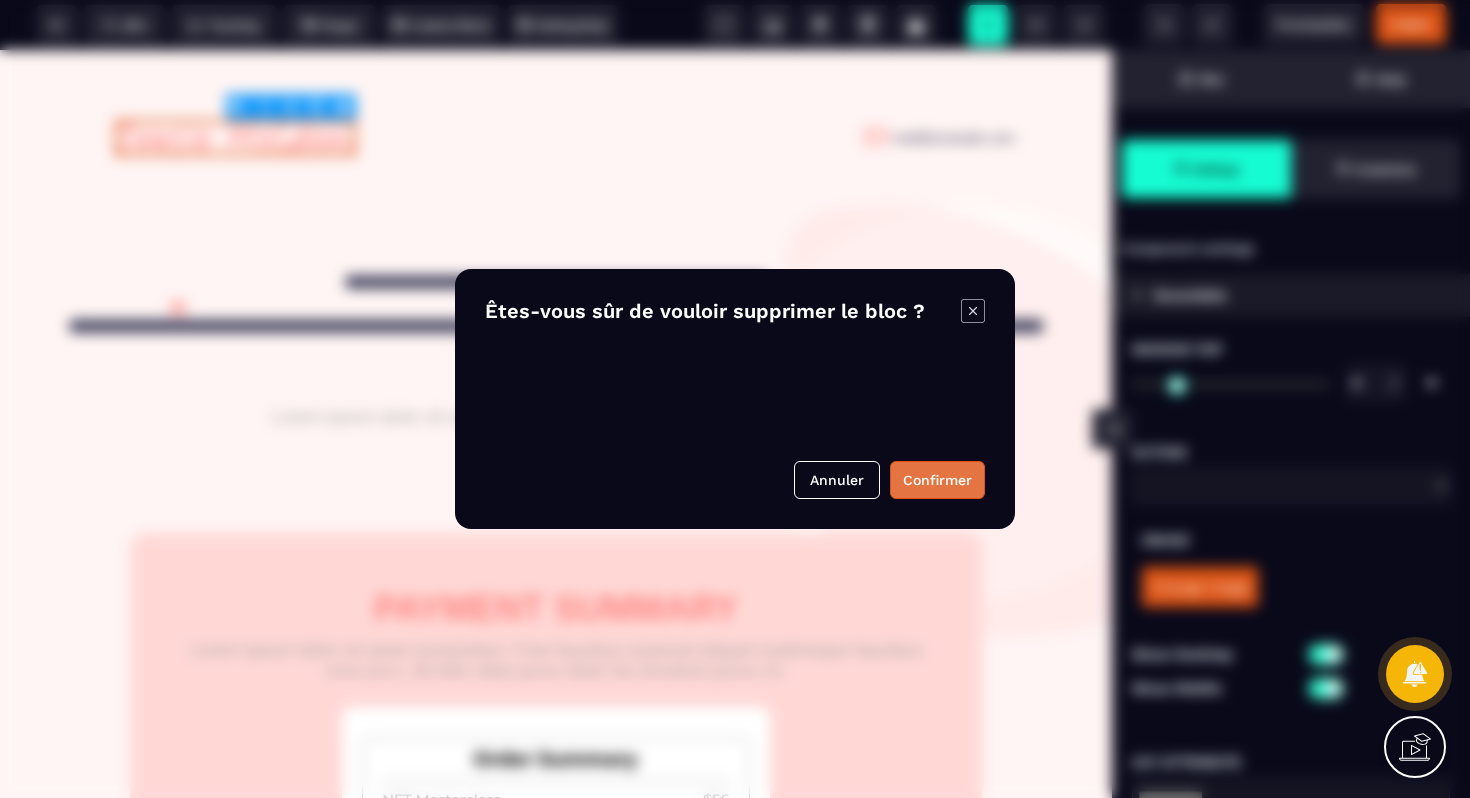 click on "Confirmer" at bounding box center [937, 480] 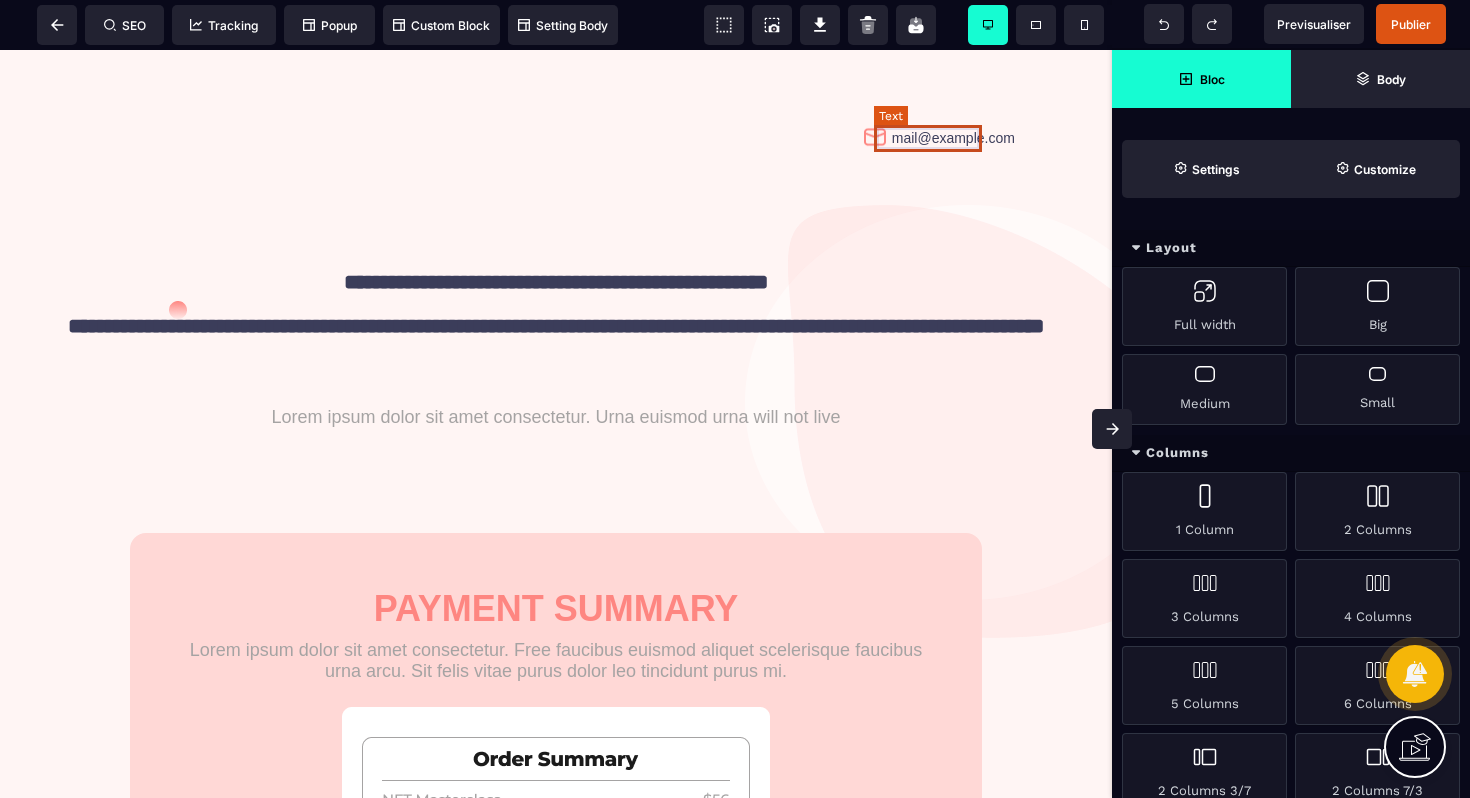 click on "mail@example.com" at bounding box center (942, 138) 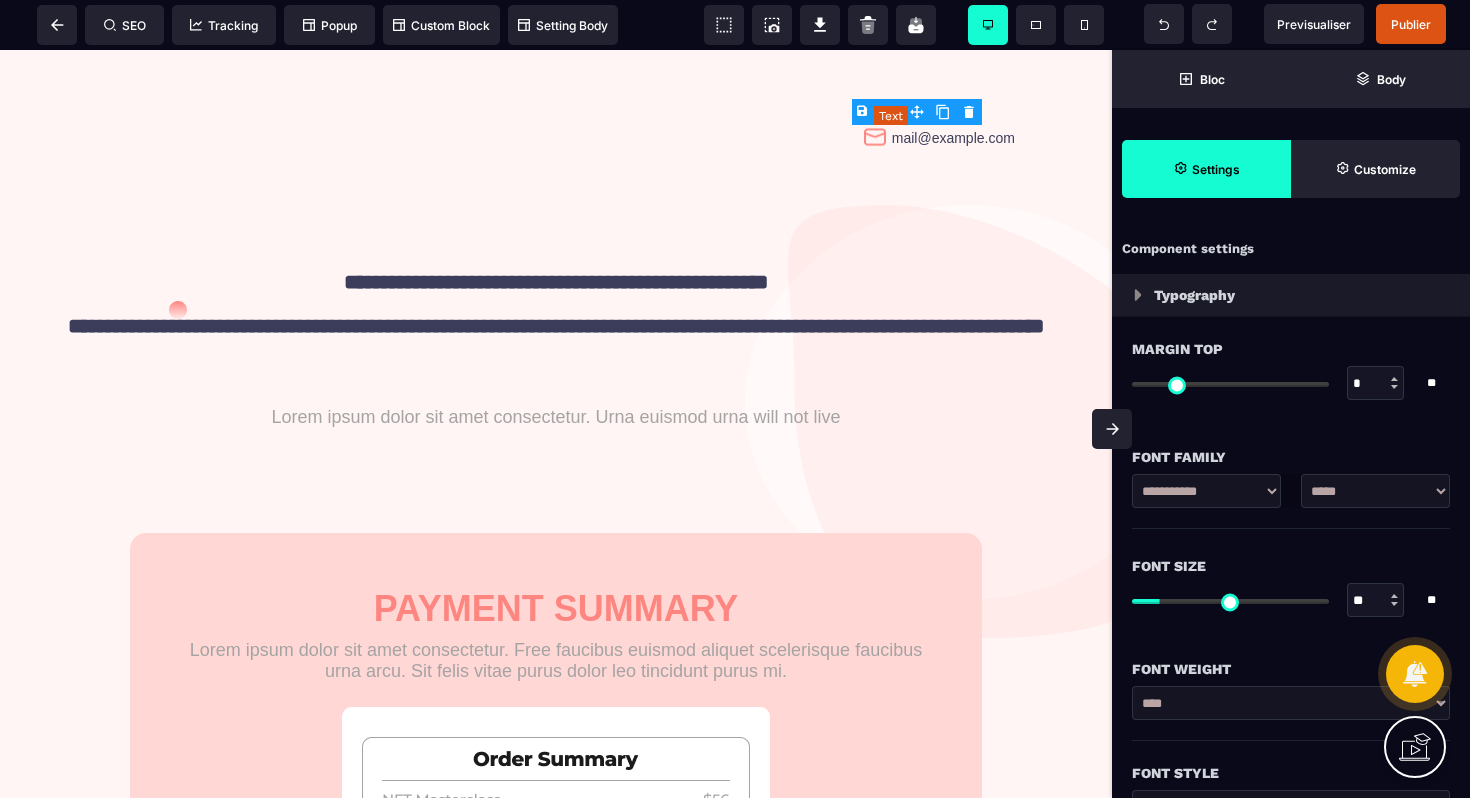 type on "*" 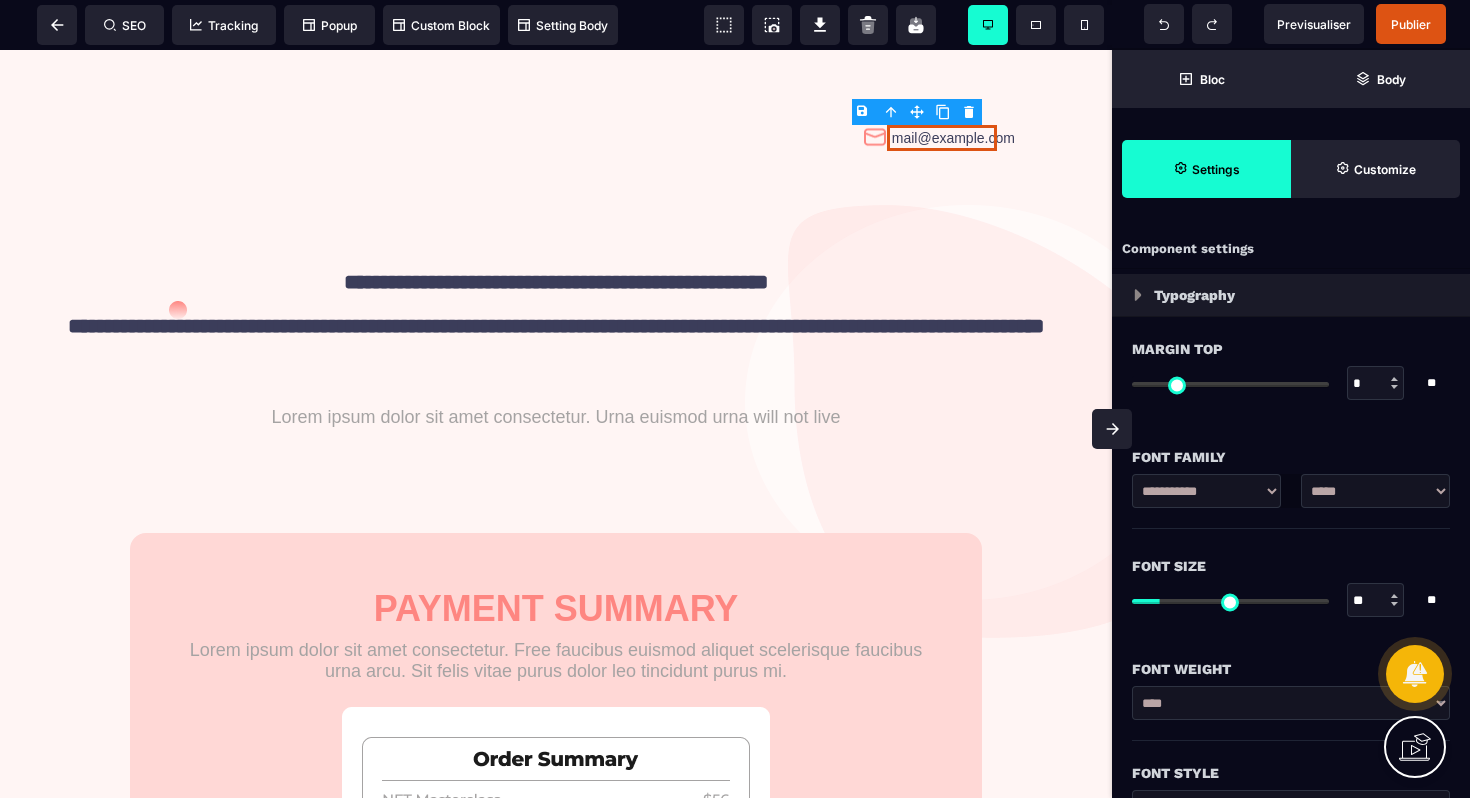 click on "B I U S
A *******
Row
SEO
Tracking
Popup" at bounding box center [735, 399] 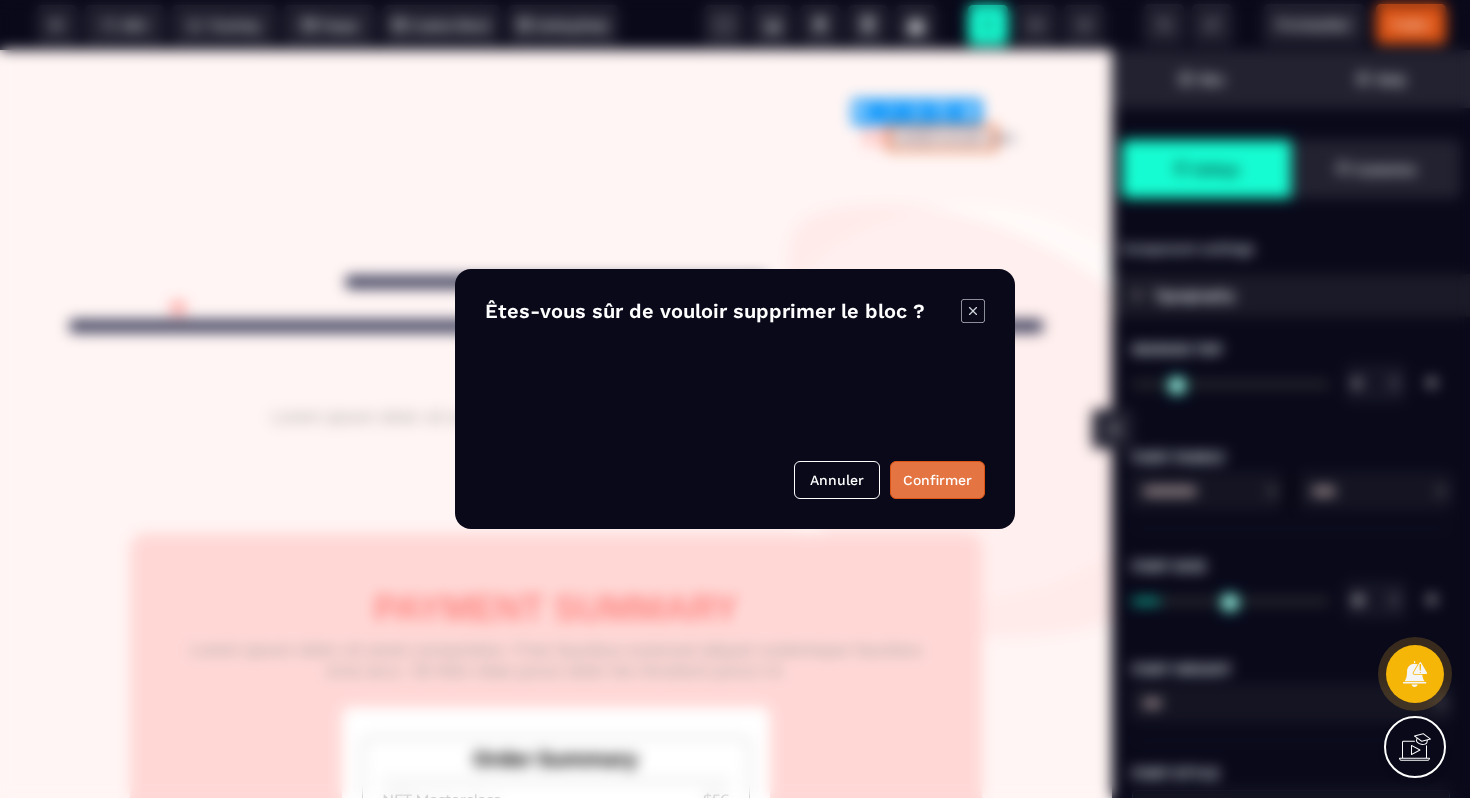 click on "Confirmer" at bounding box center [937, 480] 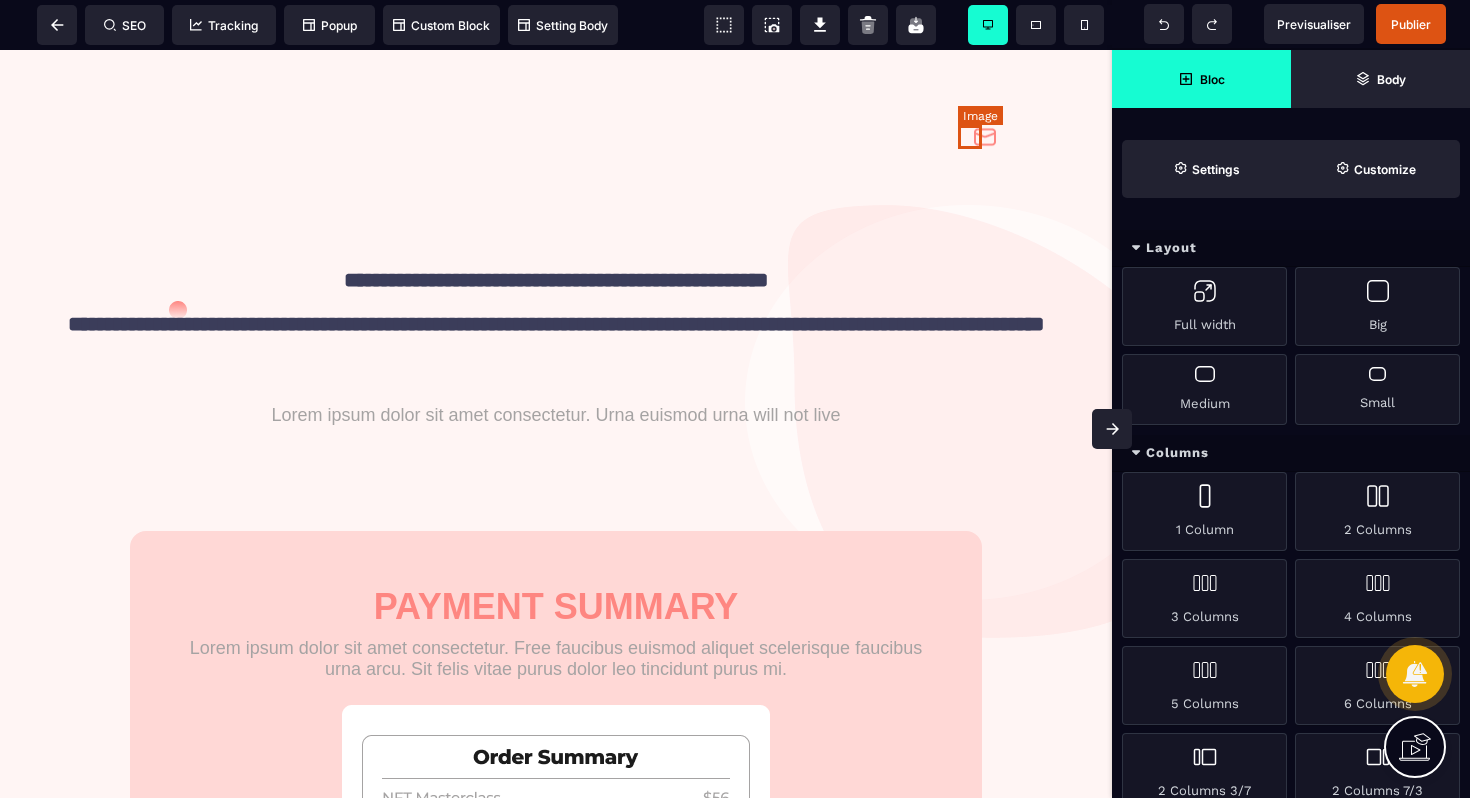 click at bounding box center (985, 137) 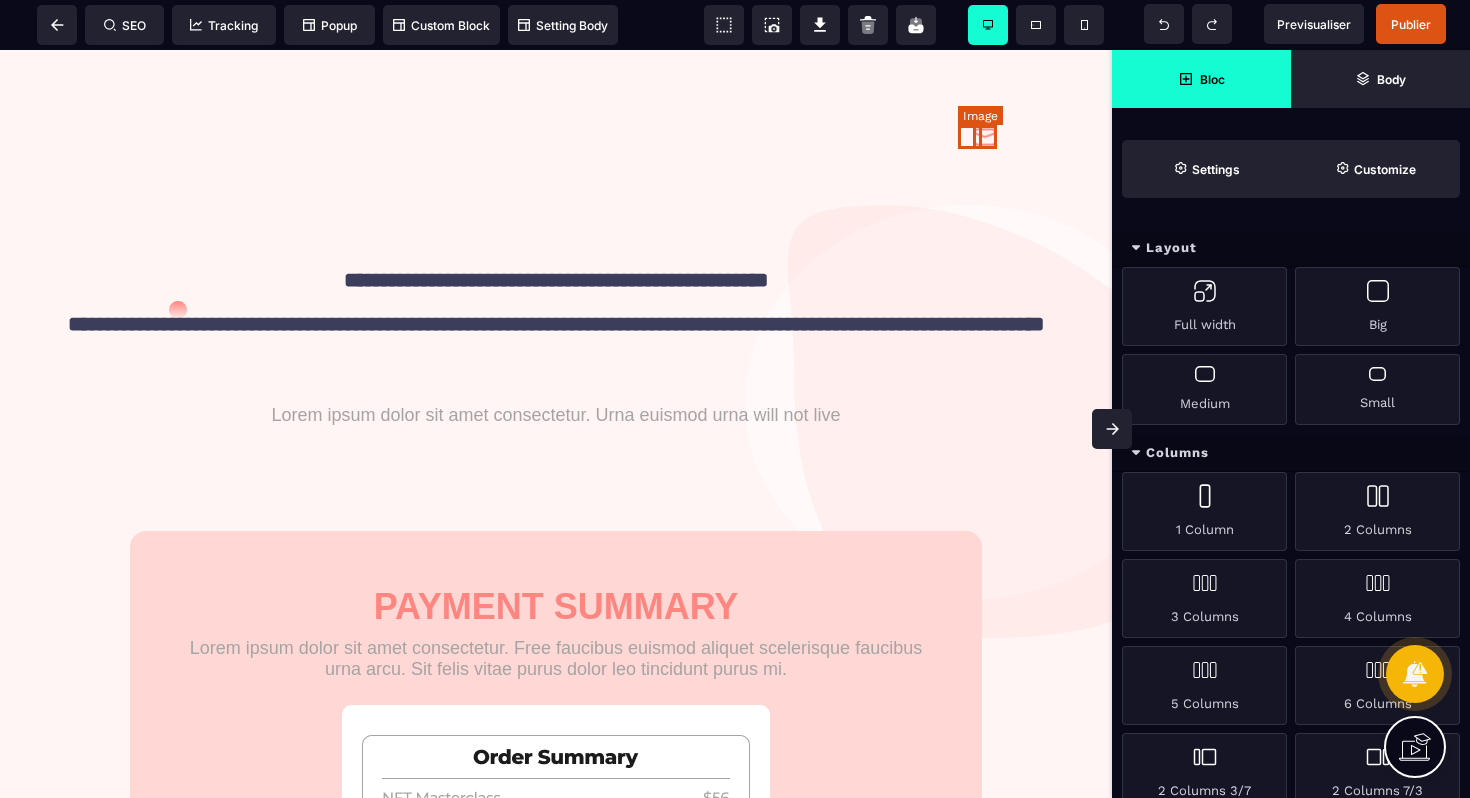 select 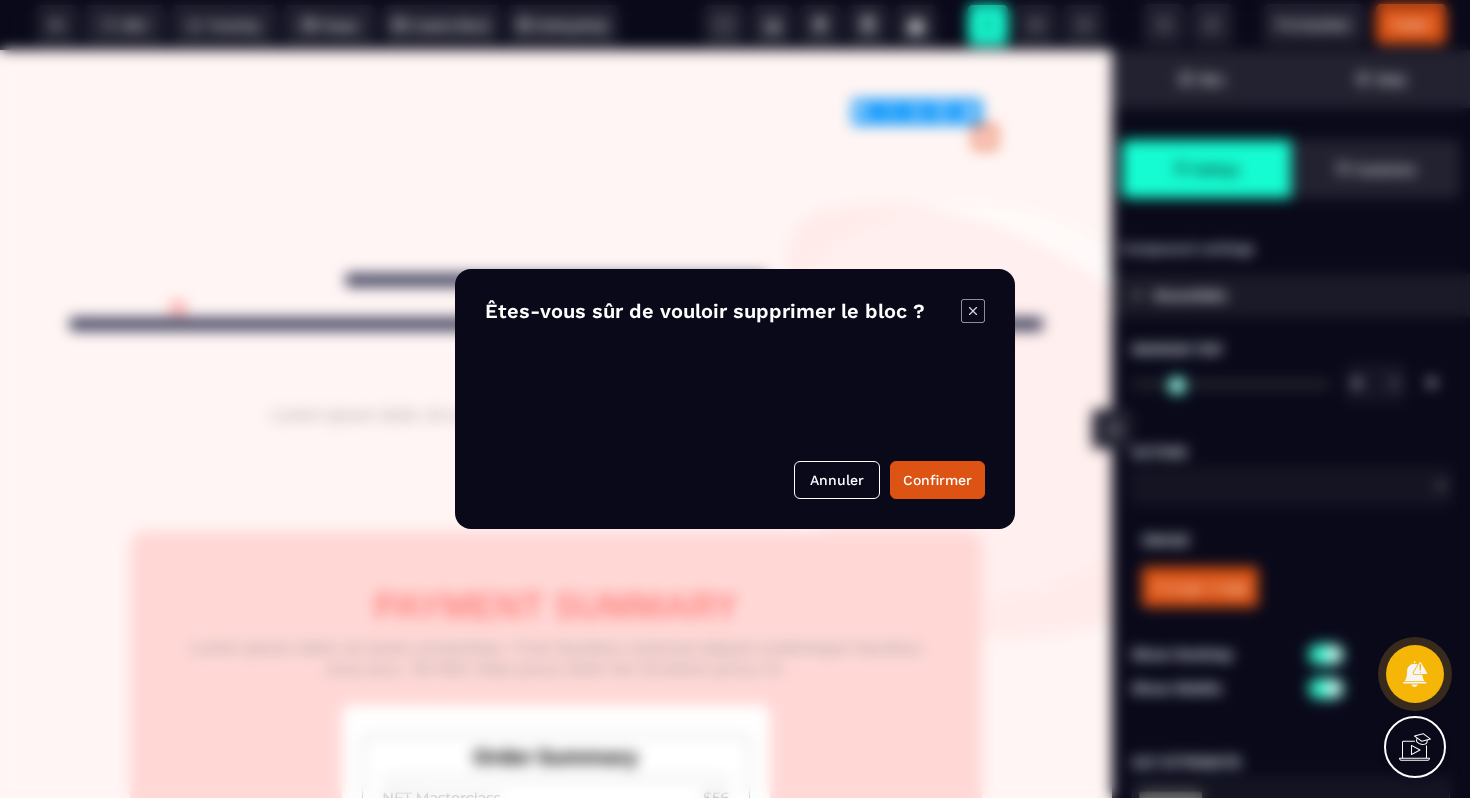 click on "B I U S
A *******
Row
SEO
Tracking
Popup" at bounding box center [735, 399] 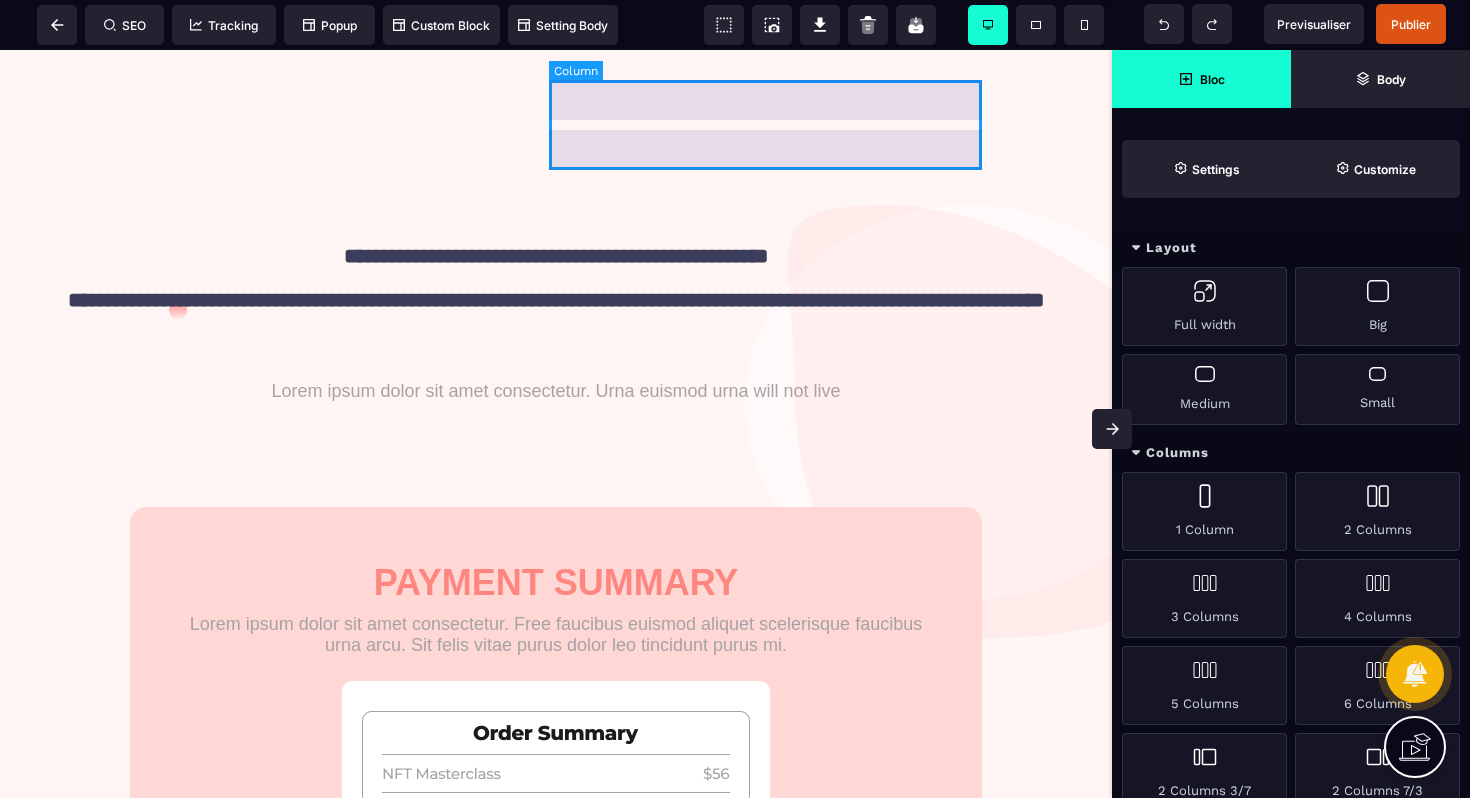click at bounding box center (776, 125) 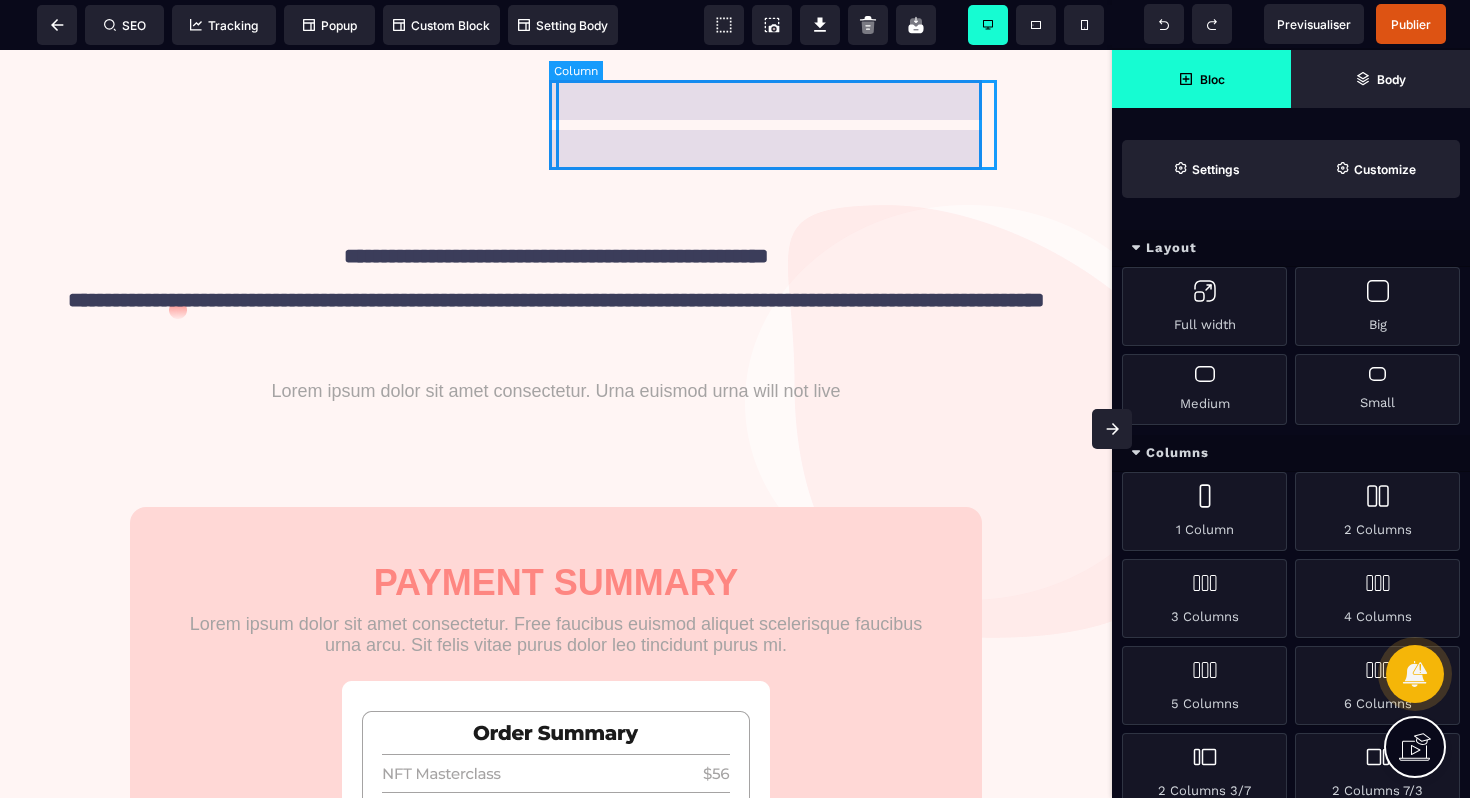 select on "**" 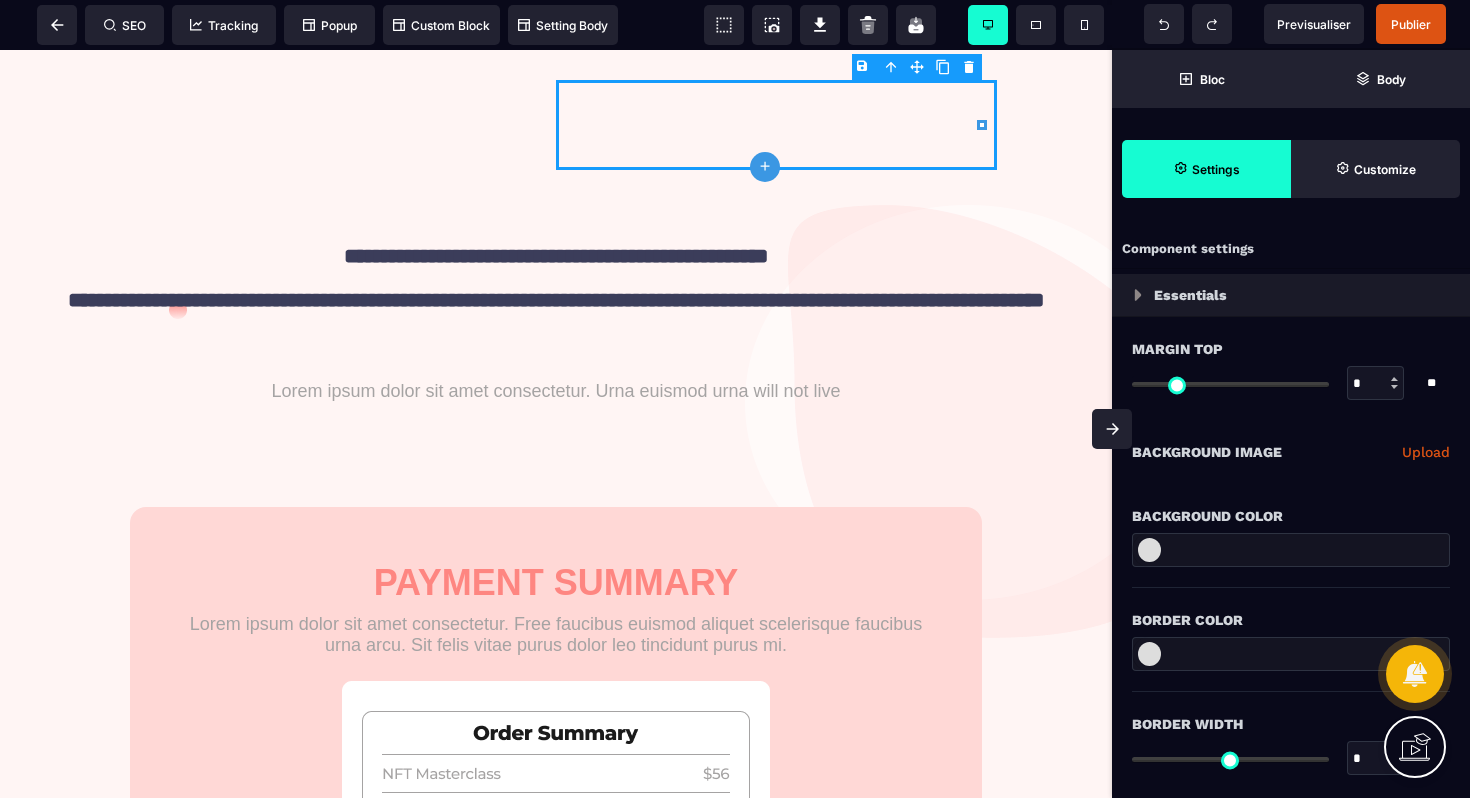 click on "B I U S
A *******
plus
Column
SEO" at bounding box center [735, 399] 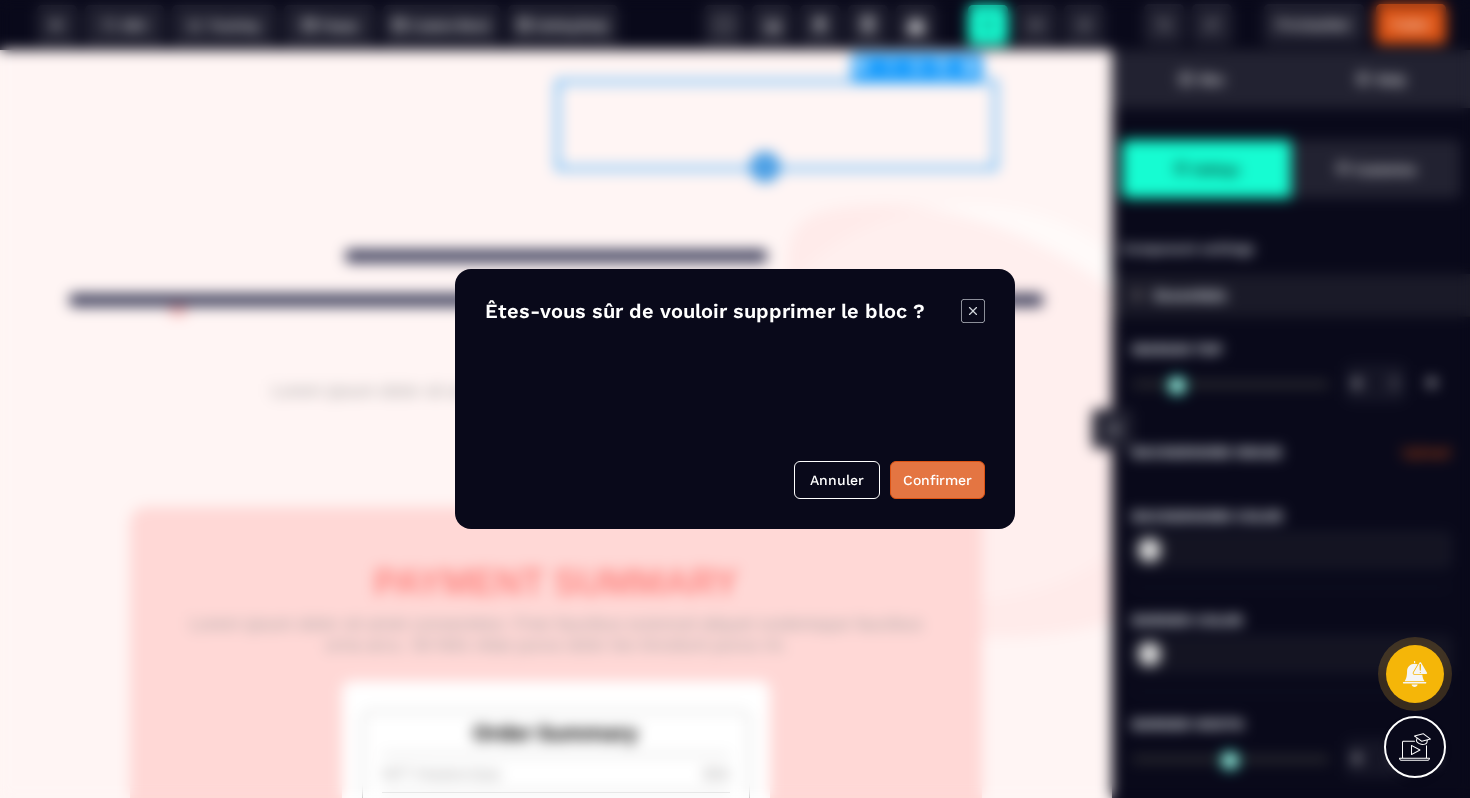 click on "Confirmer" at bounding box center (937, 480) 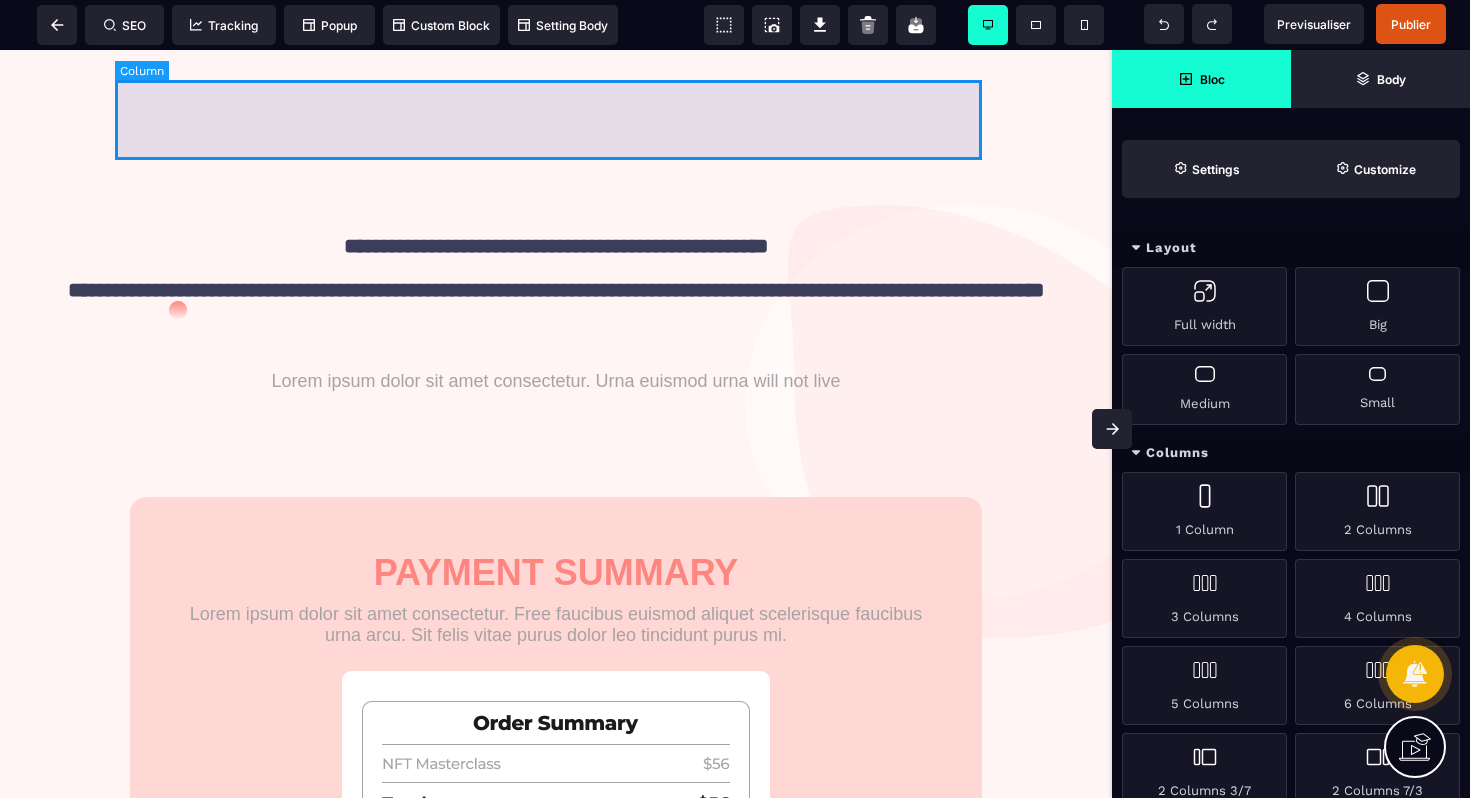 click at bounding box center (556, 120) 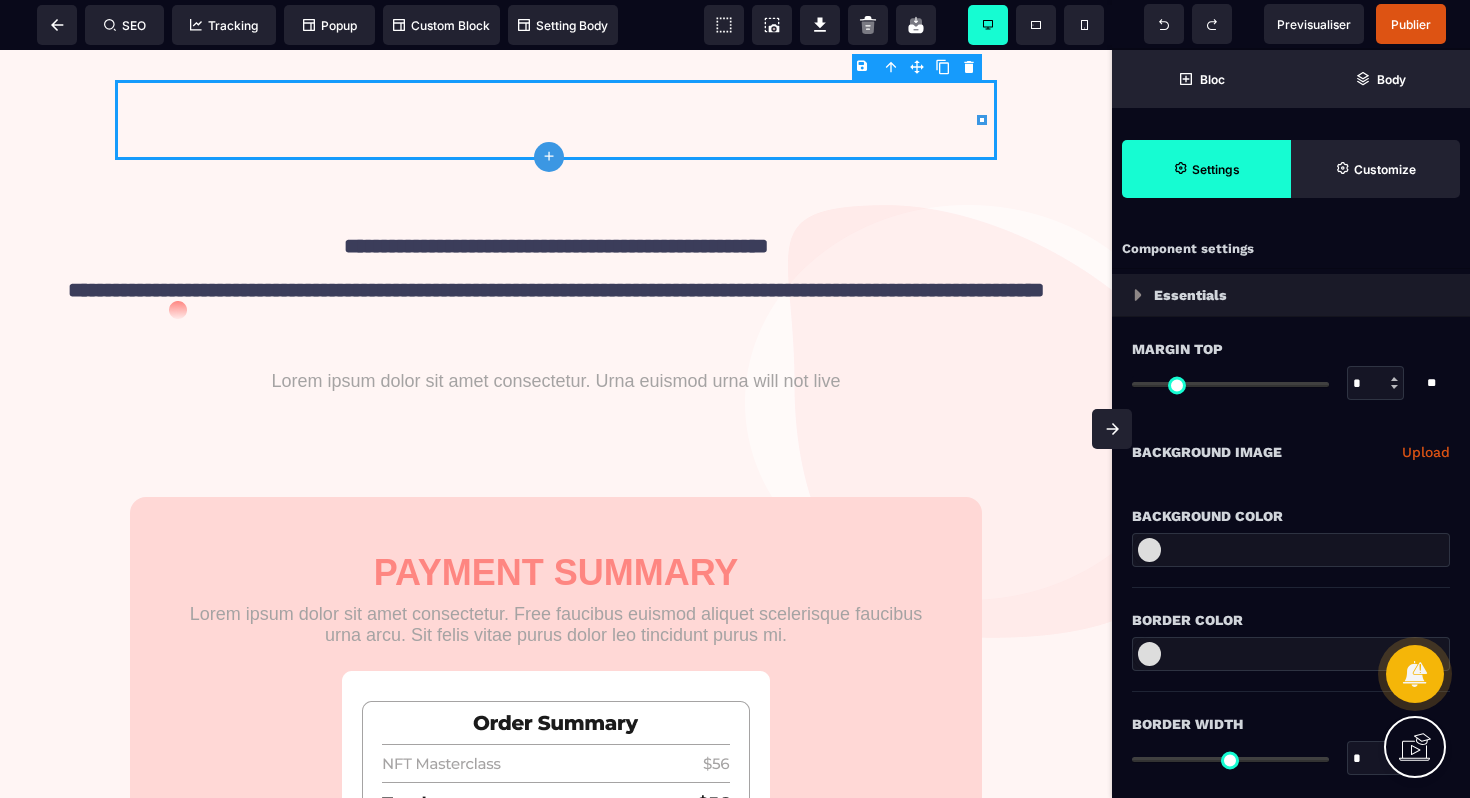 click on "B I U S
A *******
plus
Column
SEO" at bounding box center (735, 399) 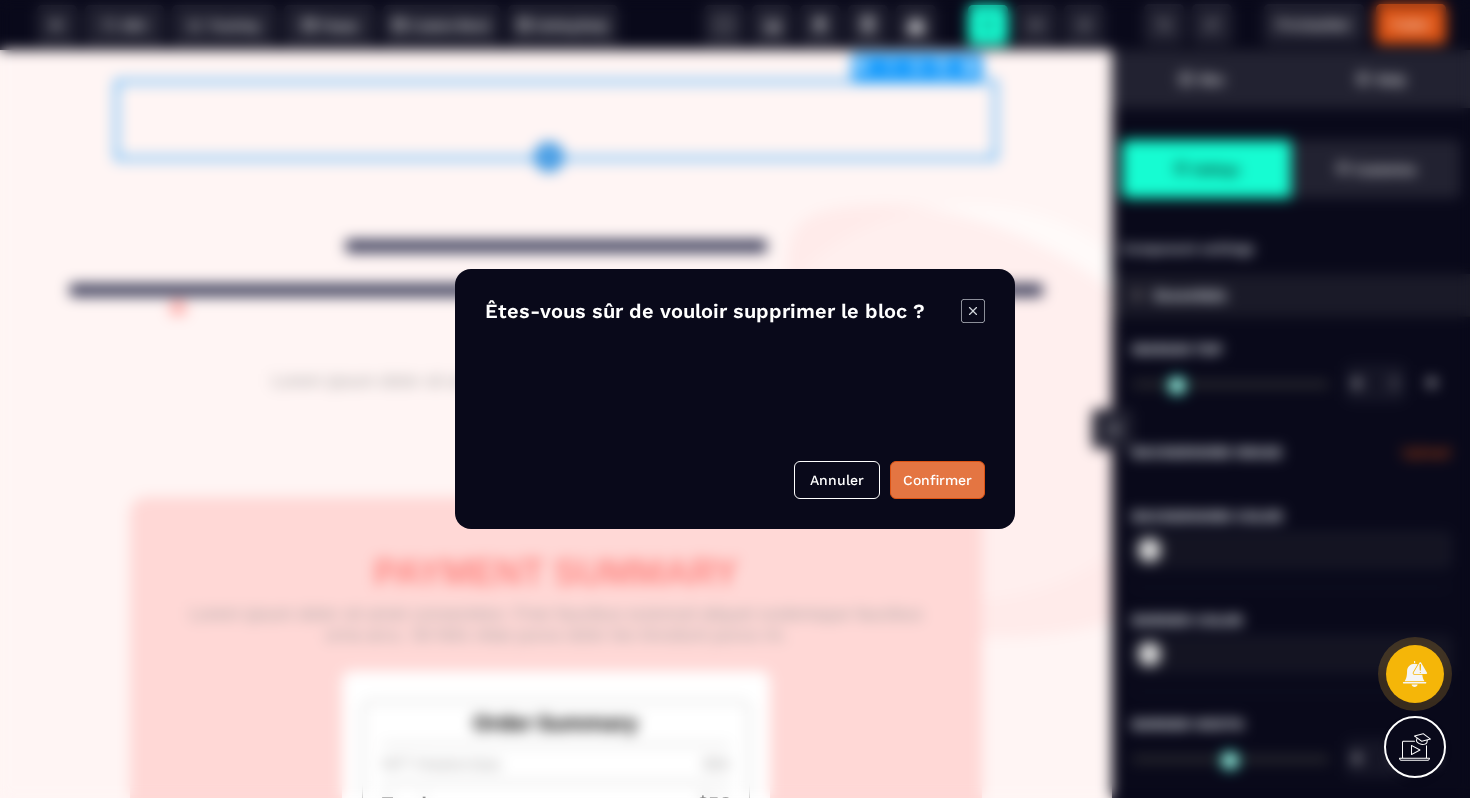 click on "Confirmer" at bounding box center (937, 480) 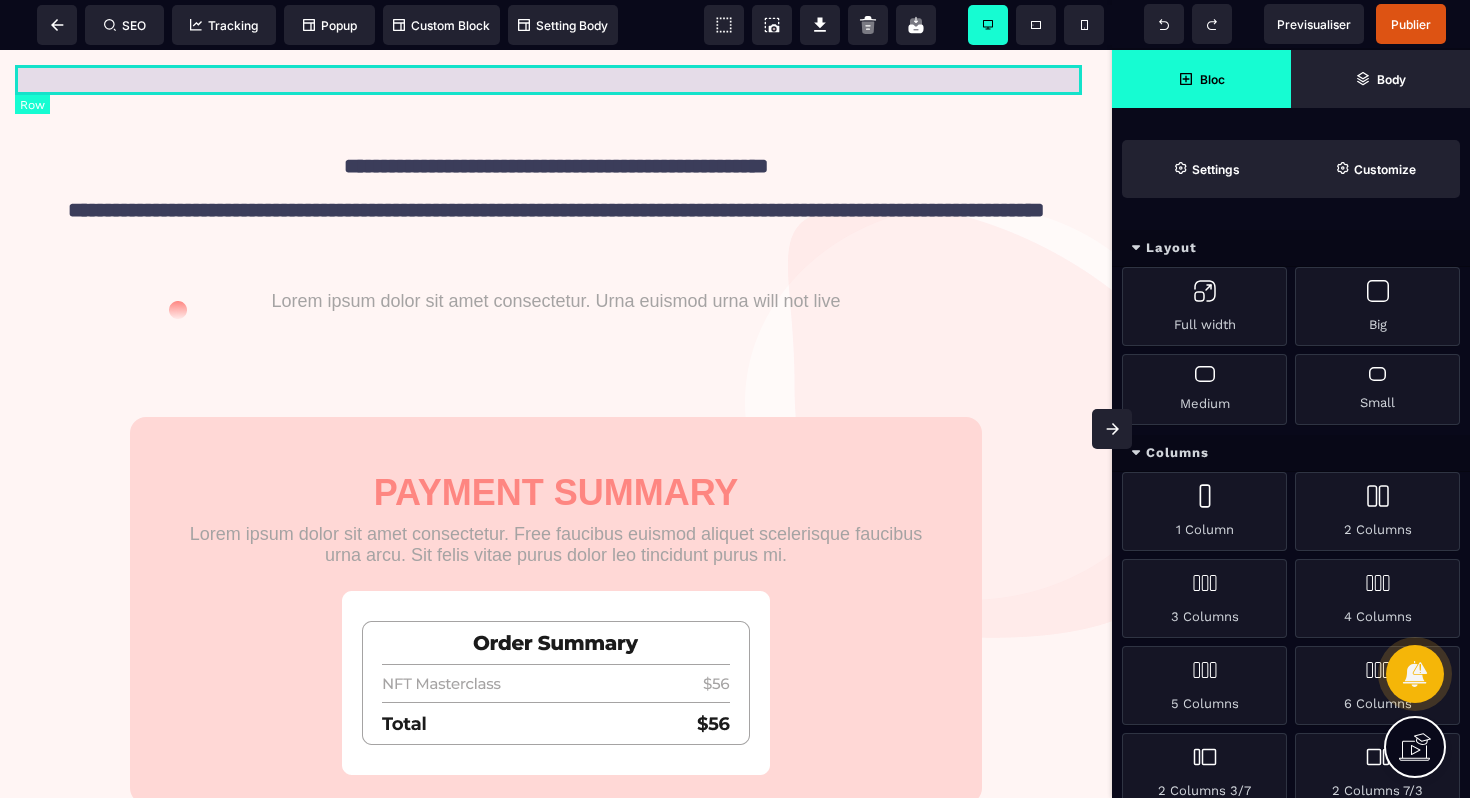 click at bounding box center (556, 80) 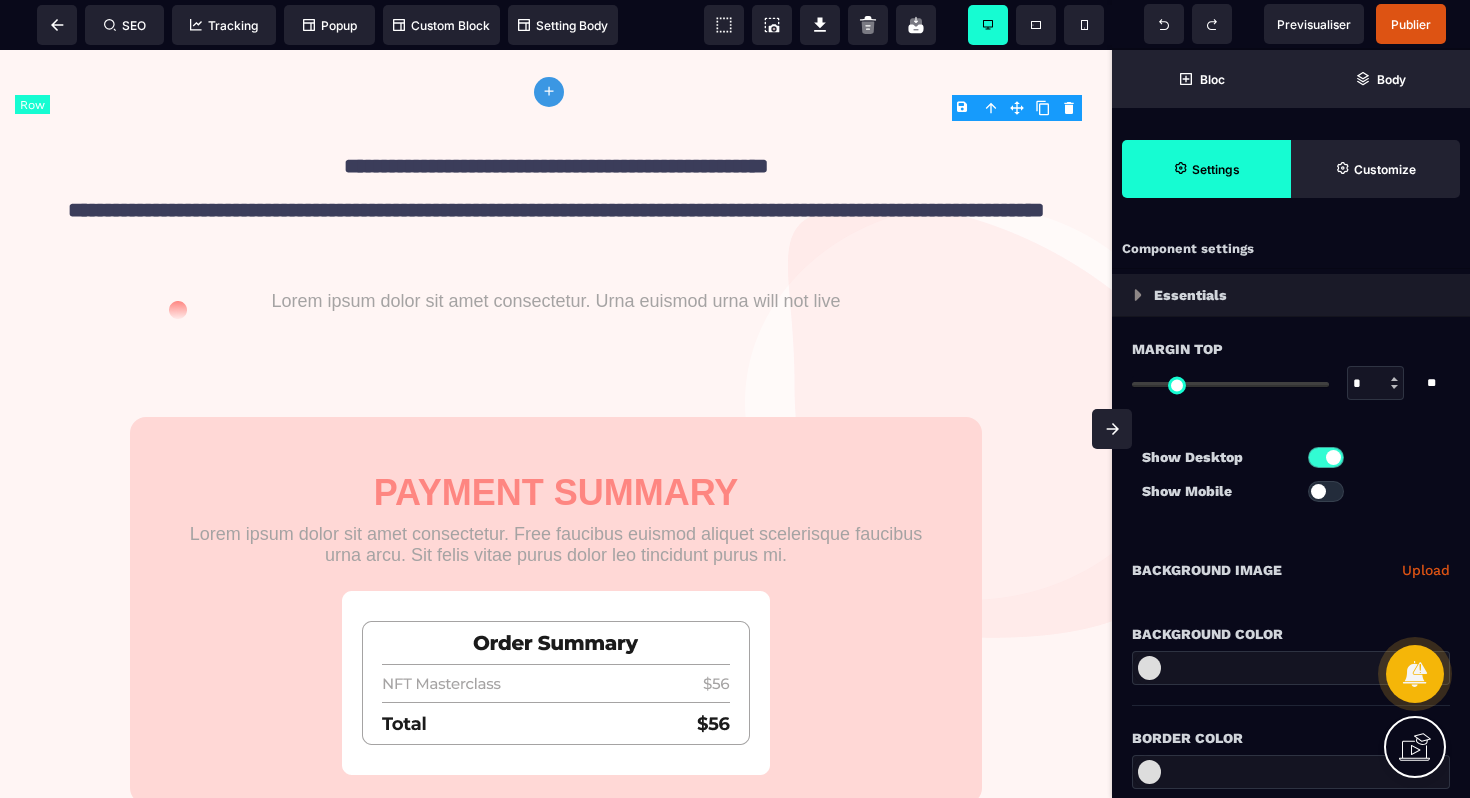 type on "*" 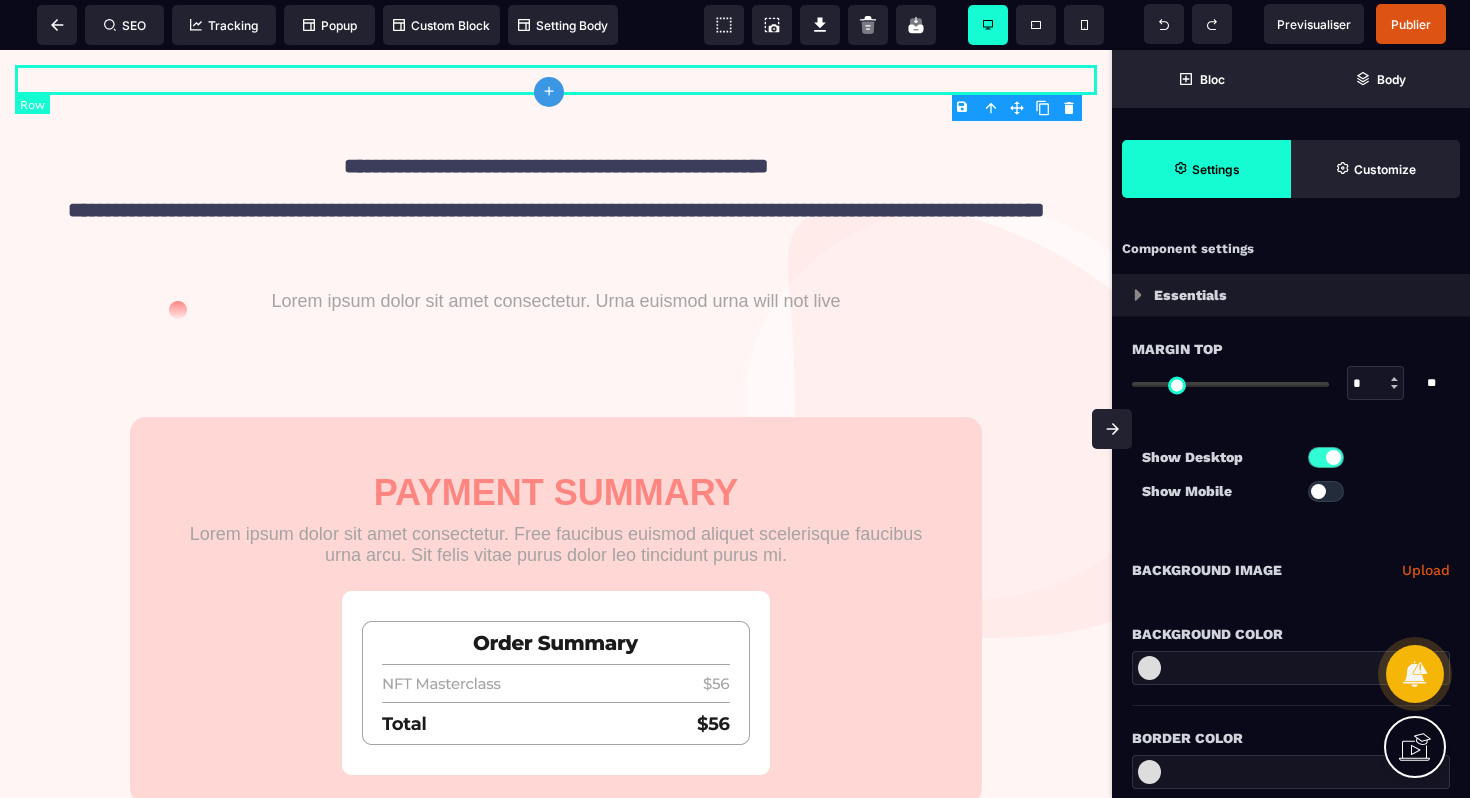 select on "**" 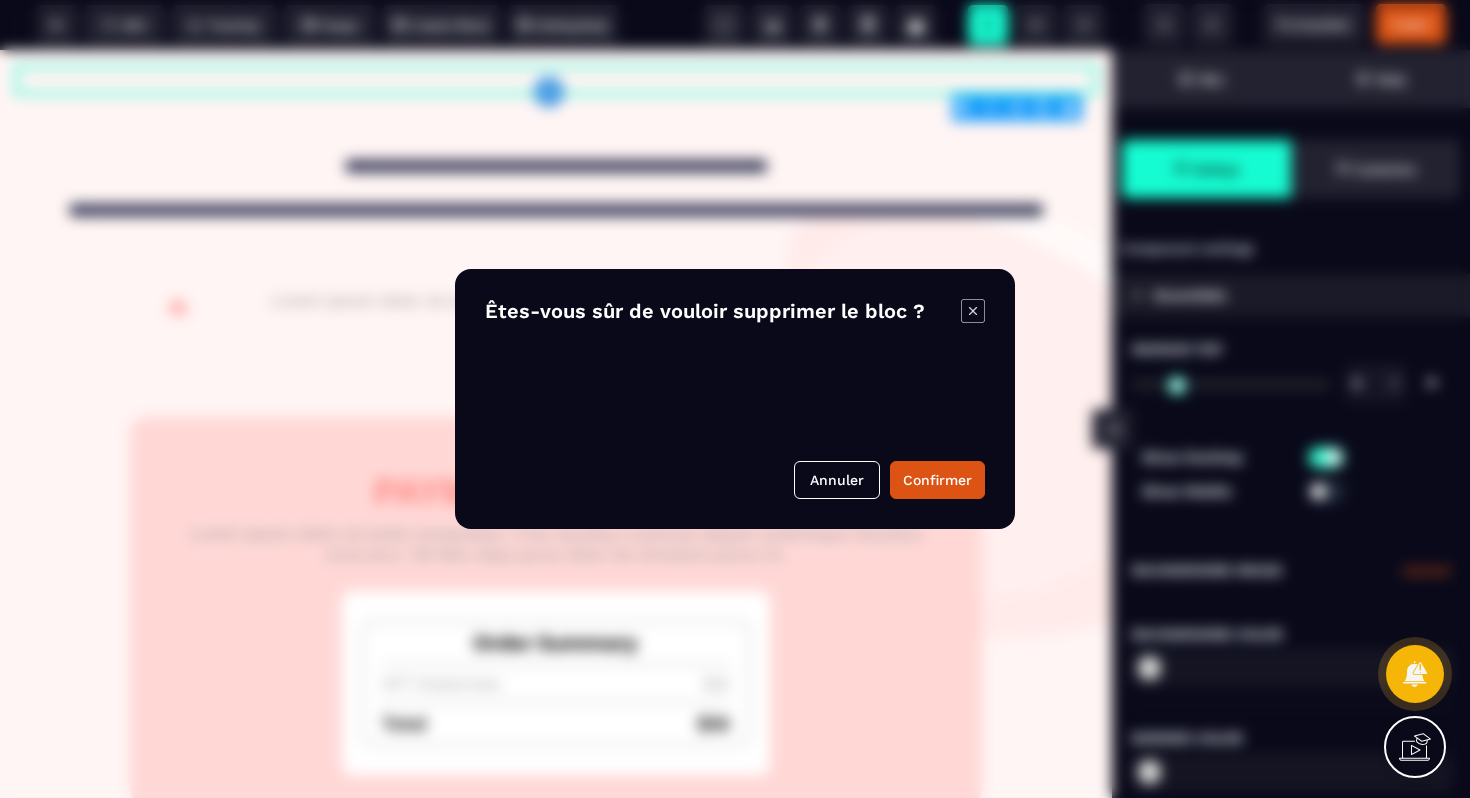 click on "B I U S
A *******
plus
Row
SEO
Big" at bounding box center [735, 399] 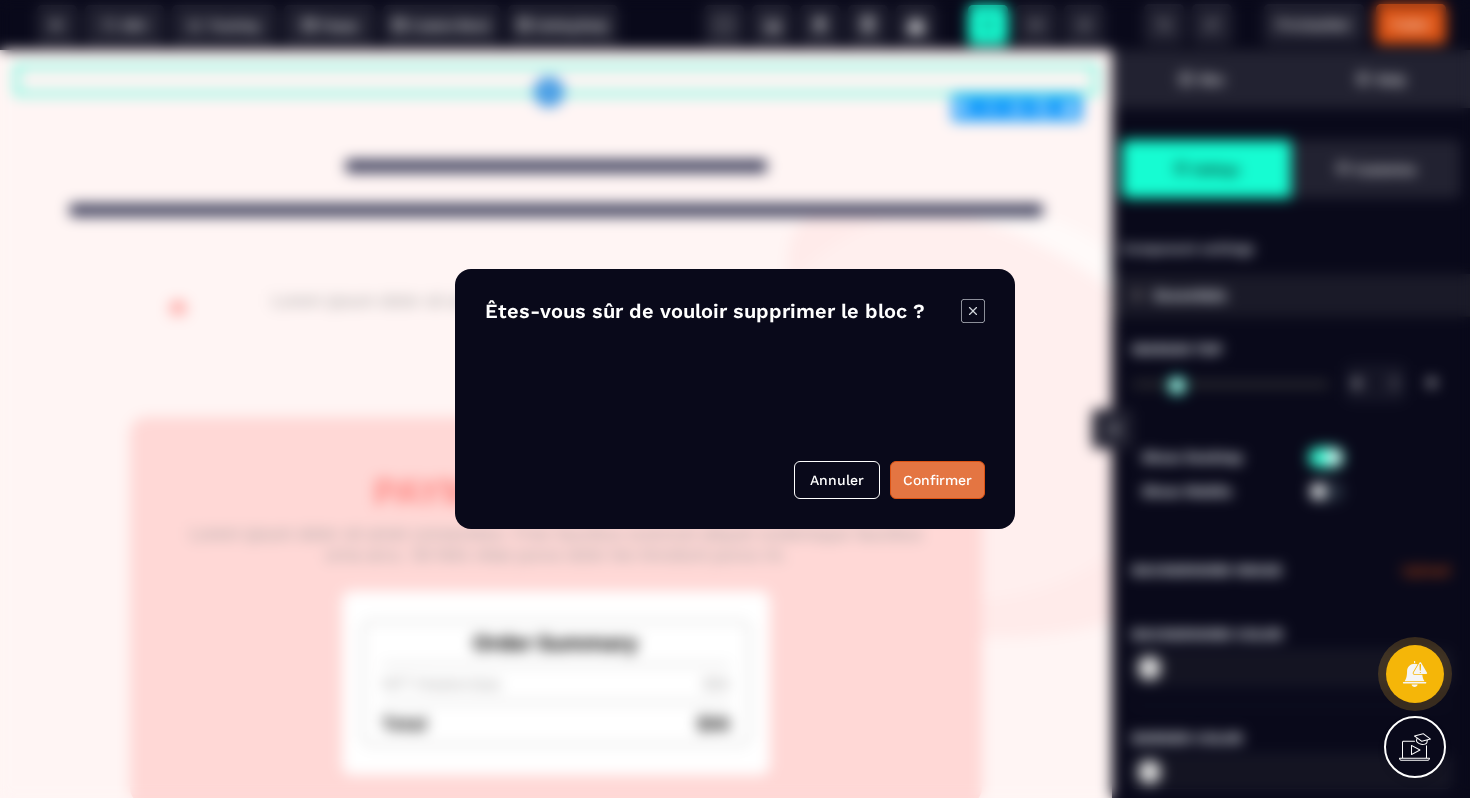 click on "Confirmer" at bounding box center (937, 480) 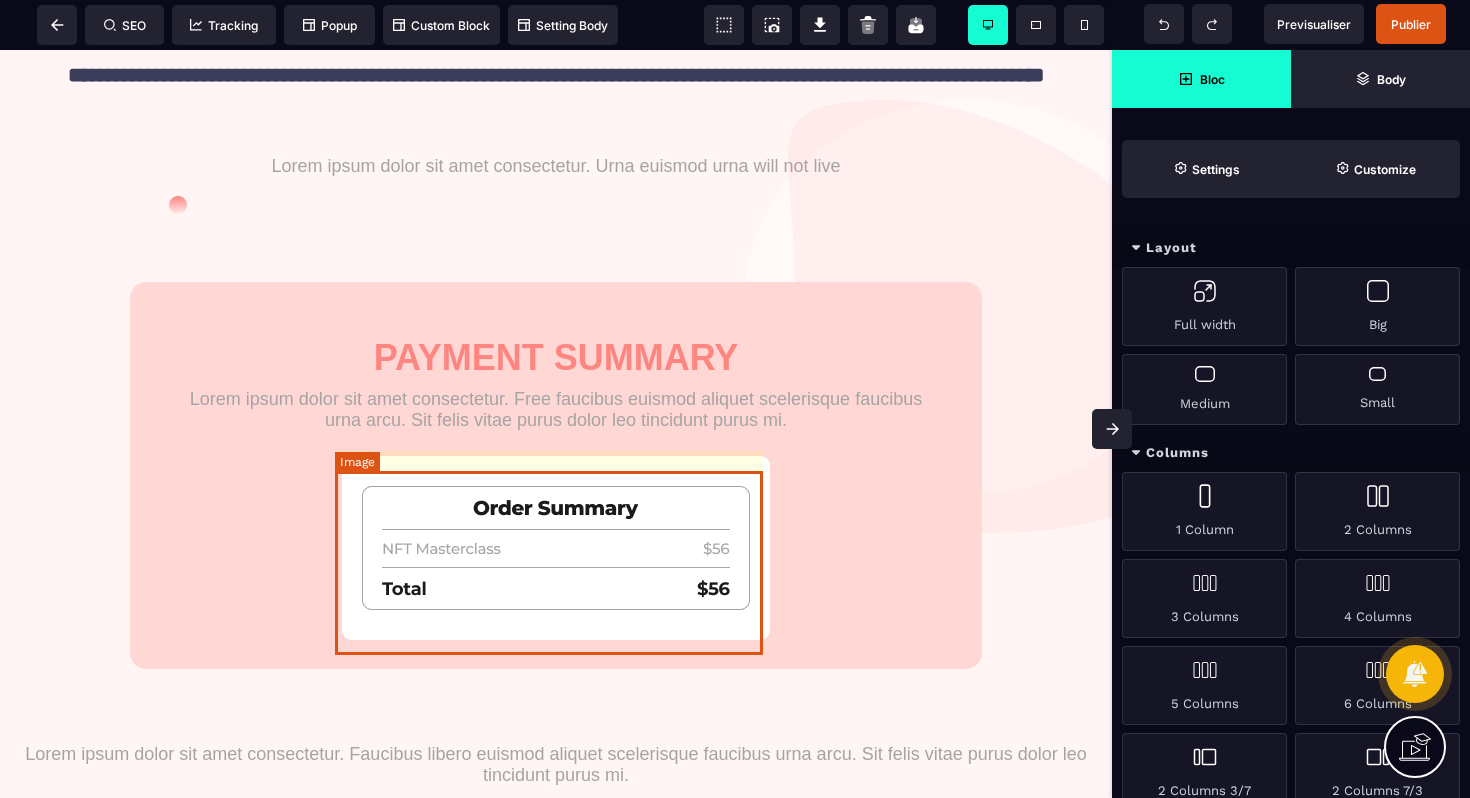 scroll, scrollTop: 470, scrollLeft: 0, axis: vertical 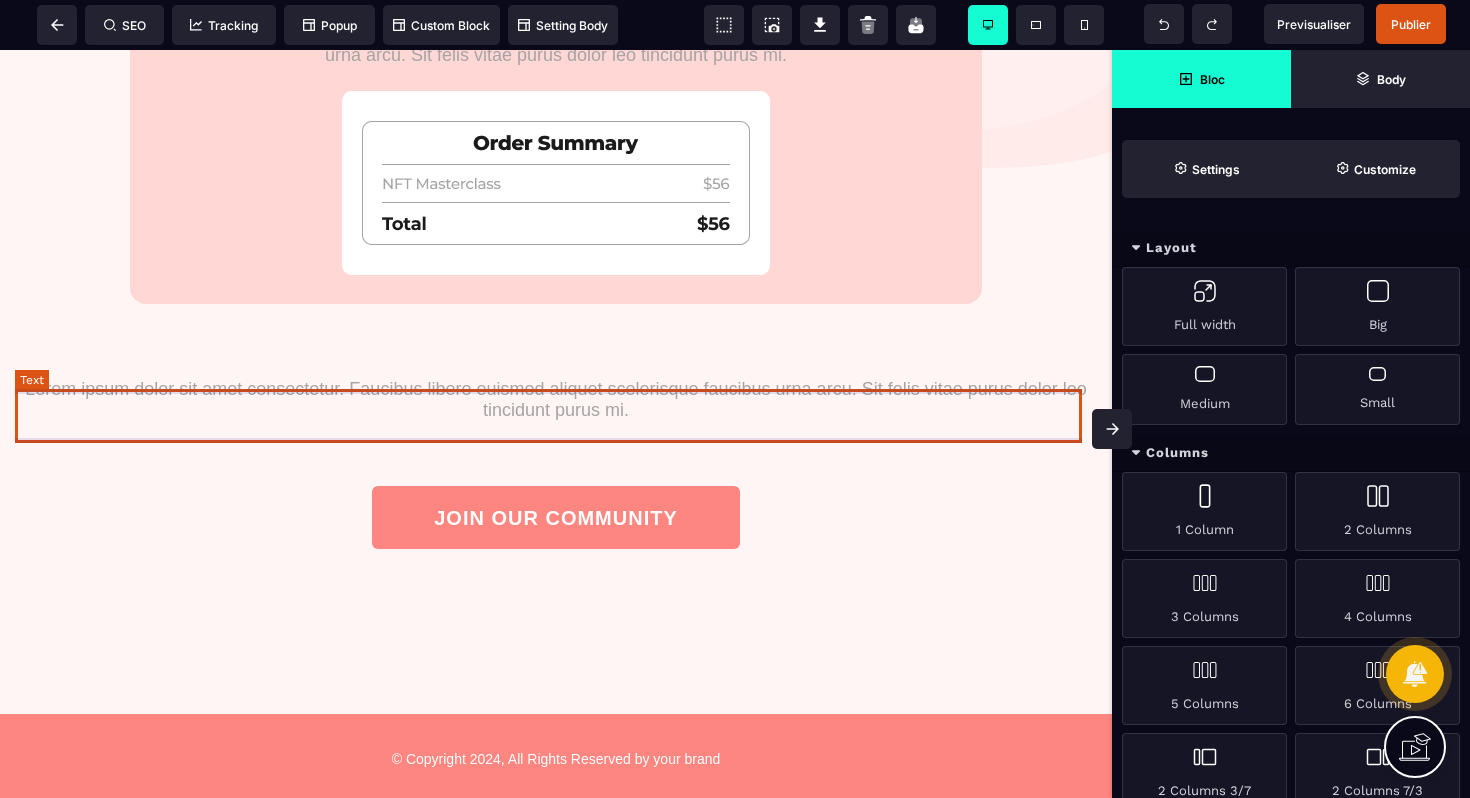 click on "Lorem ipsum dolor sit amet consectetur. Faucibus libero euismod aliquet scelerisque faucibus urna arcu. Sit felis vitae purus dolor leo tincidunt purus mi." at bounding box center (556, 400) 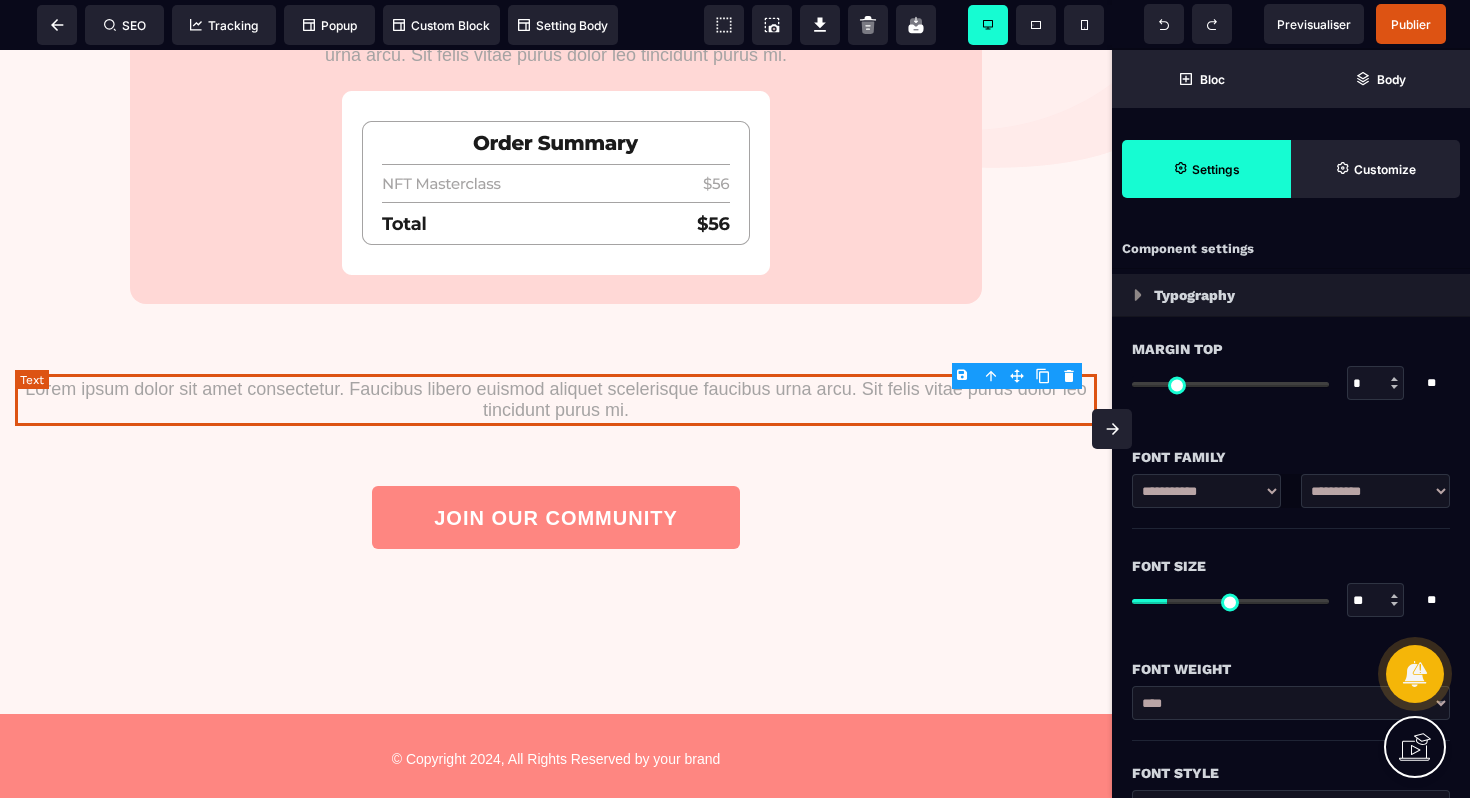 click on "Lorem ipsum dolor sit amet consectetur. Faucibus libero euismod aliquet scelerisque faucibus urna arcu. Sit felis vitae purus dolor leo tincidunt purus mi." at bounding box center [556, 400] 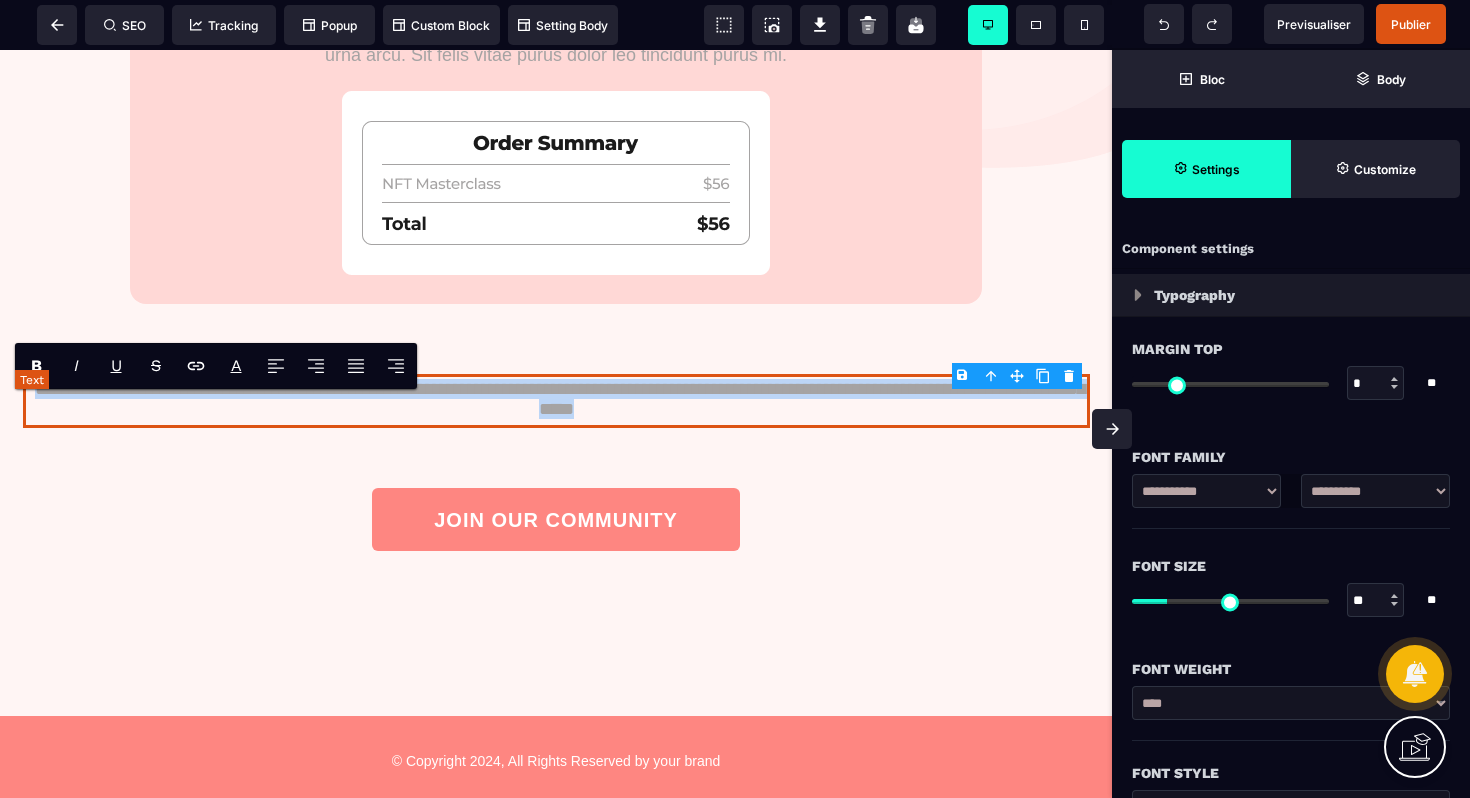 drag, startPoint x: 766, startPoint y: 425, endPoint x: 22, endPoint y: 401, distance: 744.387 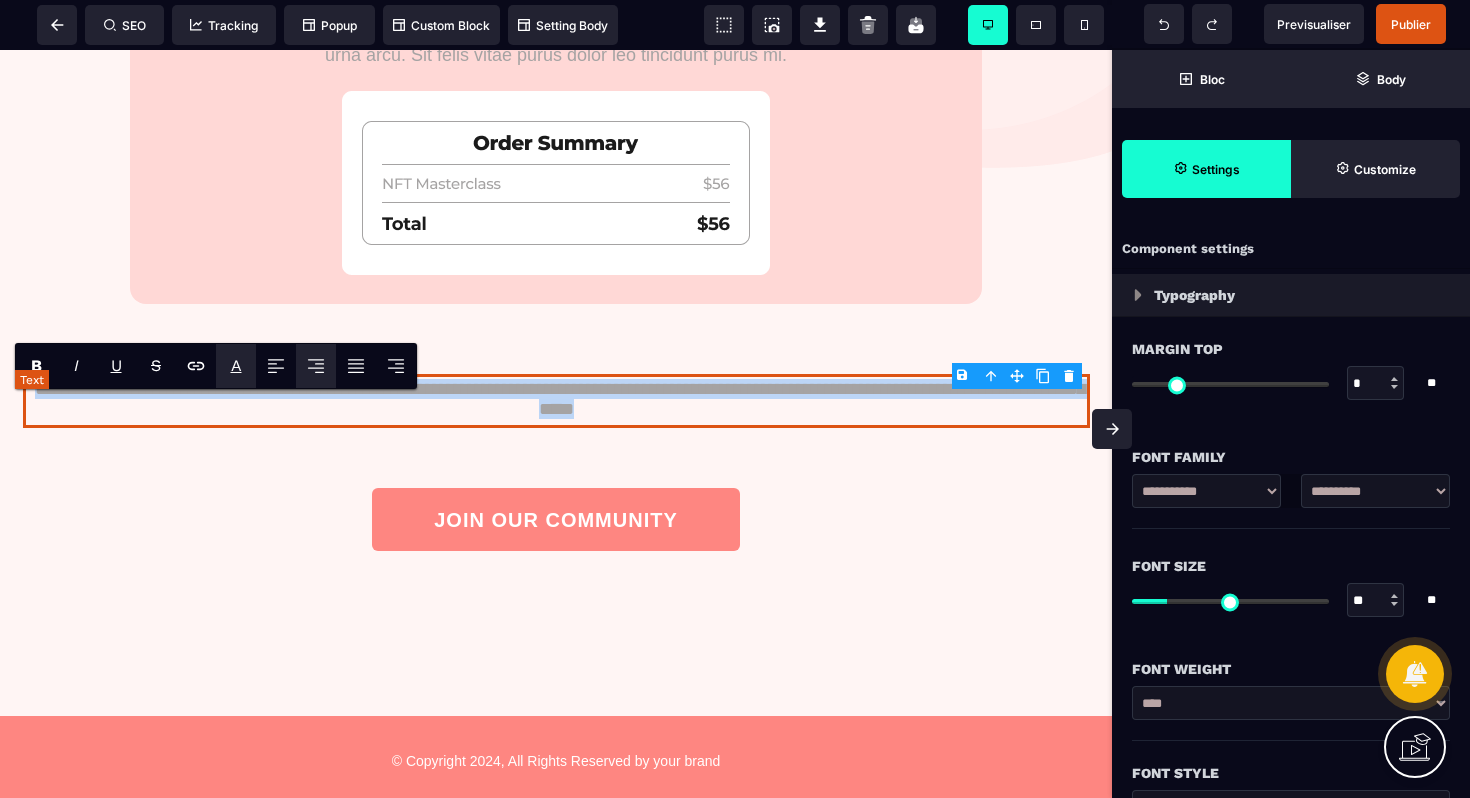 type 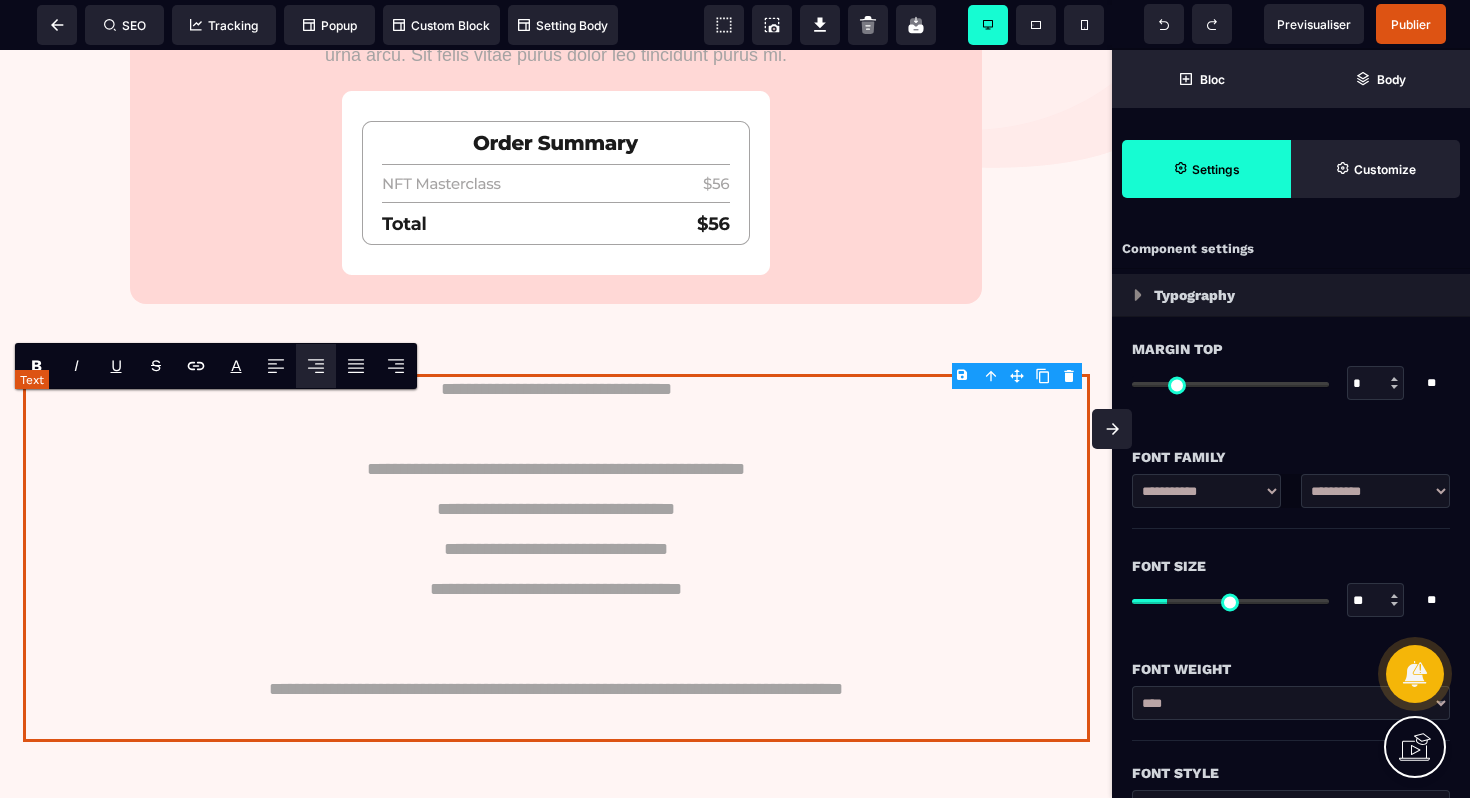 click on "**********" at bounding box center [556, 558] 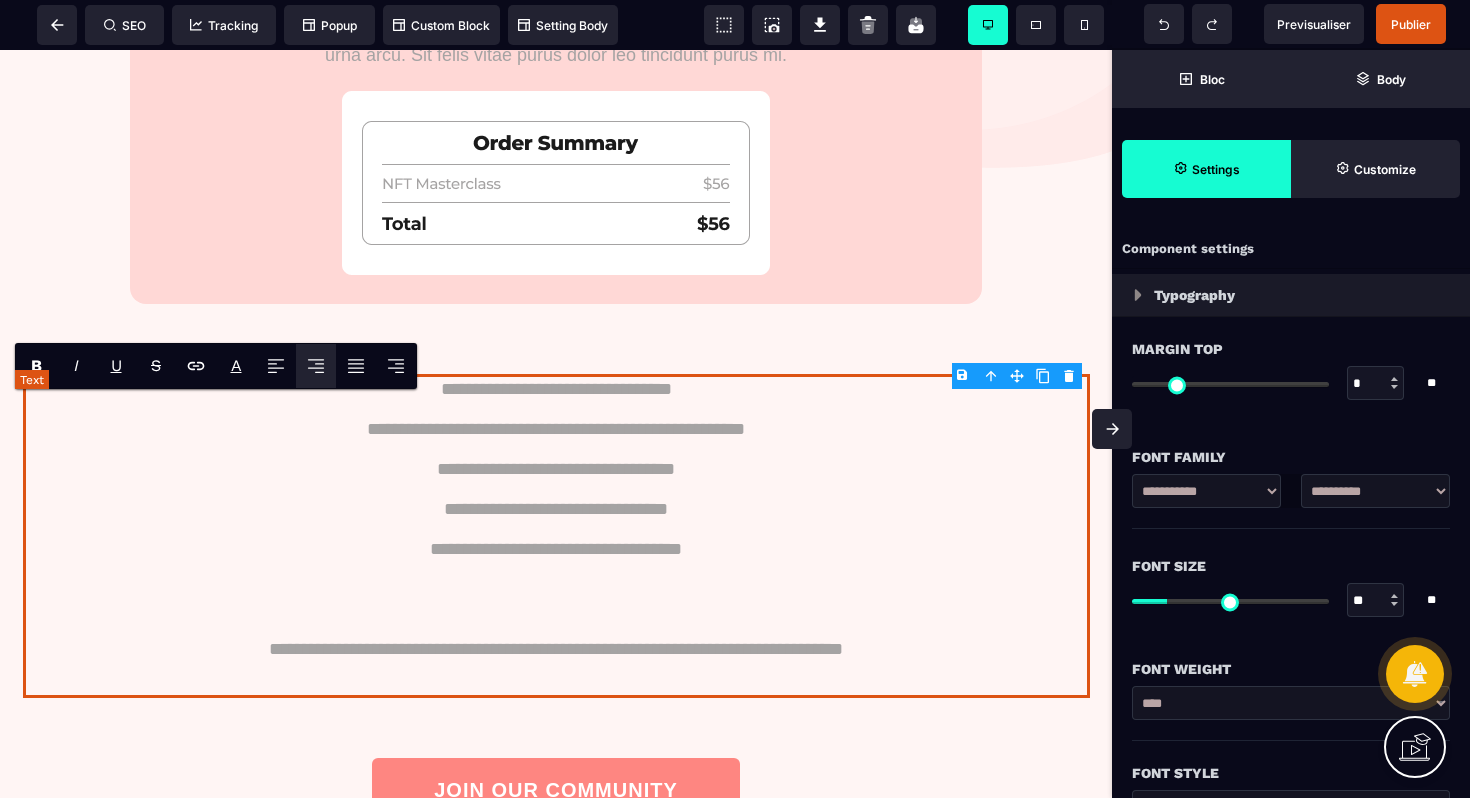 click on "**********" at bounding box center (556, 536) 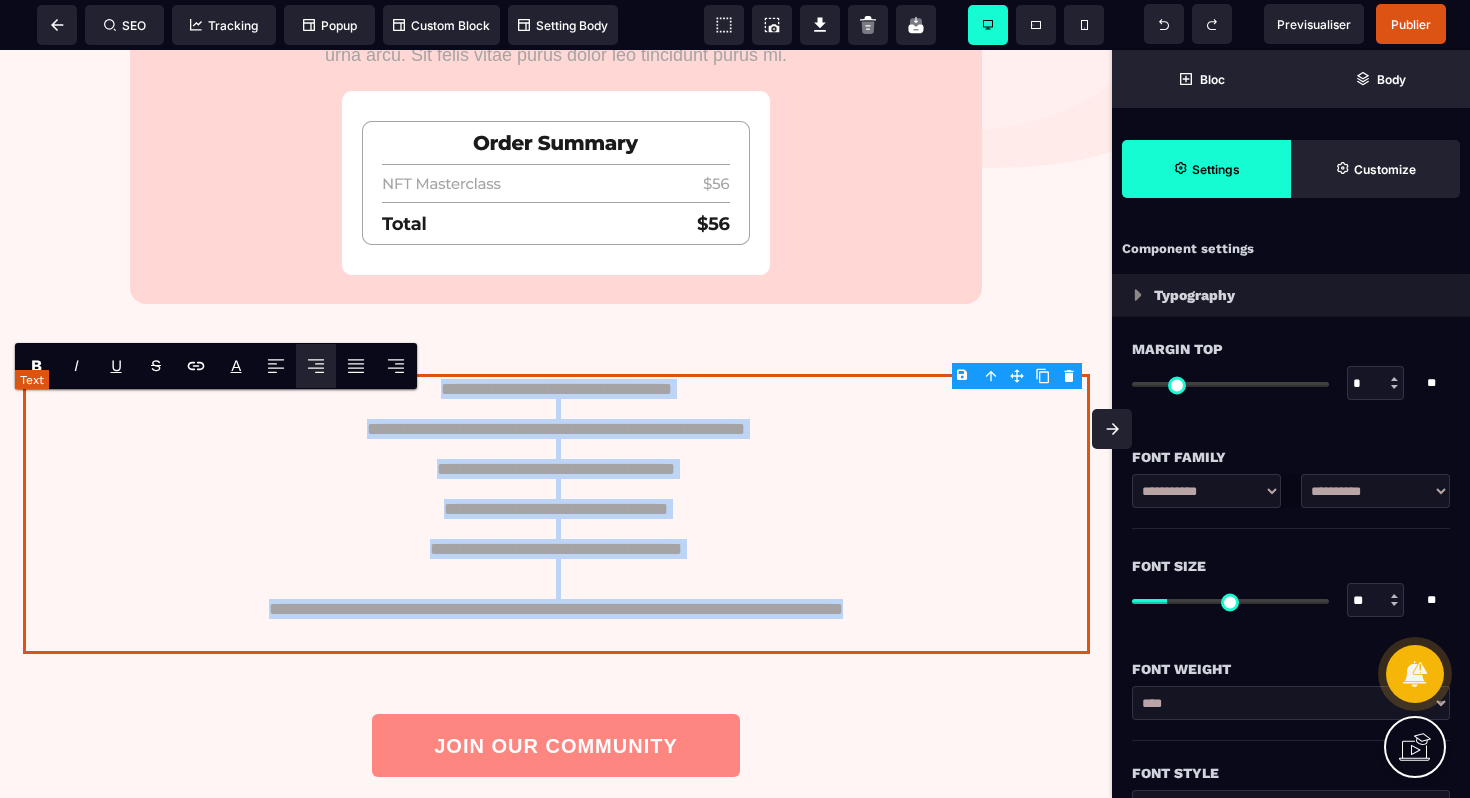 drag, startPoint x: 949, startPoint y: 653, endPoint x: 404, endPoint y: 403, distance: 599.60406 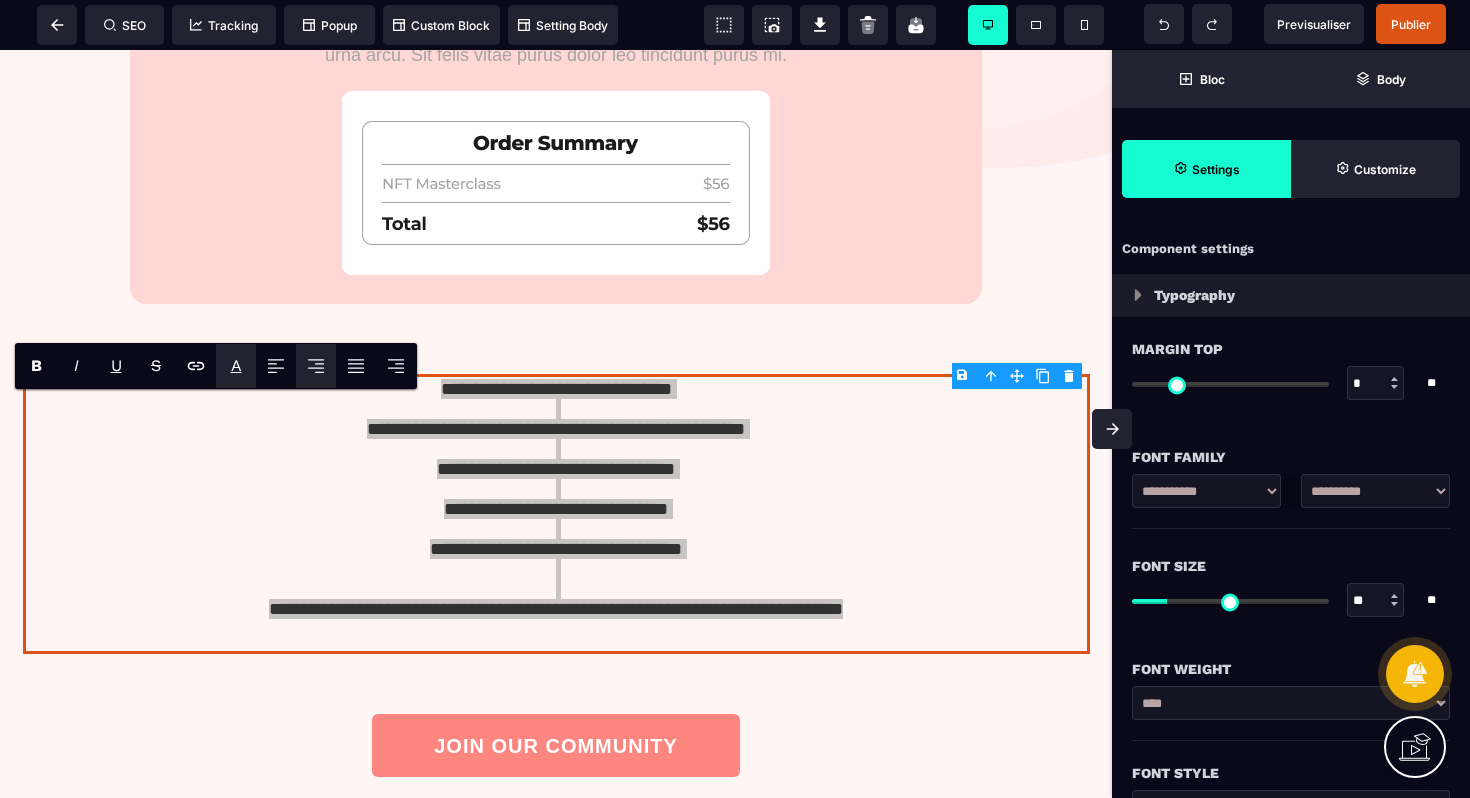 click on "A" at bounding box center (236, 365) 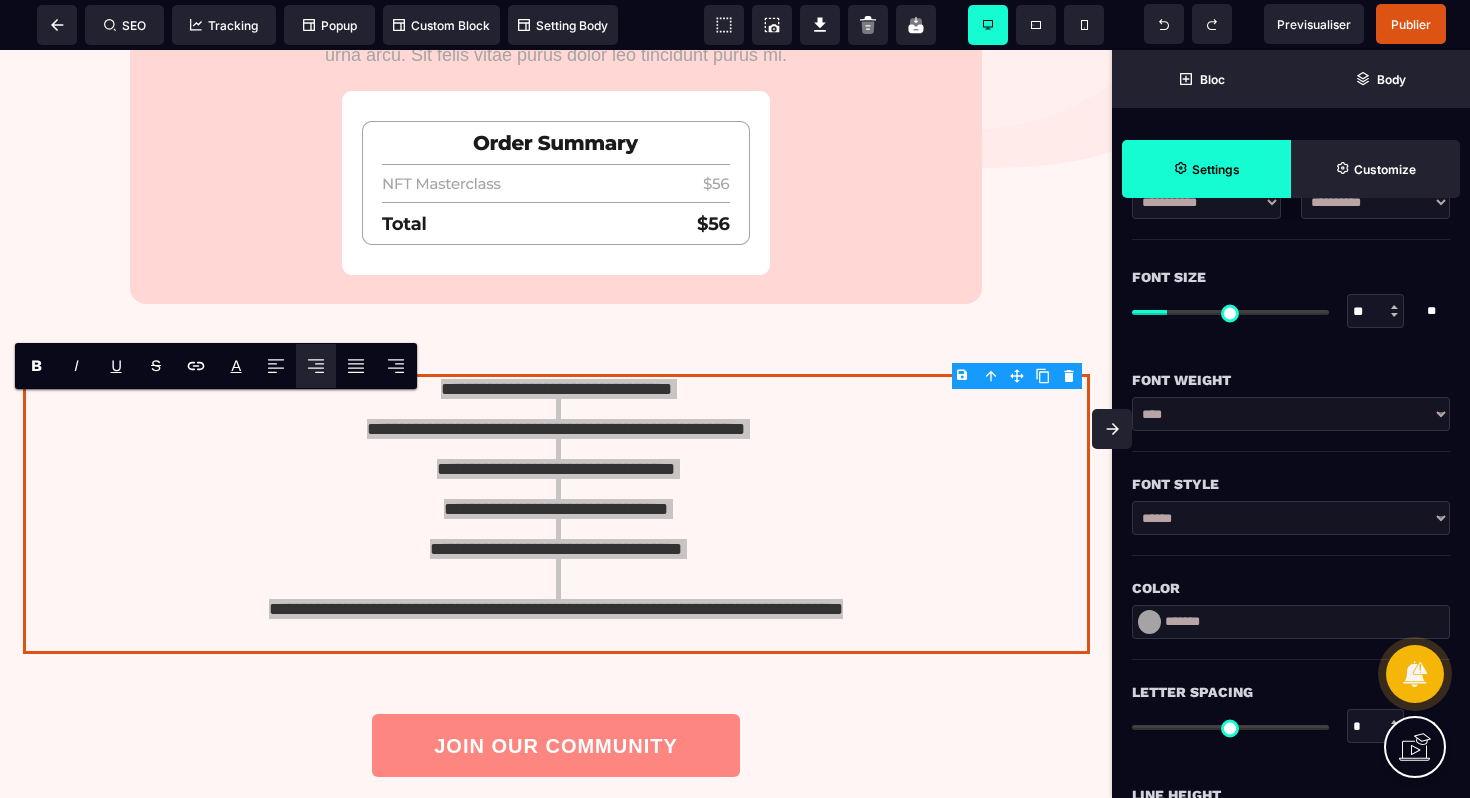 scroll, scrollTop: 332, scrollLeft: 0, axis: vertical 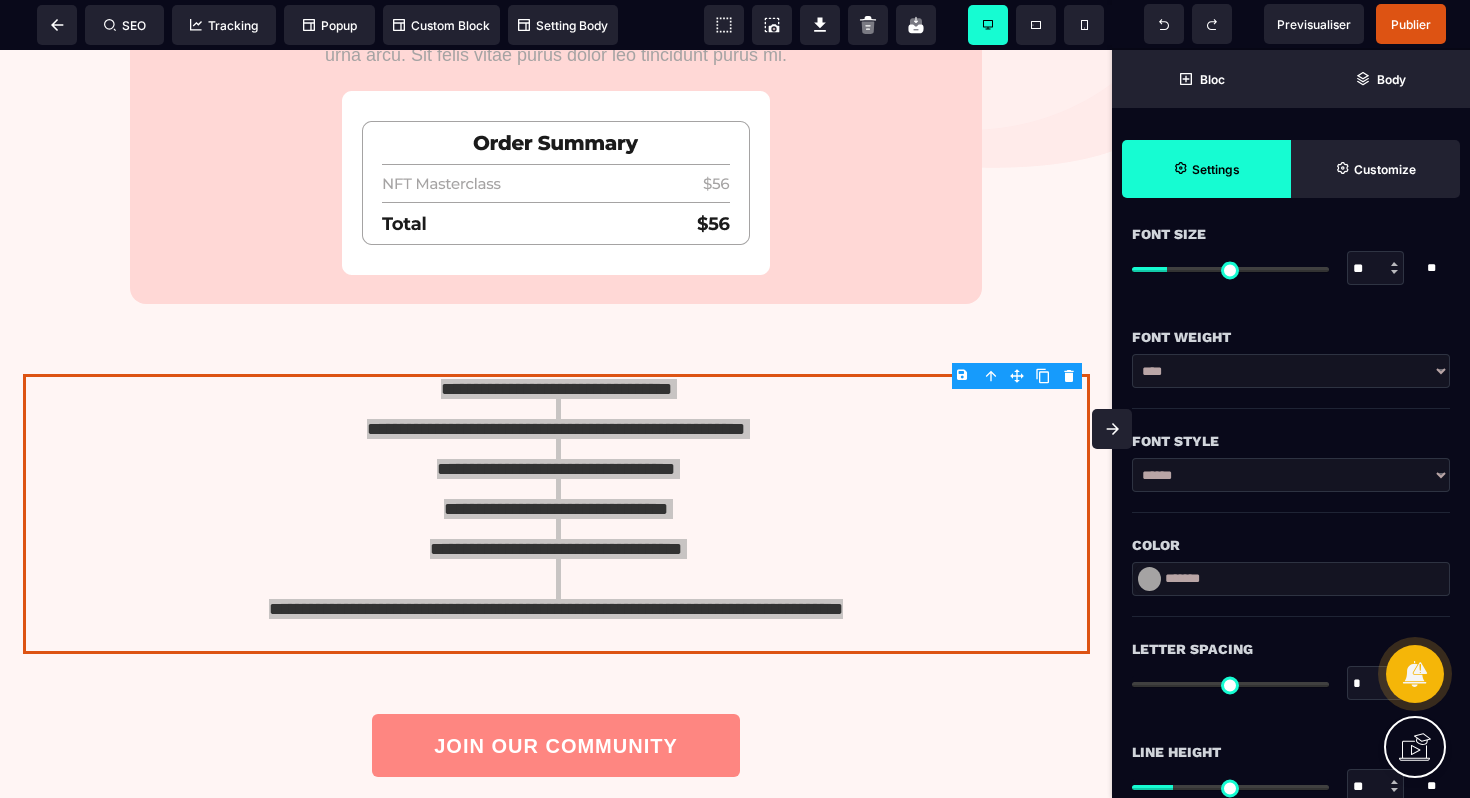 click at bounding box center [1149, 579] 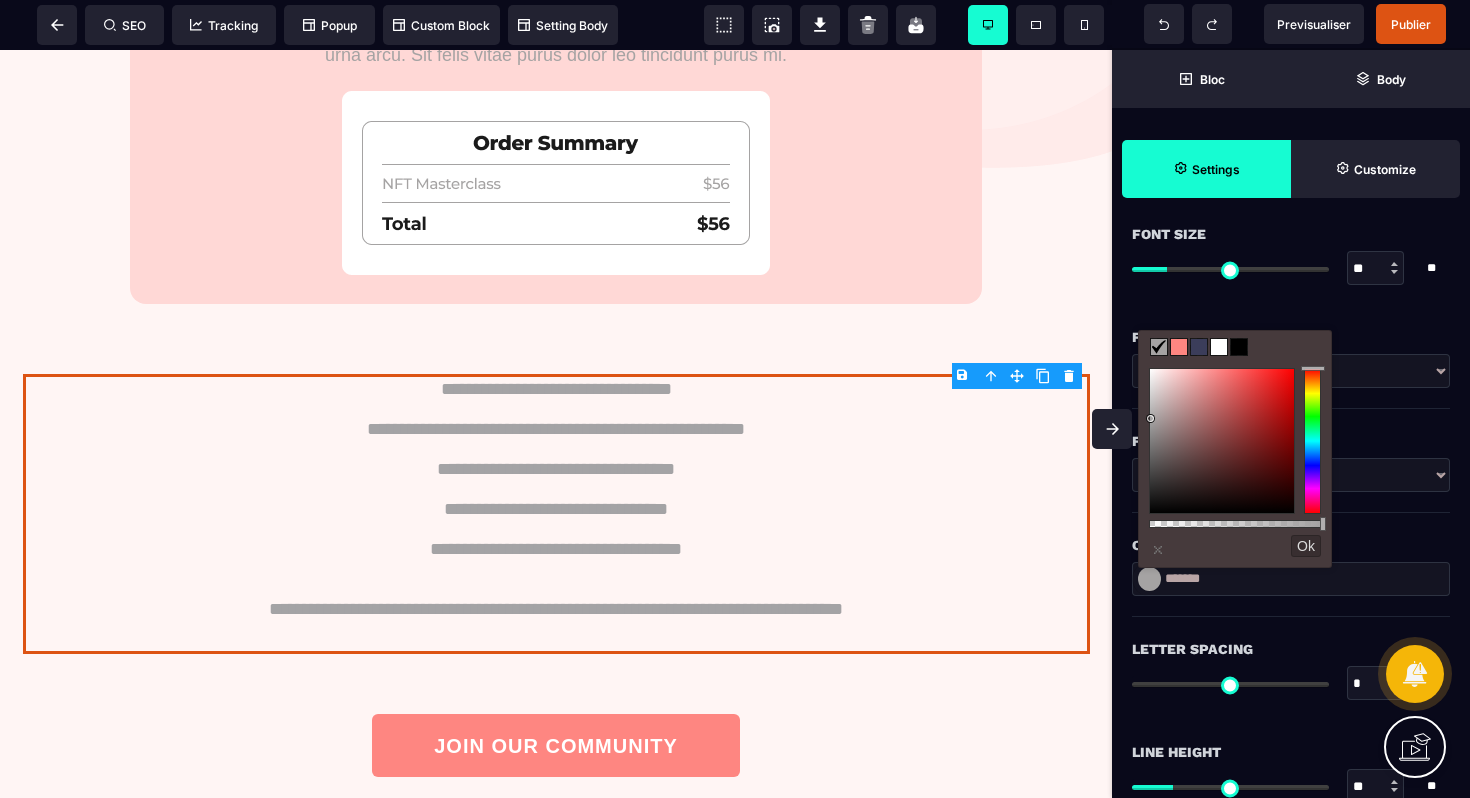 click at bounding box center (1312, 441) 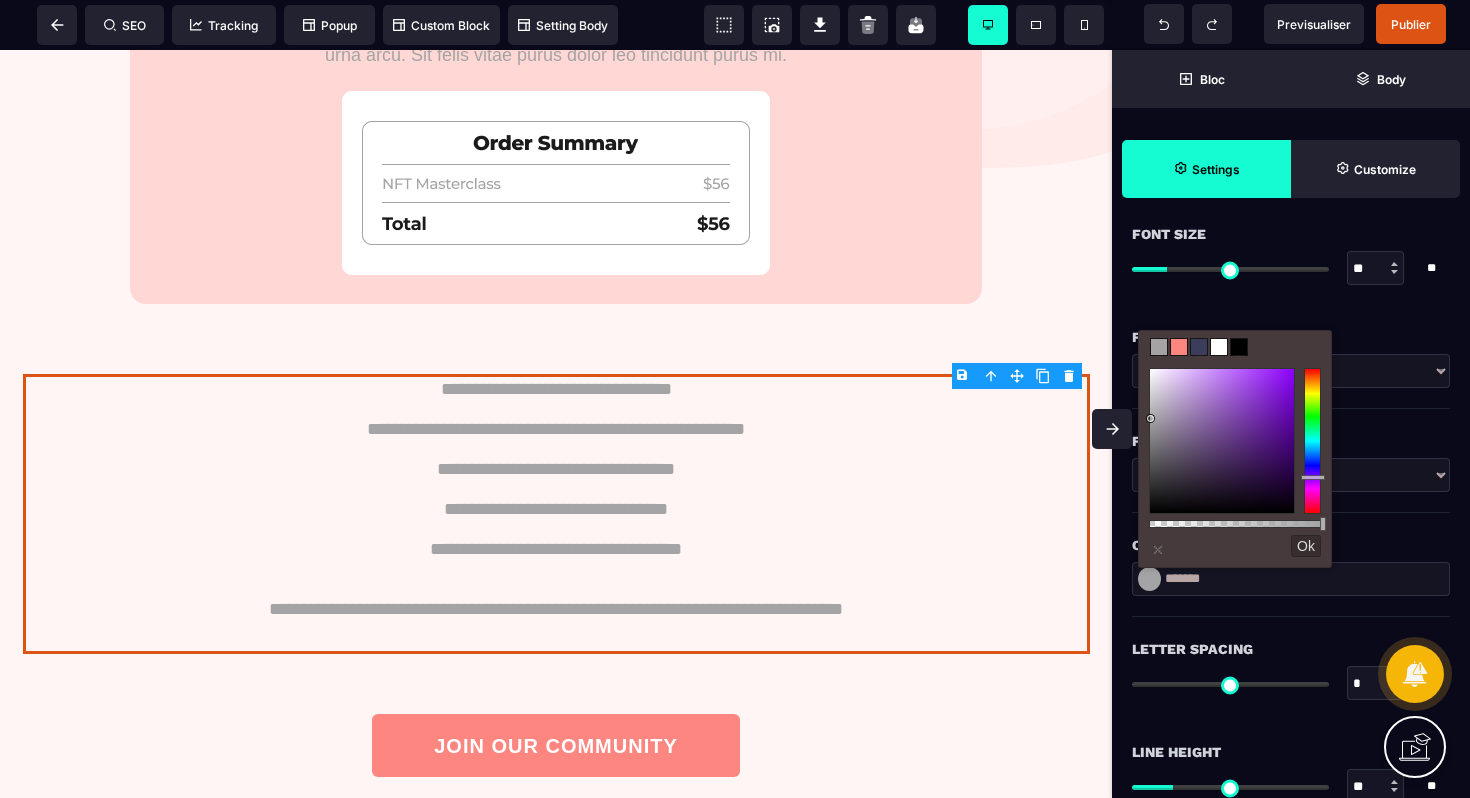 click at bounding box center [1222, 441] 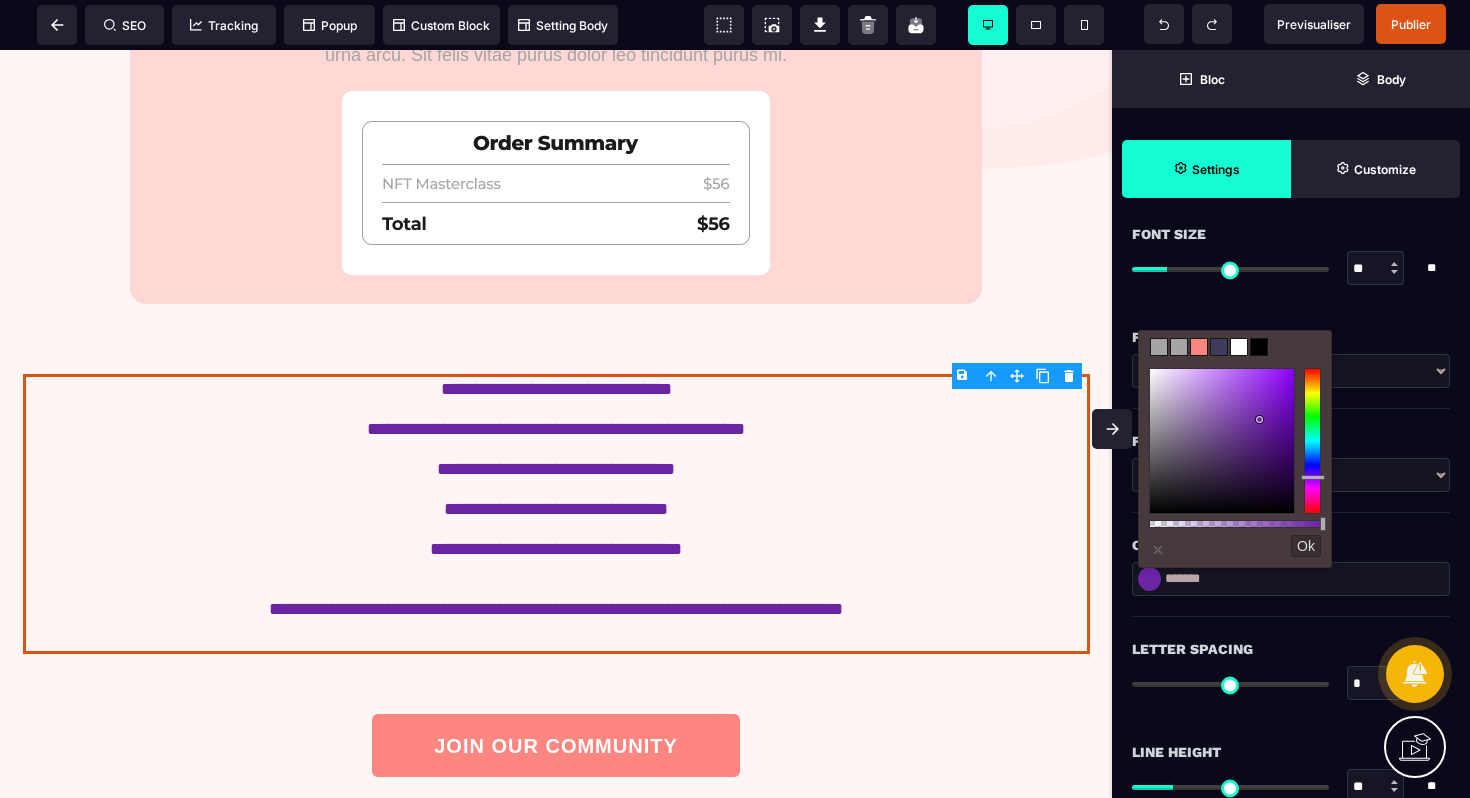 type on "*******" 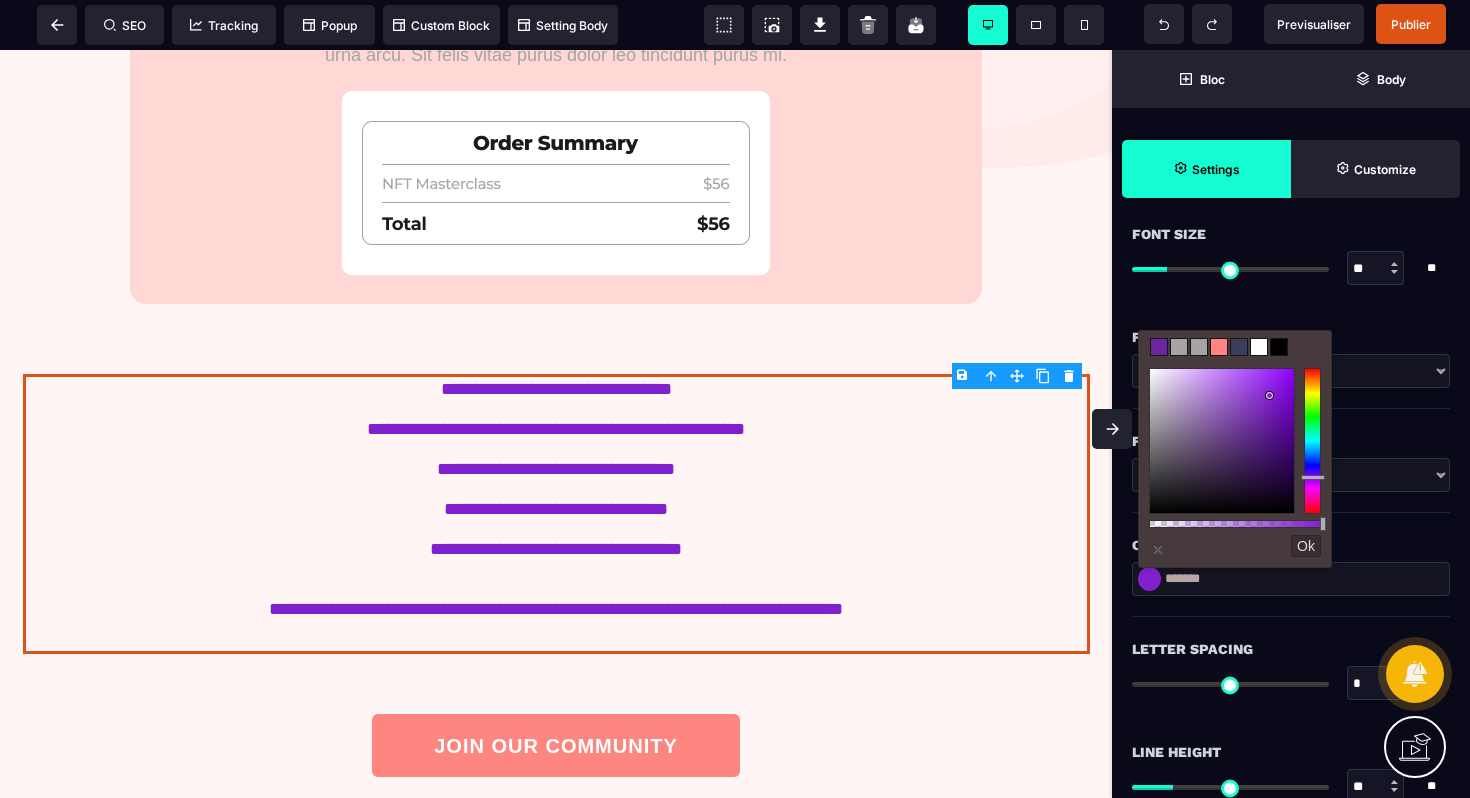 click on "Ok" at bounding box center [1306, 546] 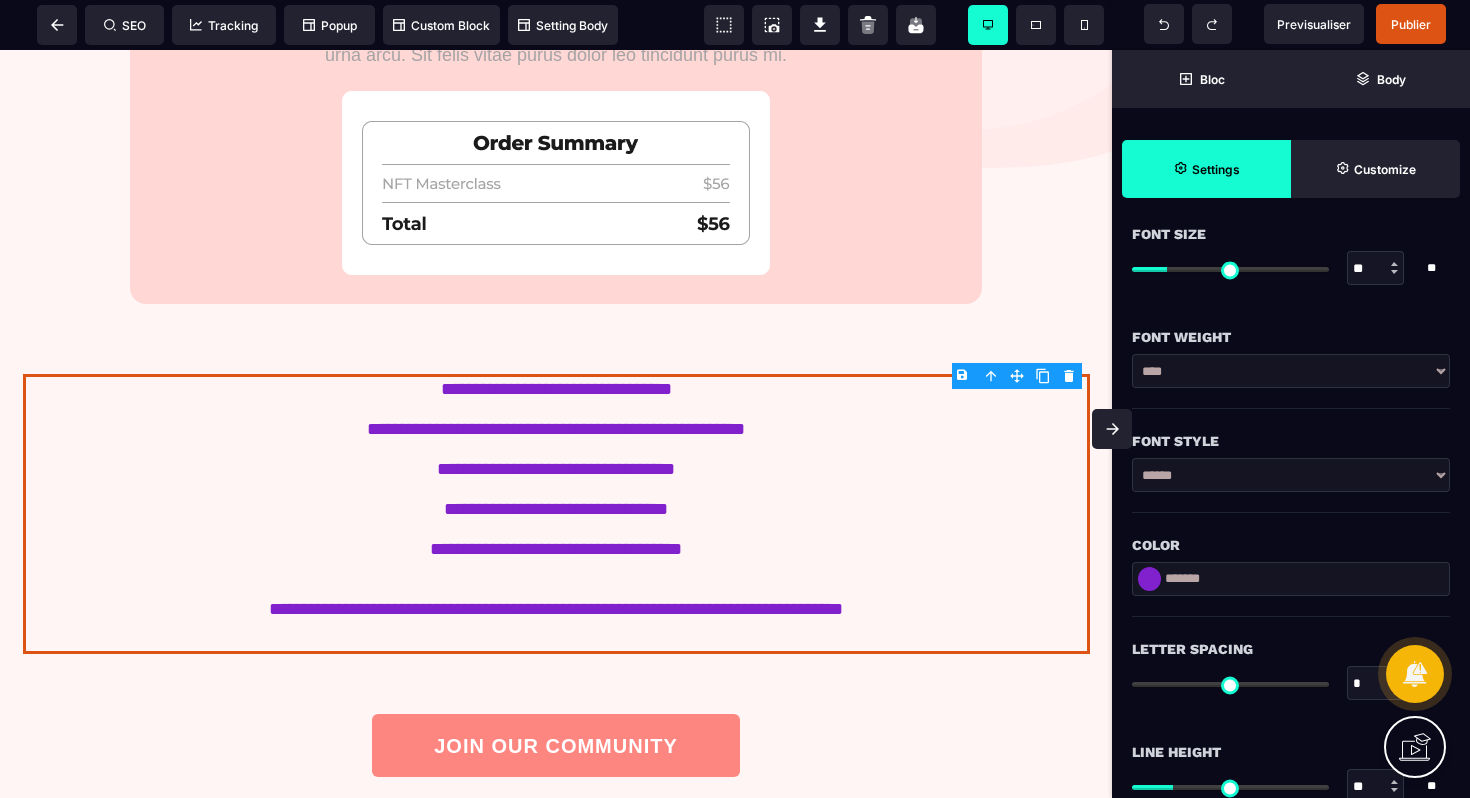 click on "**********" at bounding box center (1291, 371) 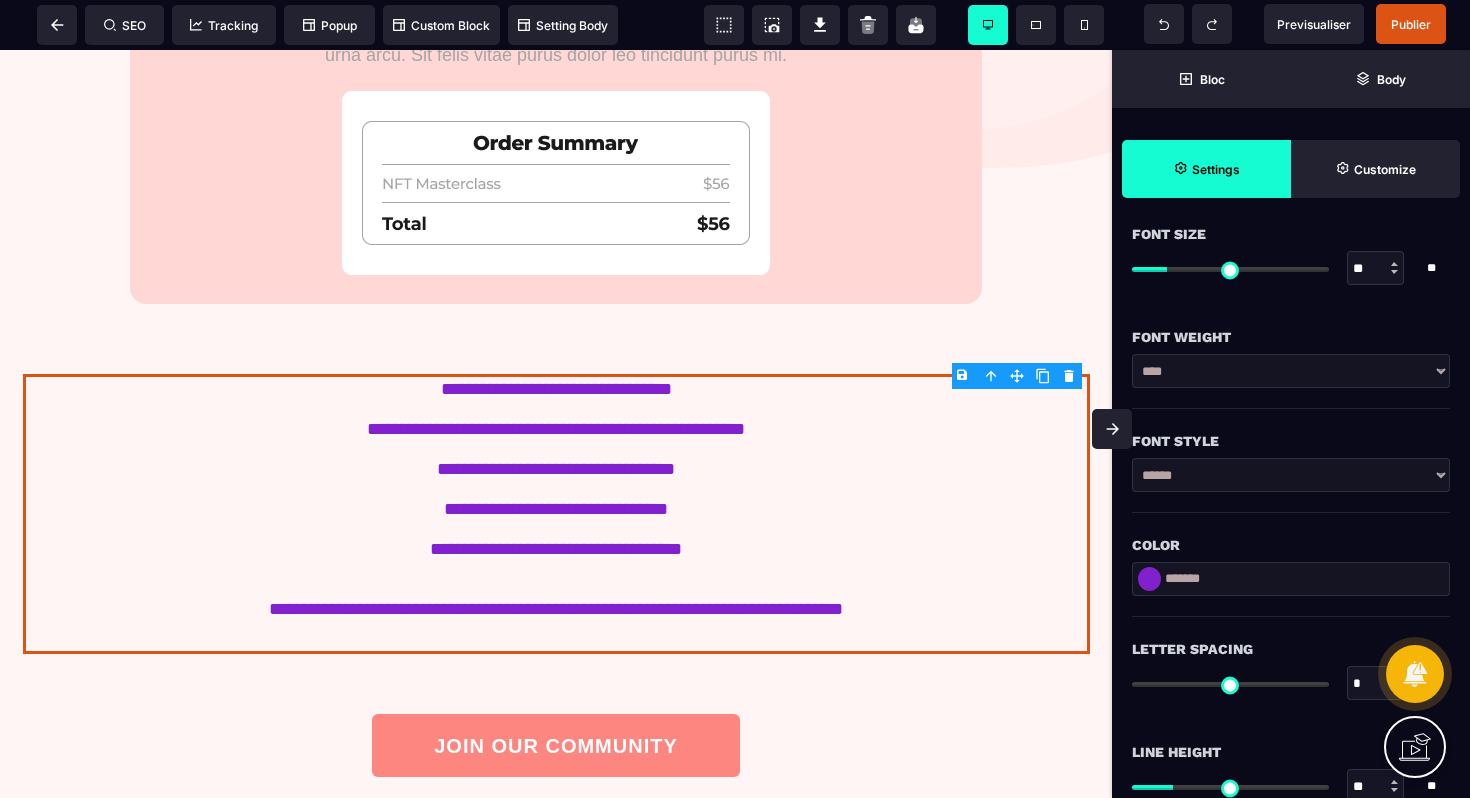 click on "**********" at bounding box center (1291, 371) 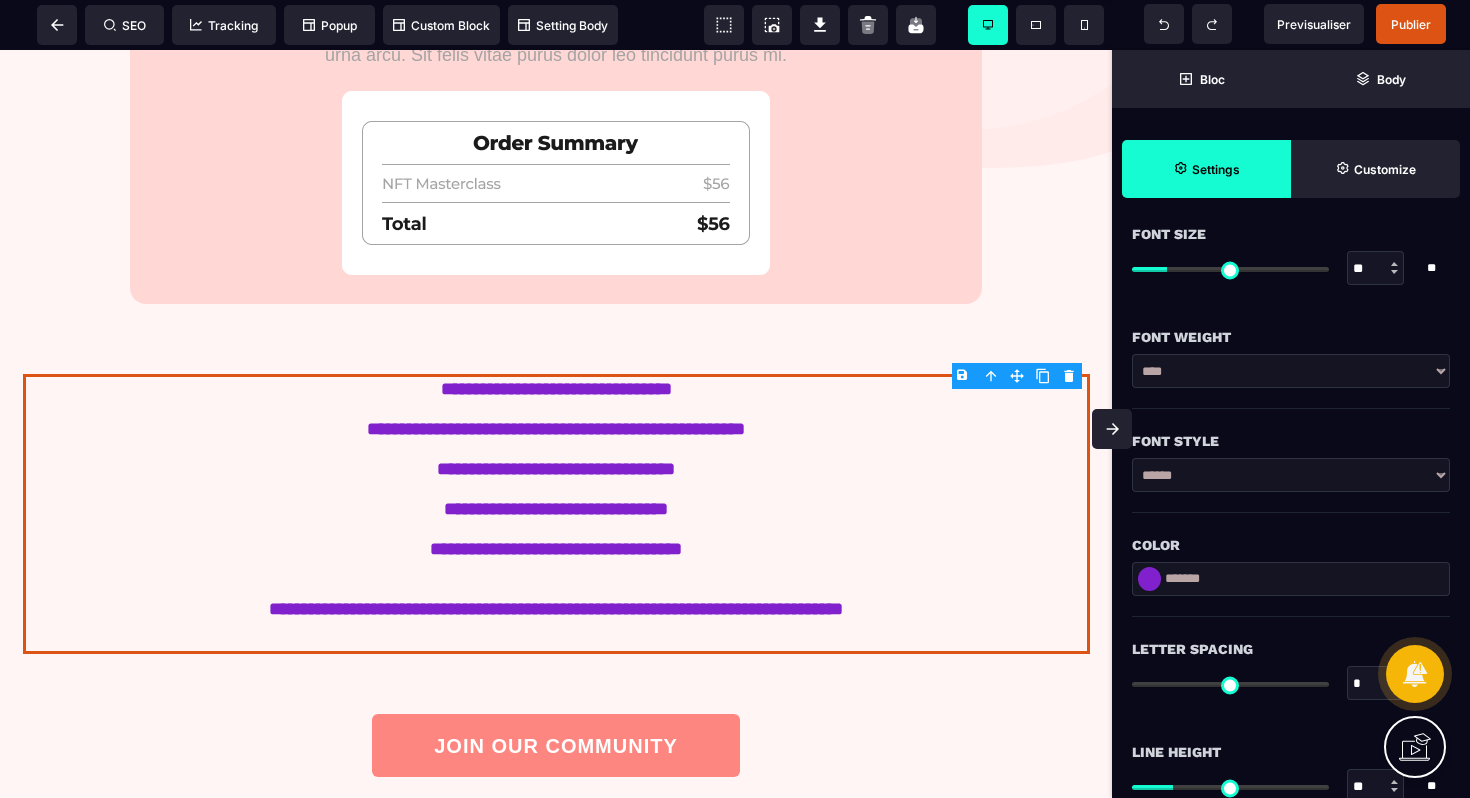 type on "*" 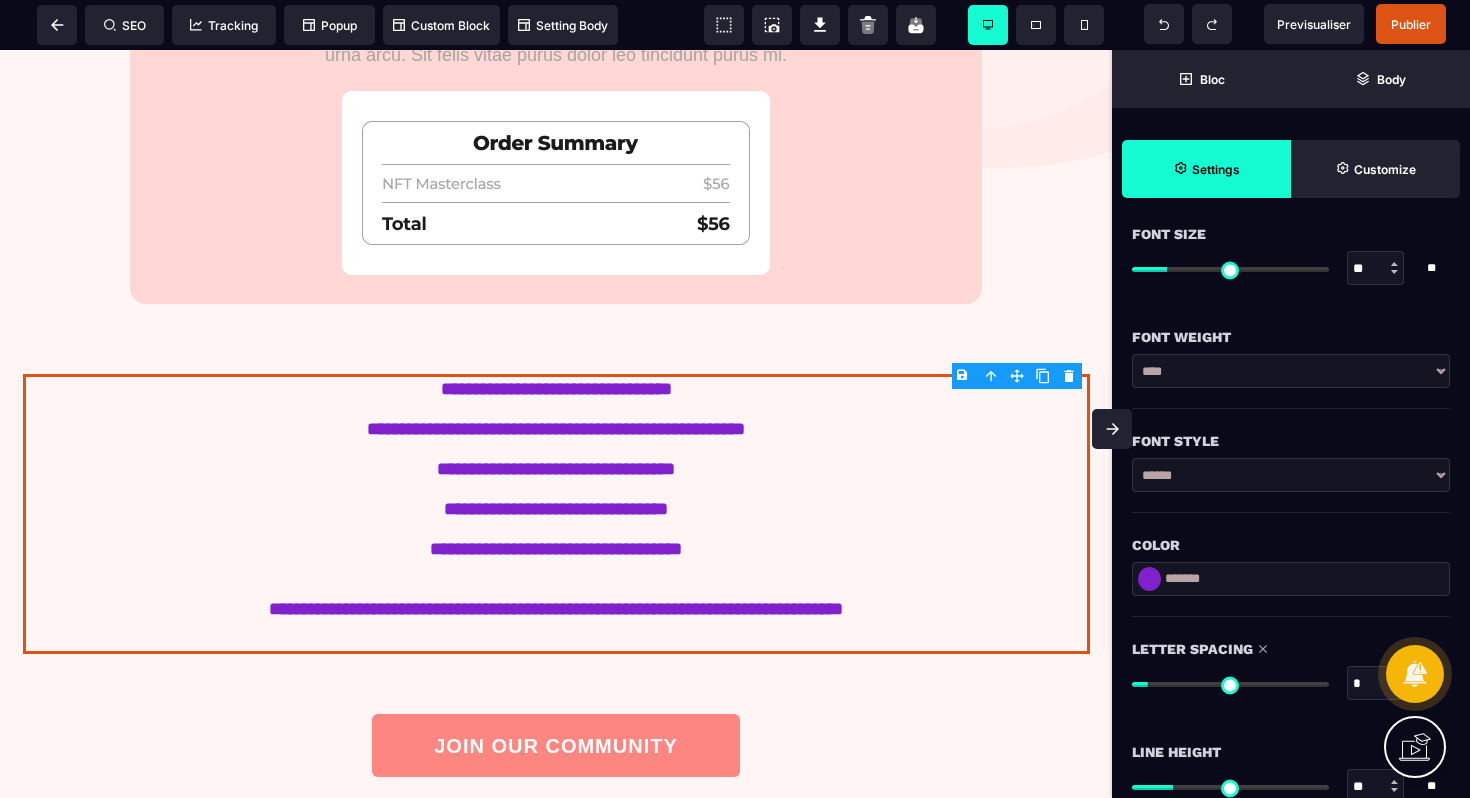 type on "*" 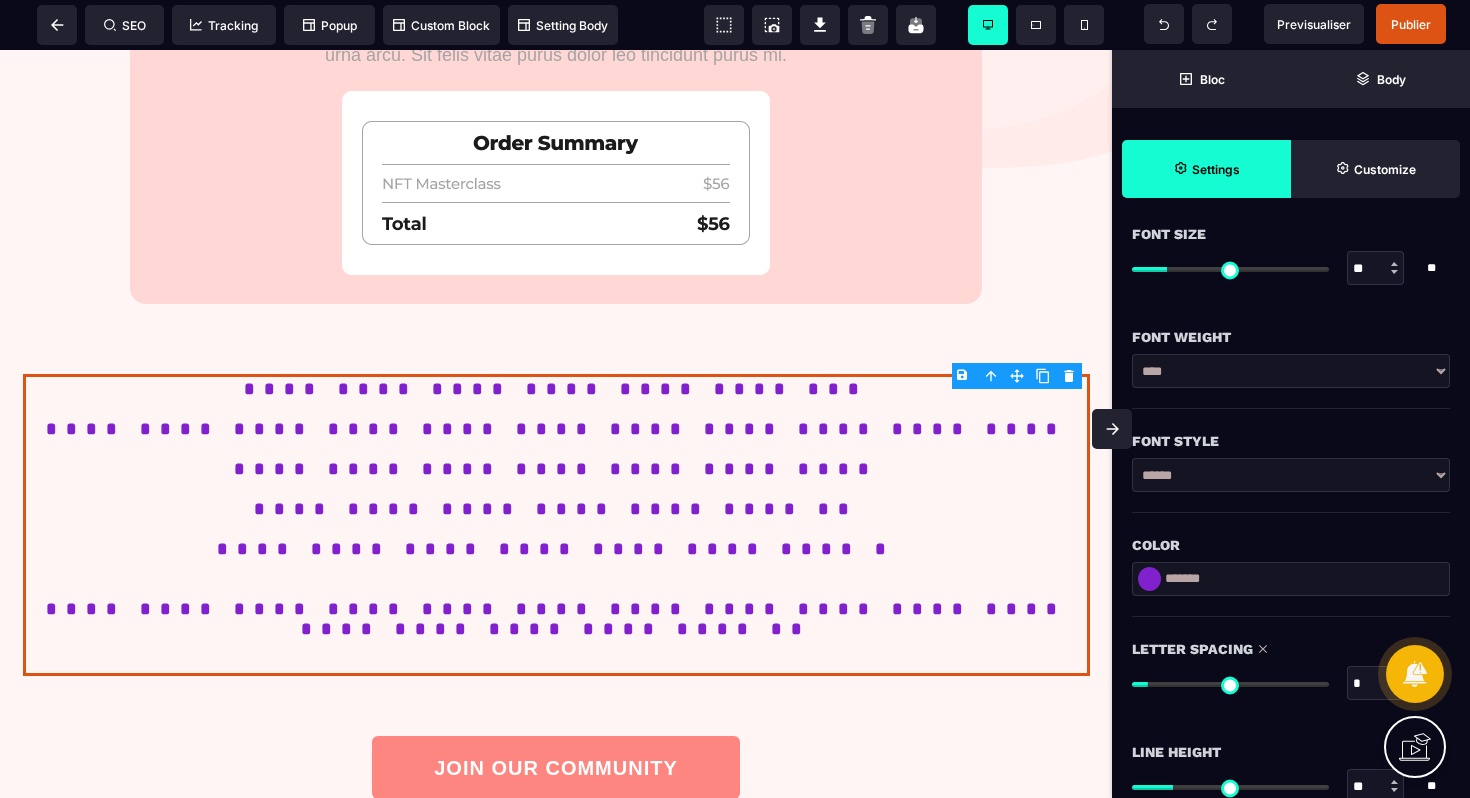 type on "**" 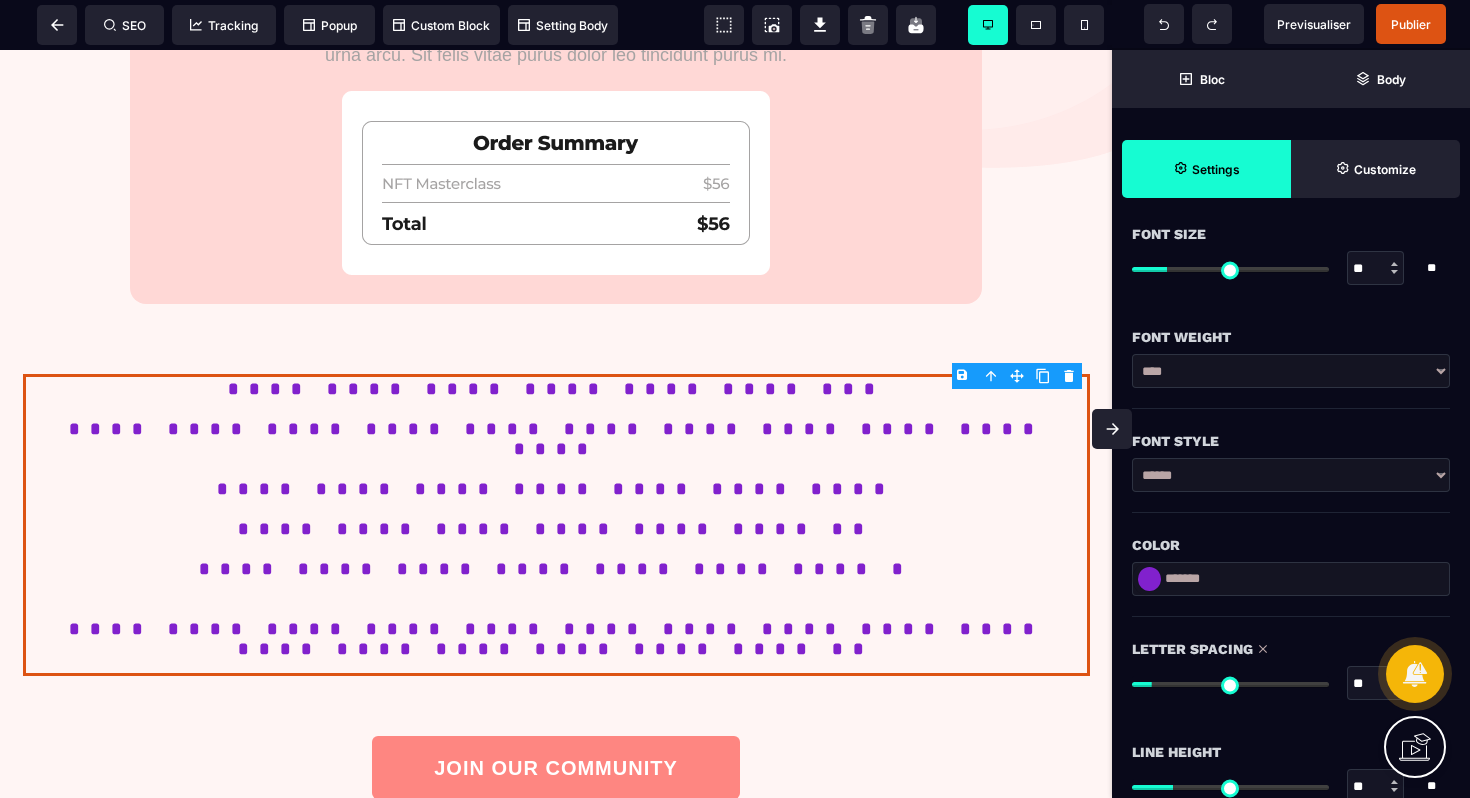 type on "*" 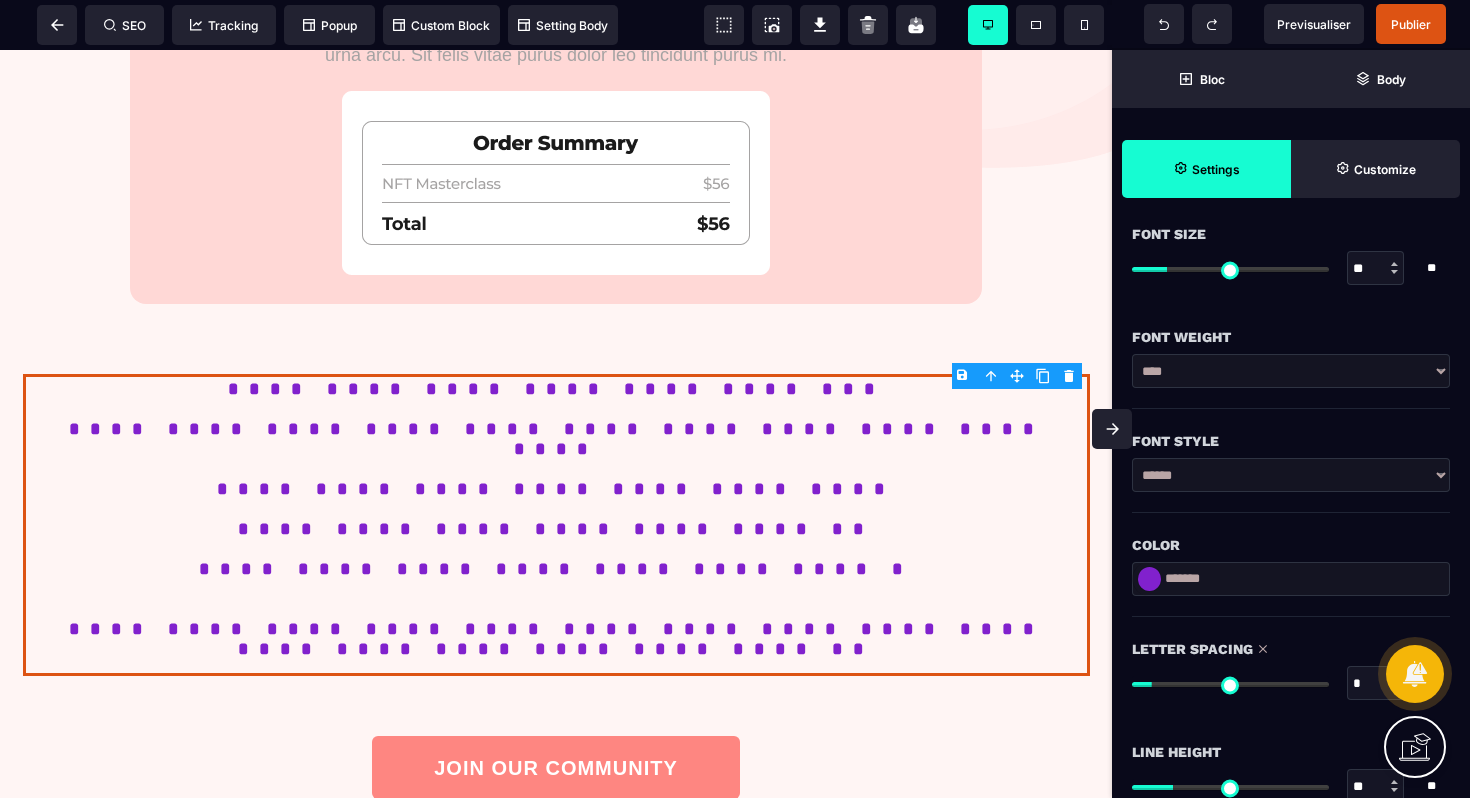 type on "*" 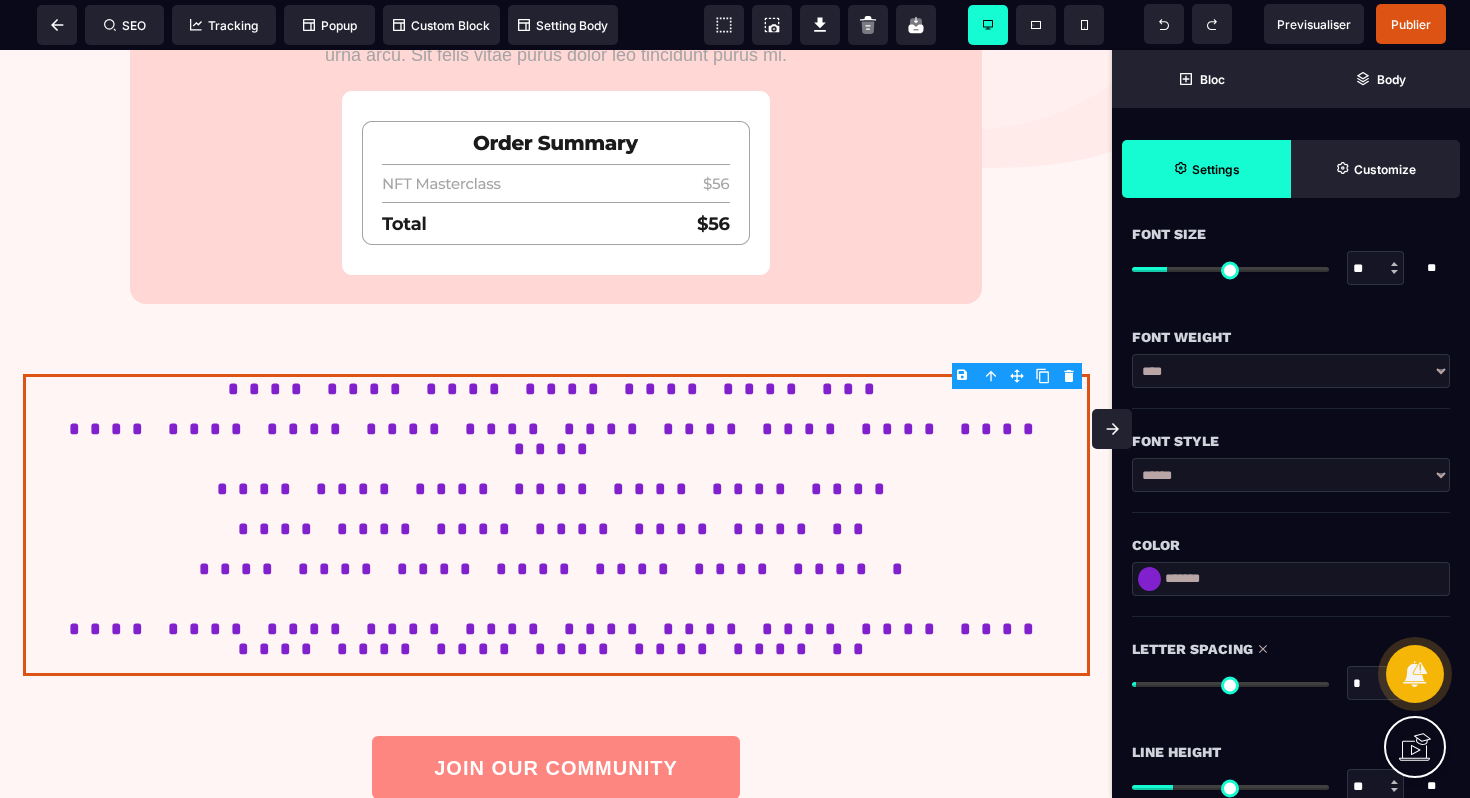 type on "*" 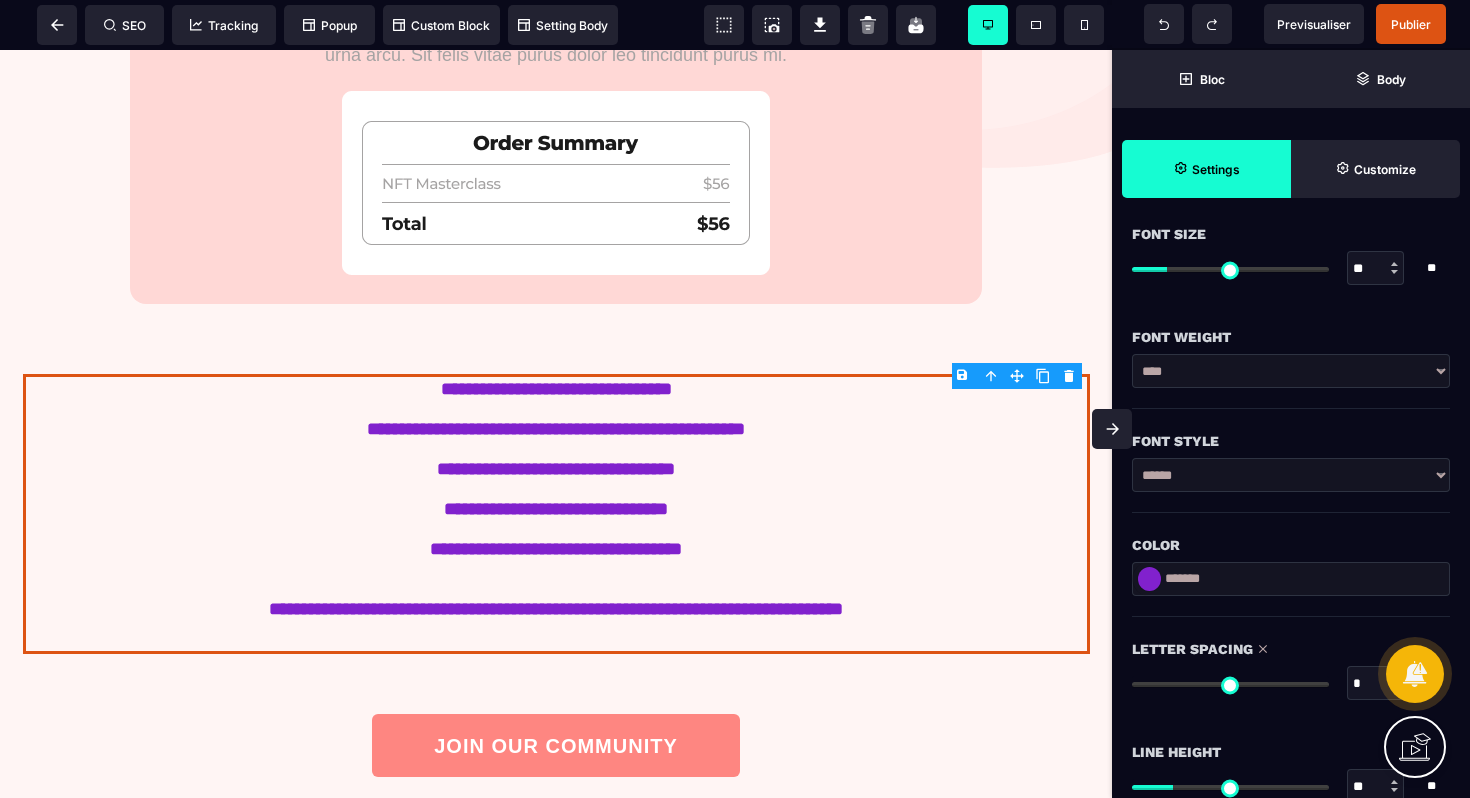 click at bounding box center (1230, 684) 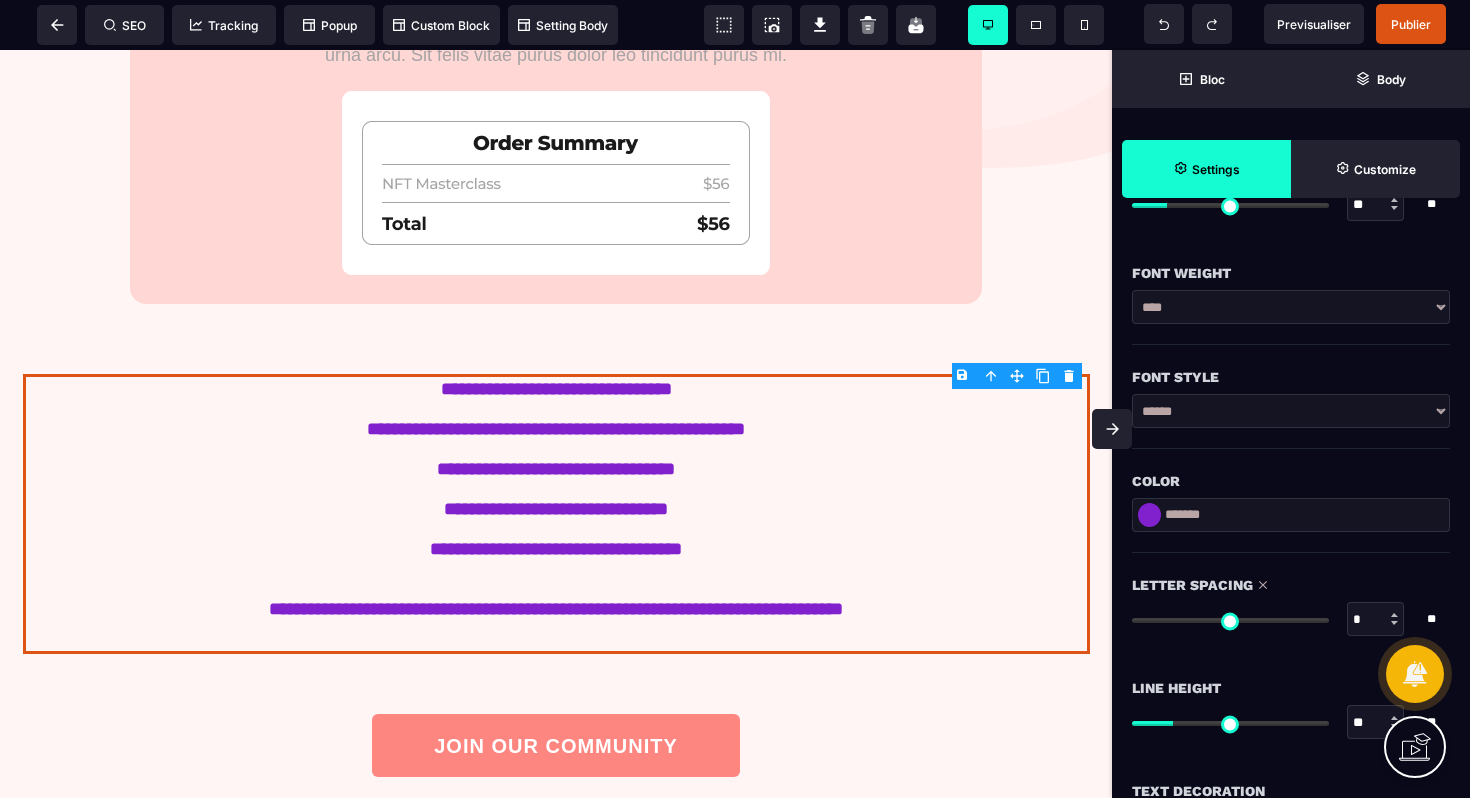 scroll, scrollTop: 509, scrollLeft: 0, axis: vertical 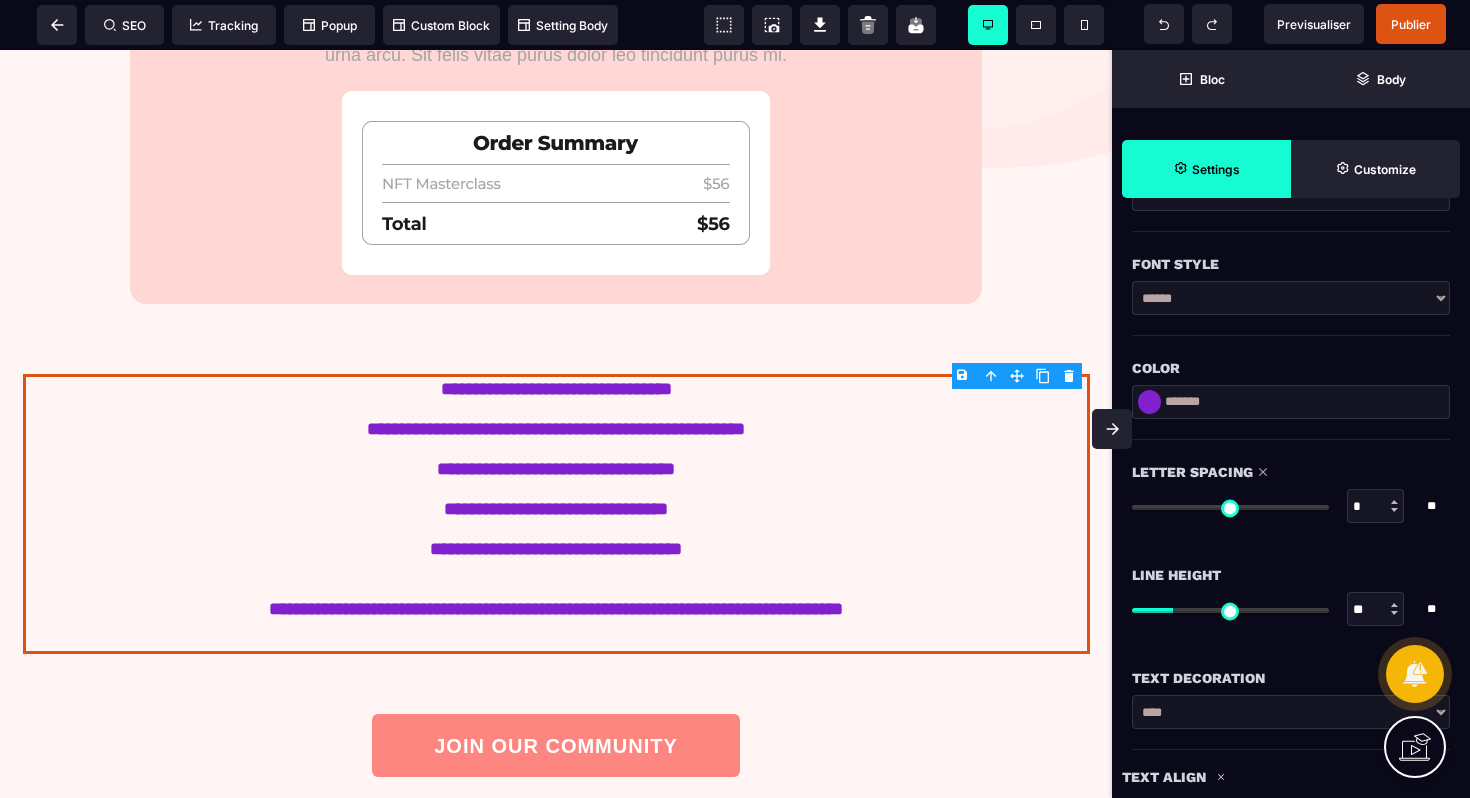 type on "**" 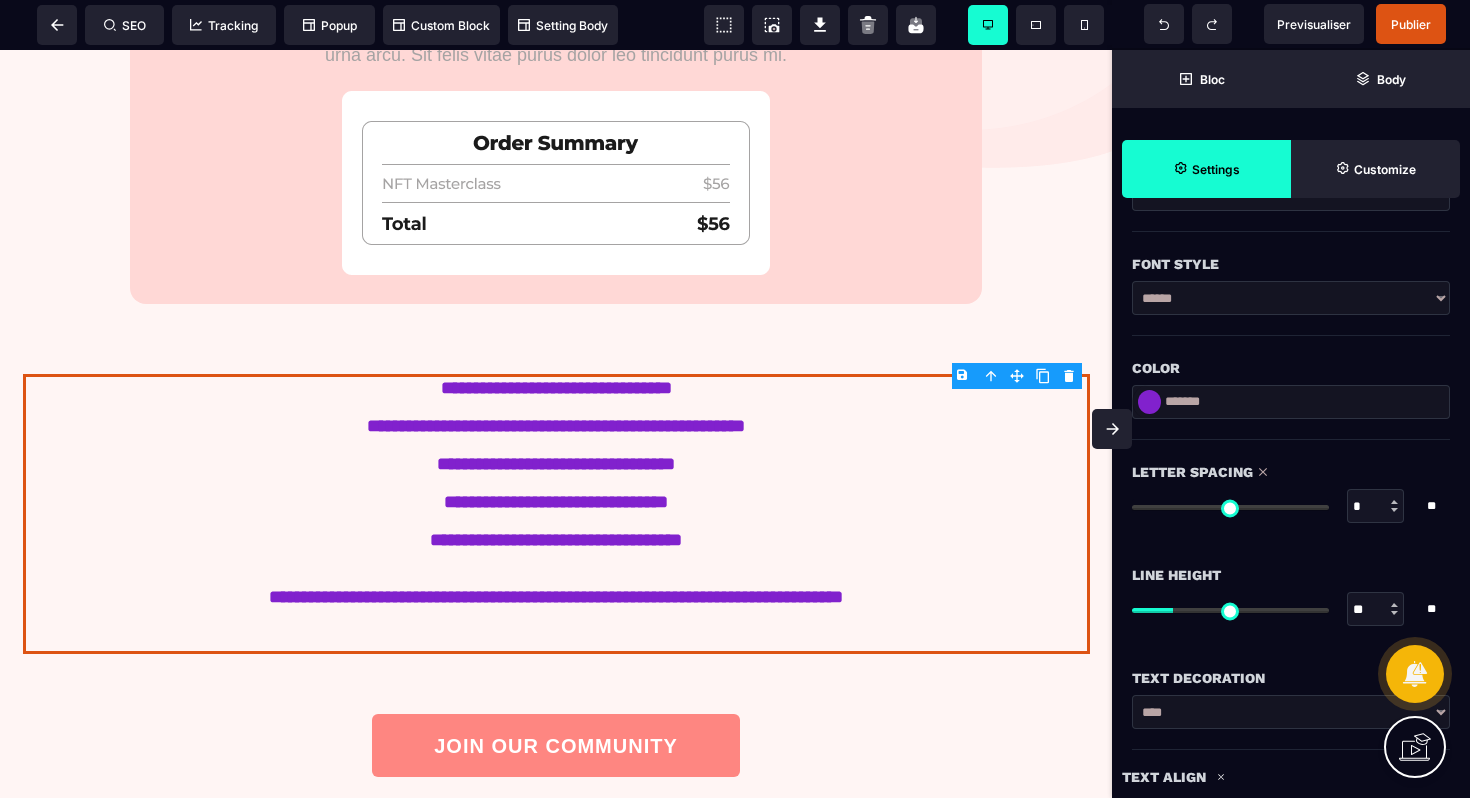 type on "**" 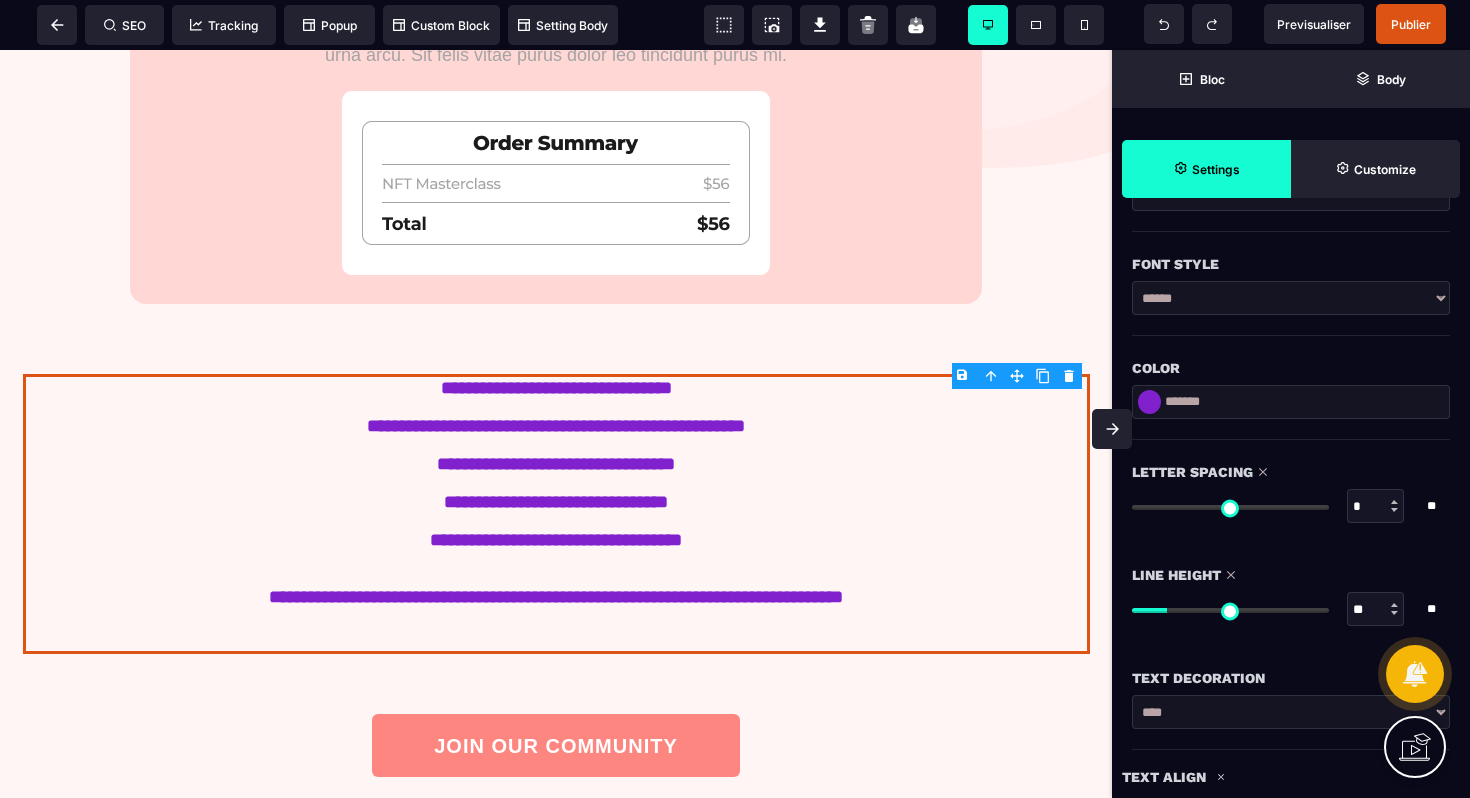 type on "**" 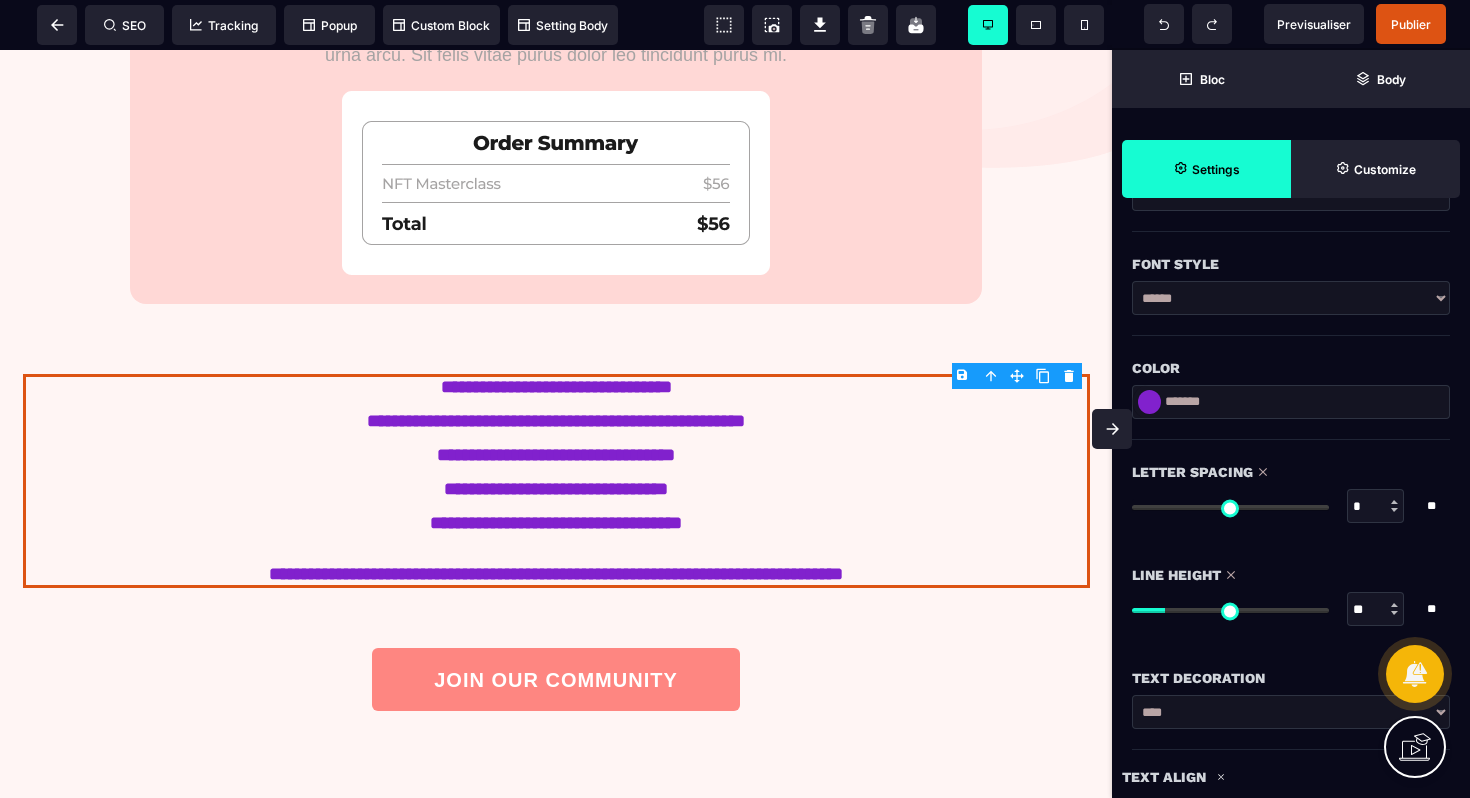 type on "**" 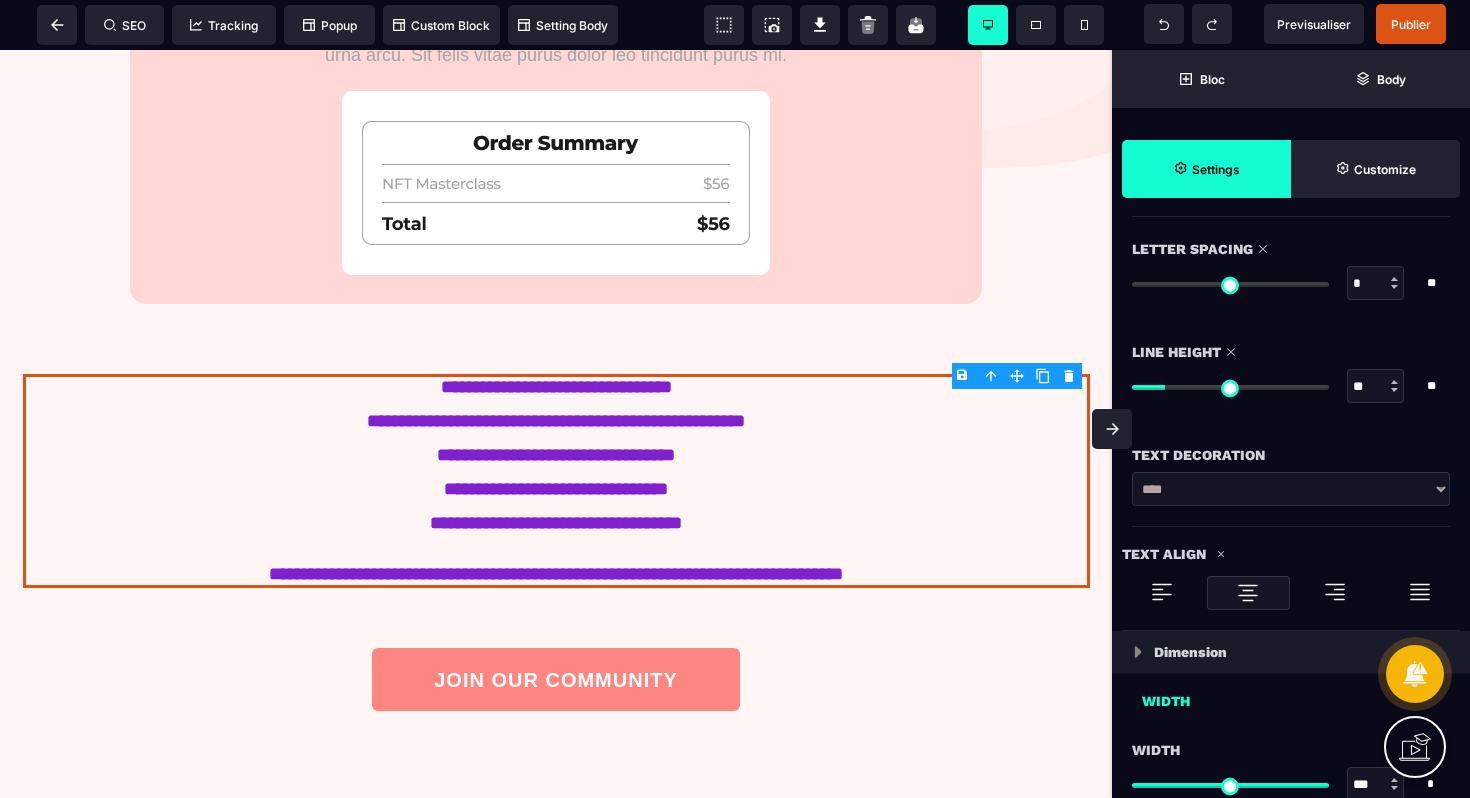 scroll, scrollTop: 749, scrollLeft: 0, axis: vertical 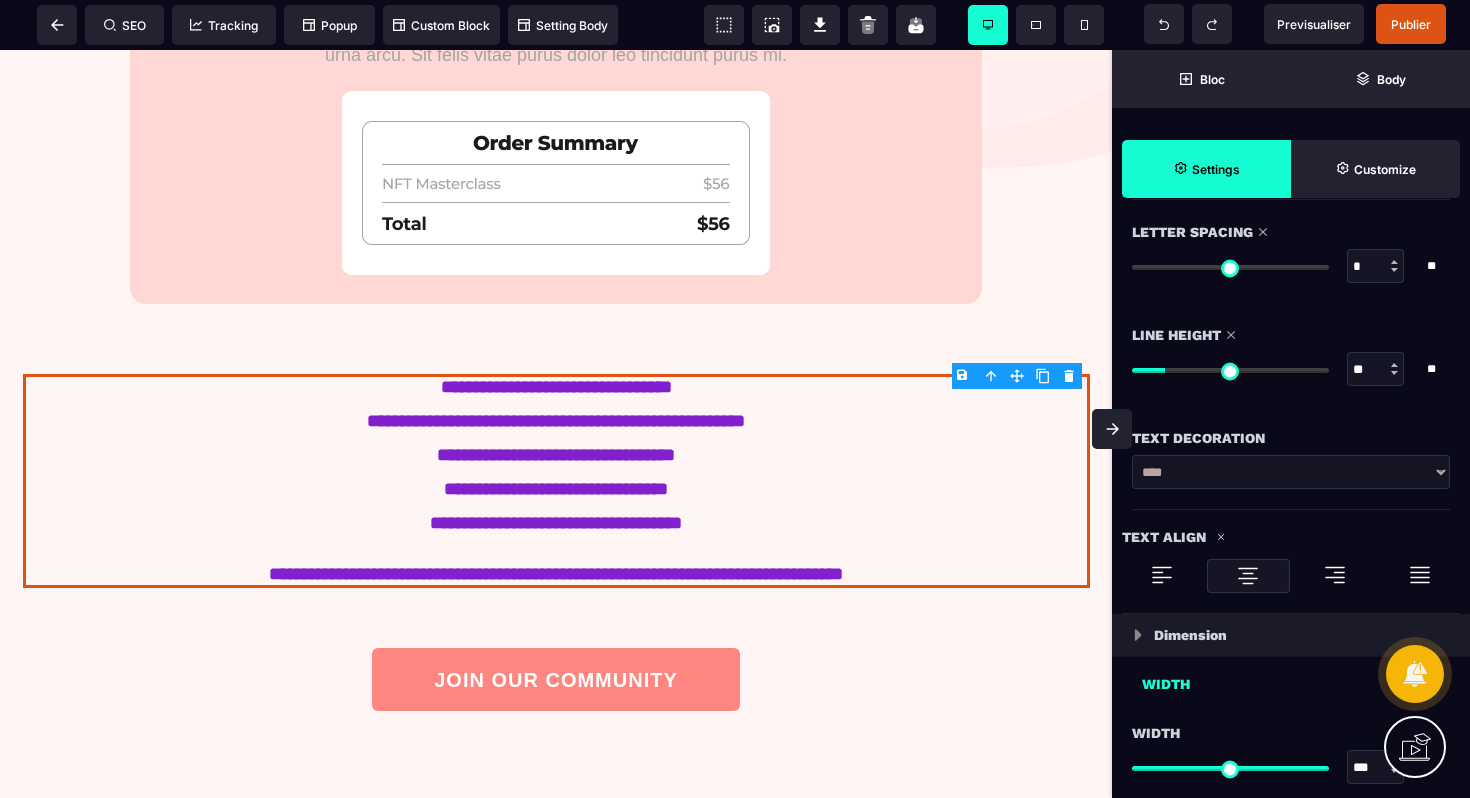 click on "**********" at bounding box center (1291, 472) 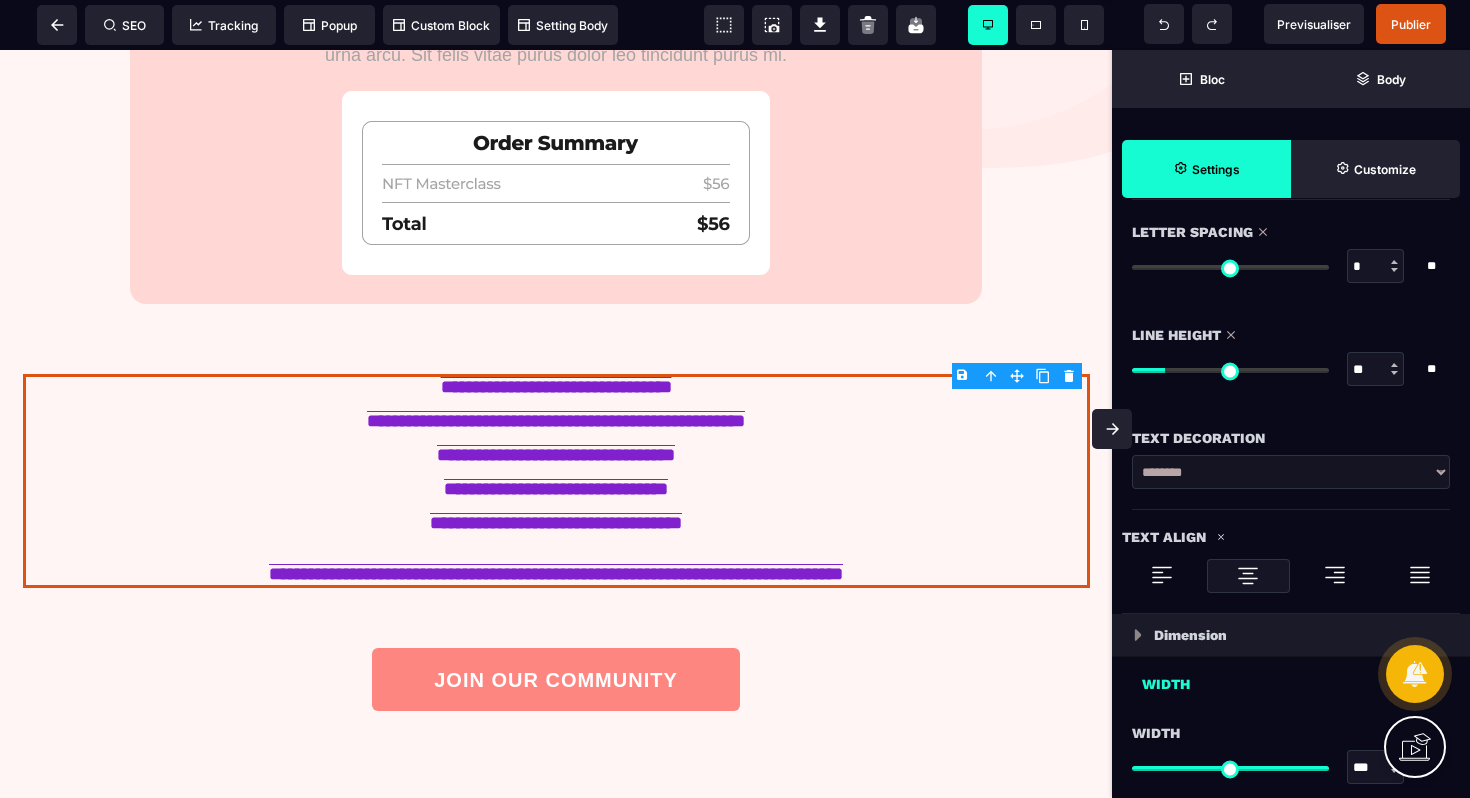 click on "**********" at bounding box center [1291, 472] 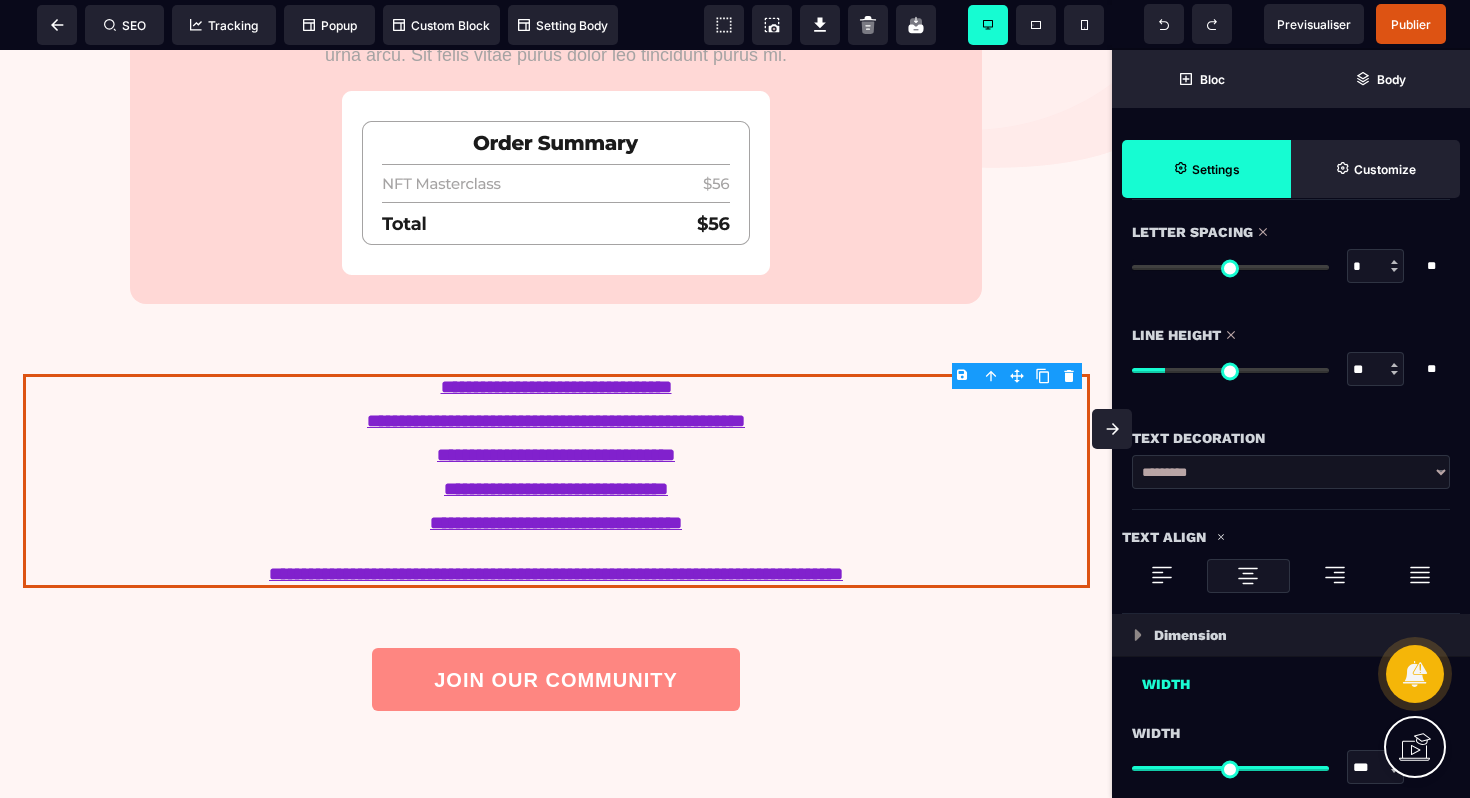 click on "**********" at bounding box center (1291, 472) 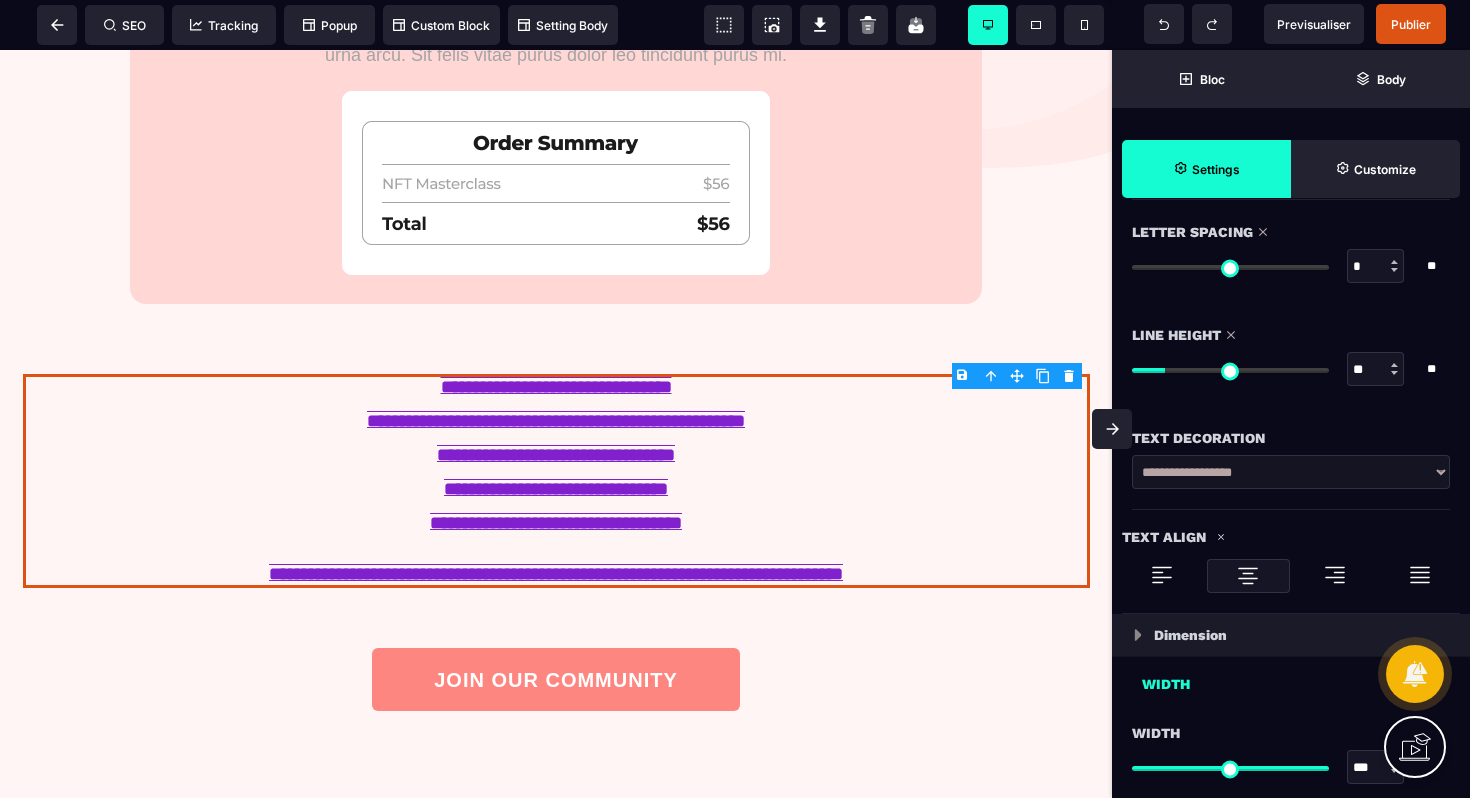 click on "**********" at bounding box center (1291, 472) 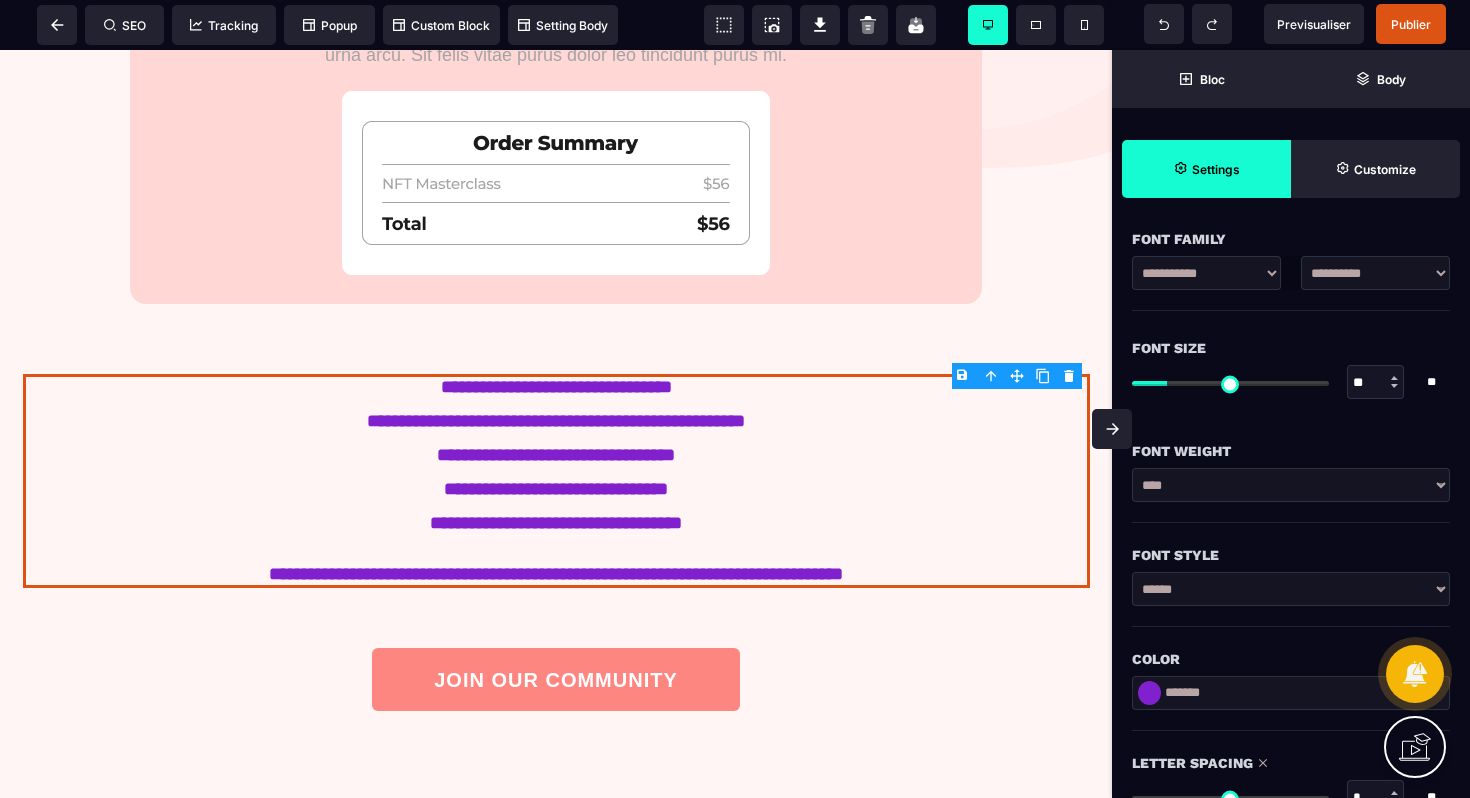 scroll, scrollTop: 194, scrollLeft: 0, axis: vertical 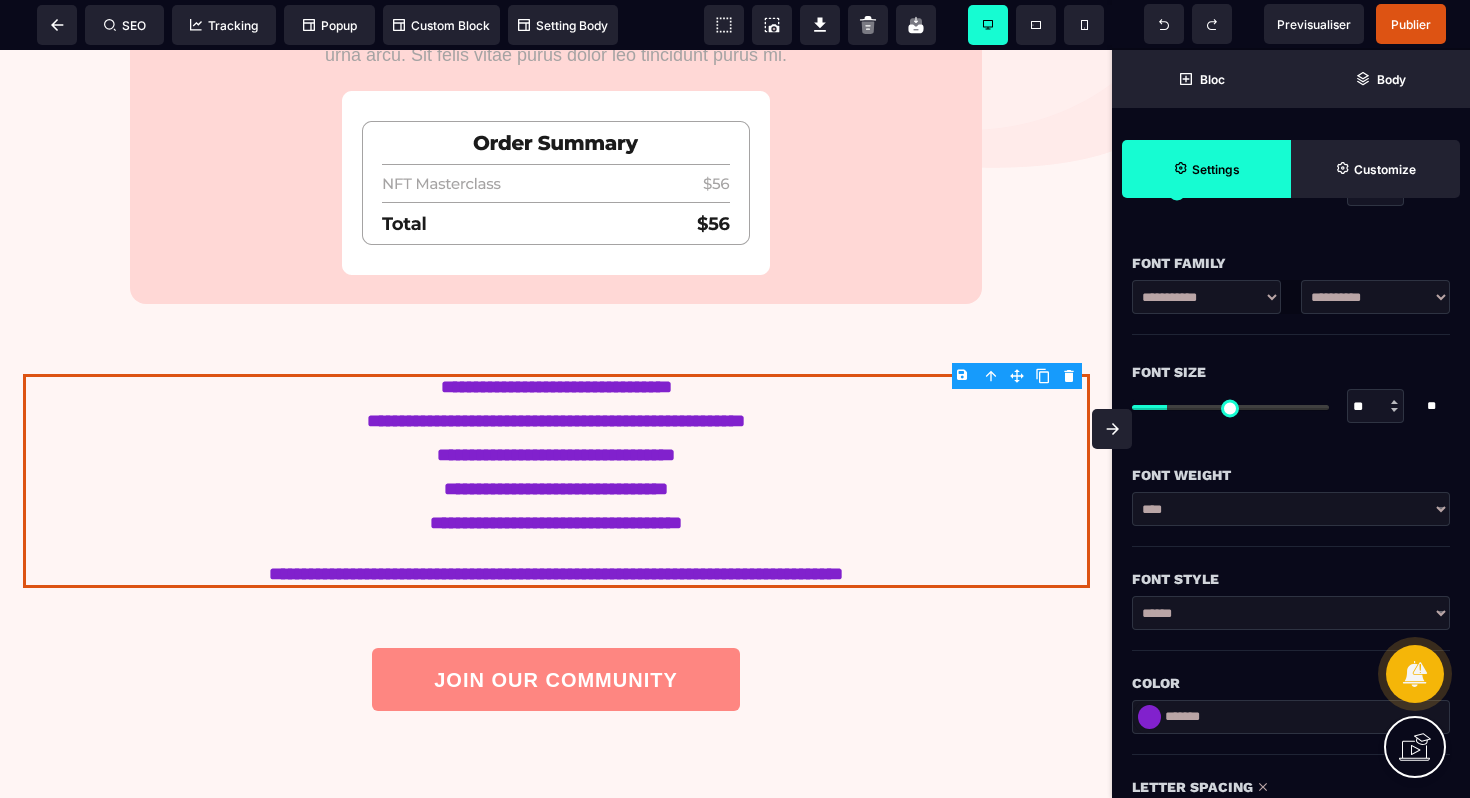 click on "**********" at bounding box center [1375, 297] 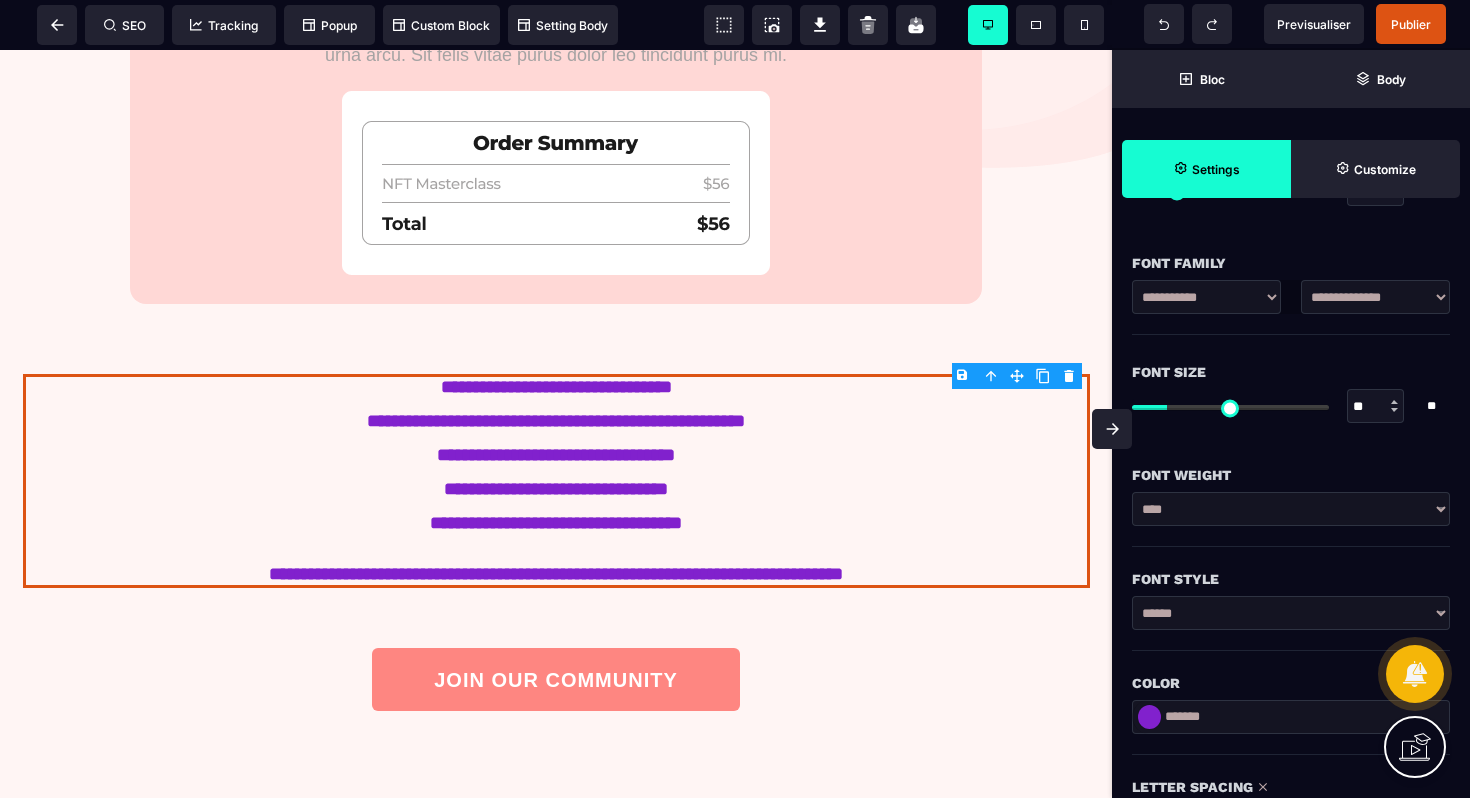 type on "**" 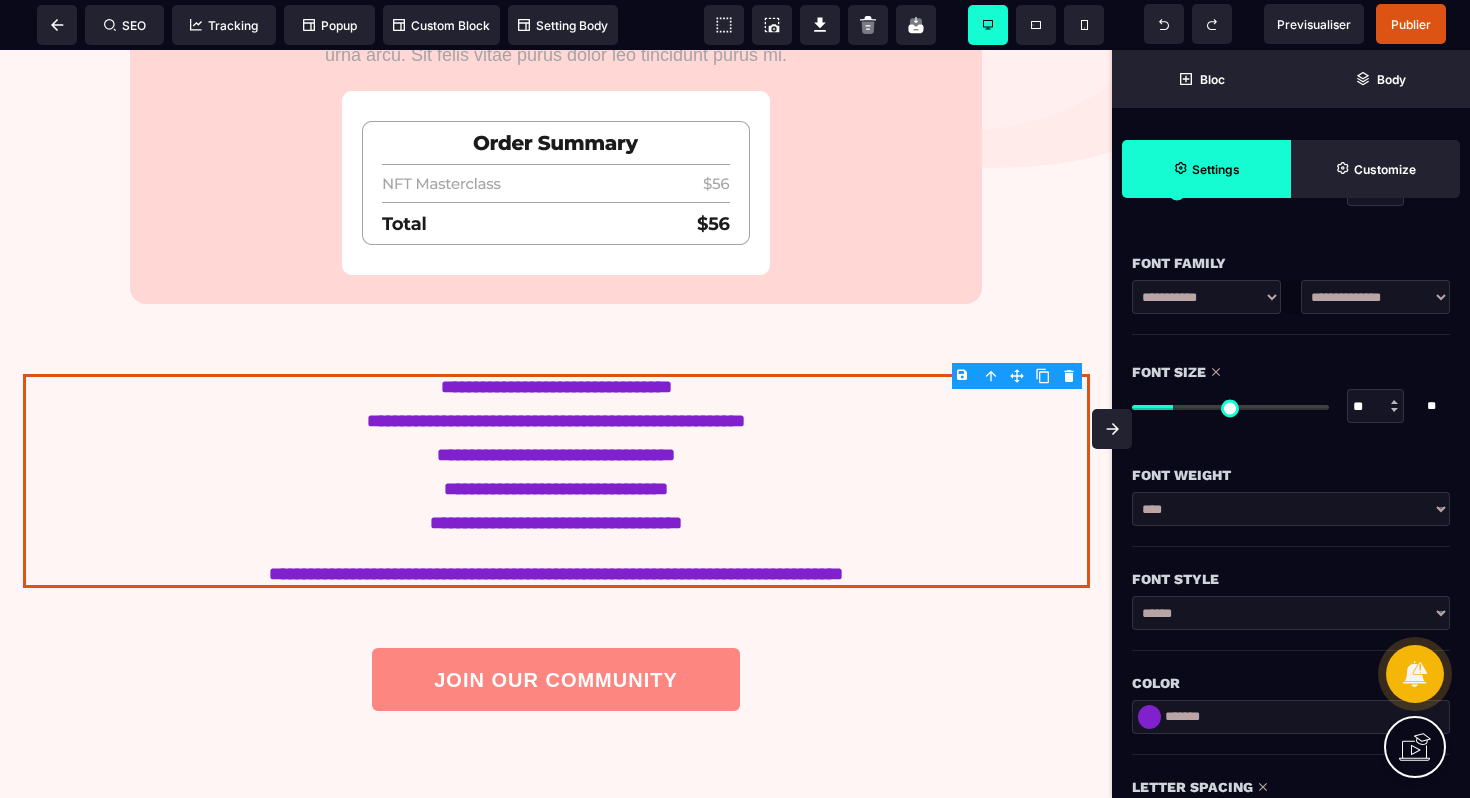 type on "**" 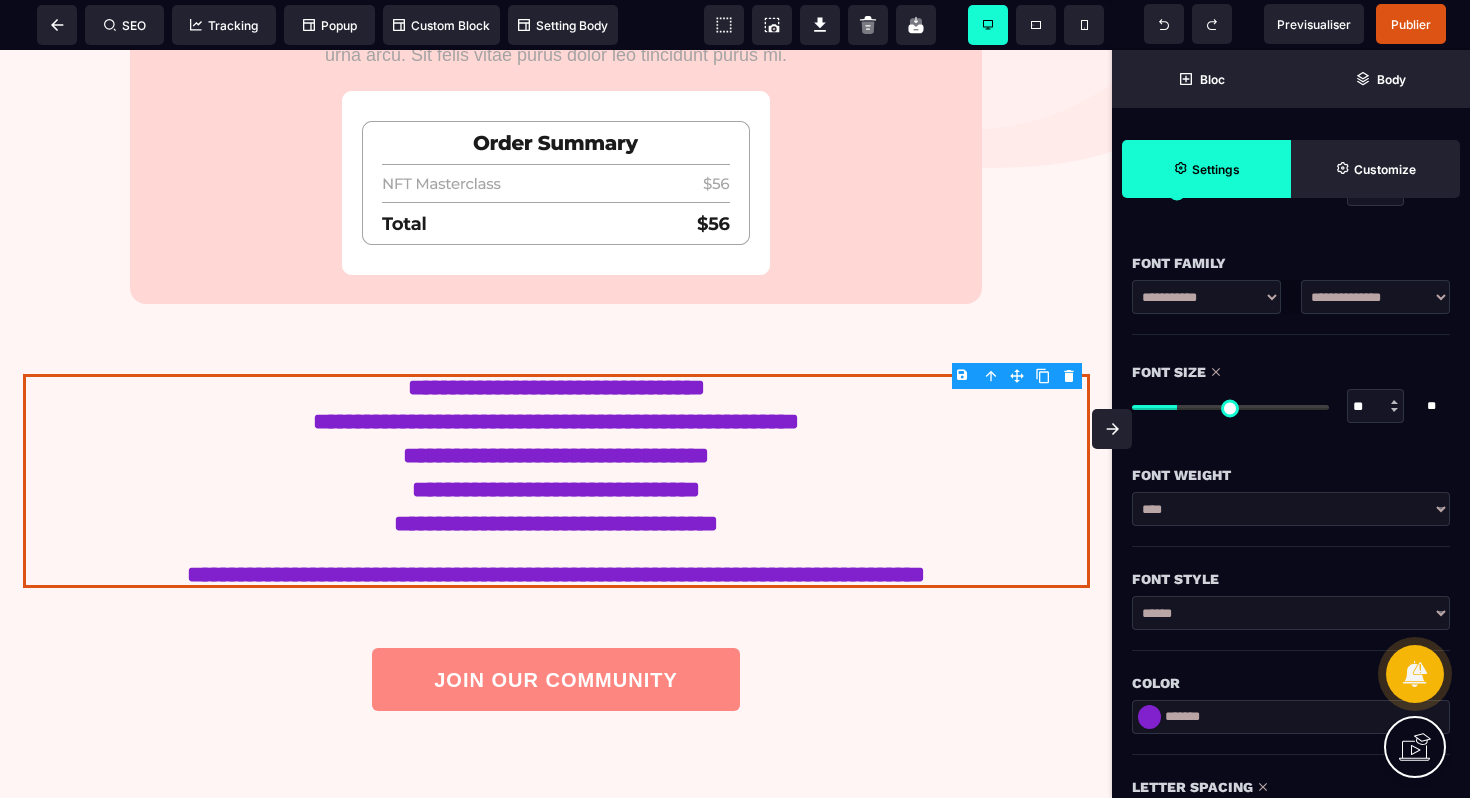 type on "**" 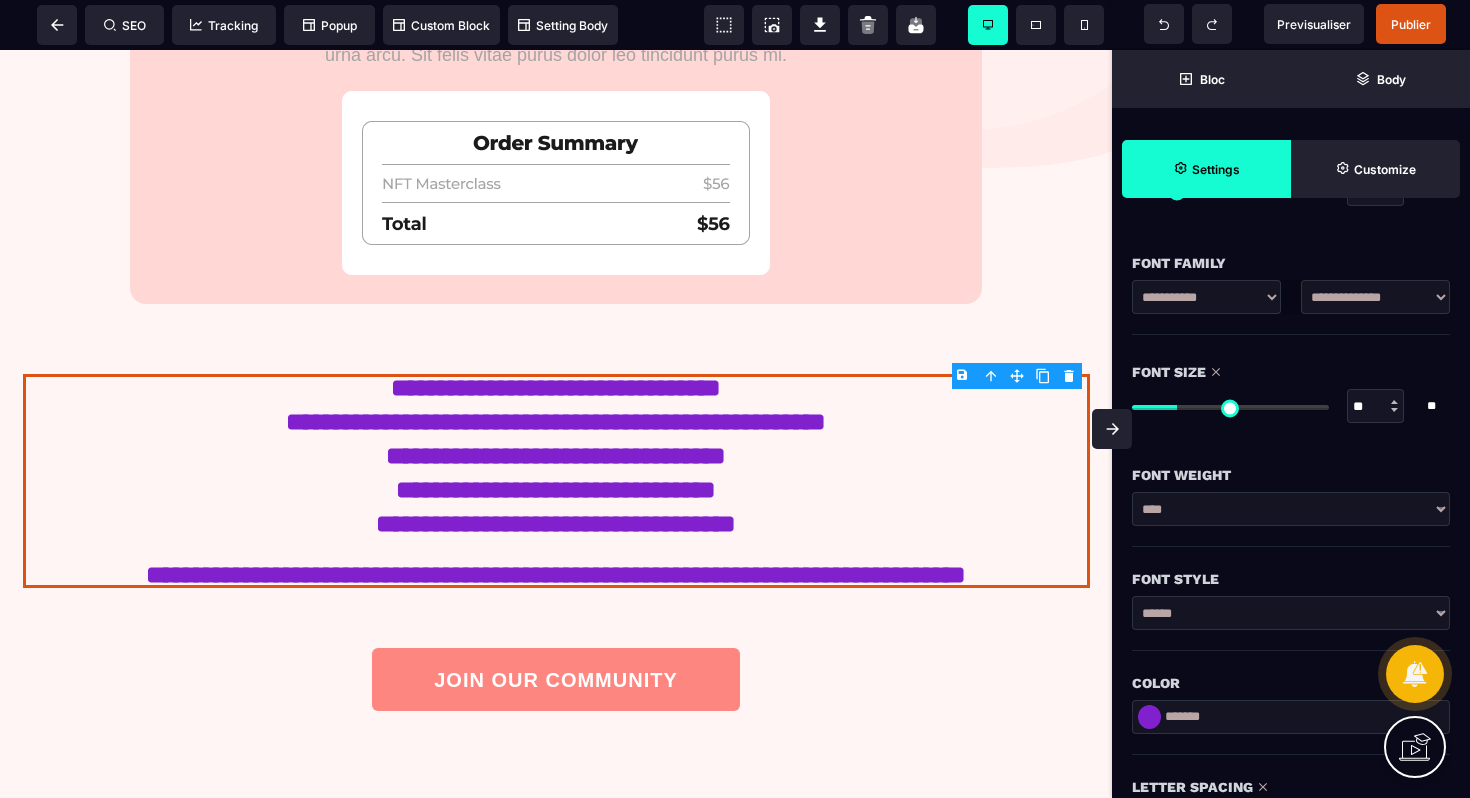 type on "**" 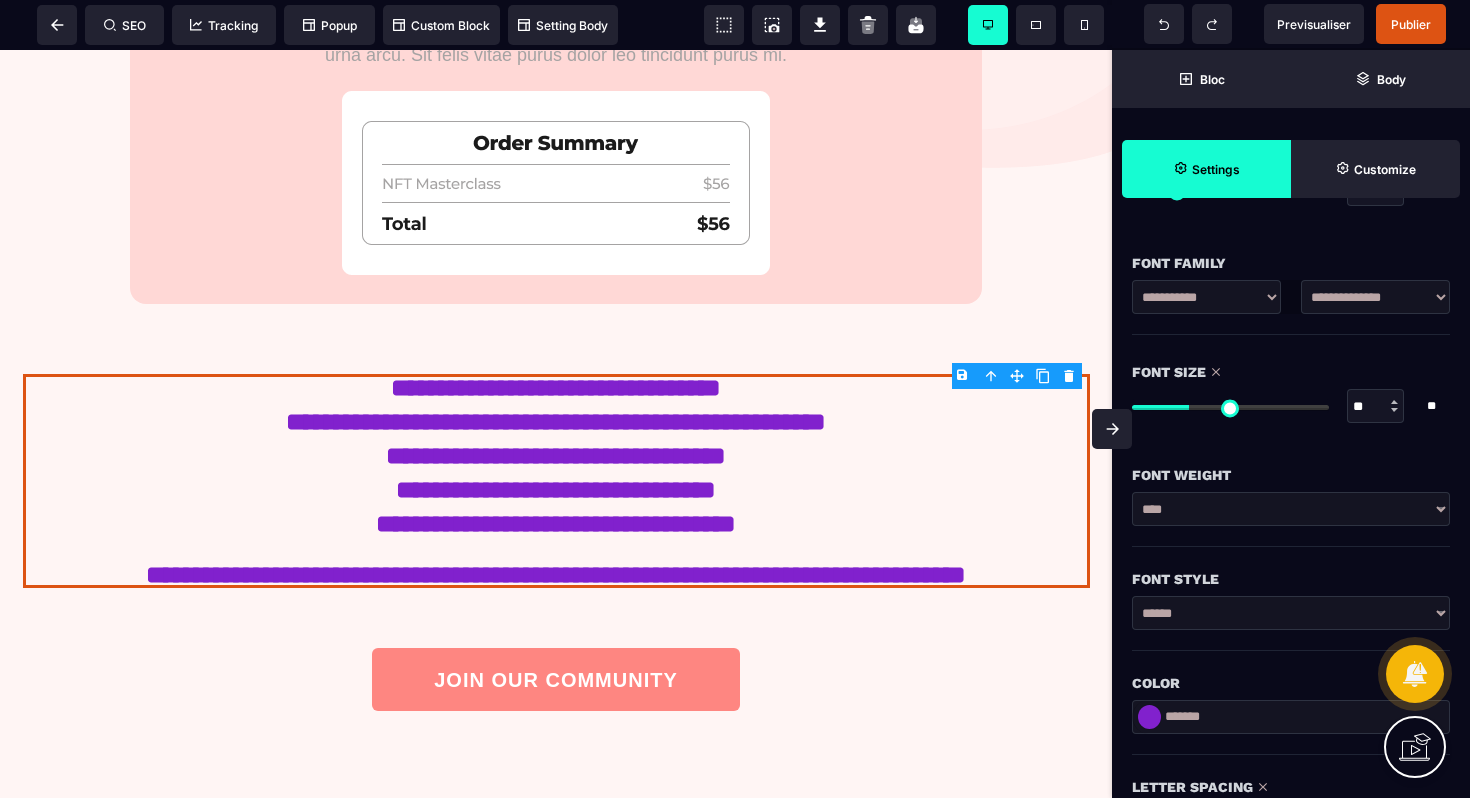 type on "**" 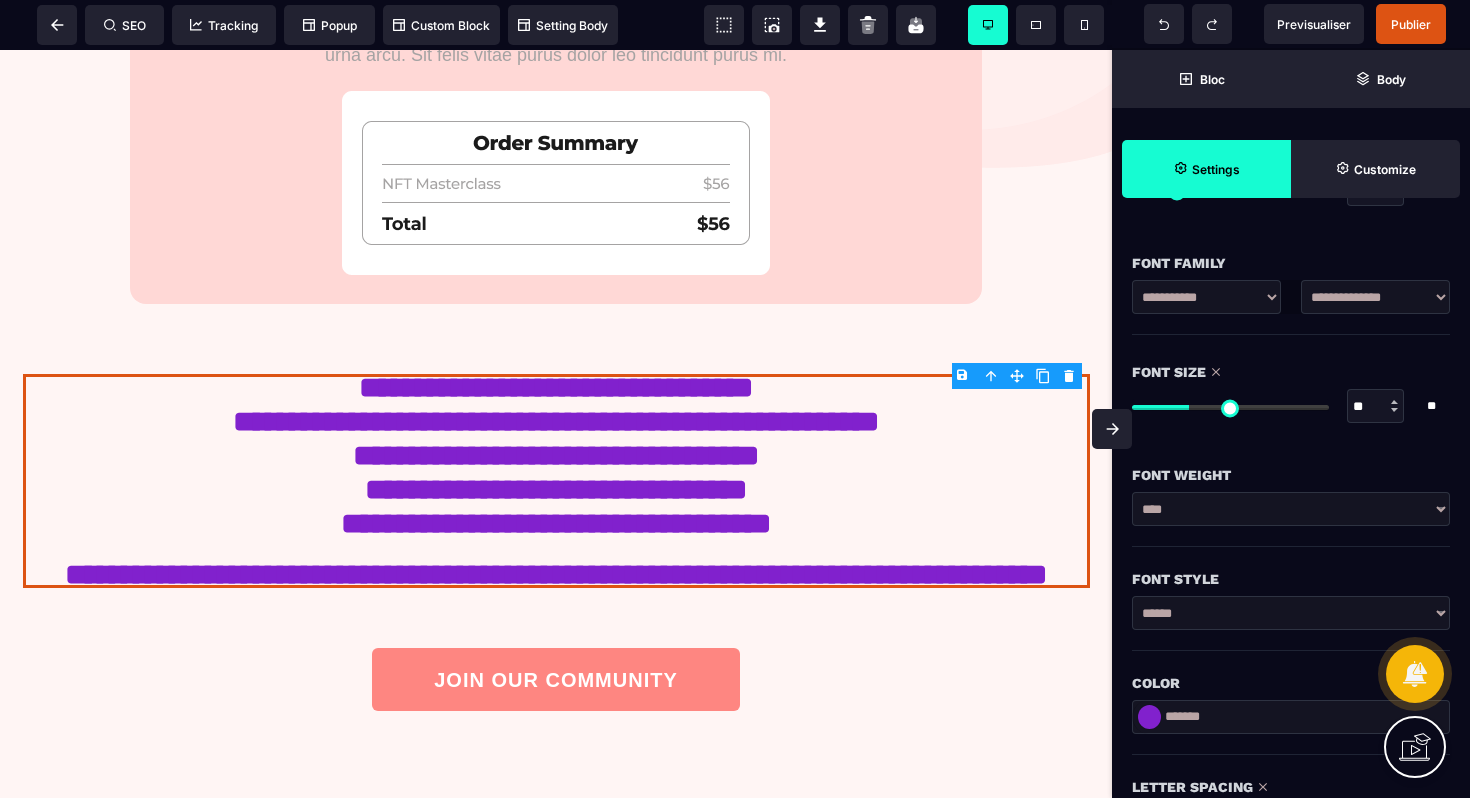 type on "**" 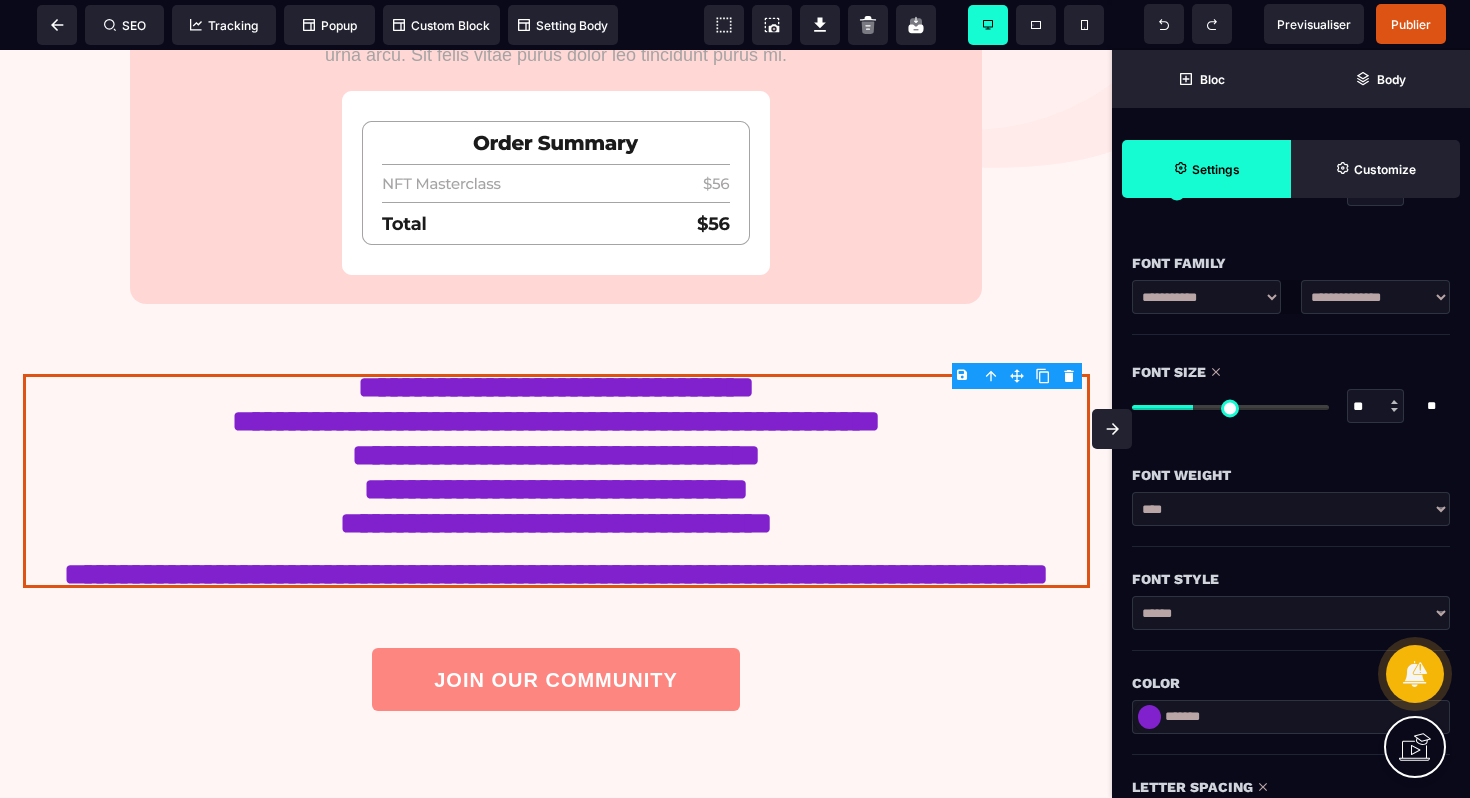 drag, startPoint x: 1172, startPoint y: 407, endPoint x: 1196, endPoint y: 406, distance: 24.020824 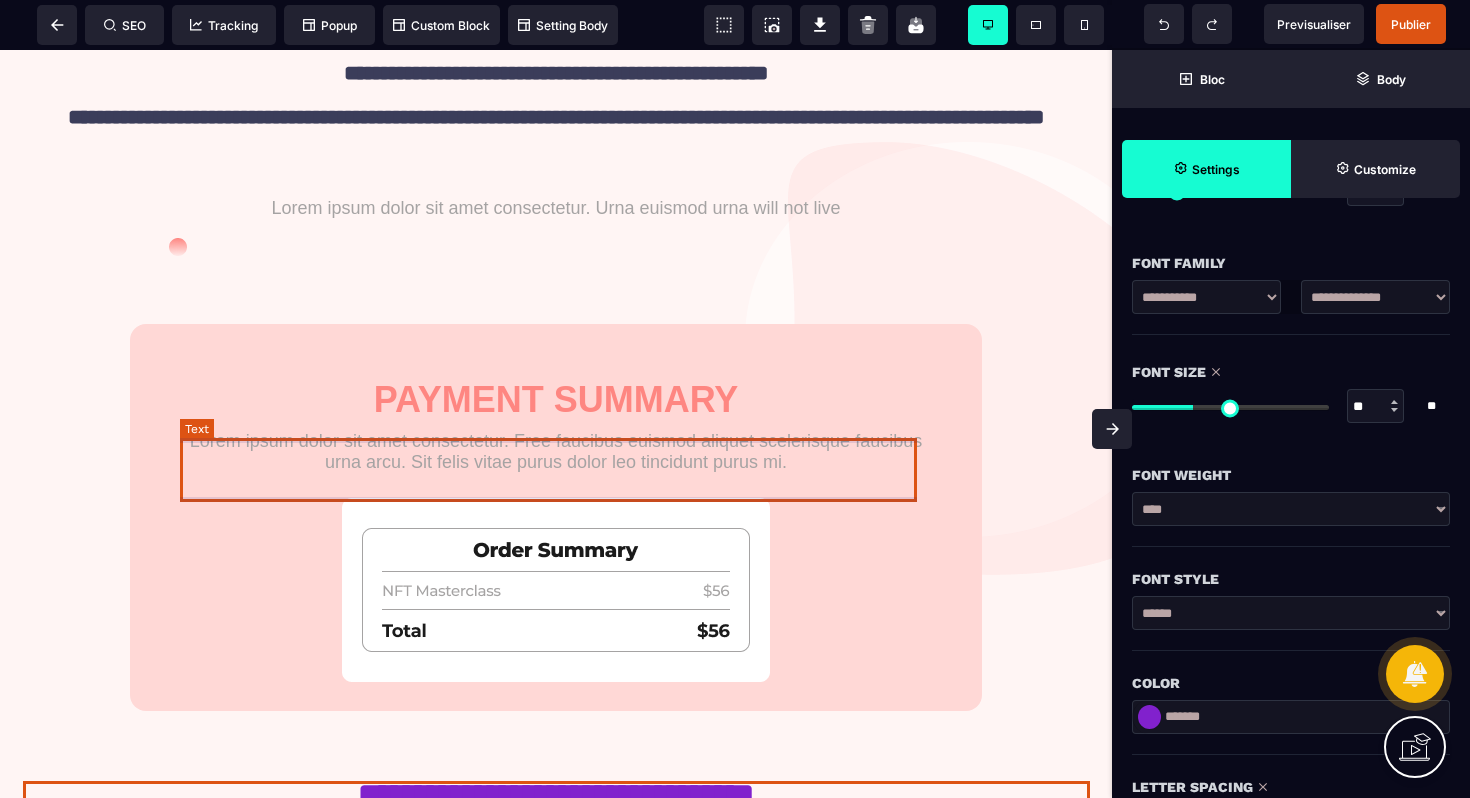 scroll, scrollTop: 0, scrollLeft: 0, axis: both 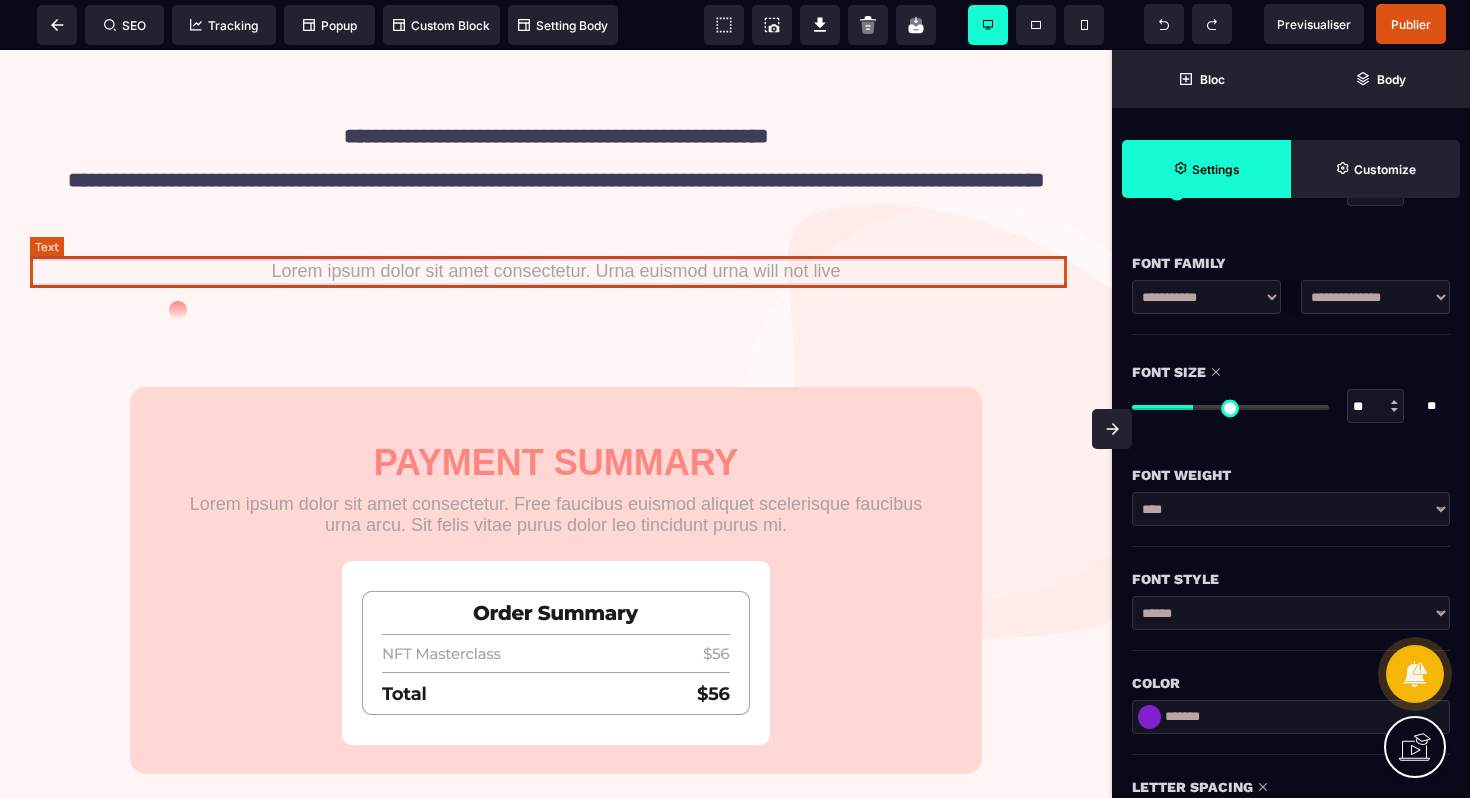 click on "Lorem ipsum dolor sit amet consectetur. Urna euismod urna will not live" at bounding box center [556, 271] 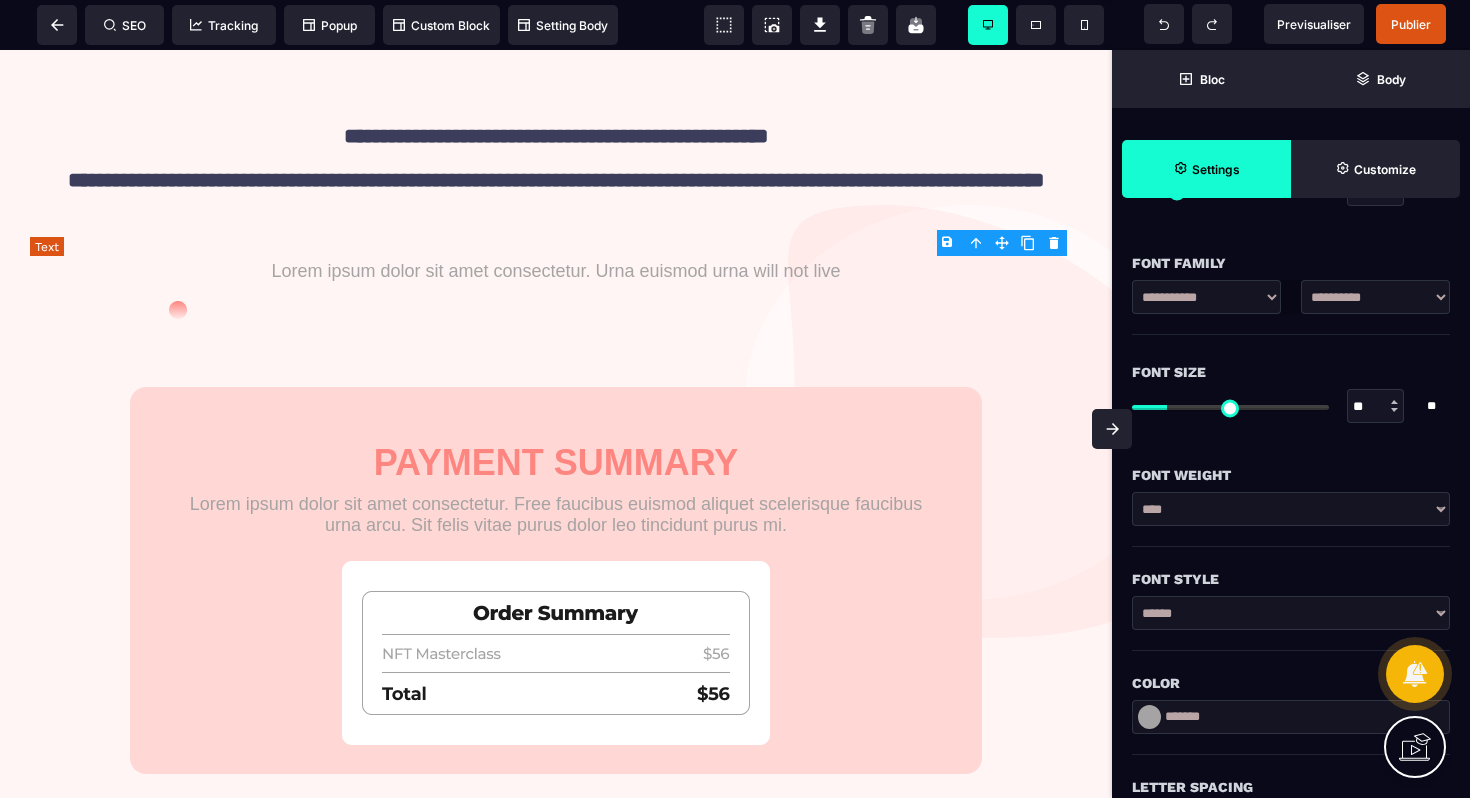 scroll, scrollTop: 0, scrollLeft: 0, axis: both 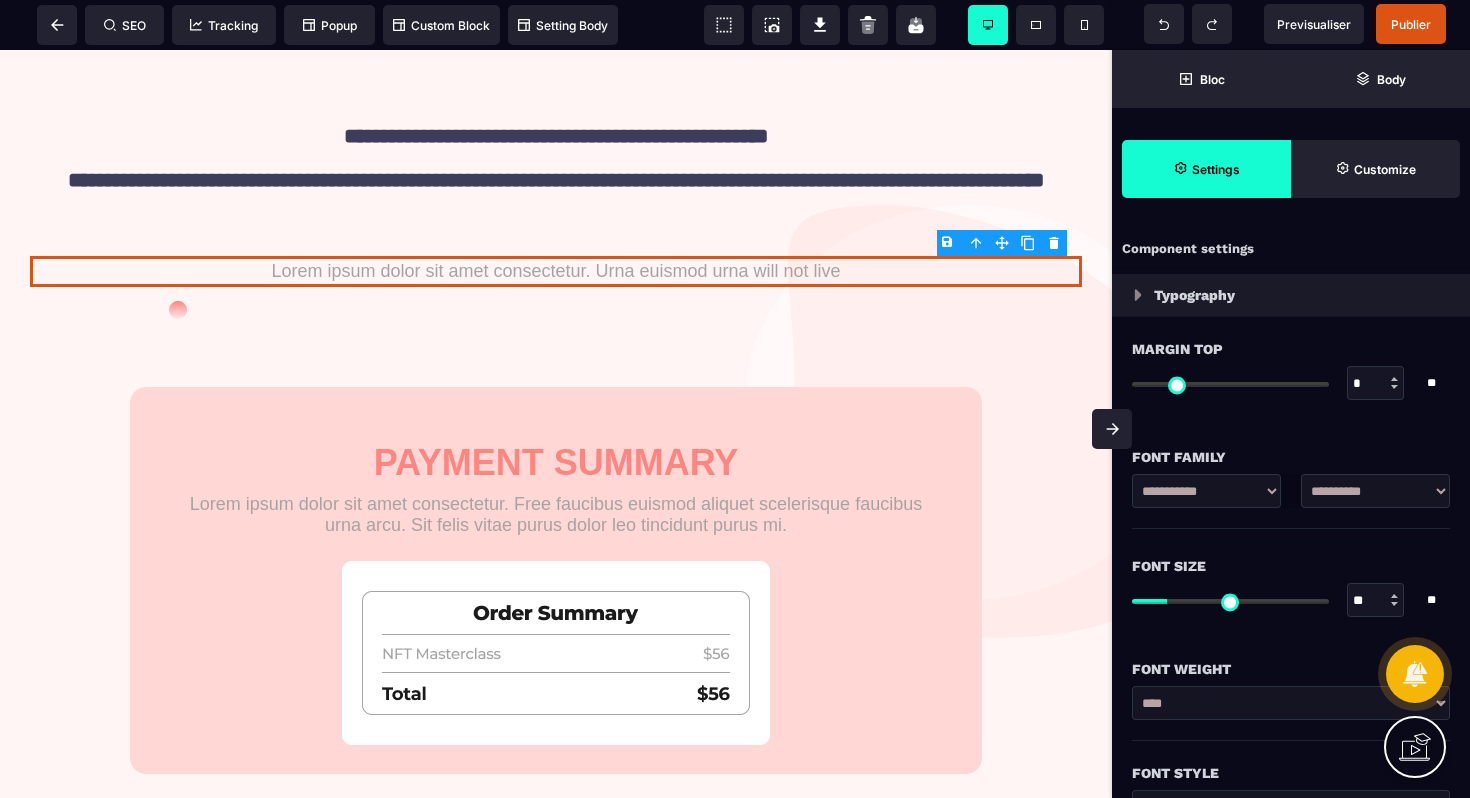 click on "B I U S
A *******
Text
SEO
Tracking
Popup" at bounding box center (735, 399) 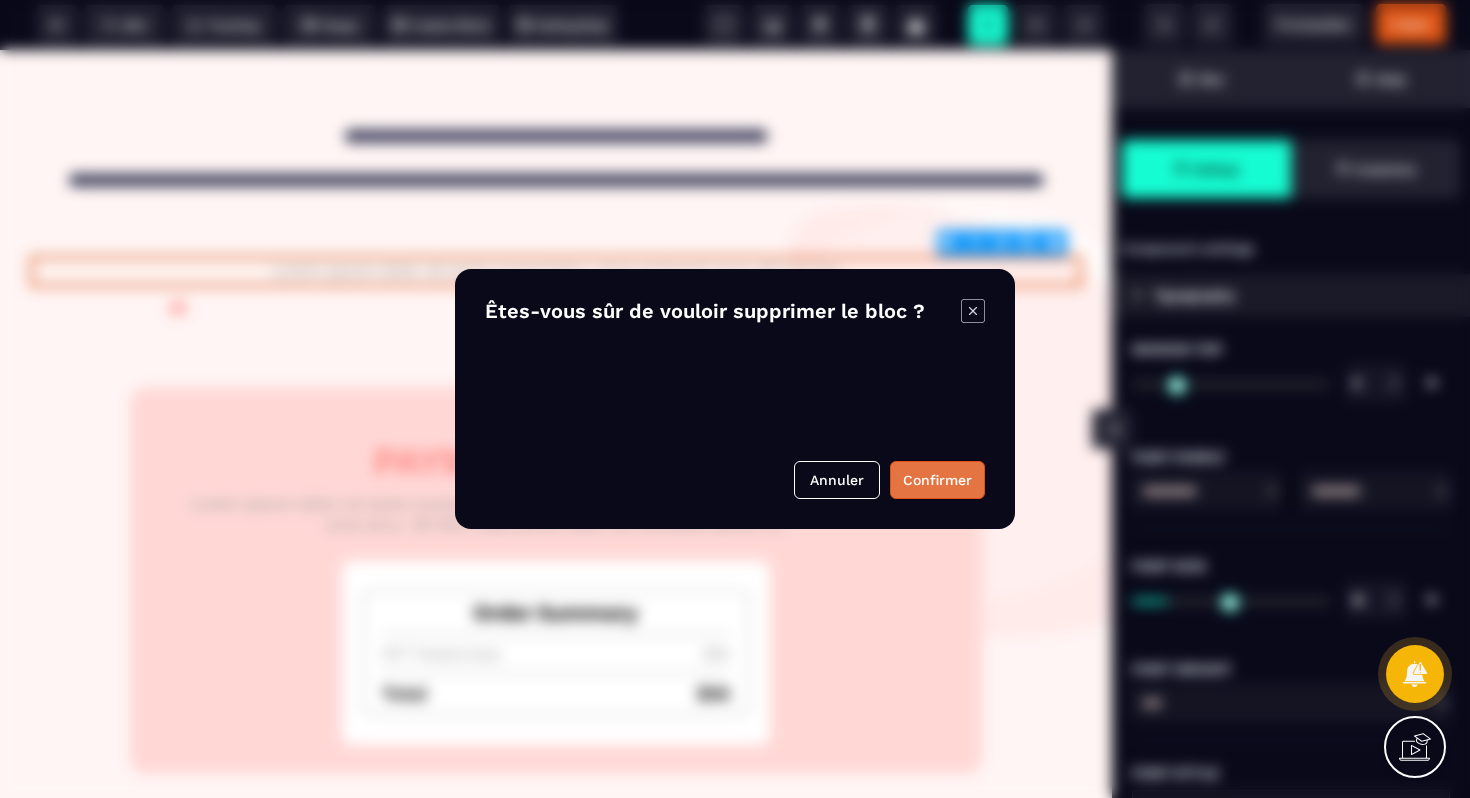 click on "Confirmer" at bounding box center [937, 480] 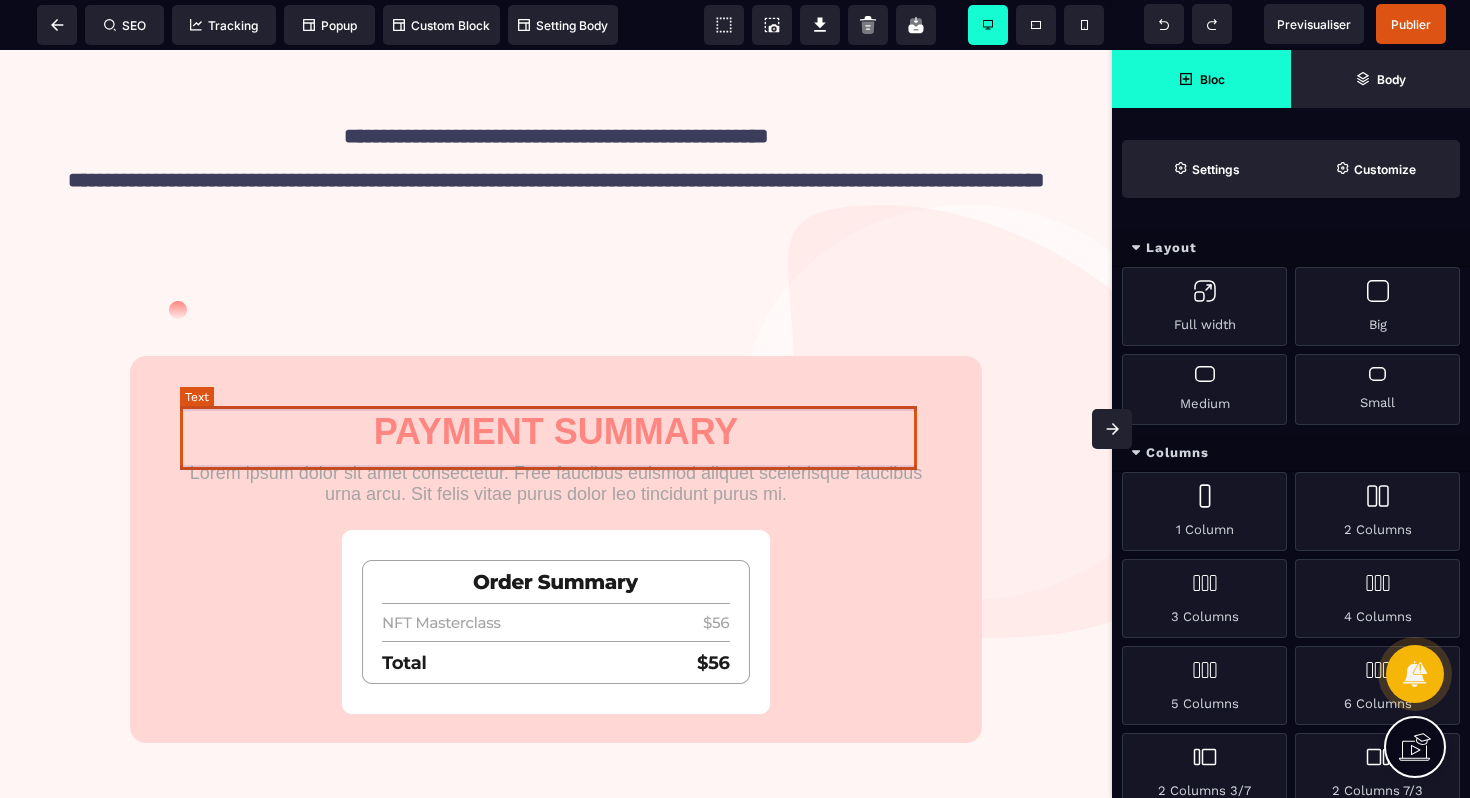 click on "PAYMENT SUMMARY" at bounding box center [556, 432] 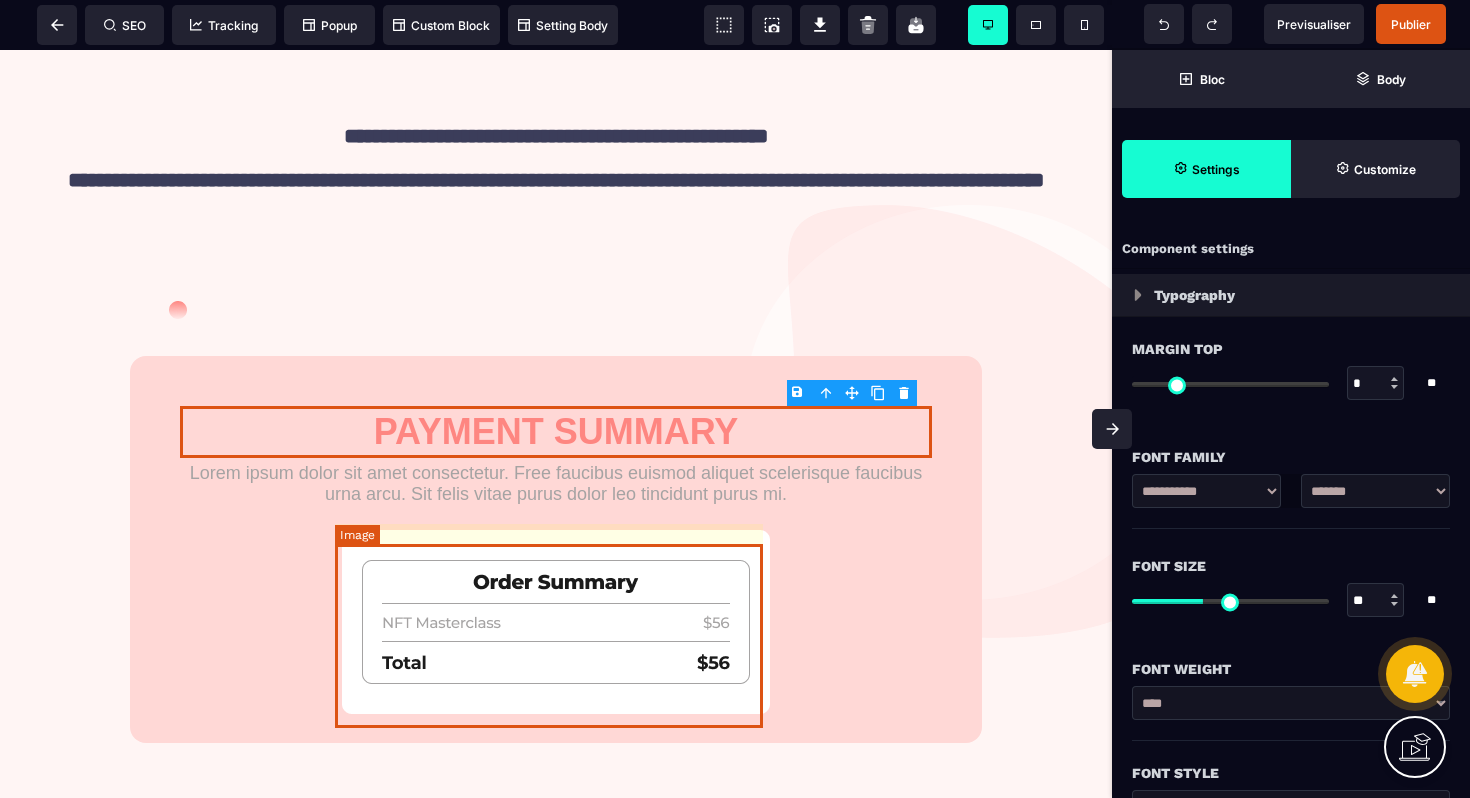 click at bounding box center (556, 622) 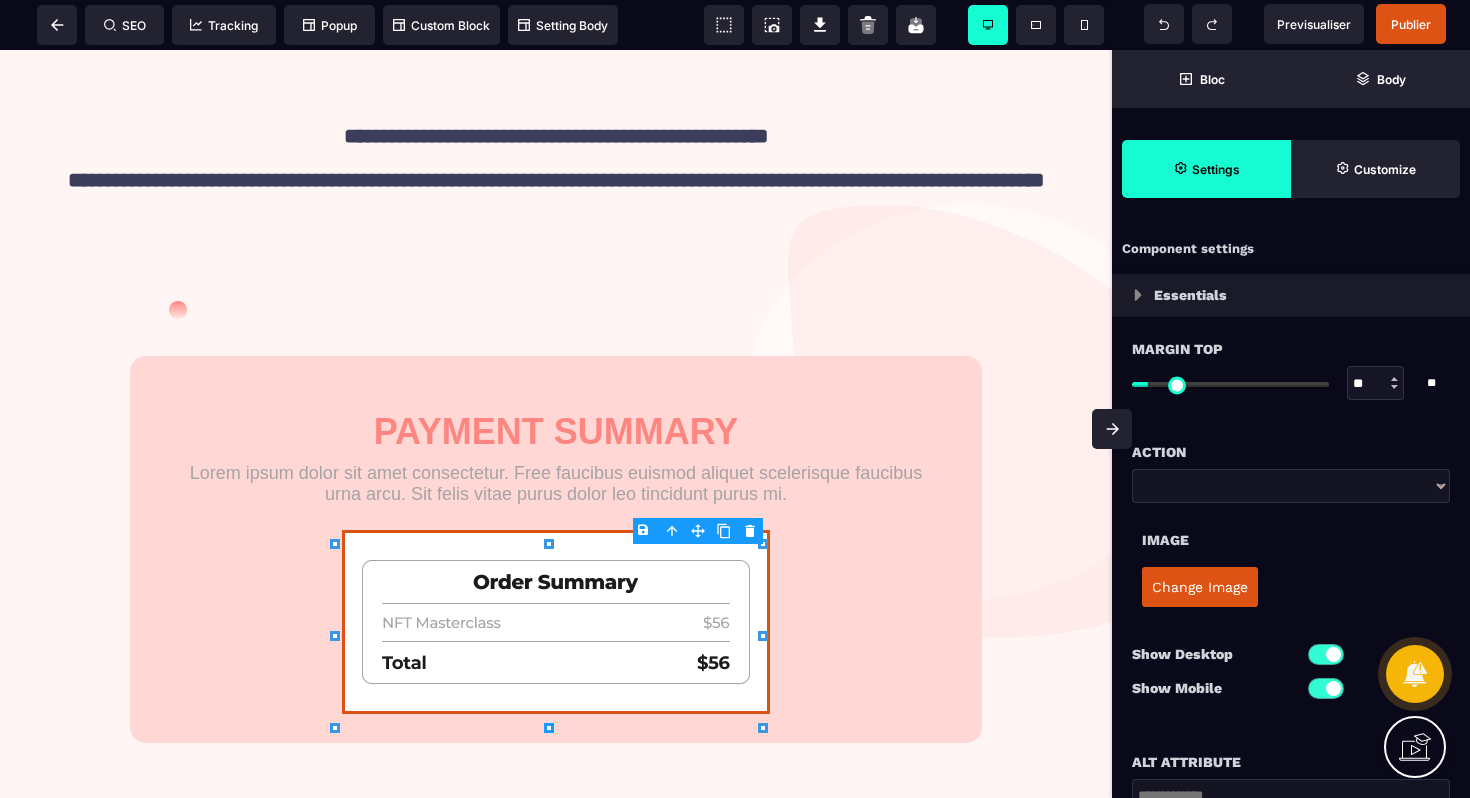 click on "Change Image" at bounding box center (1200, 587) 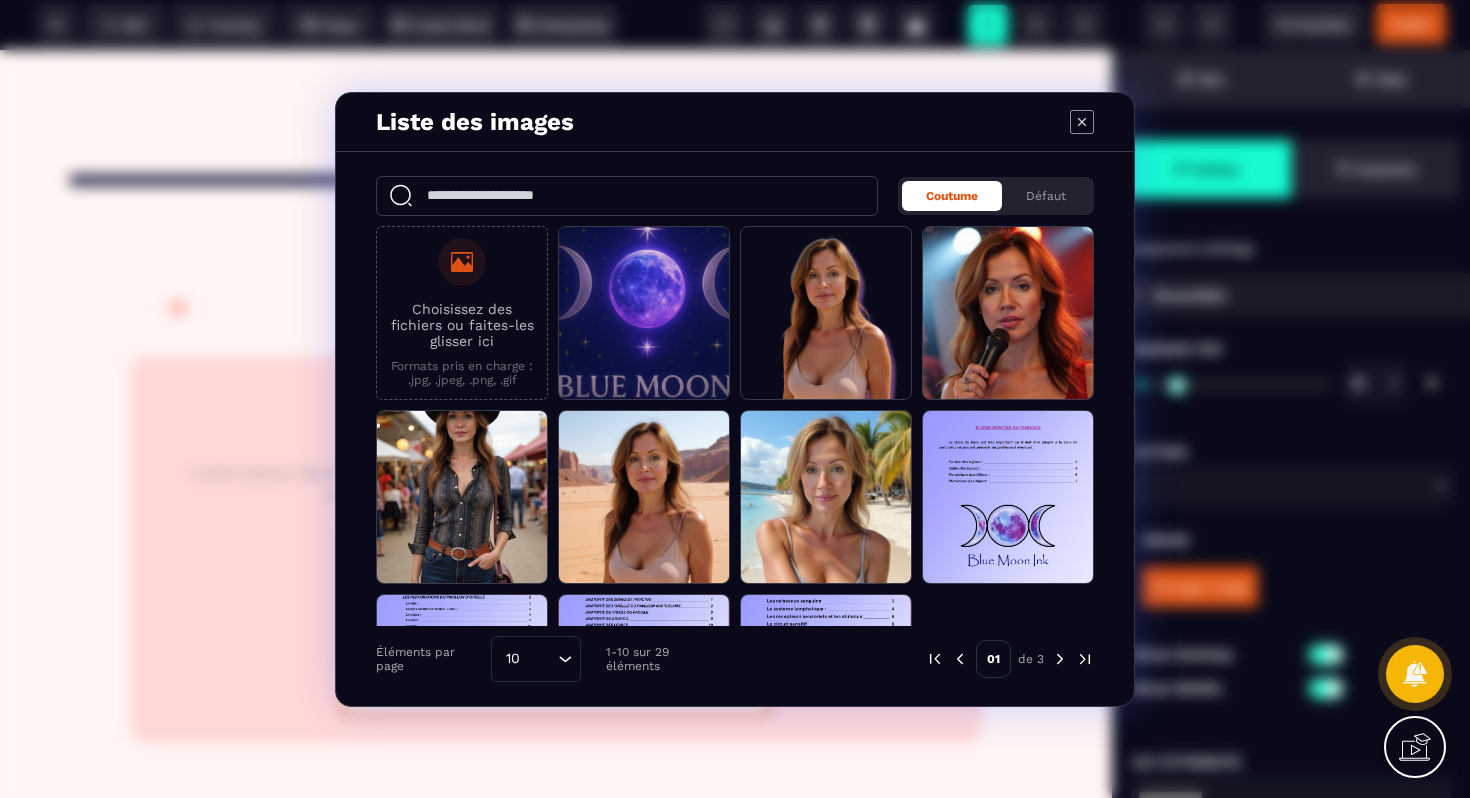 click at bounding box center (1060, 659) 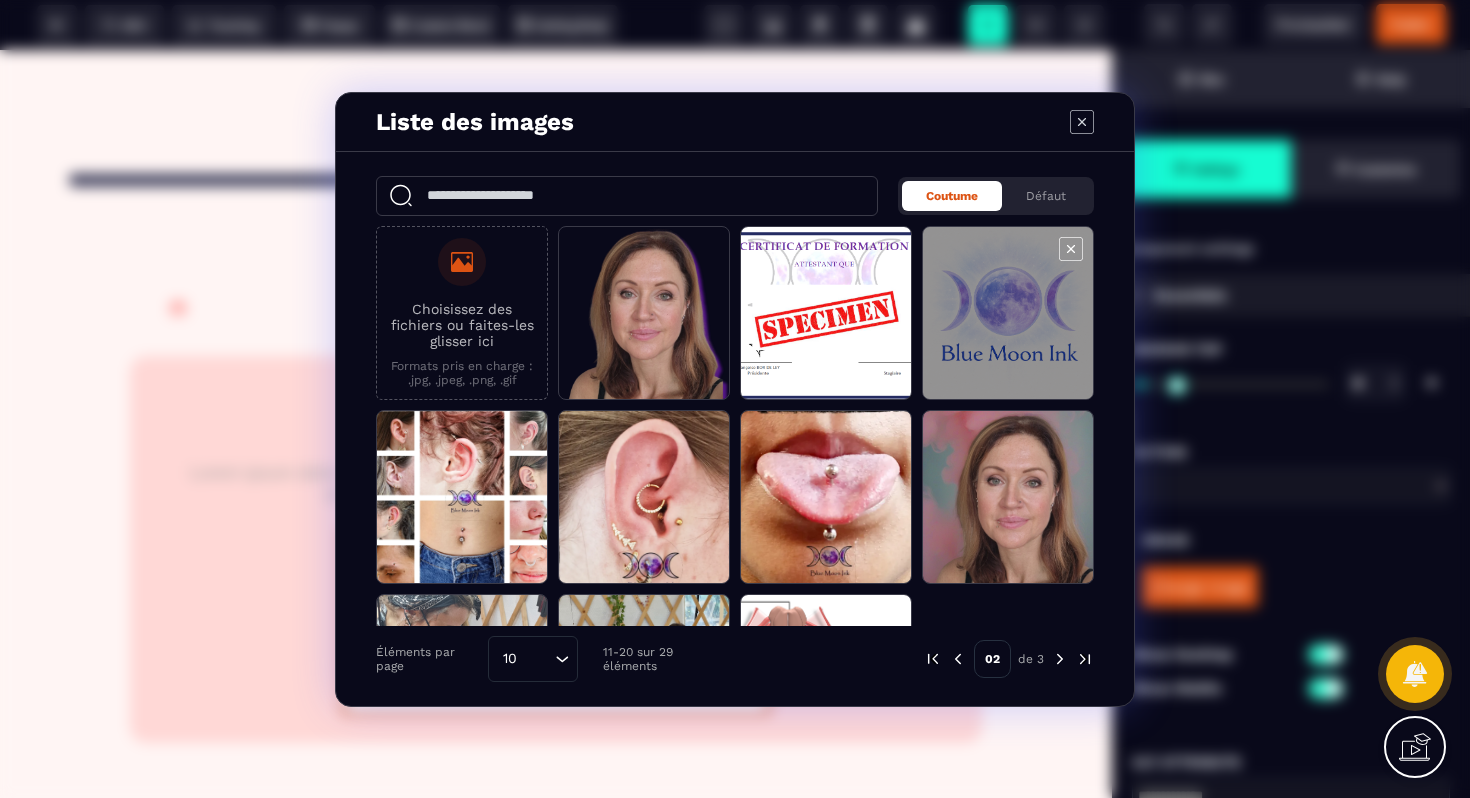 click at bounding box center (1008, 314) 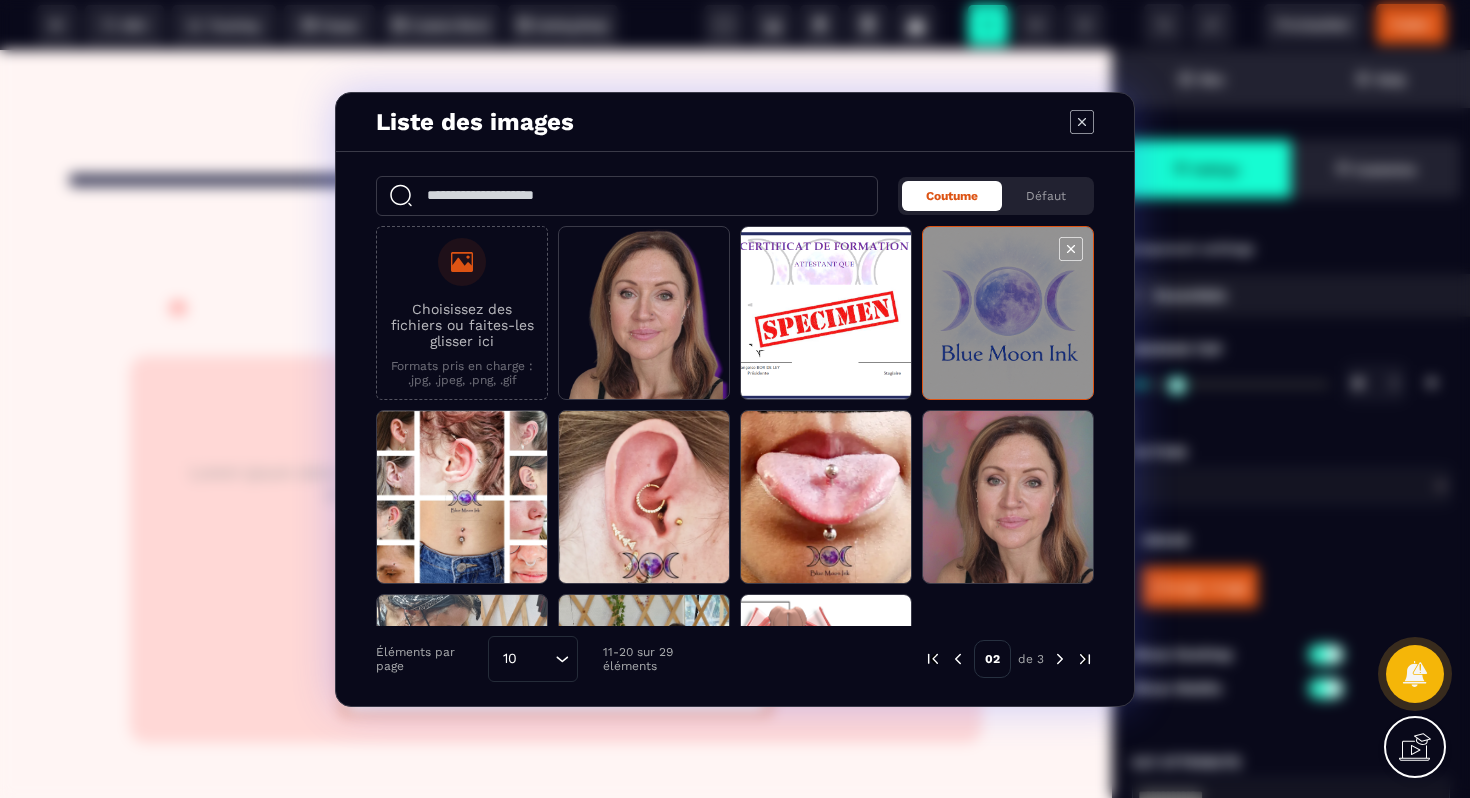 click at bounding box center [1008, 314] 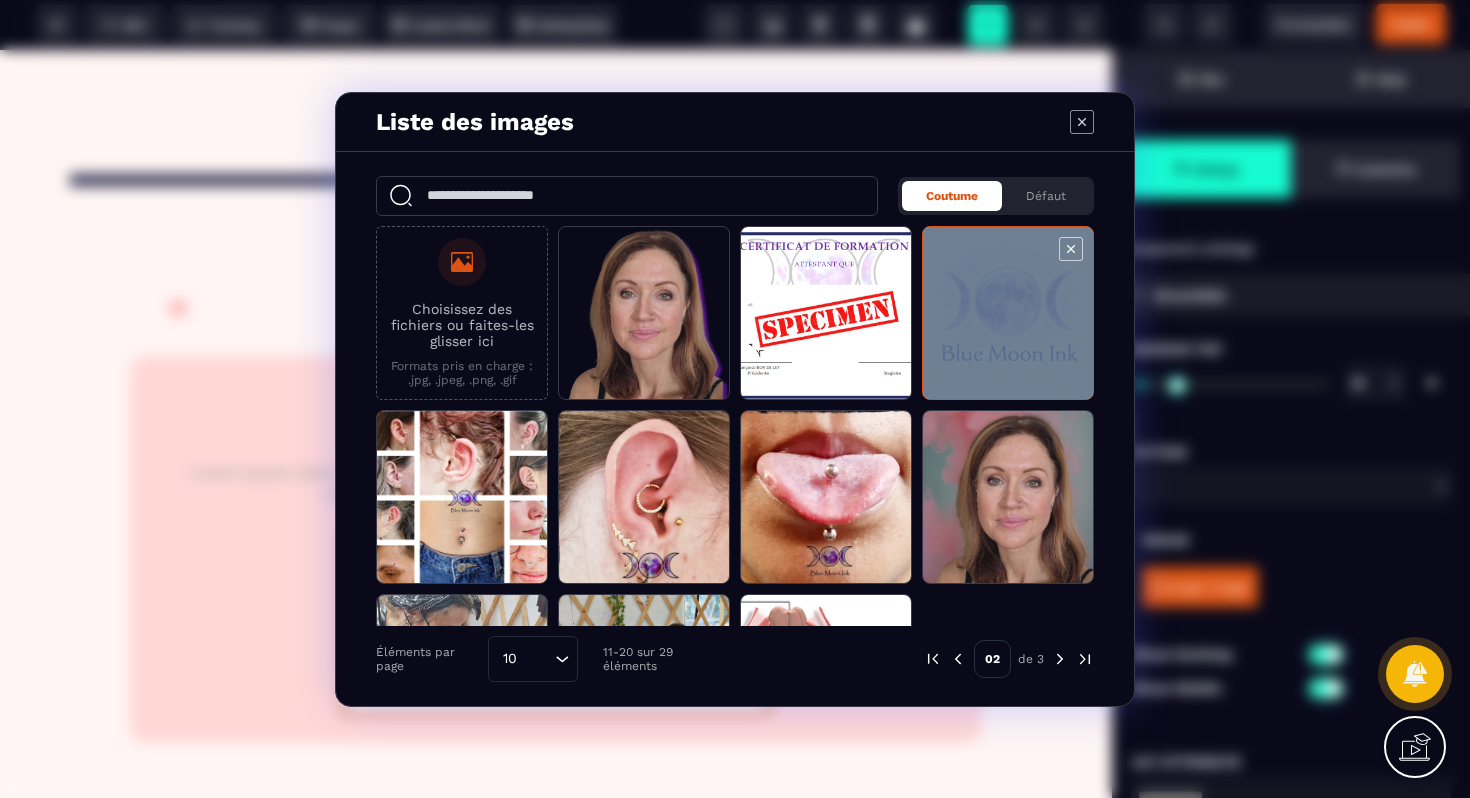 click at bounding box center (1008, 314) 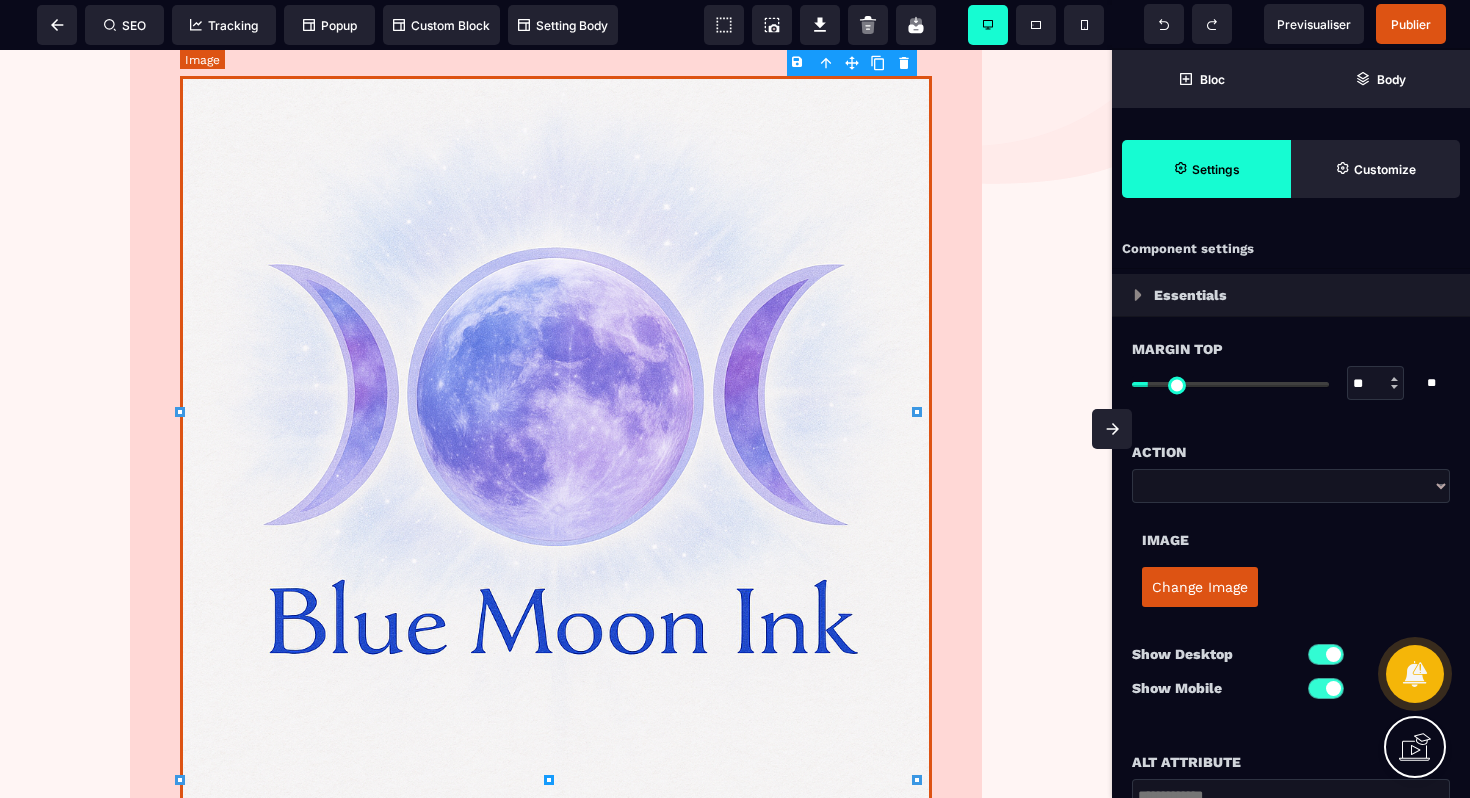 scroll, scrollTop: 641, scrollLeft: 0, axis: vertical 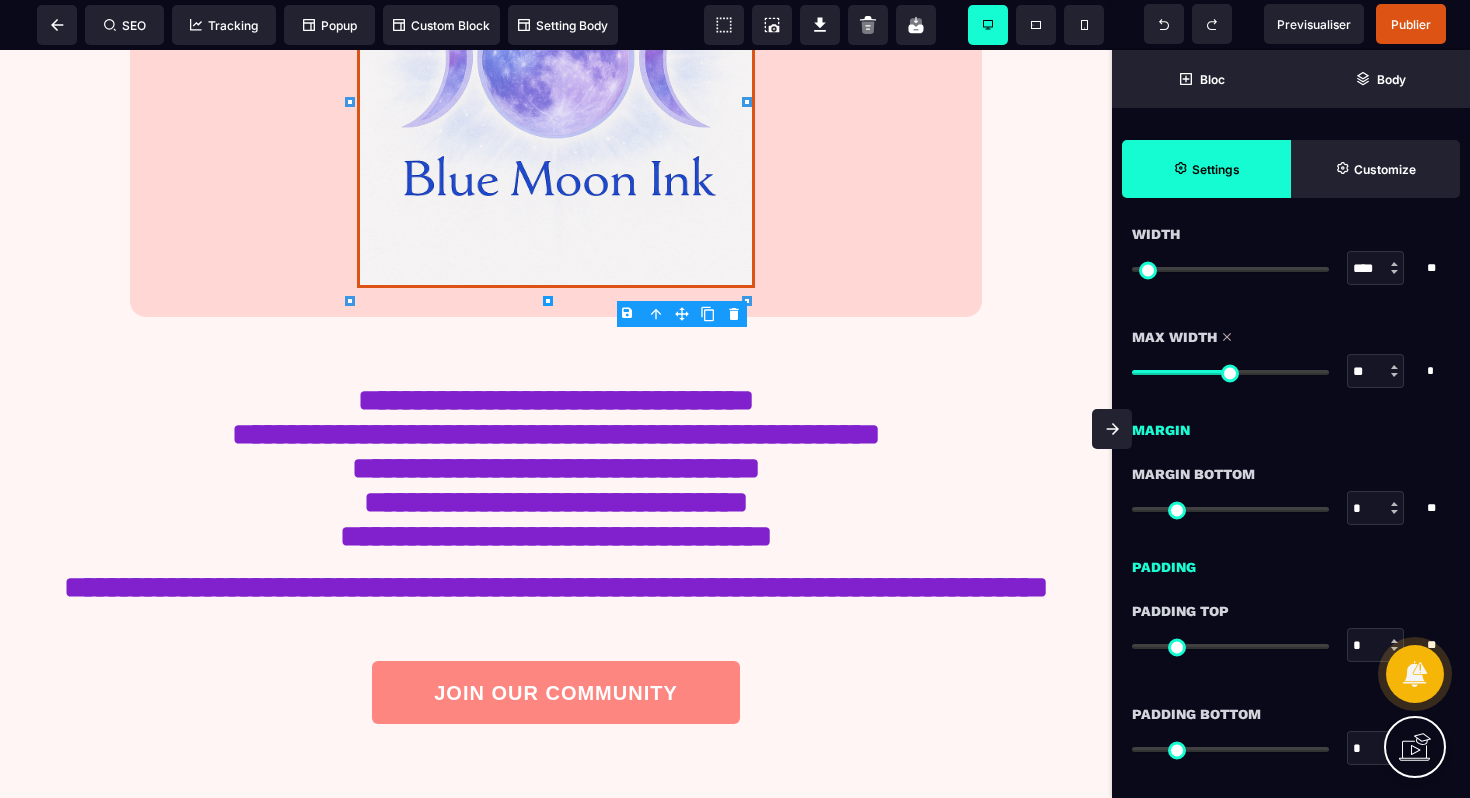 drag, startPoint x: 1318, startPoint y: 368, endPoint x: 1236, endPoint y: 391, distance: 85.16454 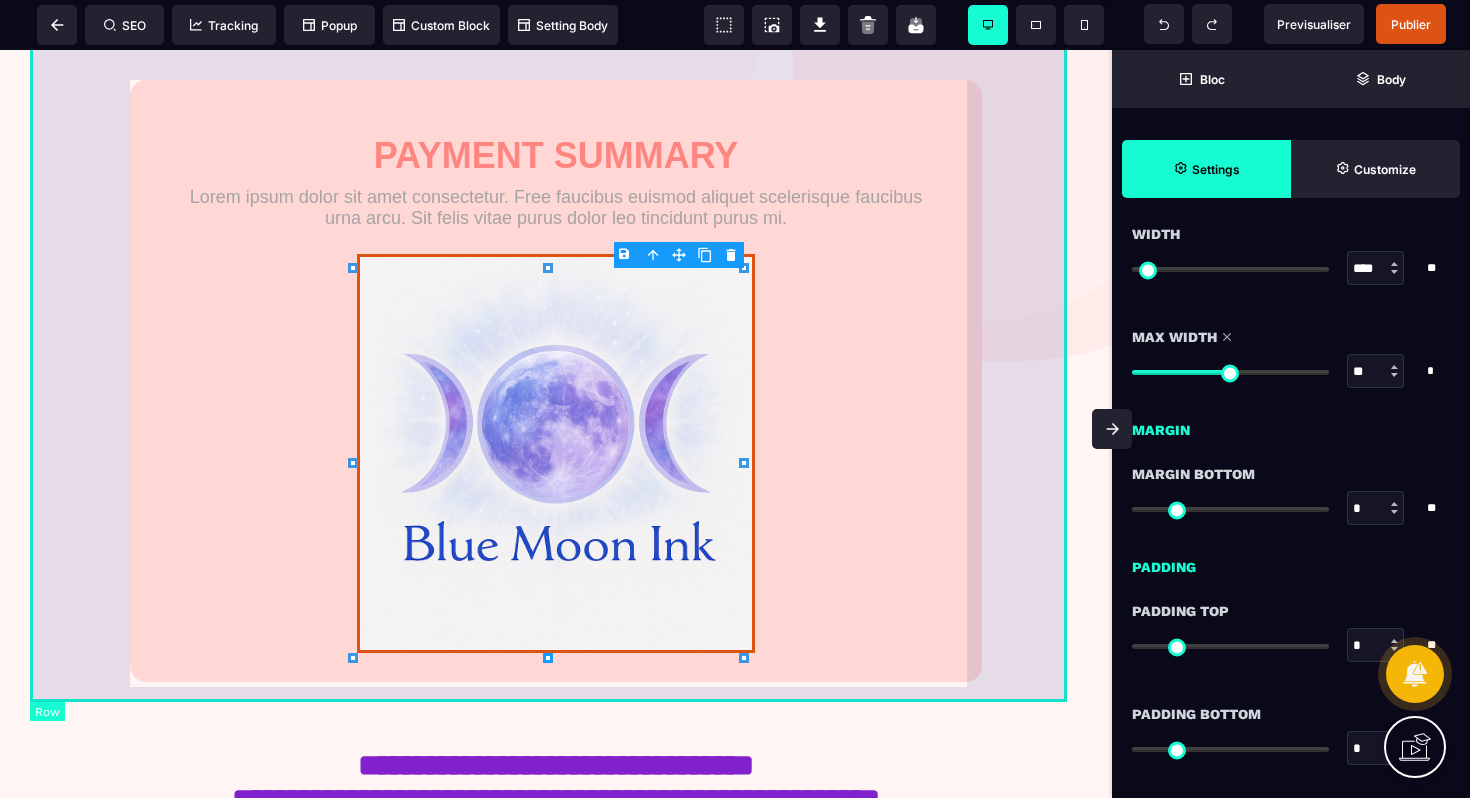 scroll, scrollTop: 258, scrollLeft: 0, axis: vertical 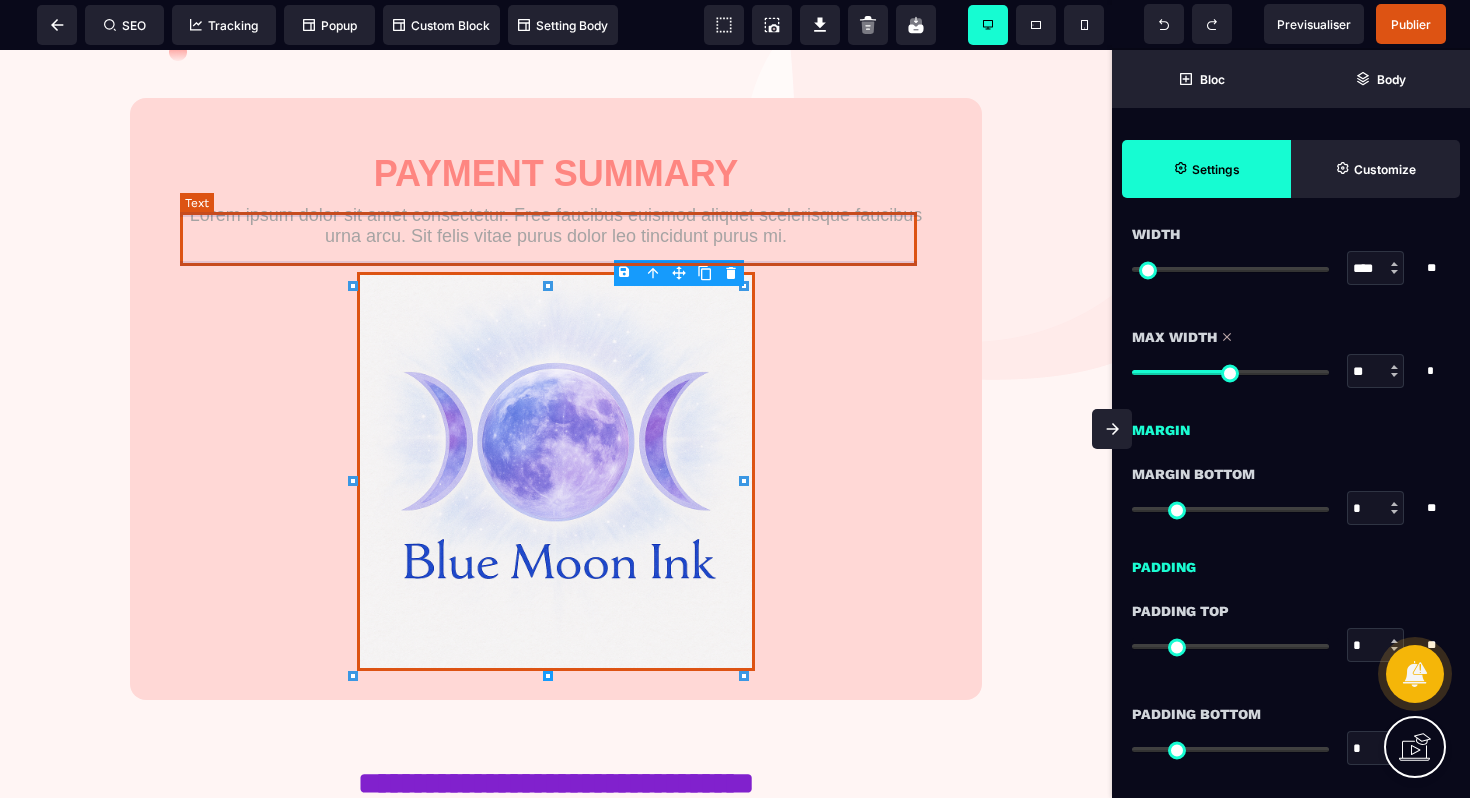 click on "Lorem ipsum dolor sit amet consectetur. Free faucibus euismod aliquet scelerisque faucibus urna arcu. Sit felis vitae purus dolor leo tincidunt purus mi." at bounding box center [556, 226] 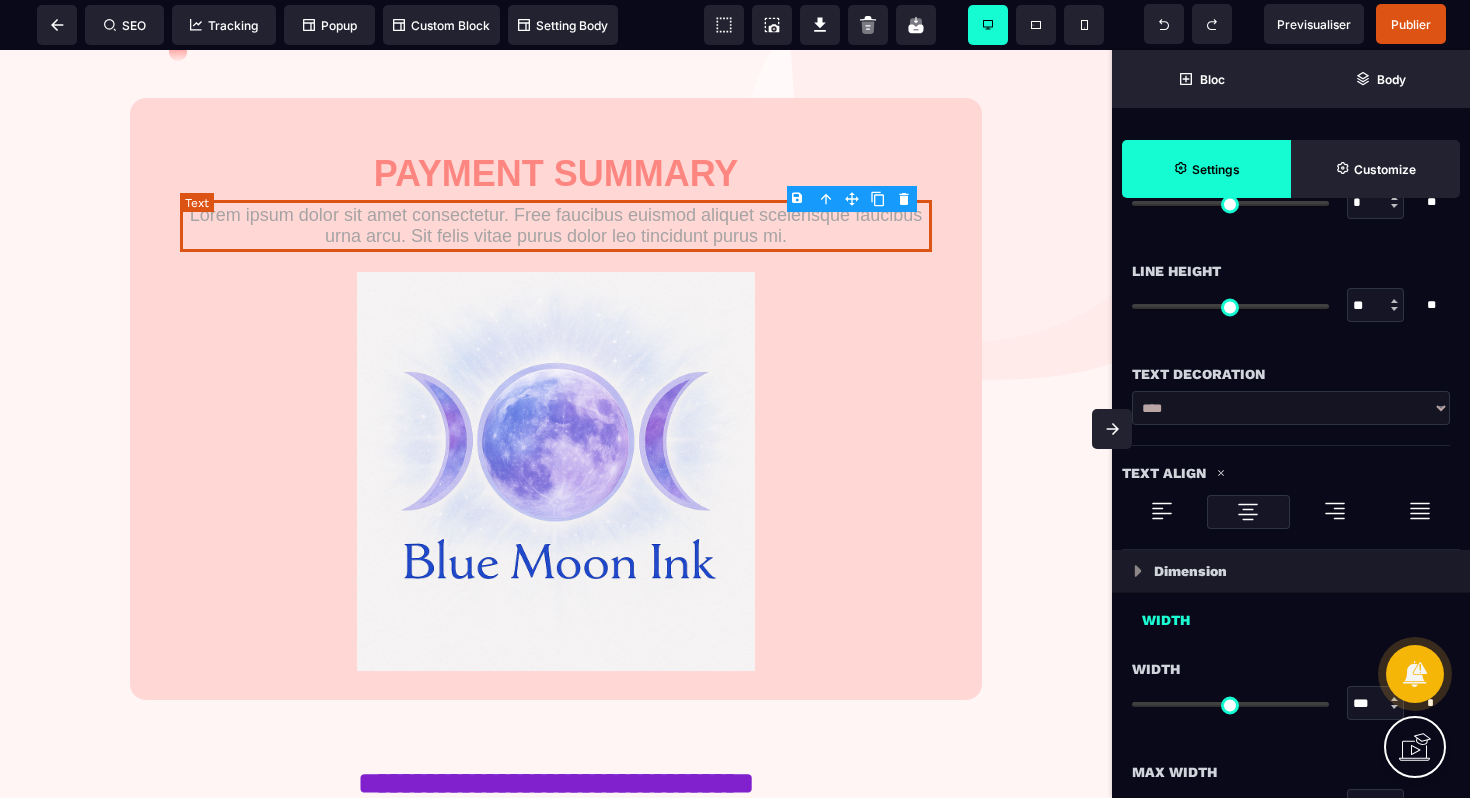 scroll, scrollTop: 0, scrollLeft: 0, axis: both 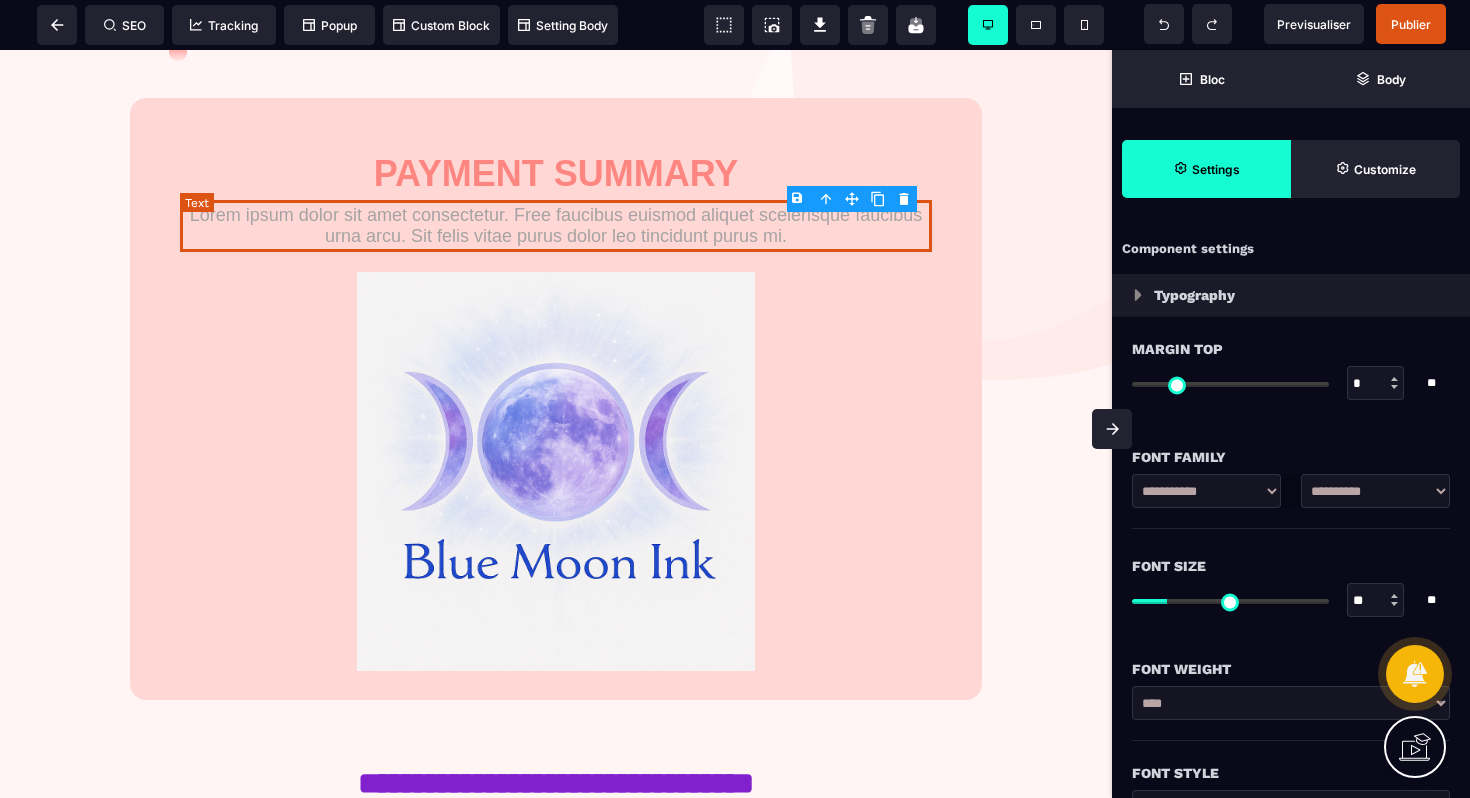 click on "Lorem ipsum dolor sit amet consectetur. Free faucibus euismod aliquet scelerisque faucibus urna arcu. Sit felis vitae purus dolor leo tincidunt purus mi." at bounding box center (556, 226) 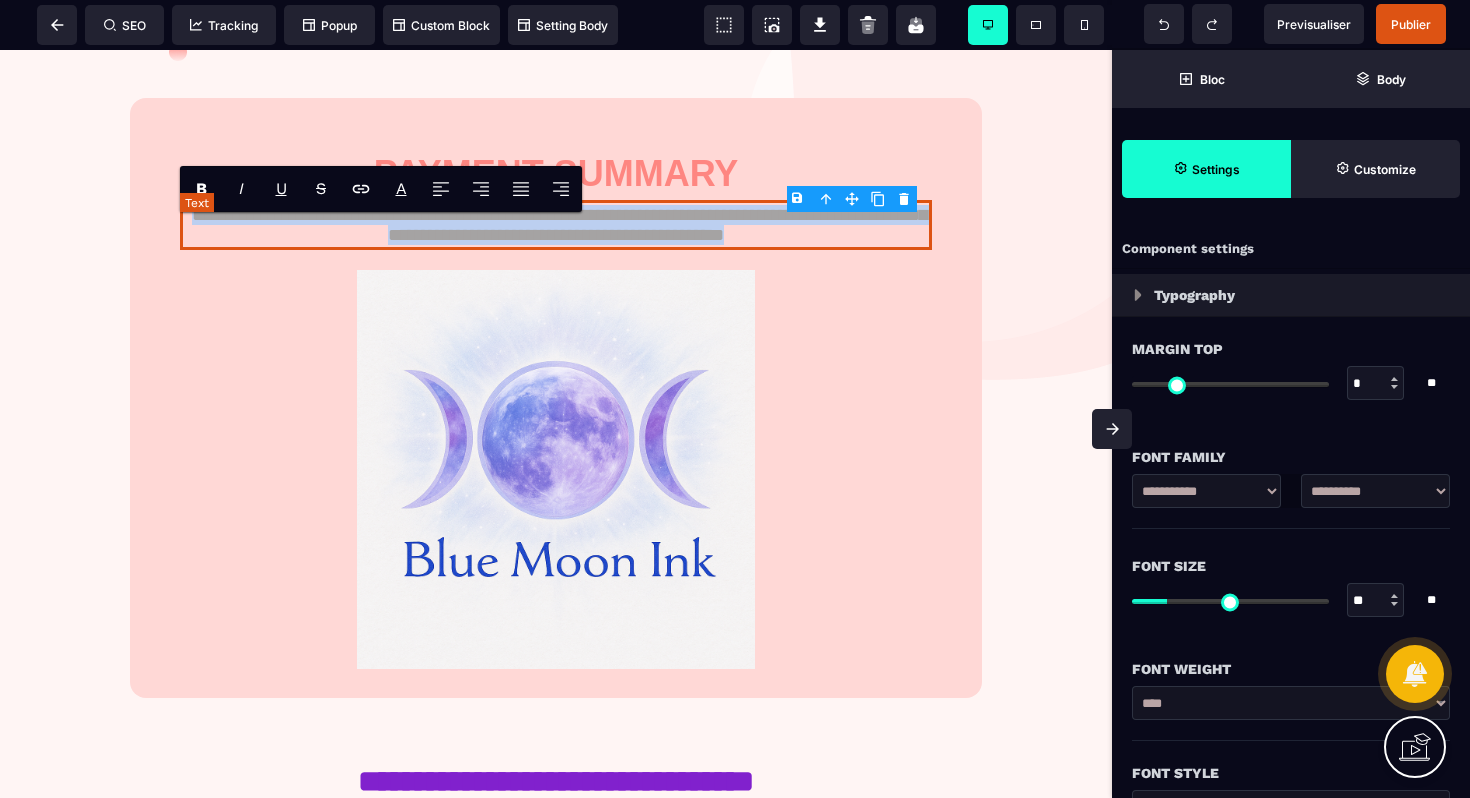 drag, startPoint x: 218, startPoint y: 232, endPoint x: 877, endPoint y: 261, distance: 659.63776 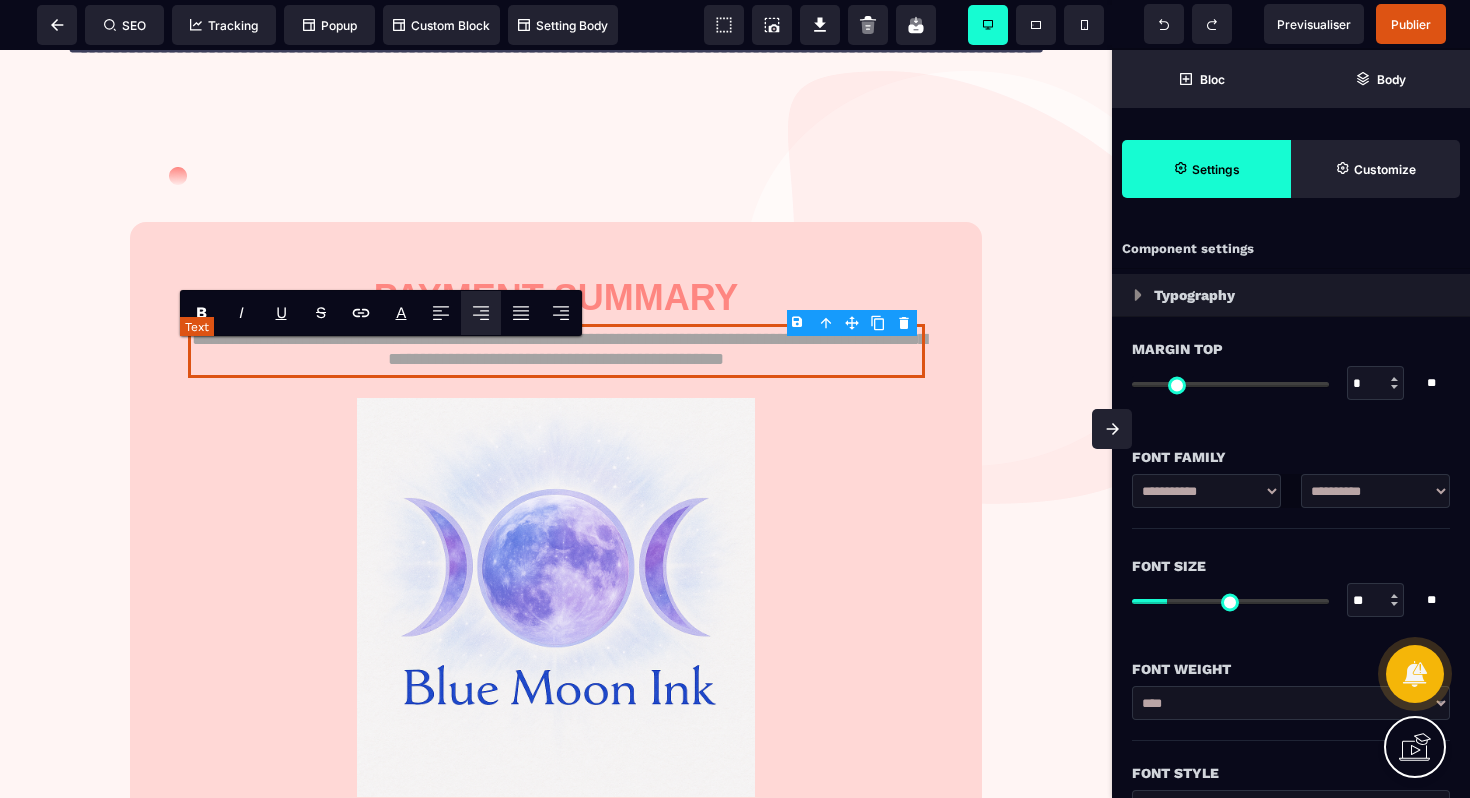 scroll, scrollTop: 93, scrollLeft: 0, axis: vertical 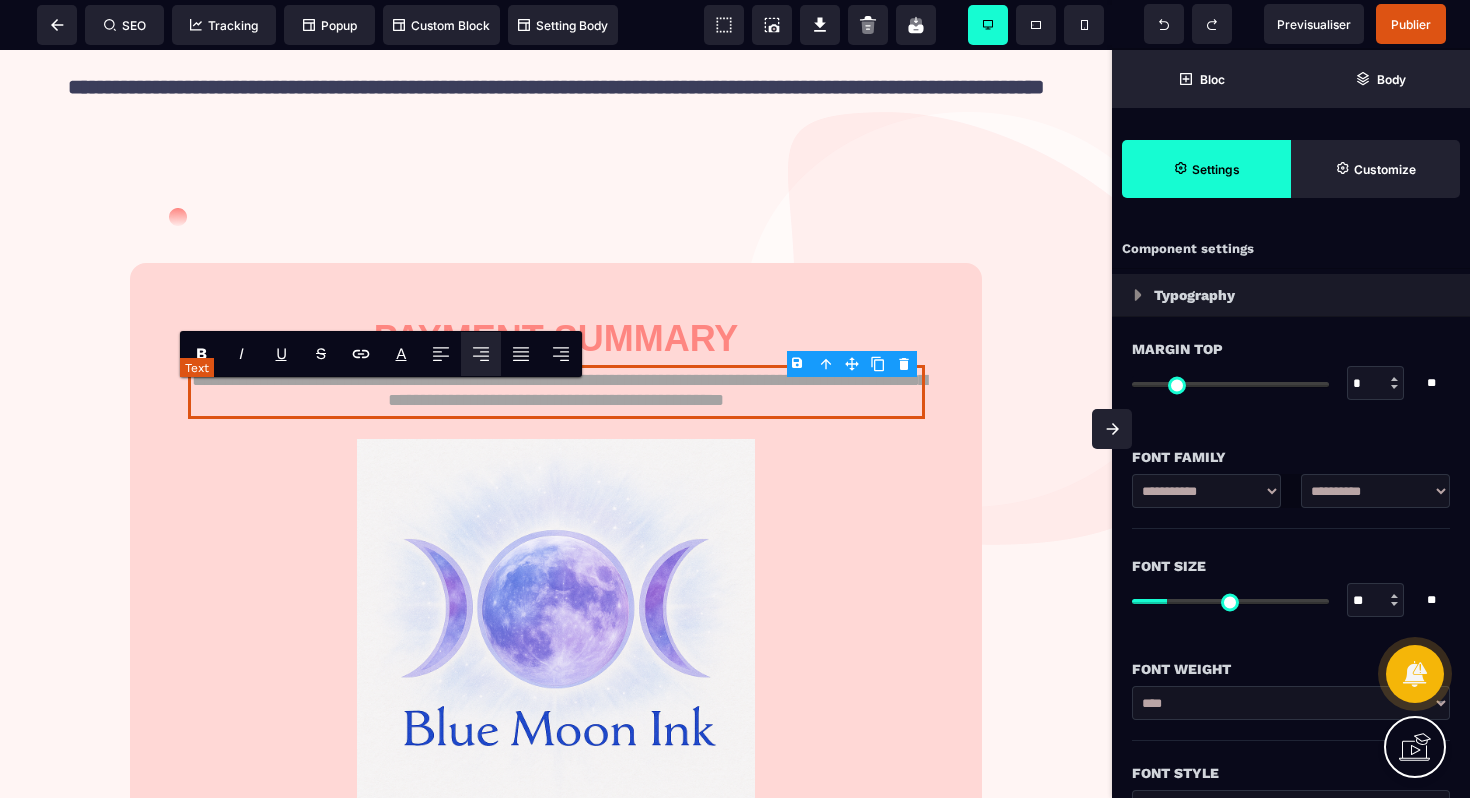 click on "**********" at bounding box center [556, 392] 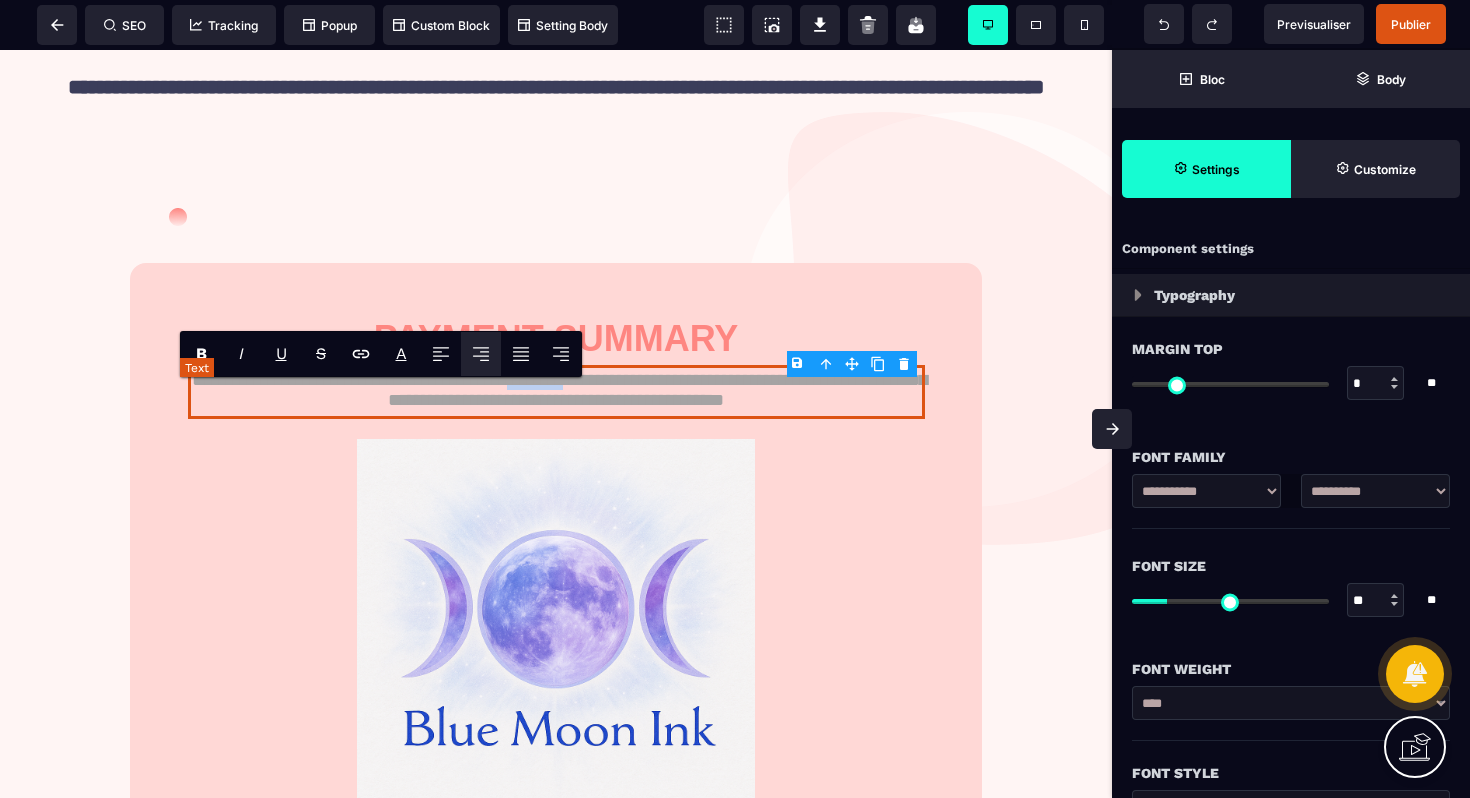 click on "**********" at bounding box center [556, 392] 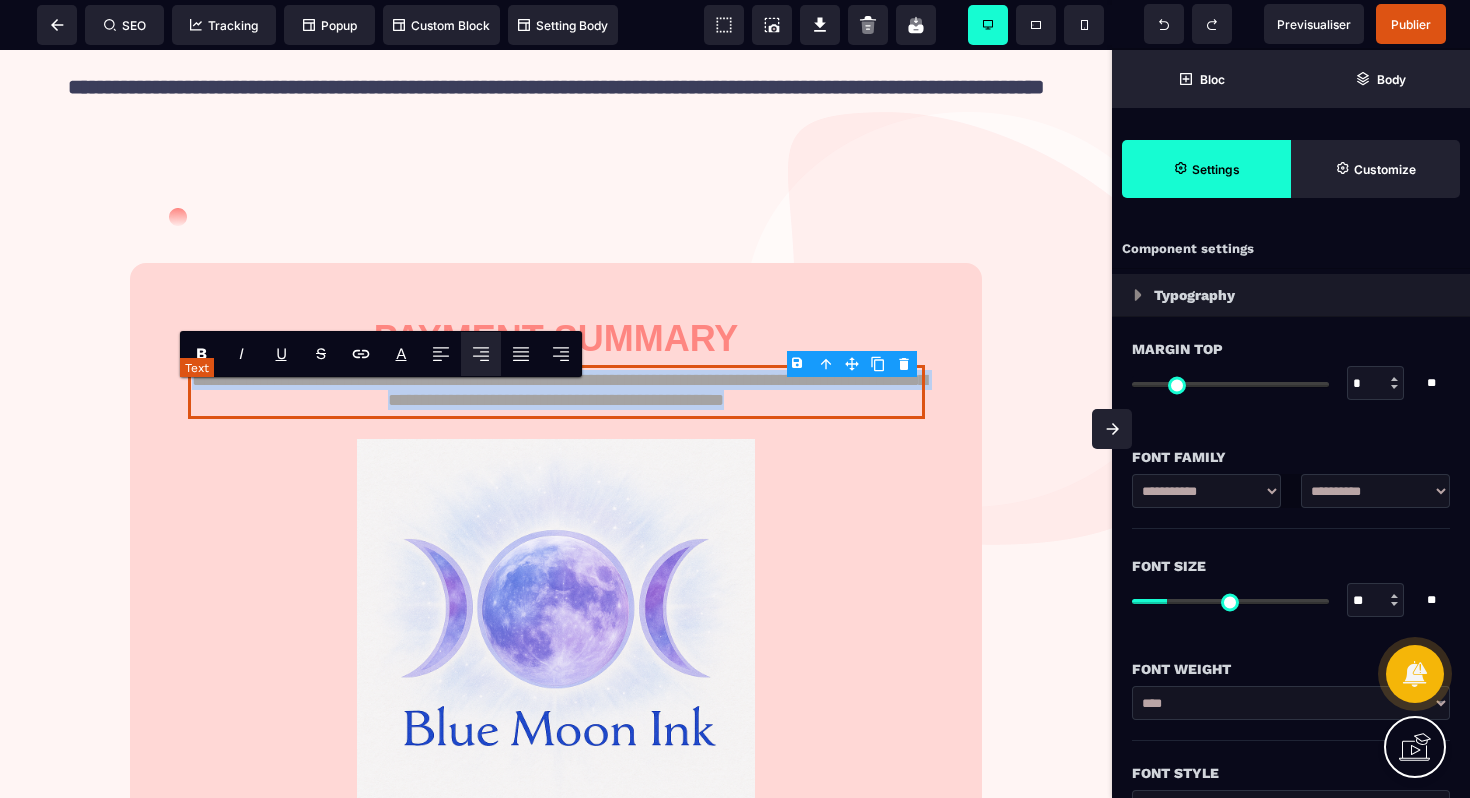 click on "**********" at bounding box center [556, 392] 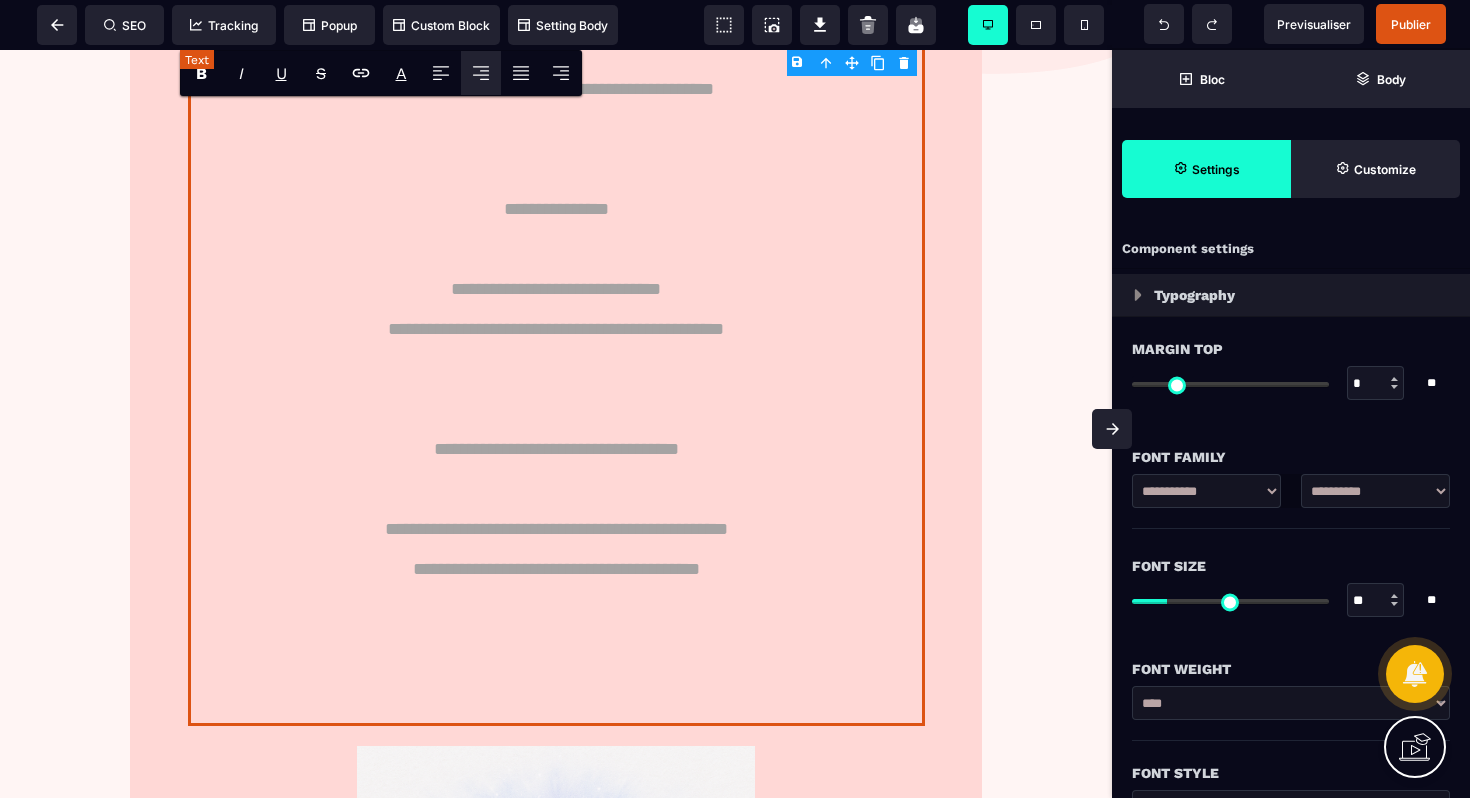scroll, scrollTop: 632, scrollLeft: 0, axis: vertical 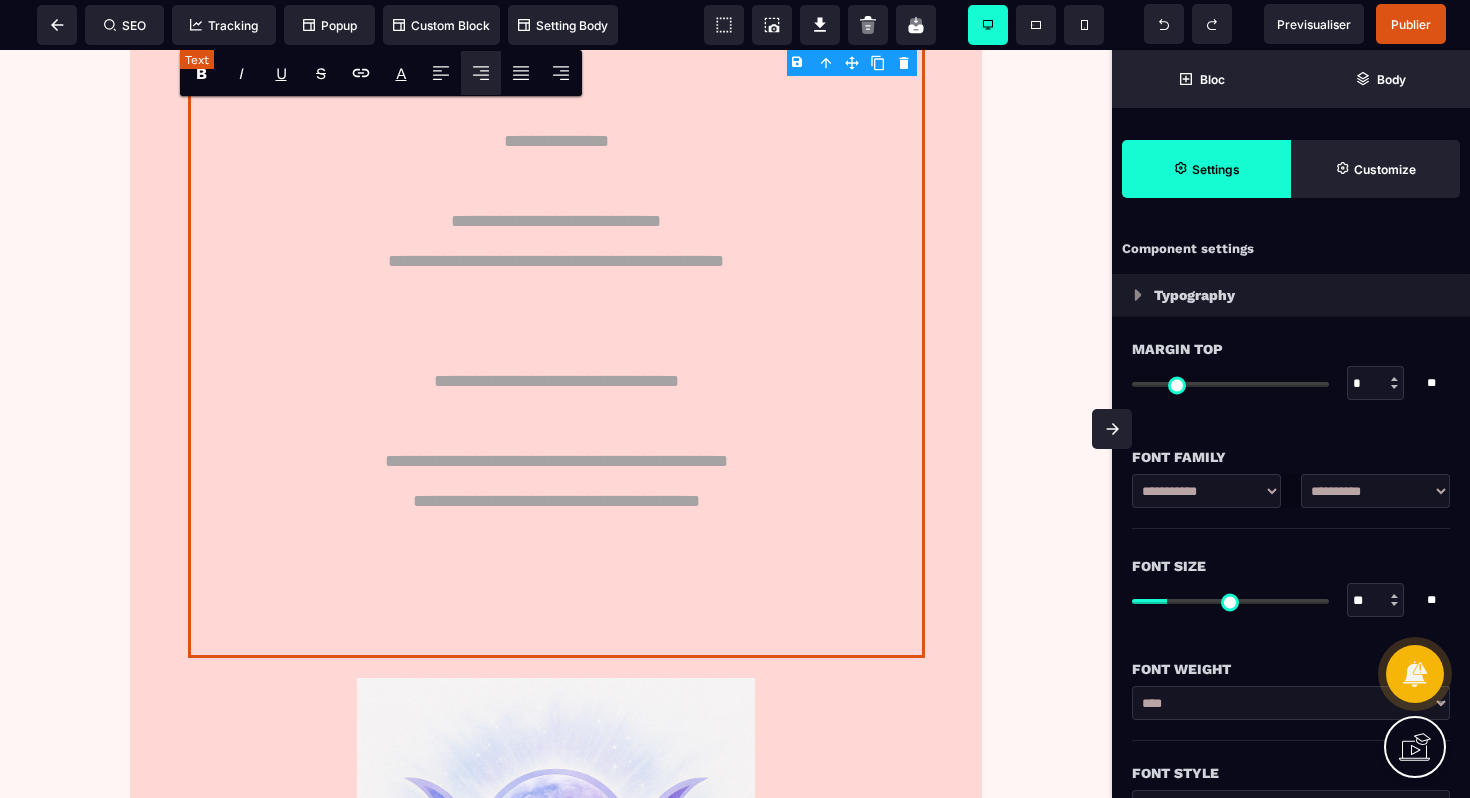click on "**********" at bounding box center (556, 242) 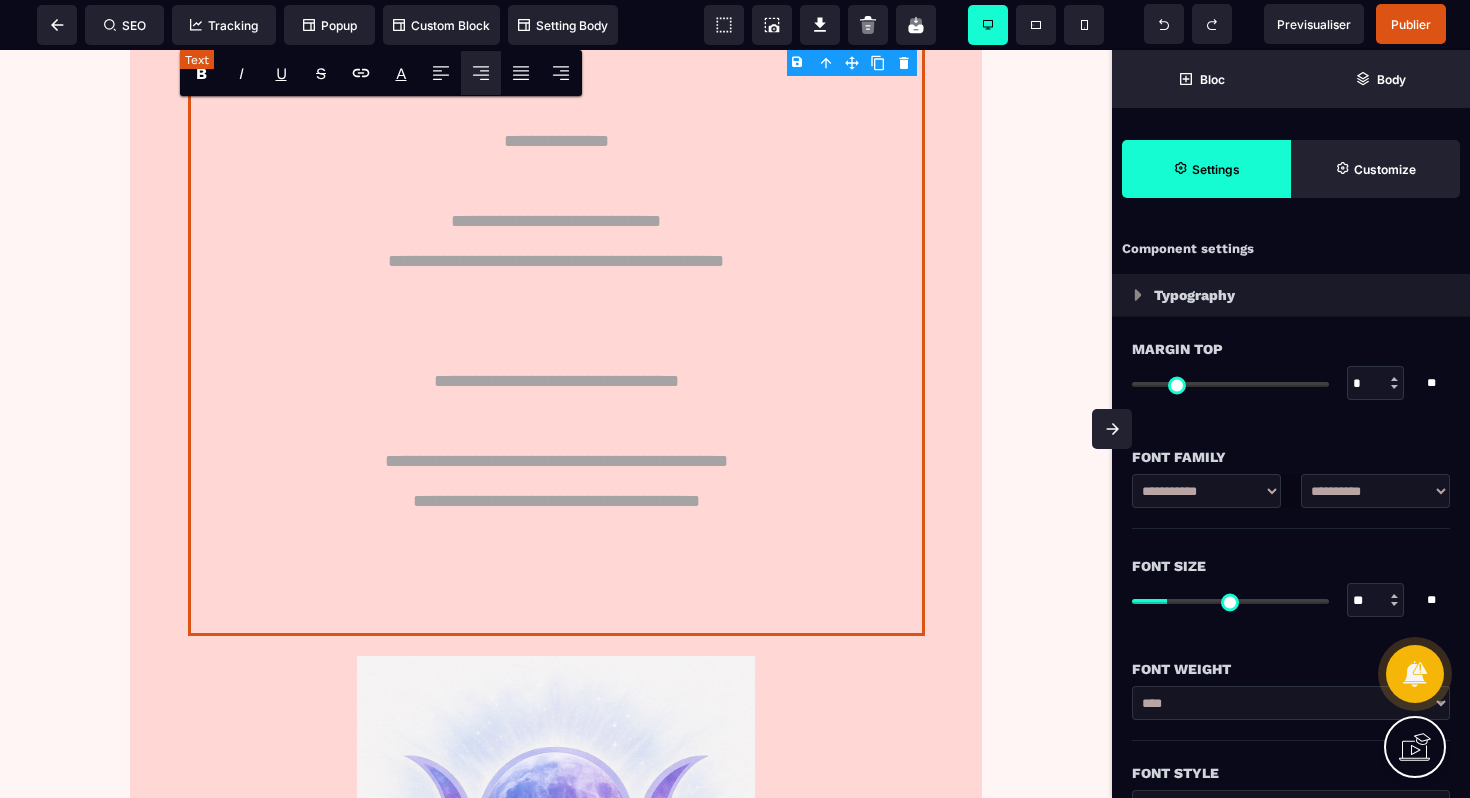 click on "**********" at bounding box center (556, 231) 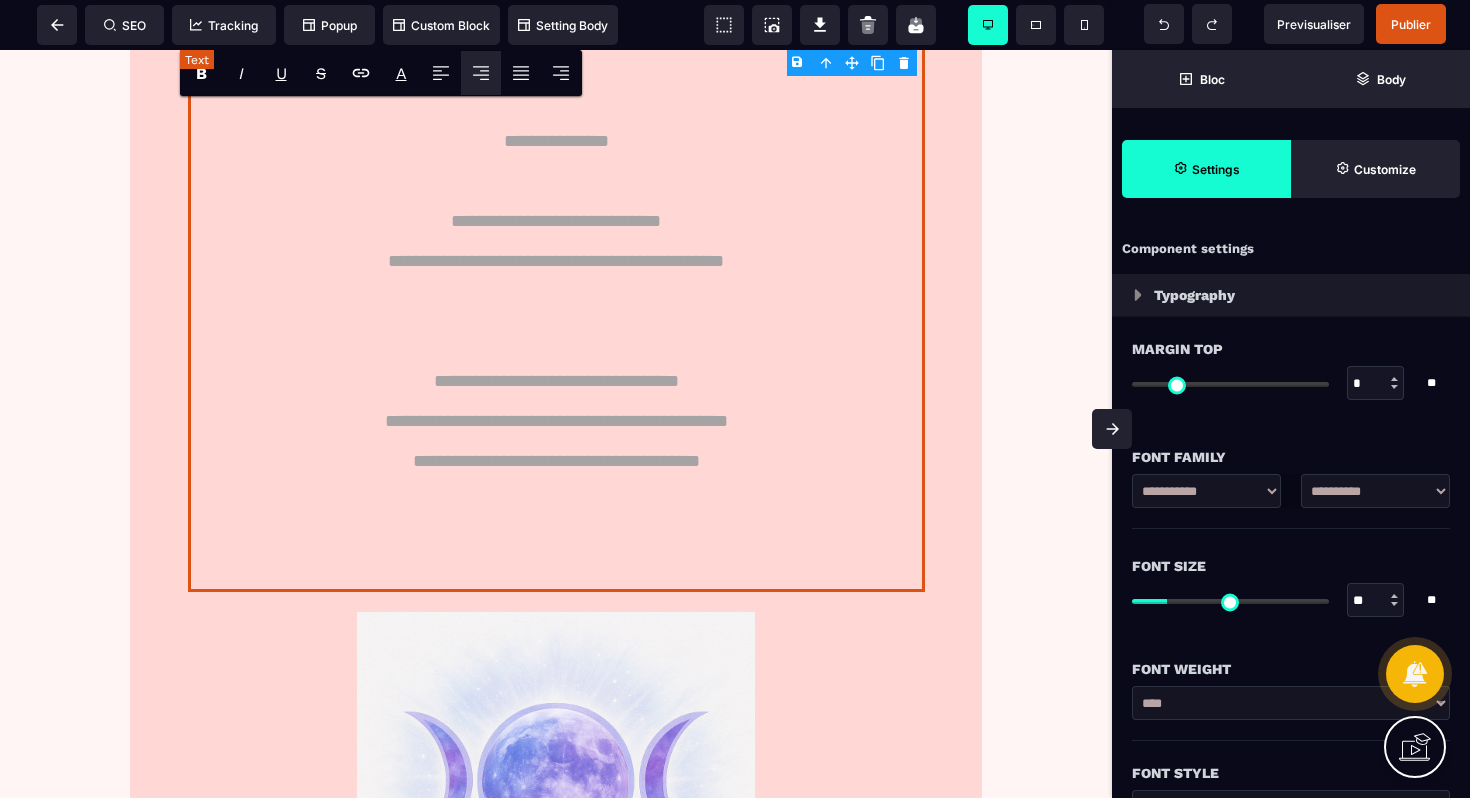 click on "**********" at bounding box center (556, 209) 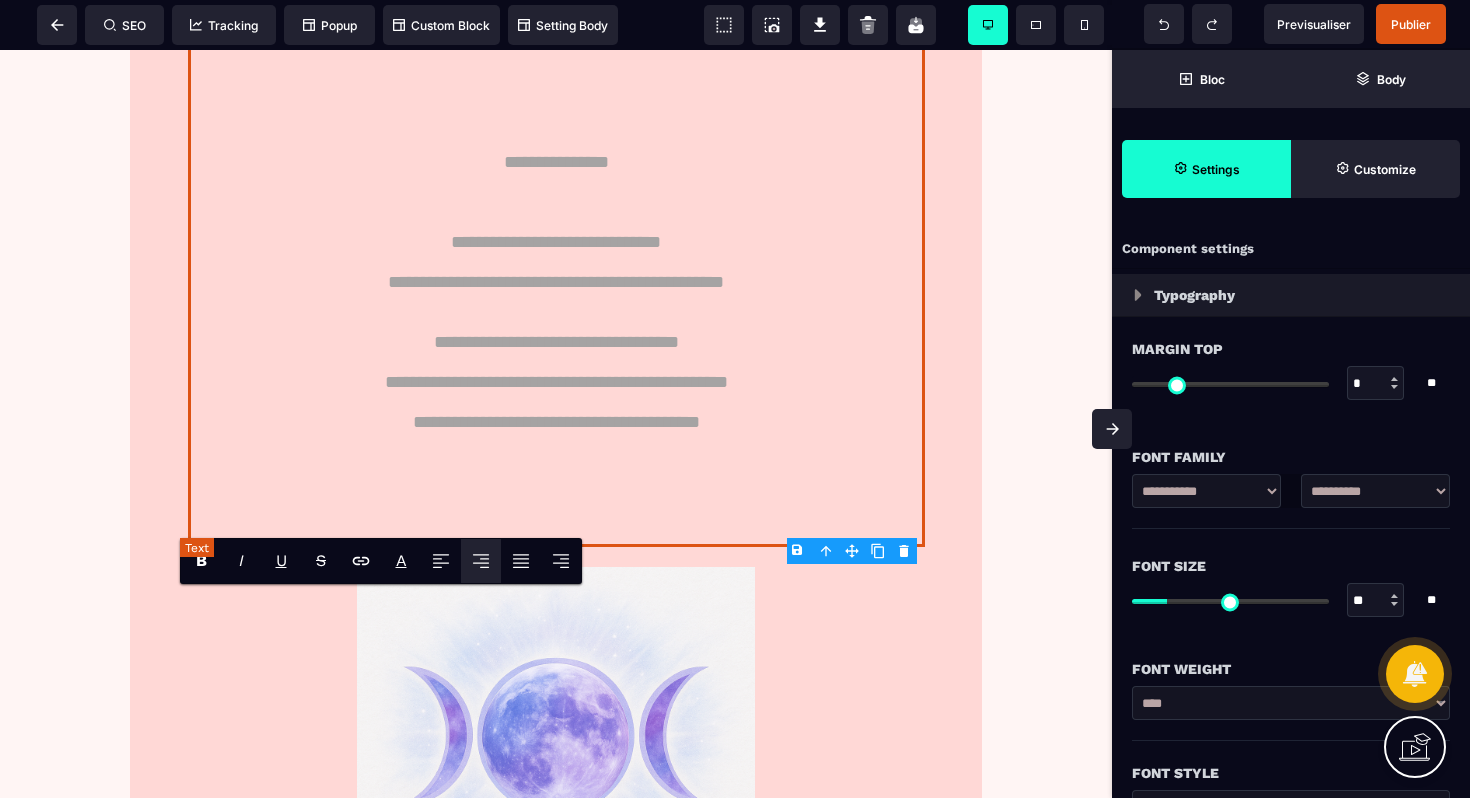 scroll, scrollTop: 591, scrollLeft: 0, axis: vertical 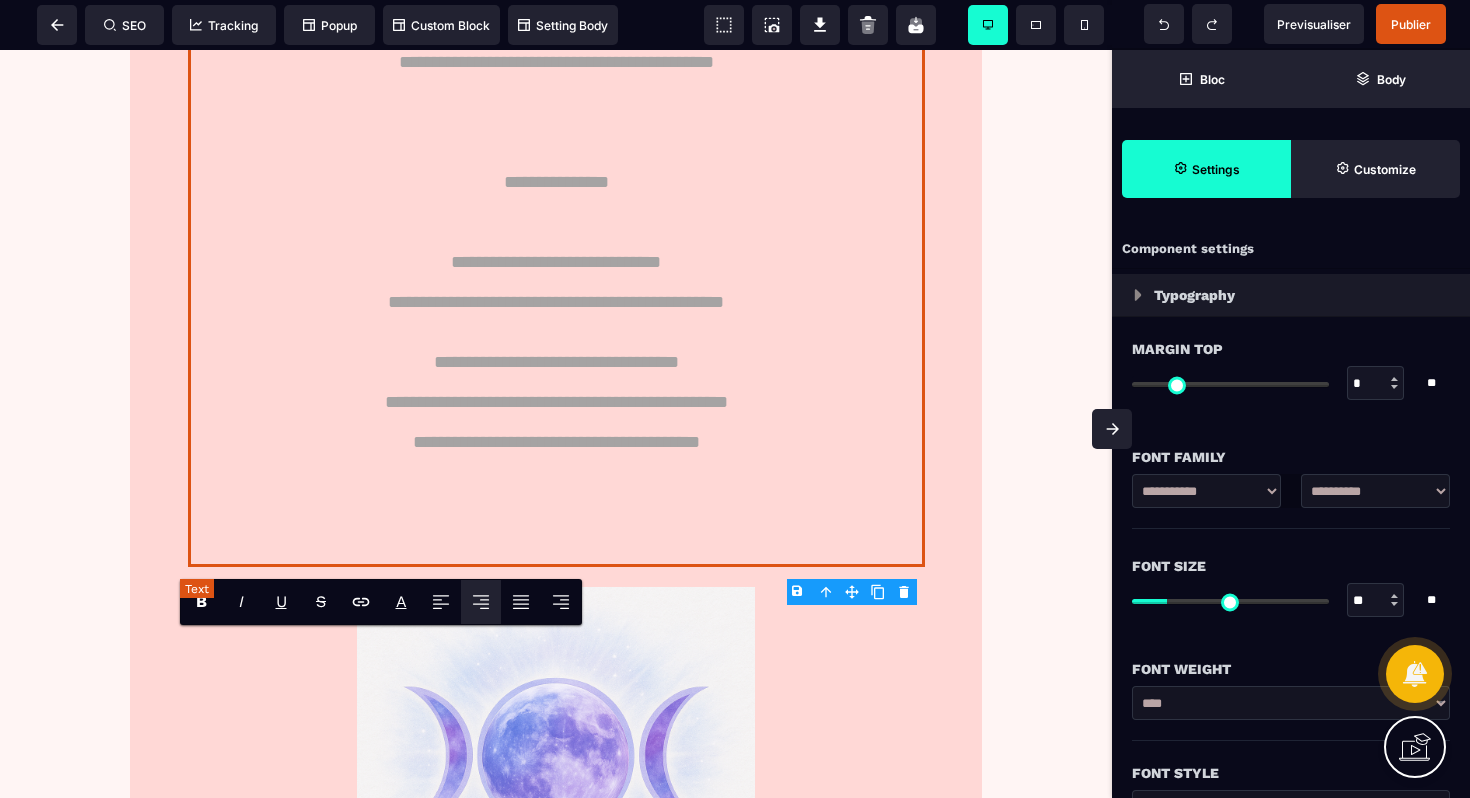 click on "**********" at bounding box center [556, 217] 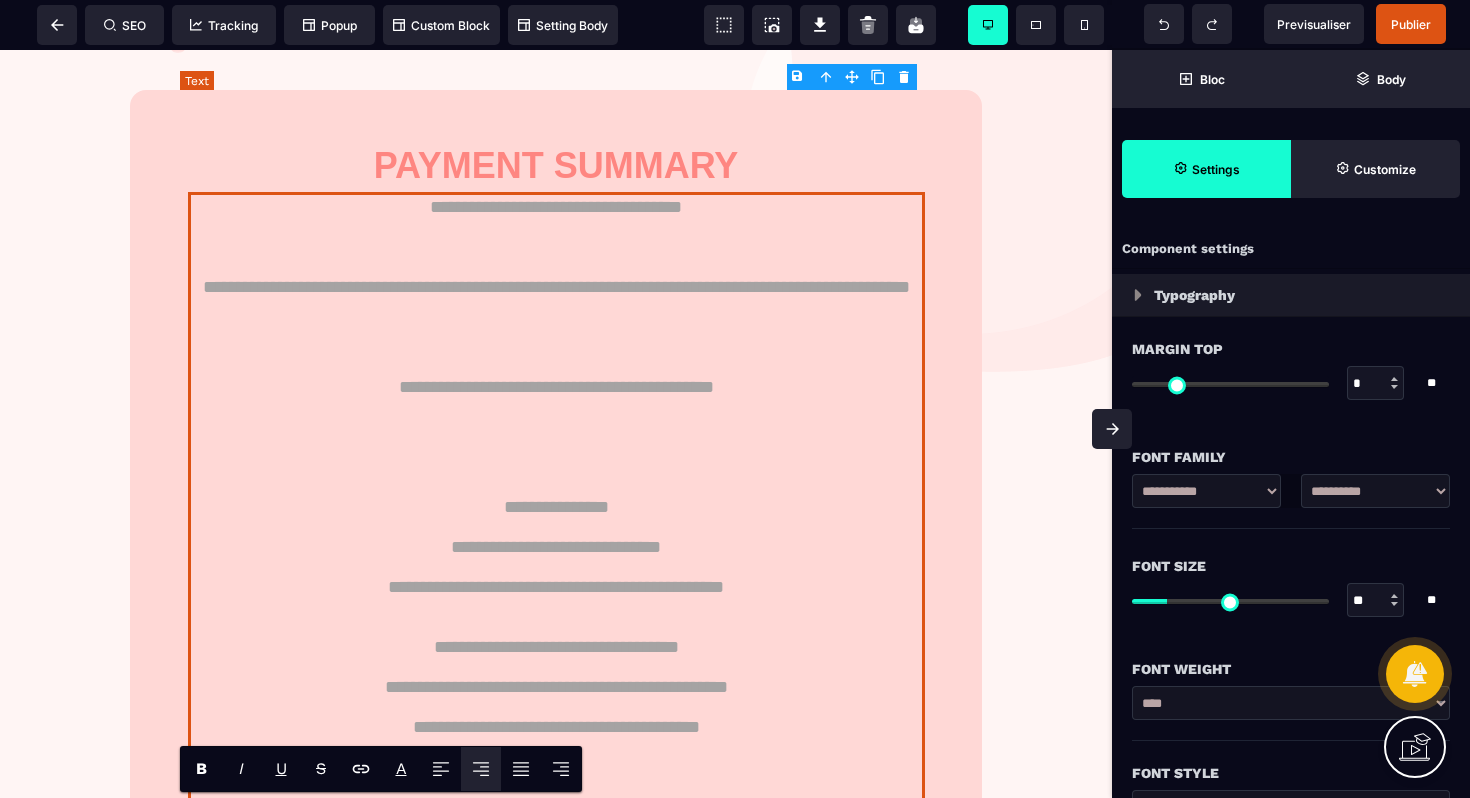 scroll, scrollTop: 266, scrollLeft: 0, axis: vertical 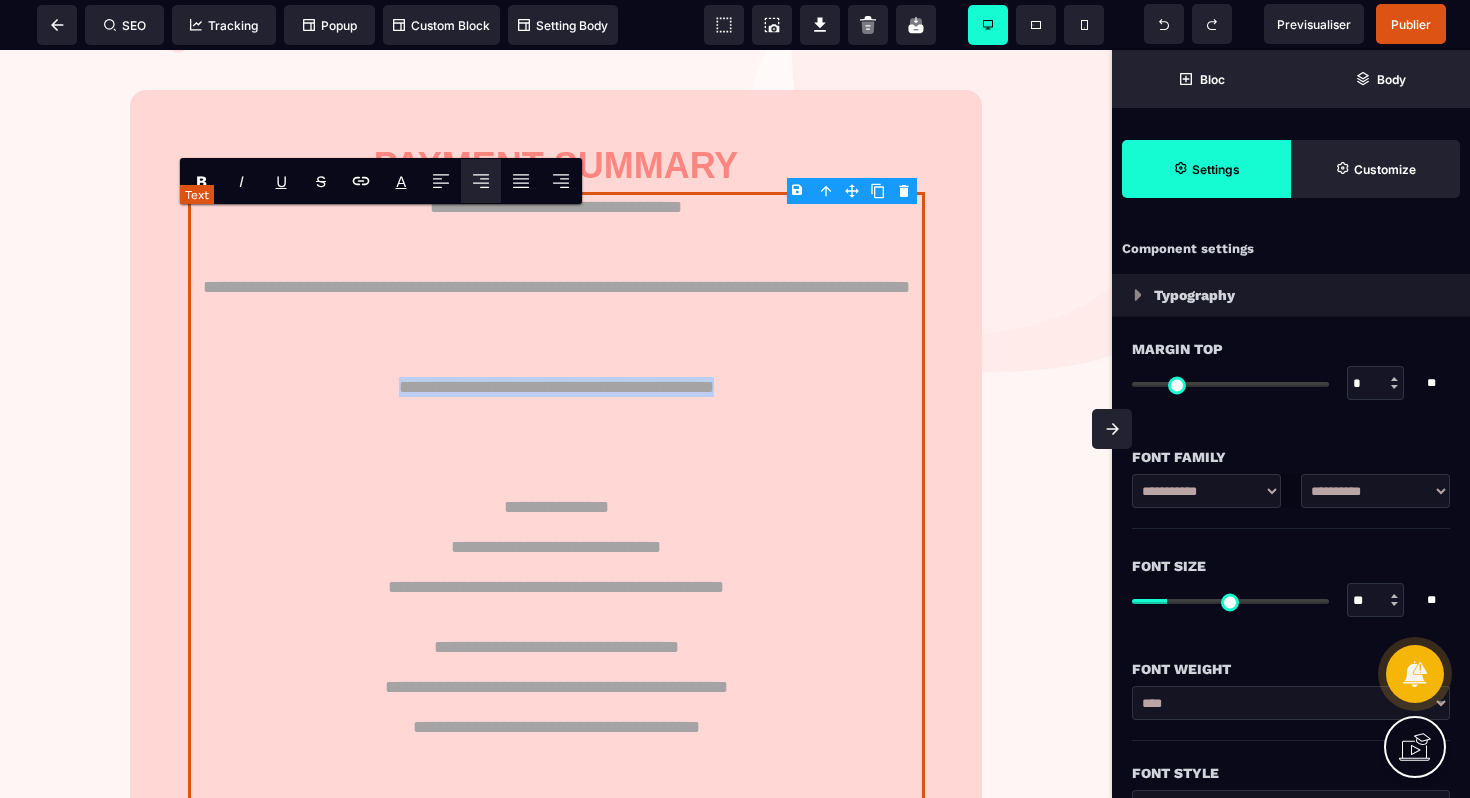 drag, startPoint x: 304, startPoint y: 438, endPoint x: 807, endPoint y: 452, distance: 503.1948 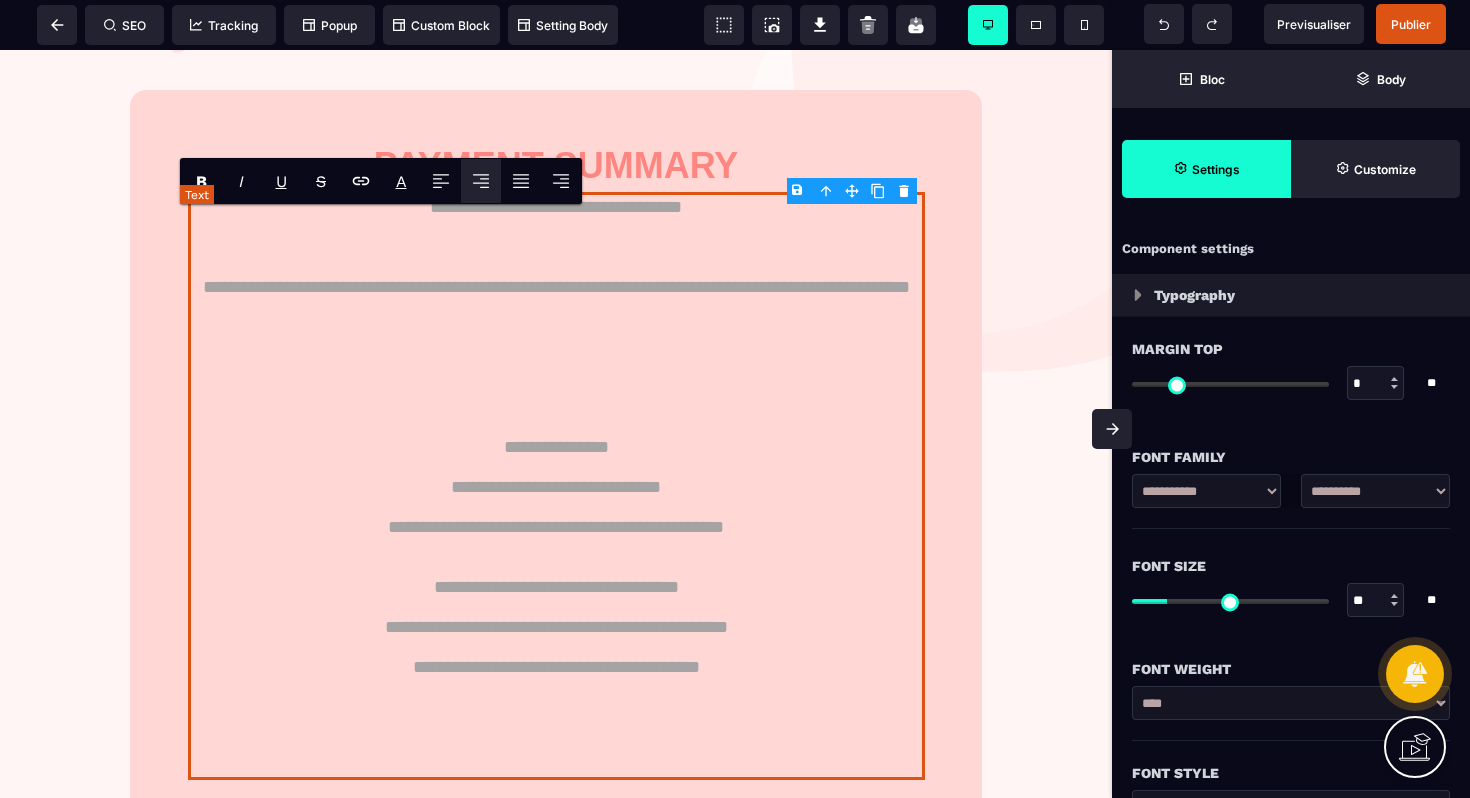 click on "**********" at bounding box center (556, 486) 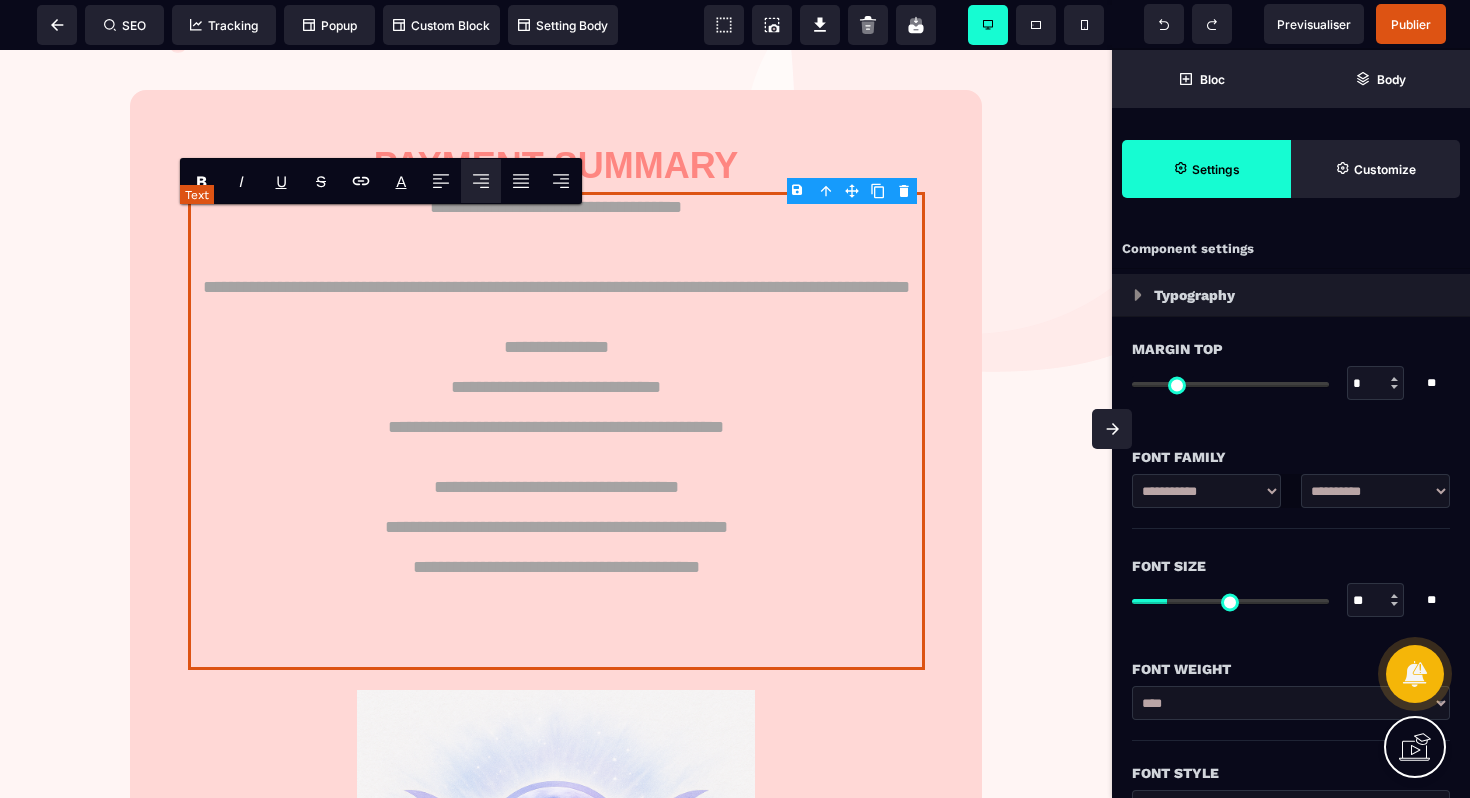 click on "**********" at bounding box center (556, 431) 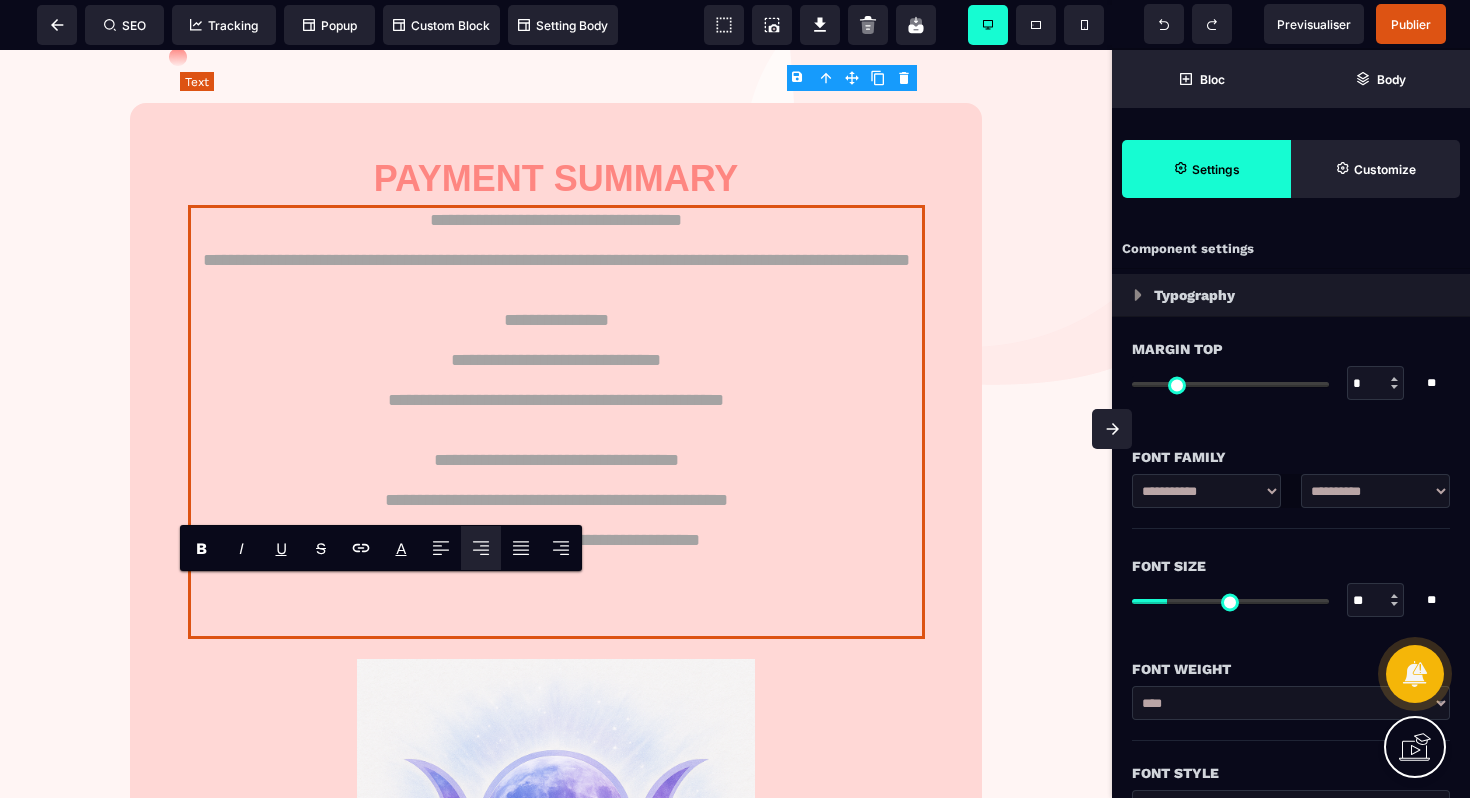 scroll, scrollTop: 379, scrollLeft: 0, axis: vertical 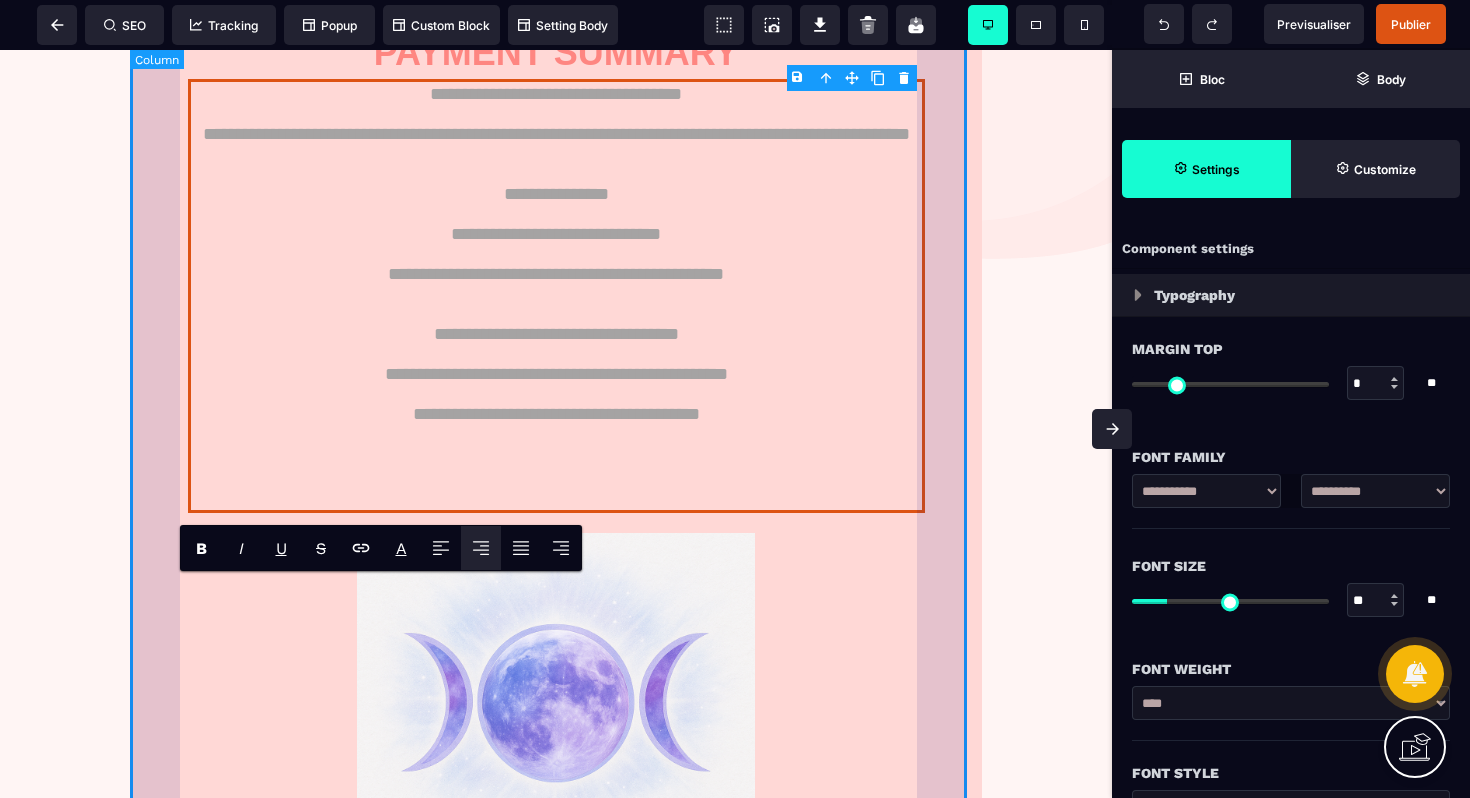 click on "**********" at bounding box center [556, 469] 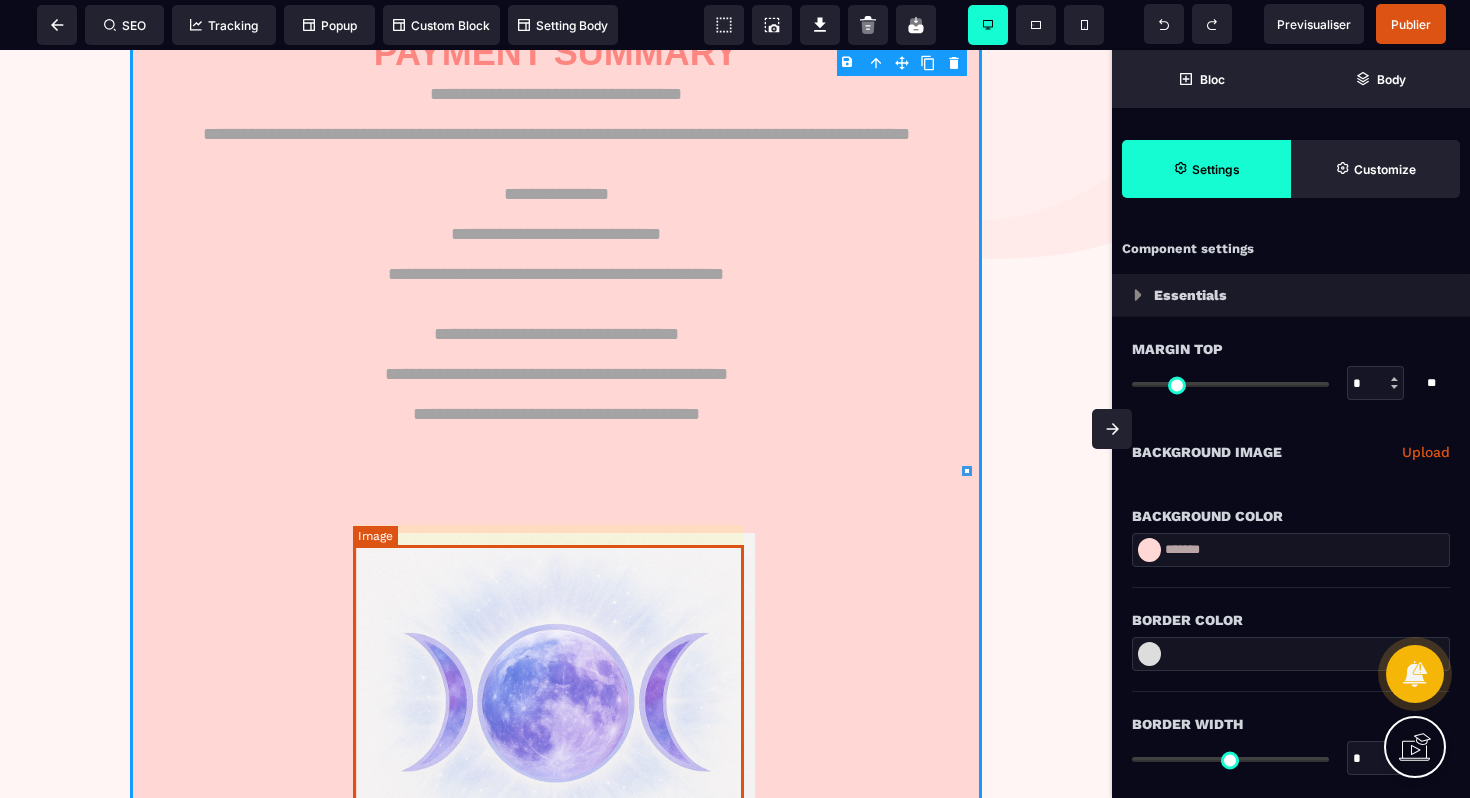click at bounding box center [556, 732] 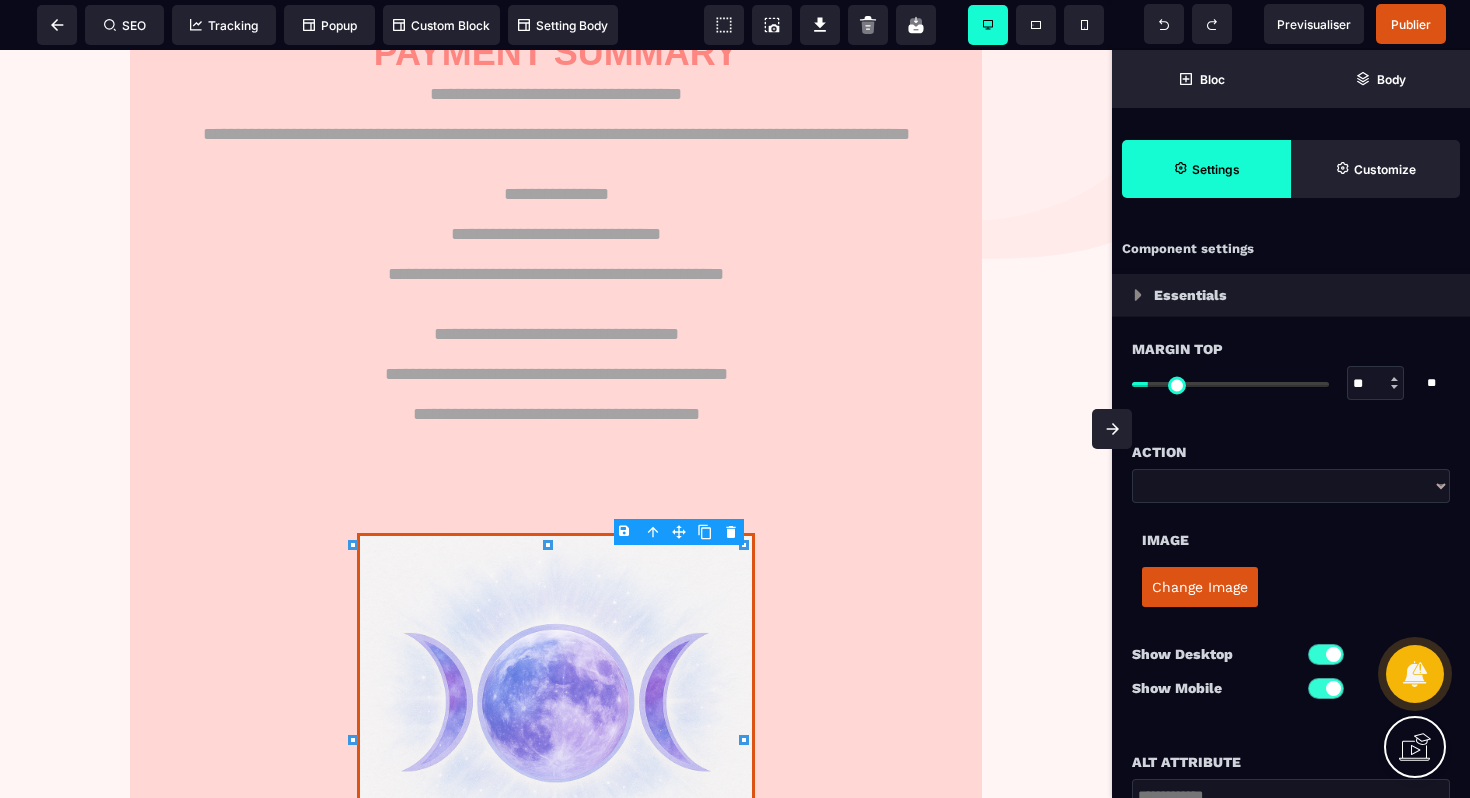click on "B I U S
A *******
Image
SEO
Tracking
Popup" at bounding box center [735, 399] 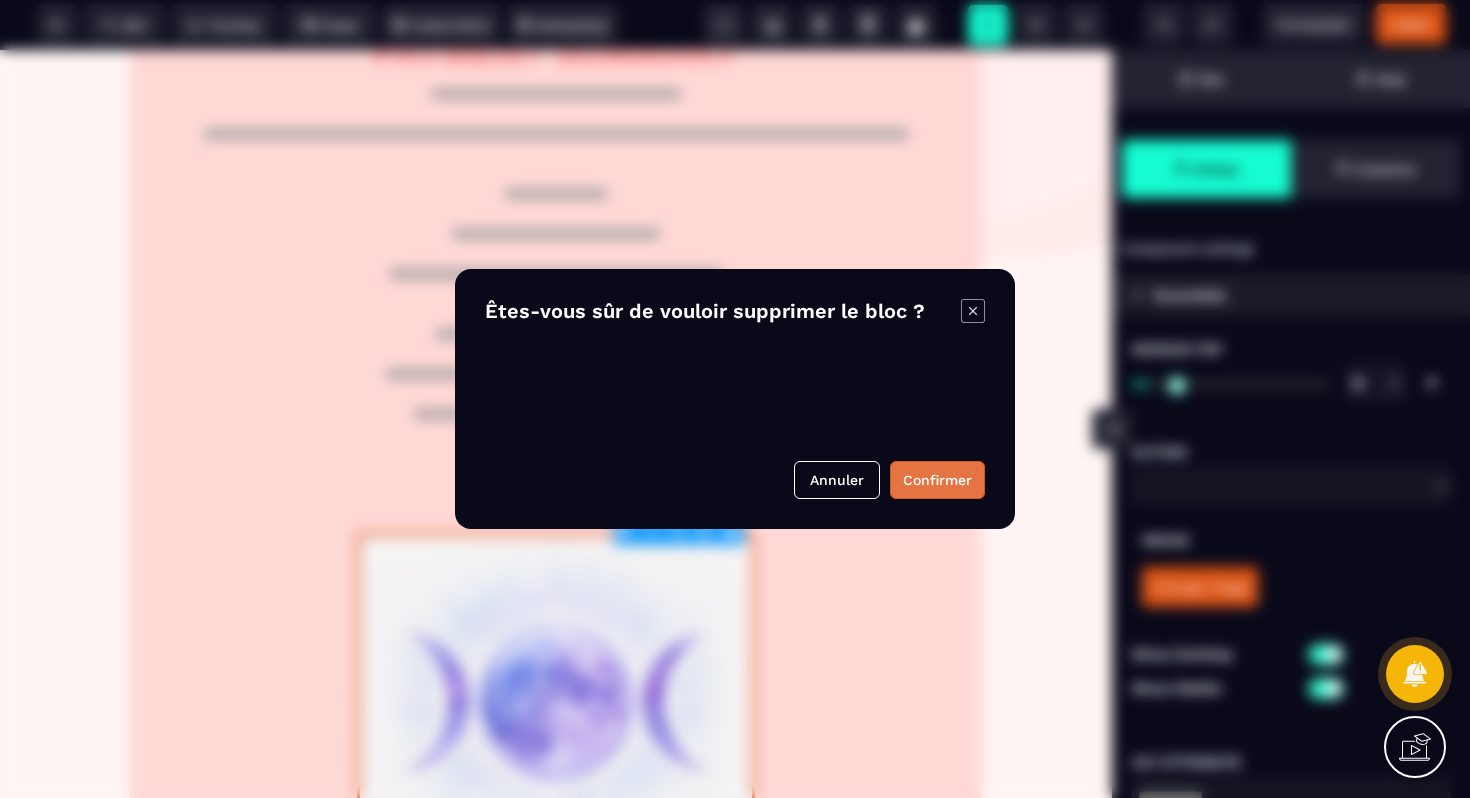 click on "Confirmer" at bounding box center [937, 480] 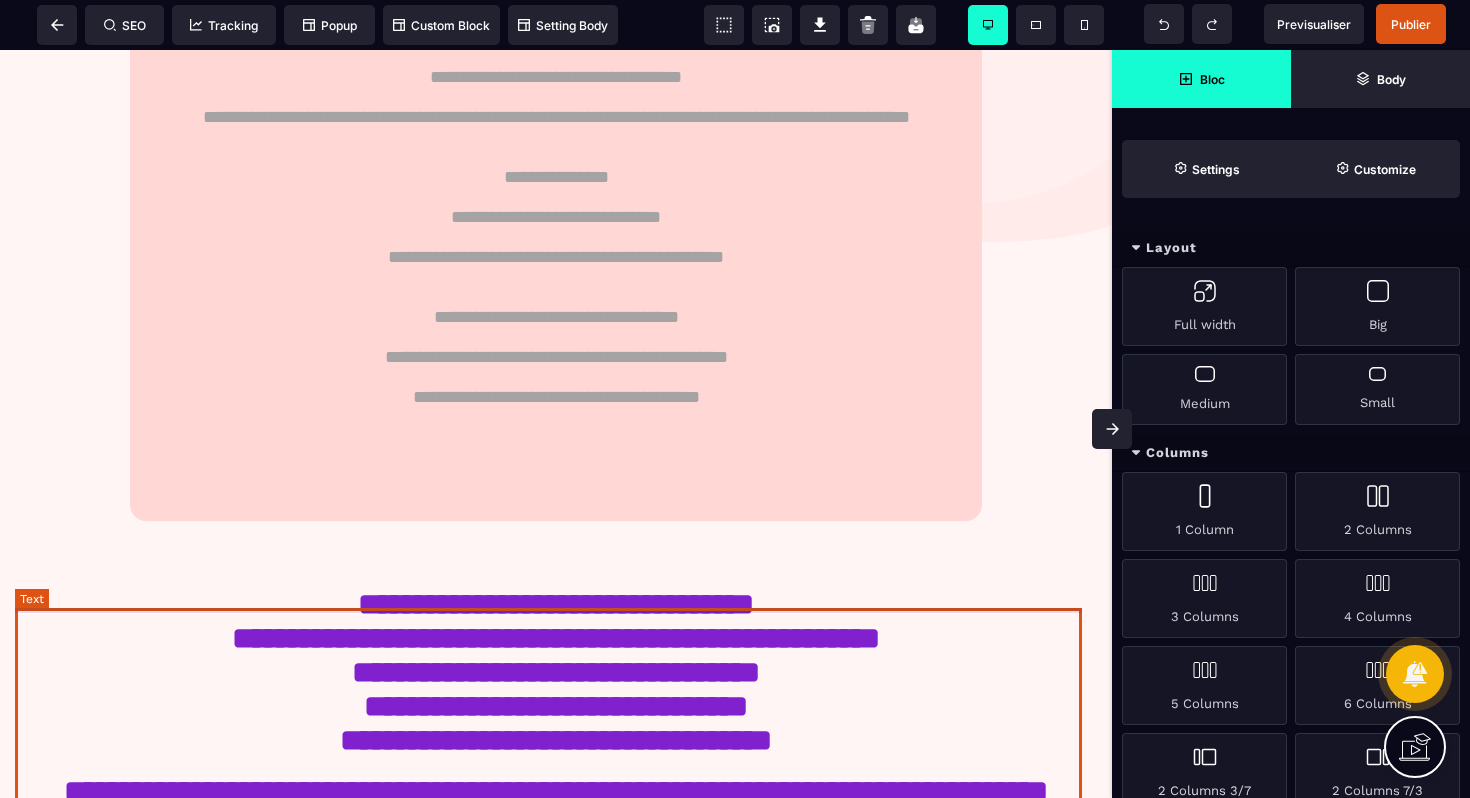 scroll, scrollTop: 396, scrollLeft: 0, axis: vertical 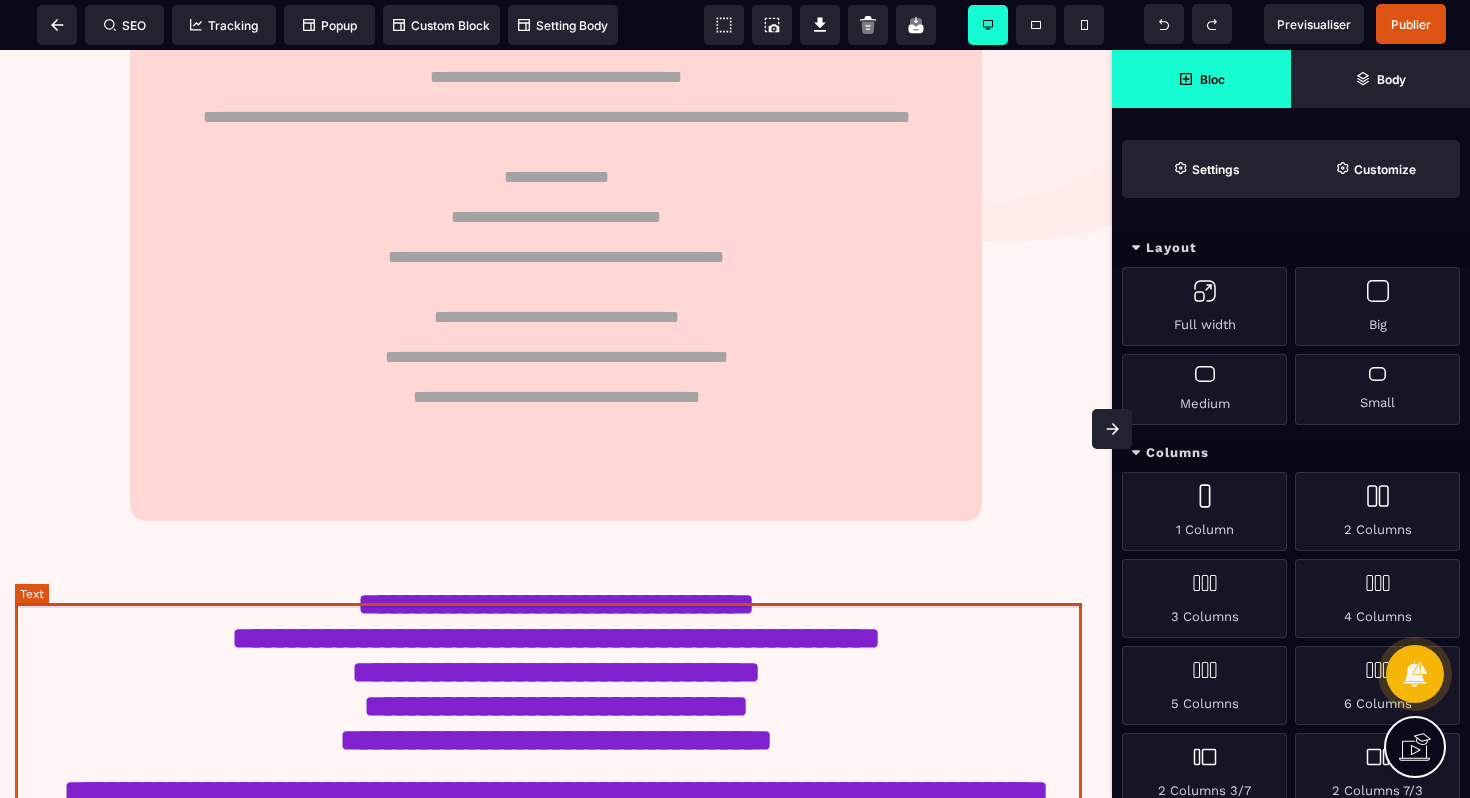 click on "**********" at bounding box center (556, 698) 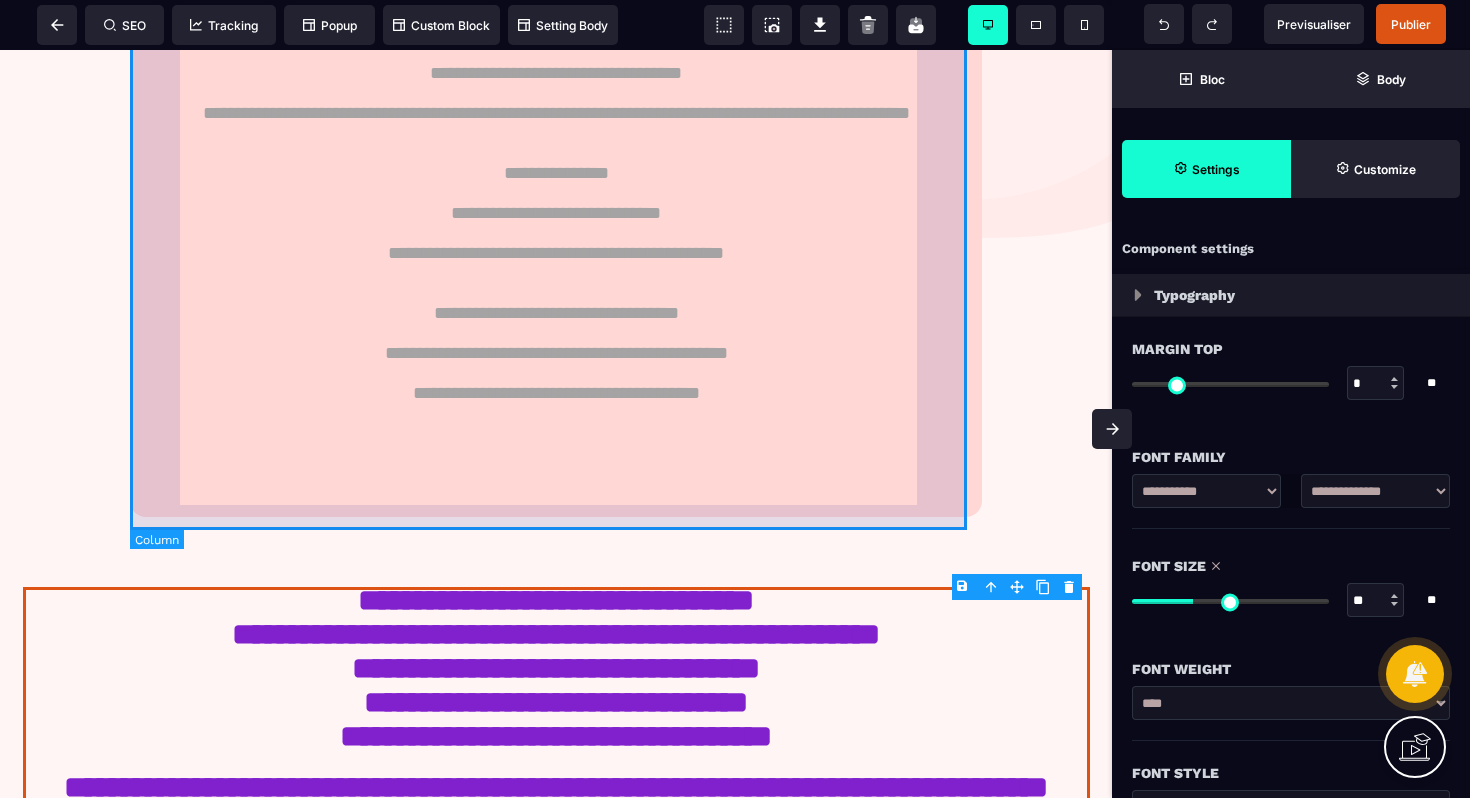 scroll, scrollTop: 400, scrollLeft: 0, axis: vertical 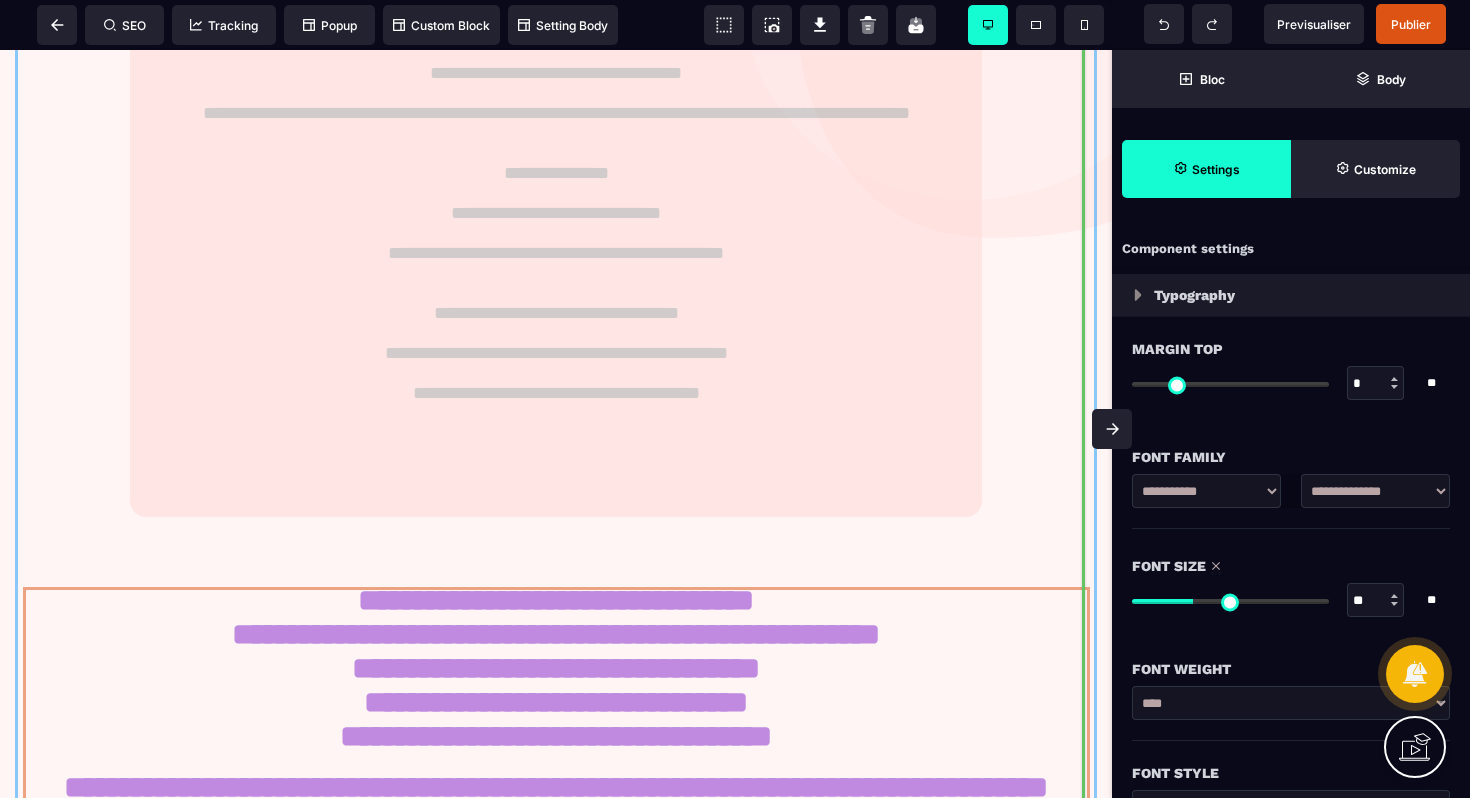 drag, startPoint x: 920, startPoint y: 654, endPoint x: 946, endPoint y: 233, distance: 421.8021 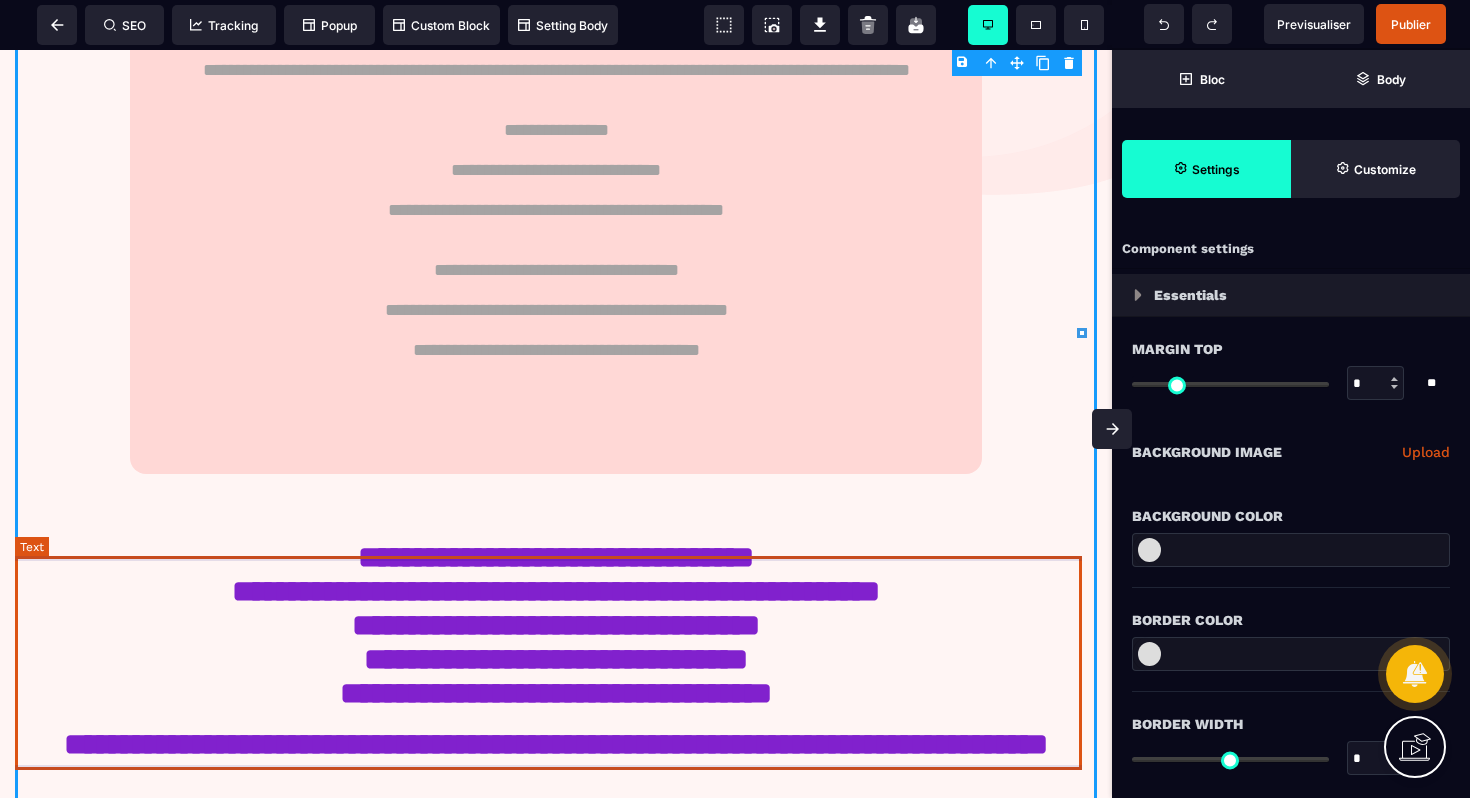 scroll, scrollTop: 541, scrollLeft: 0, axis: vertical 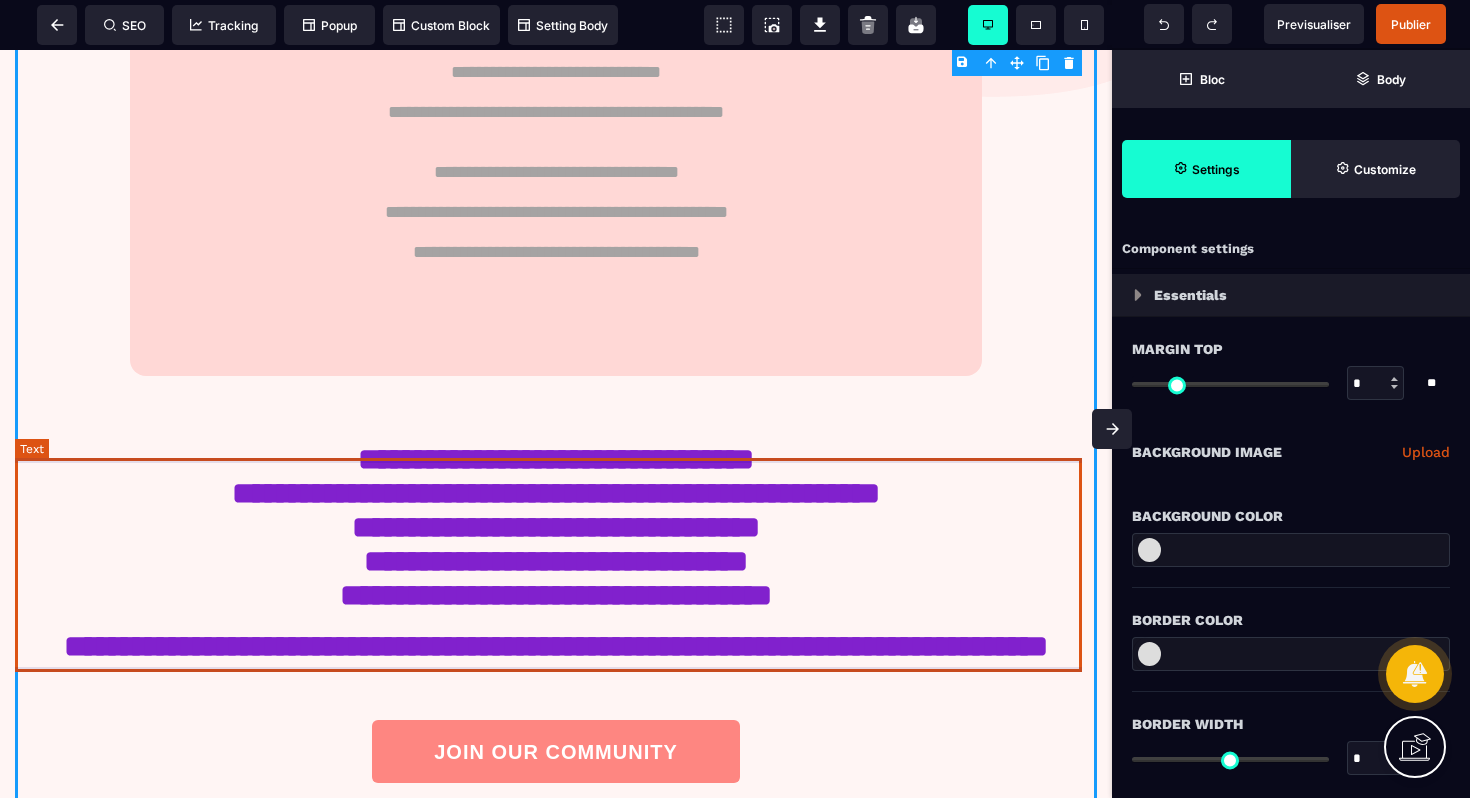 click on "**********" at bounding box center (556, 553) 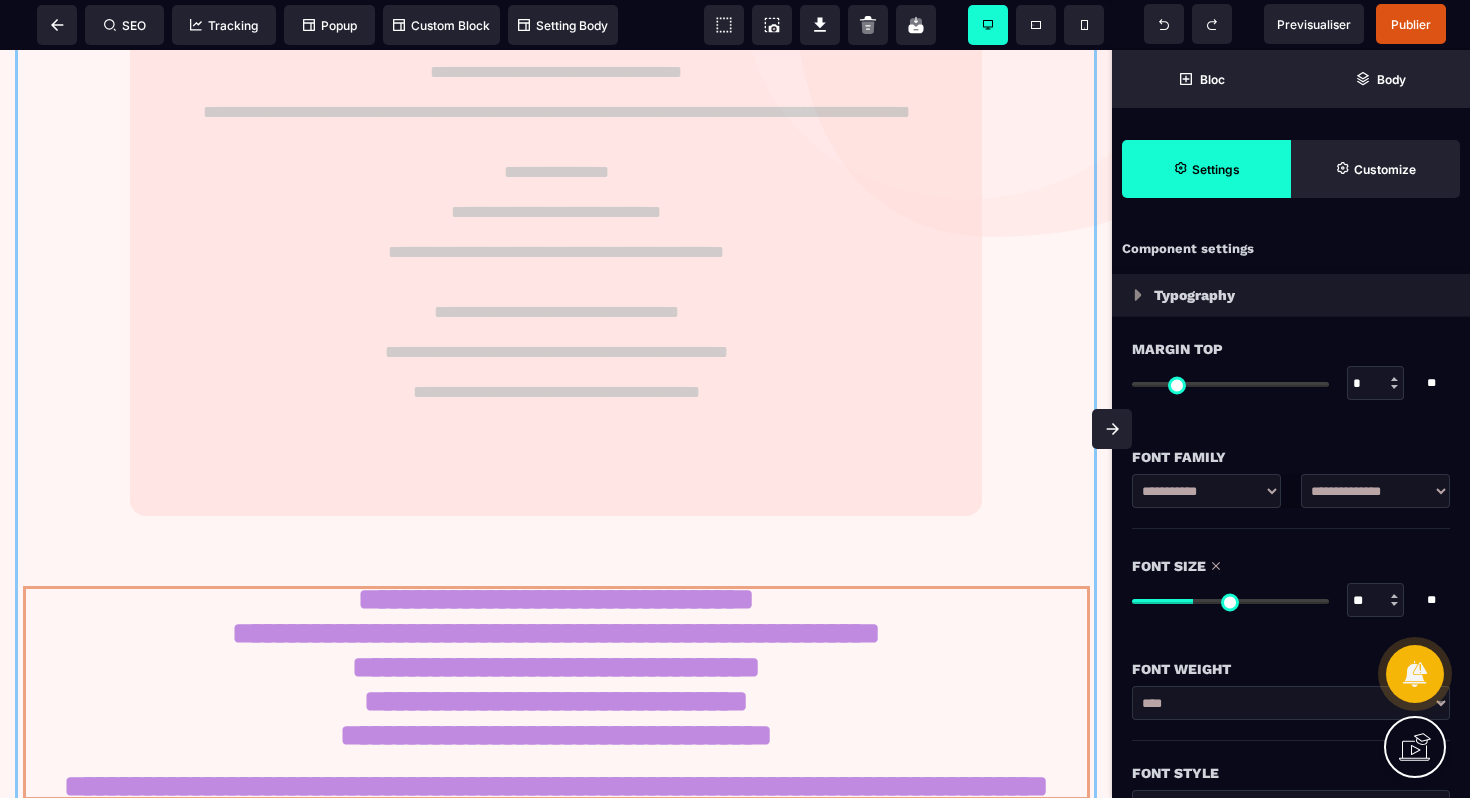 scroll, scrollTop: 2, scrollLeft: 0, axis: vertical 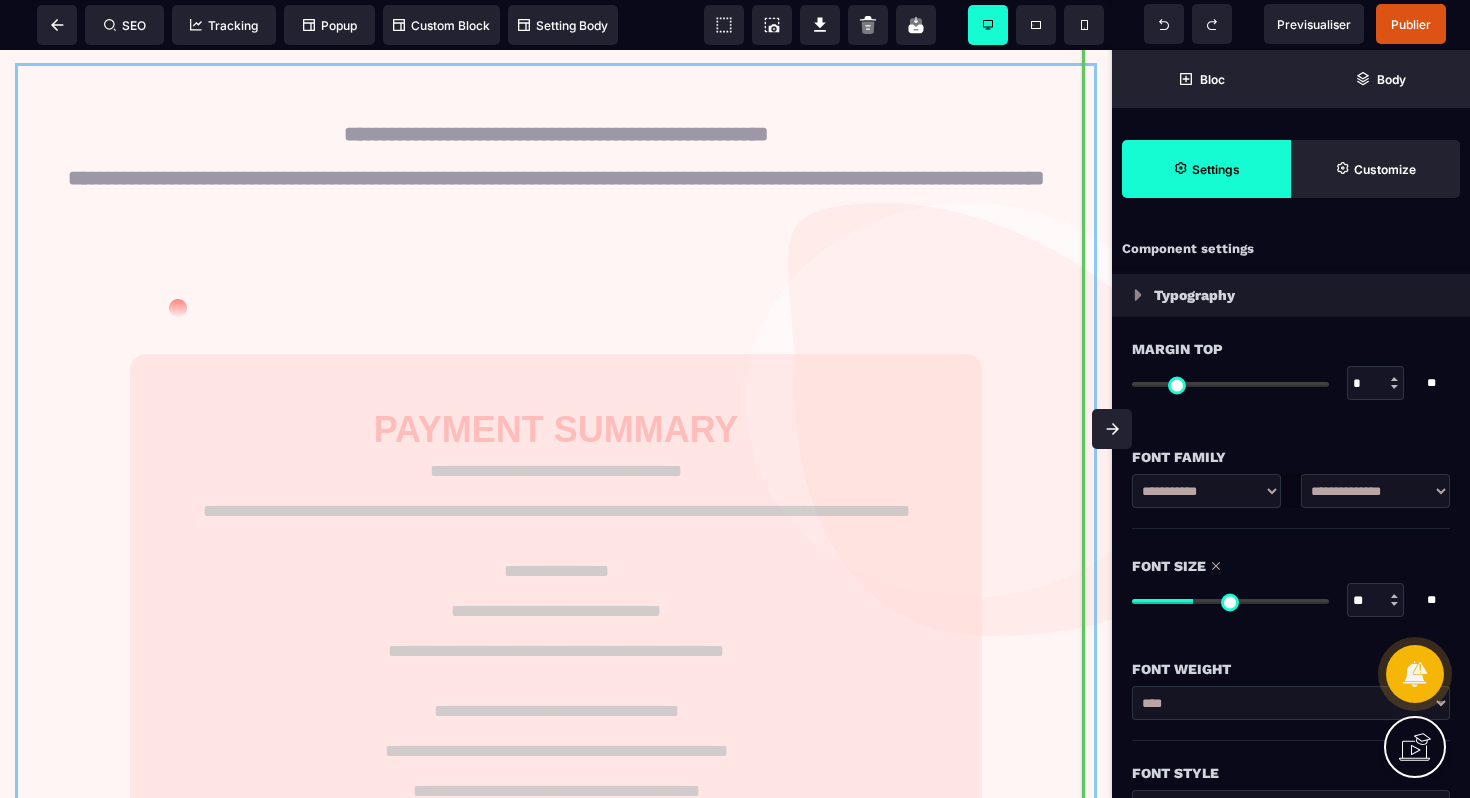 drag, startPoint x: 924, startPoint y: 548, endPoint x: 840, endPoint y: 314, distance: 248.6202 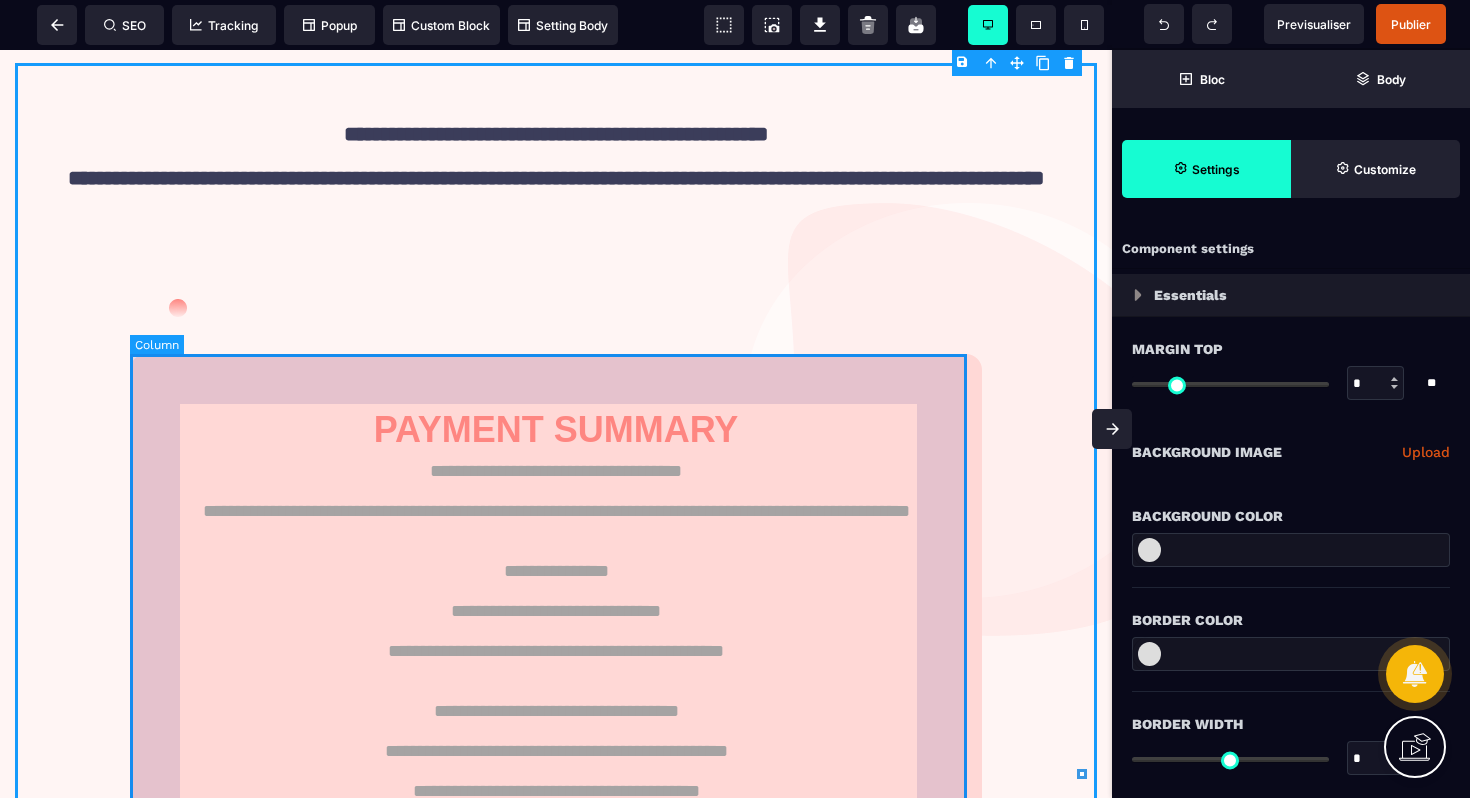 click on "**********" at bounding box center [556, 634] 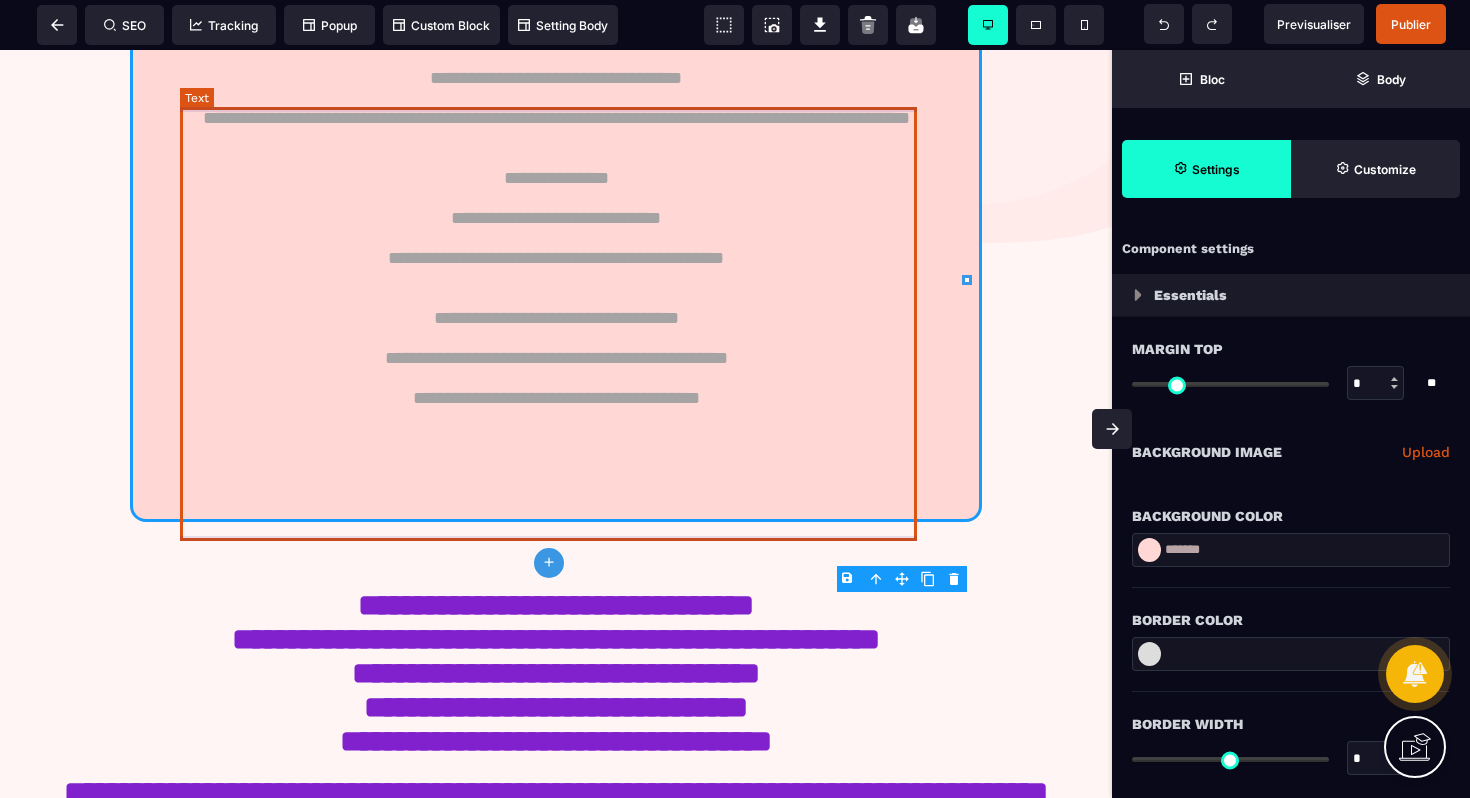 scroll, scrollTop: 443, scrollLeft: 0, axis: vertical 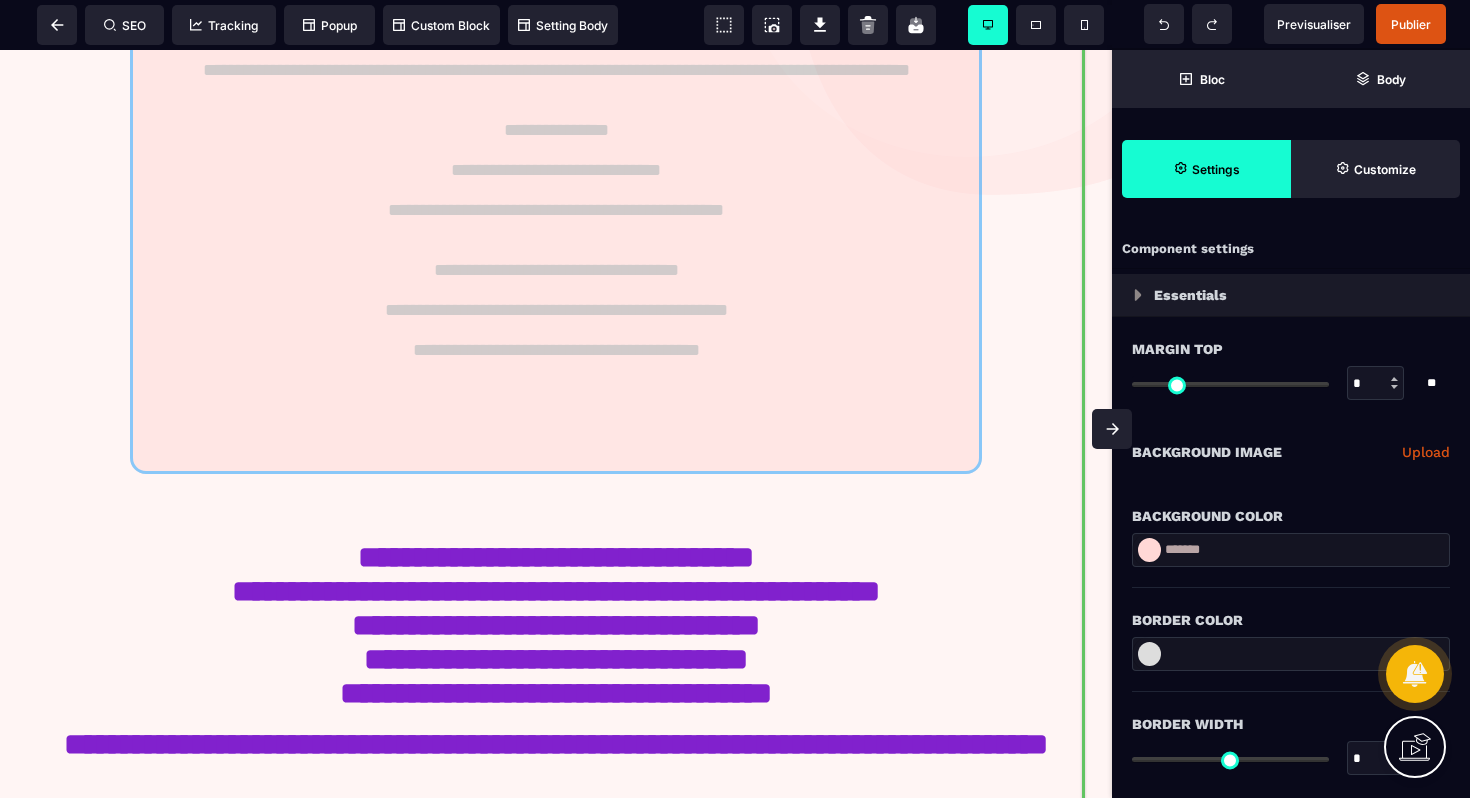 drag, startPoint x: 930, startPoint y: 309, endPoint x: 1052, endPoint y: 582, distance: 299.02008 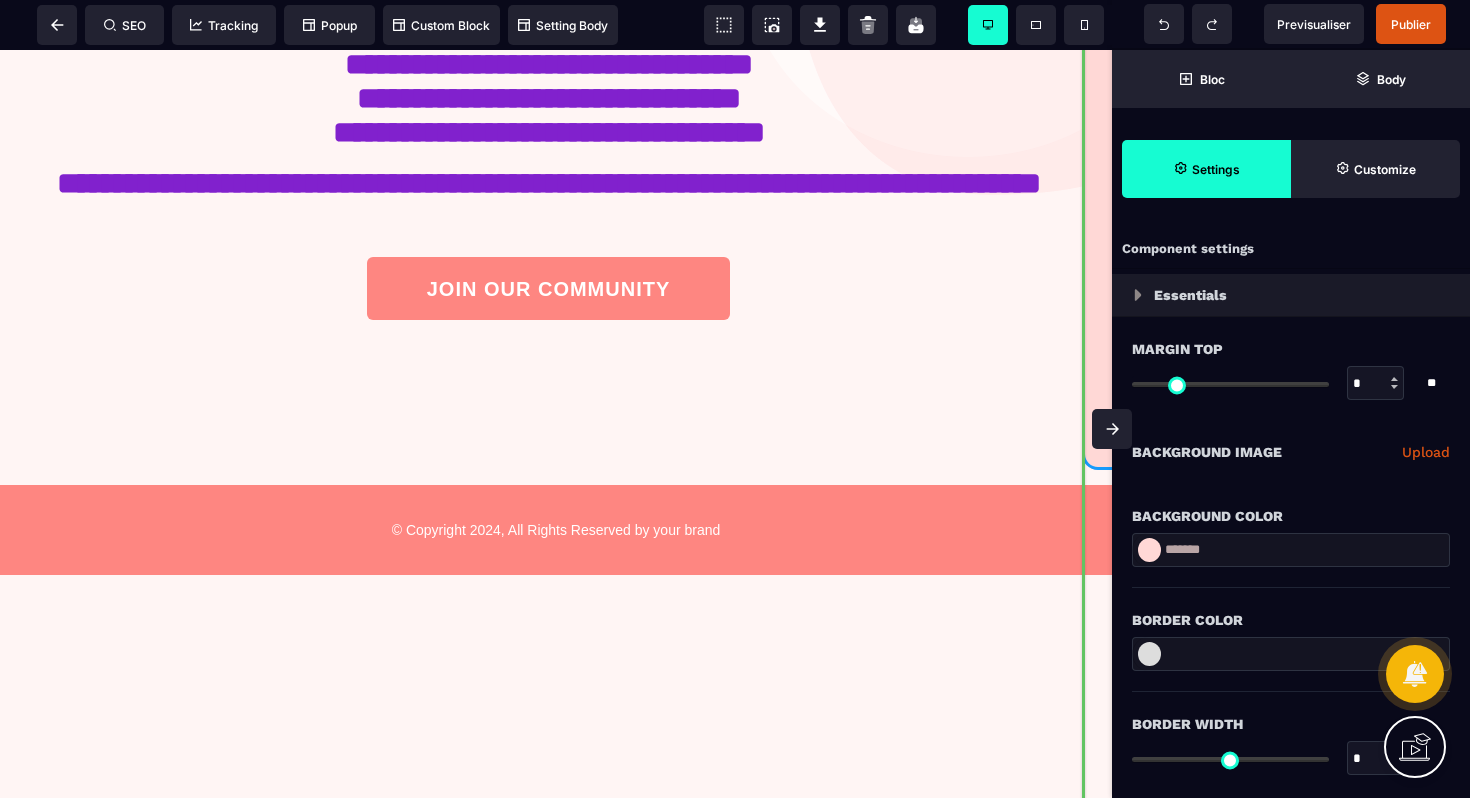 scroll, scrollTop: 506, scrollLeft: 0, axis: vertical 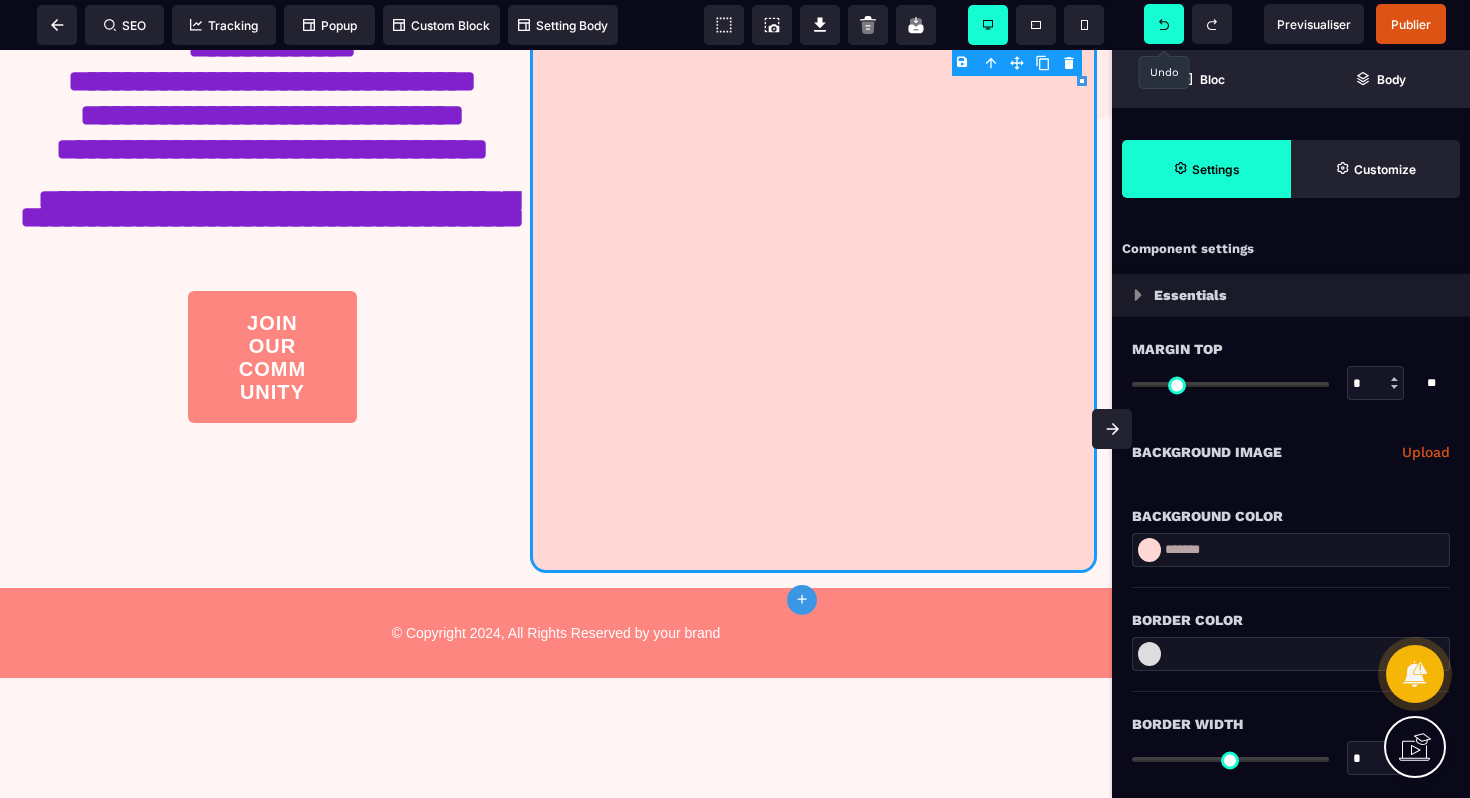 click 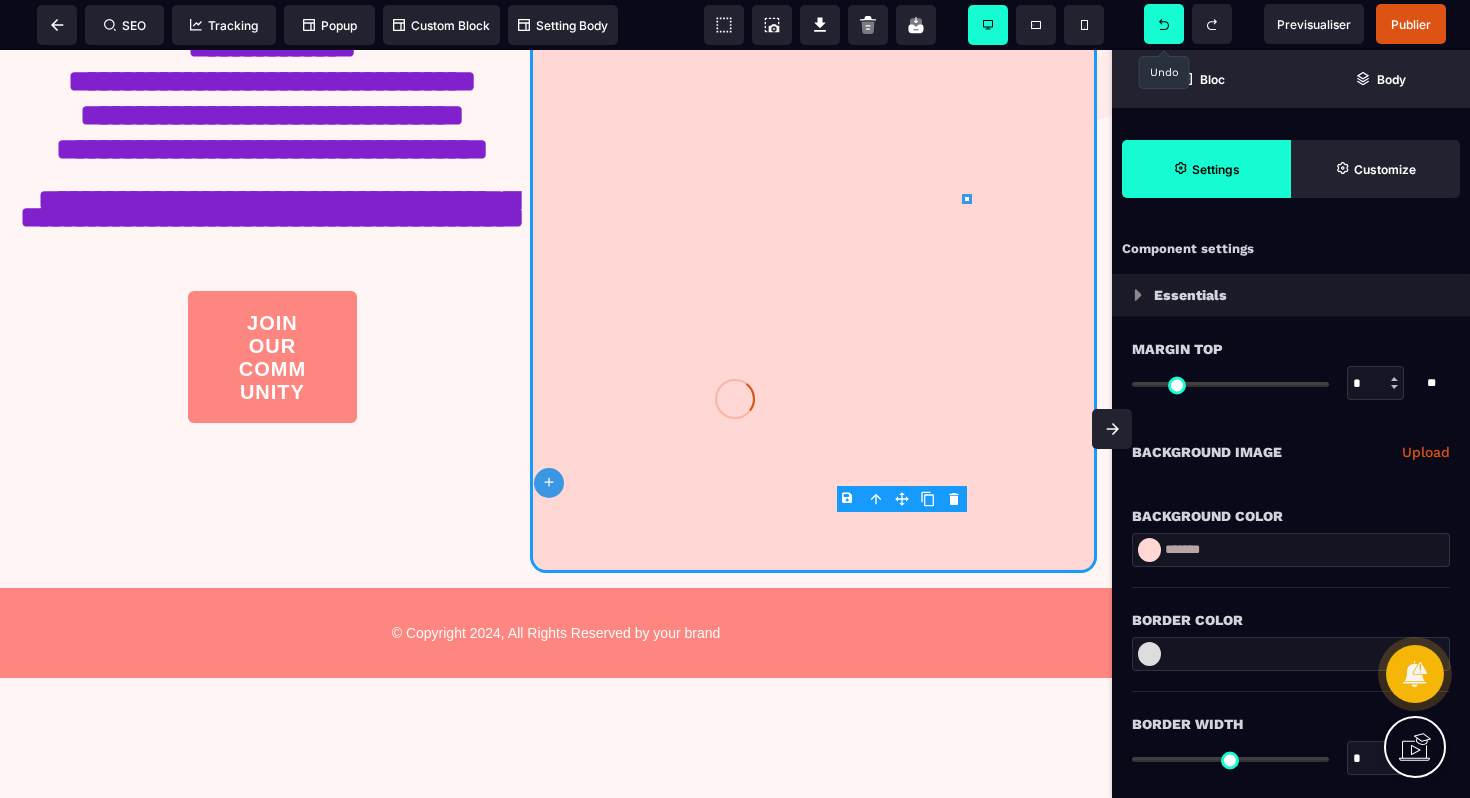 scroll, scrollTop: 443, scrollLeft: 0, axis: vertical 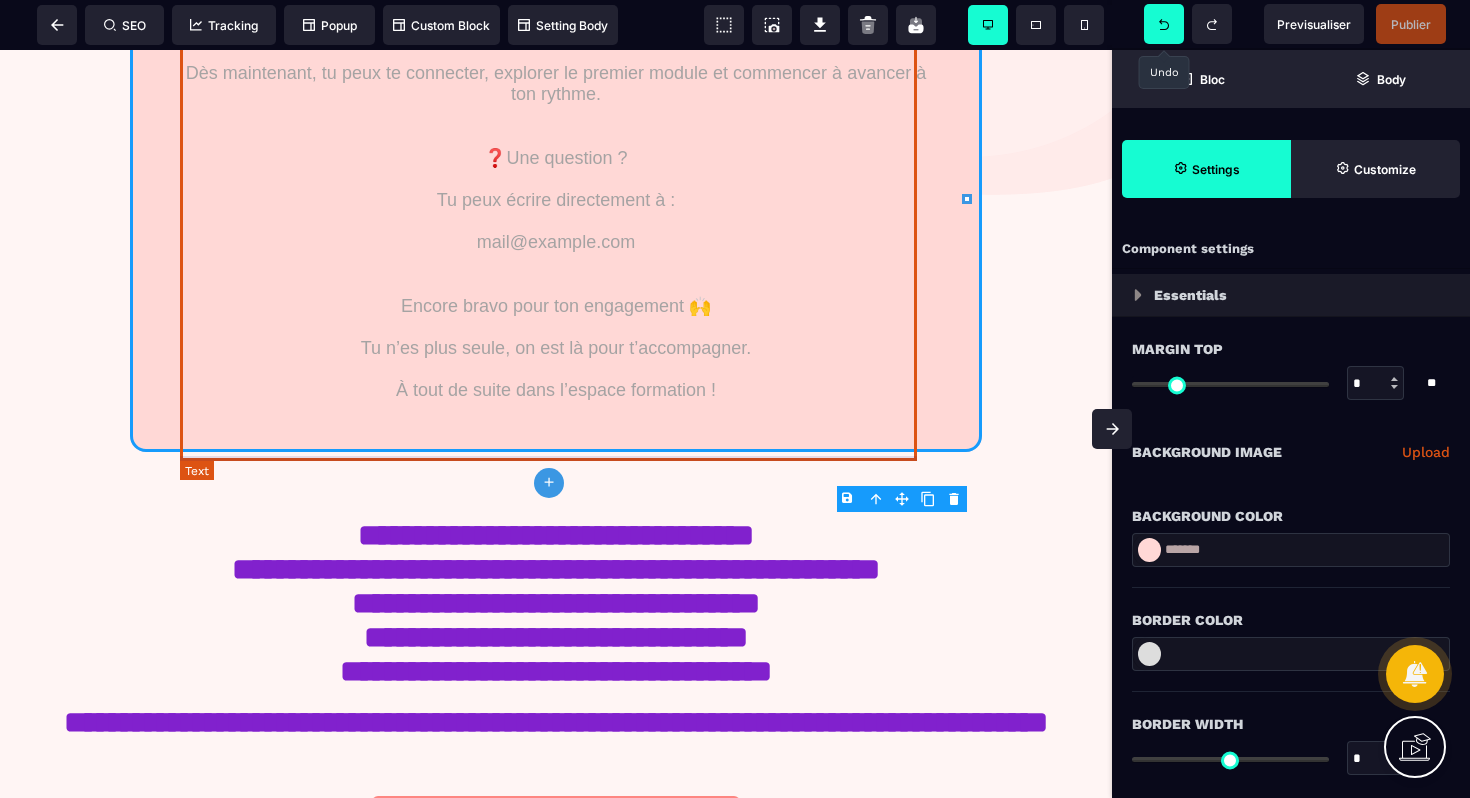 click on "❓Une question ? Tu peux écrire directement à : 📧 mail@example.com Encore bravo pour ton engagement 🙌 Tu n’es plus seule, on est là pour t’accompagner. À tout de suite dans l’espace formation !" at bounding box center (556, 221) 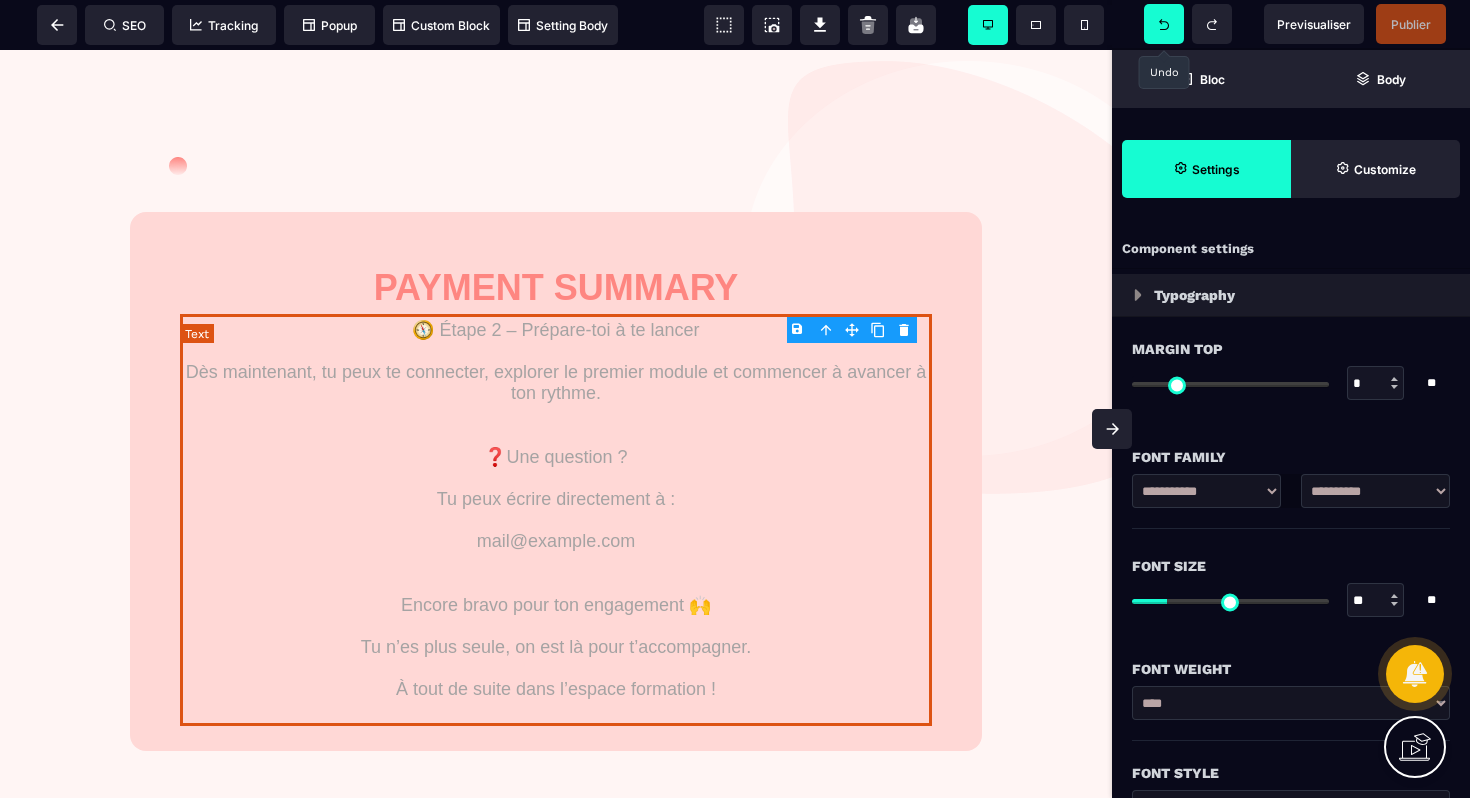 scroll, scrollTop: 165, scrollLeft: 0, axis: vertical 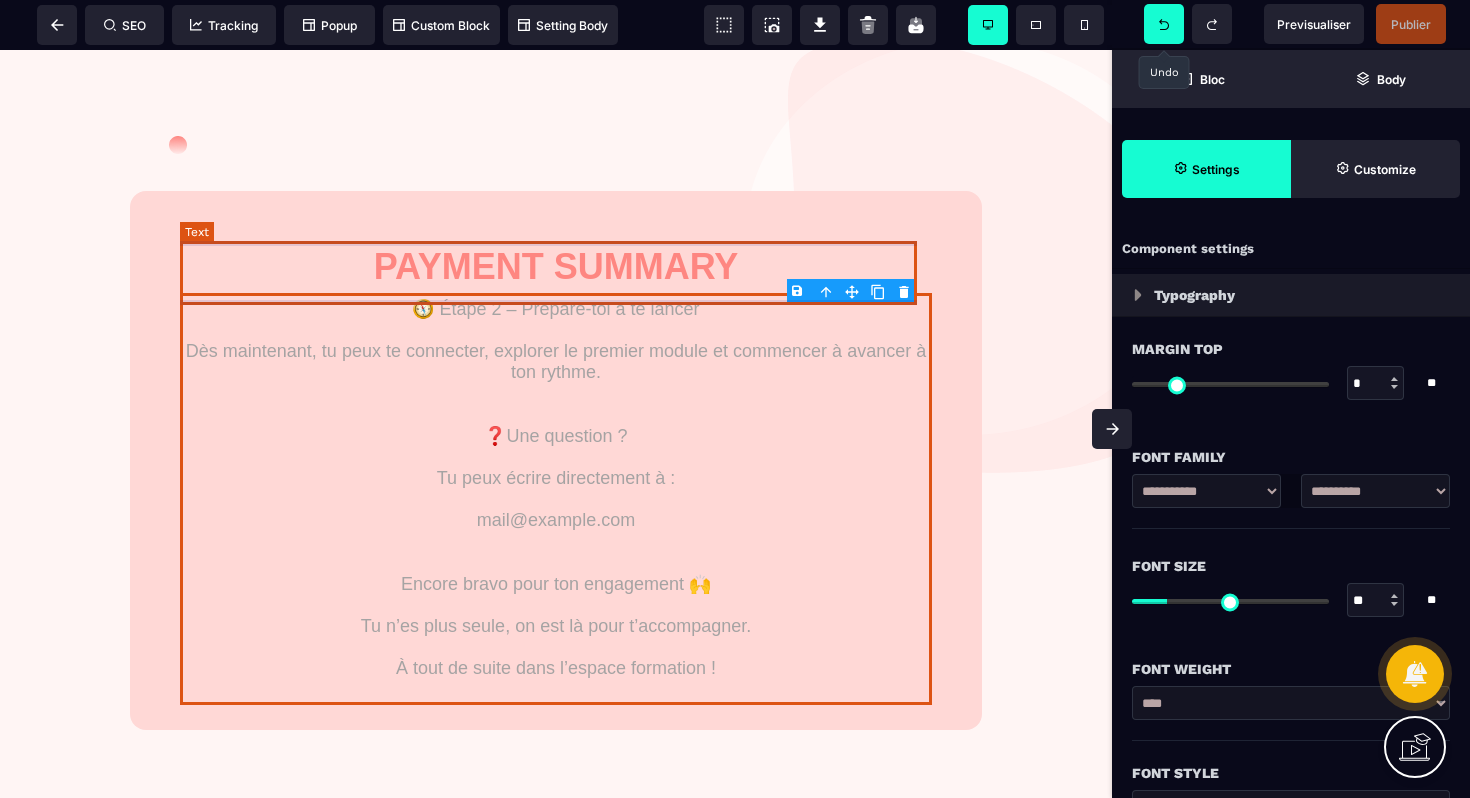 click on "PAYMENT SUMMARY" at bounding box center (556, 267) 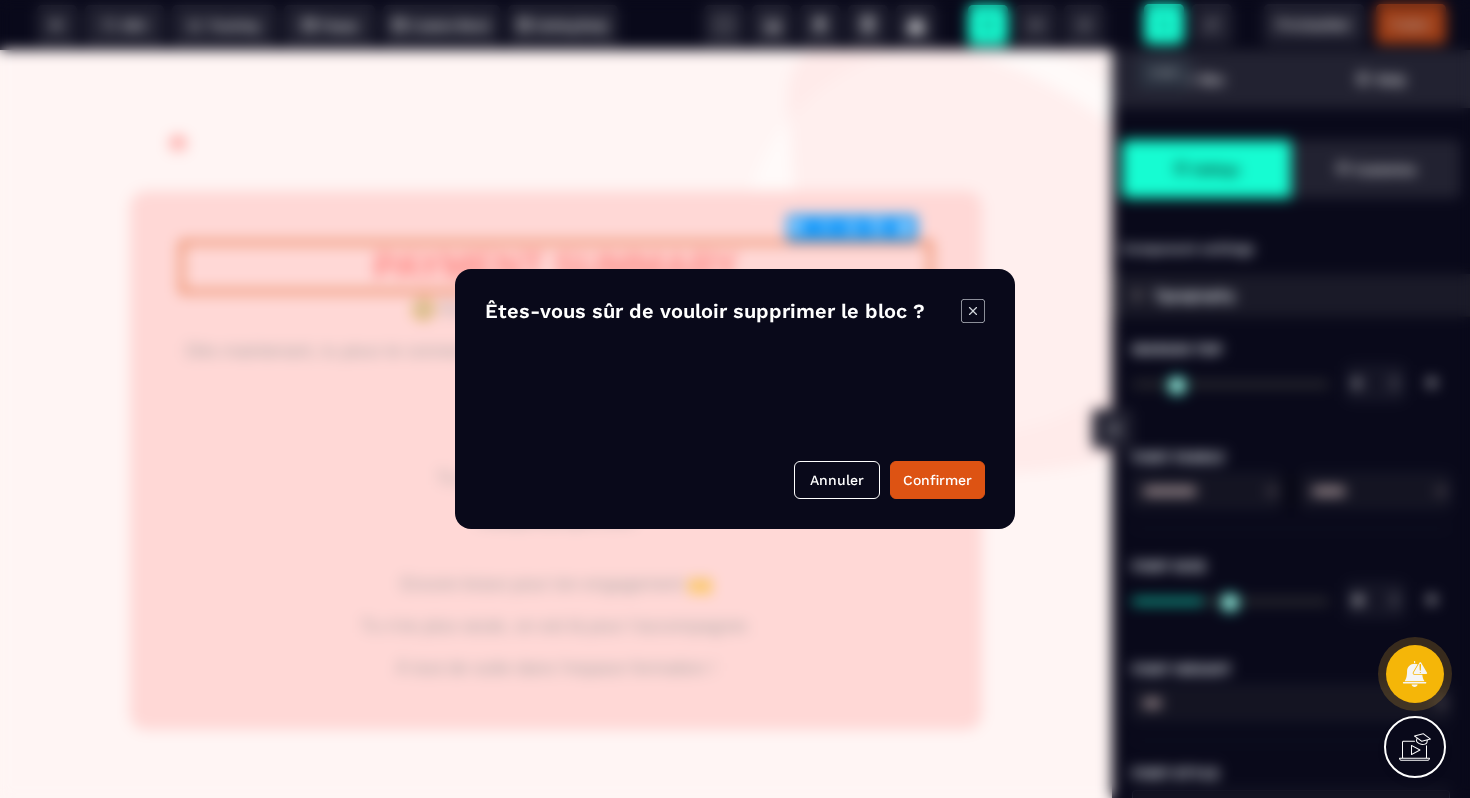 click on "B I U S
A *******
Text
SEO
Tracking
Popup" at bounding box center [735, 399] 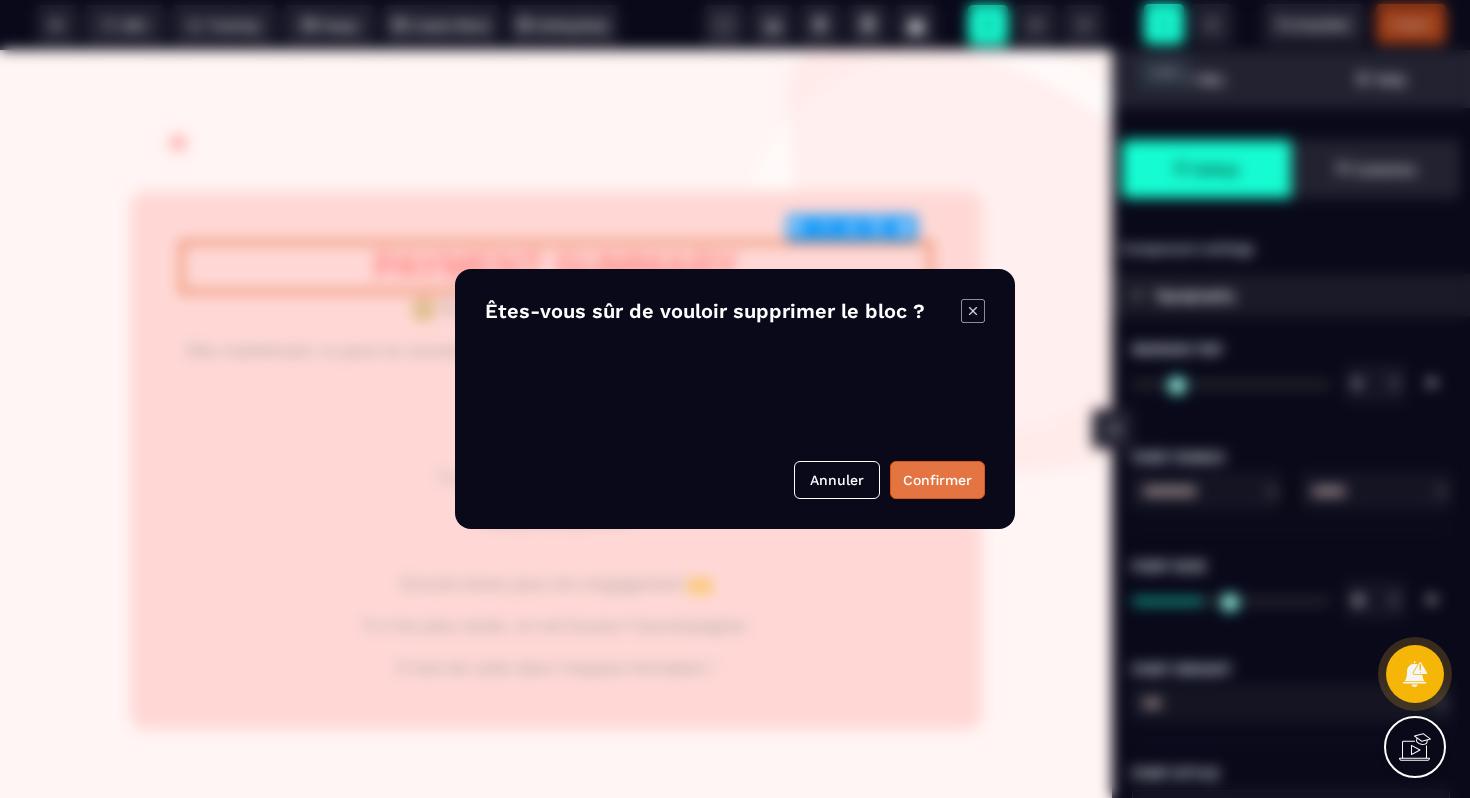click on "Confirmer" at bounding box center (937, 480) 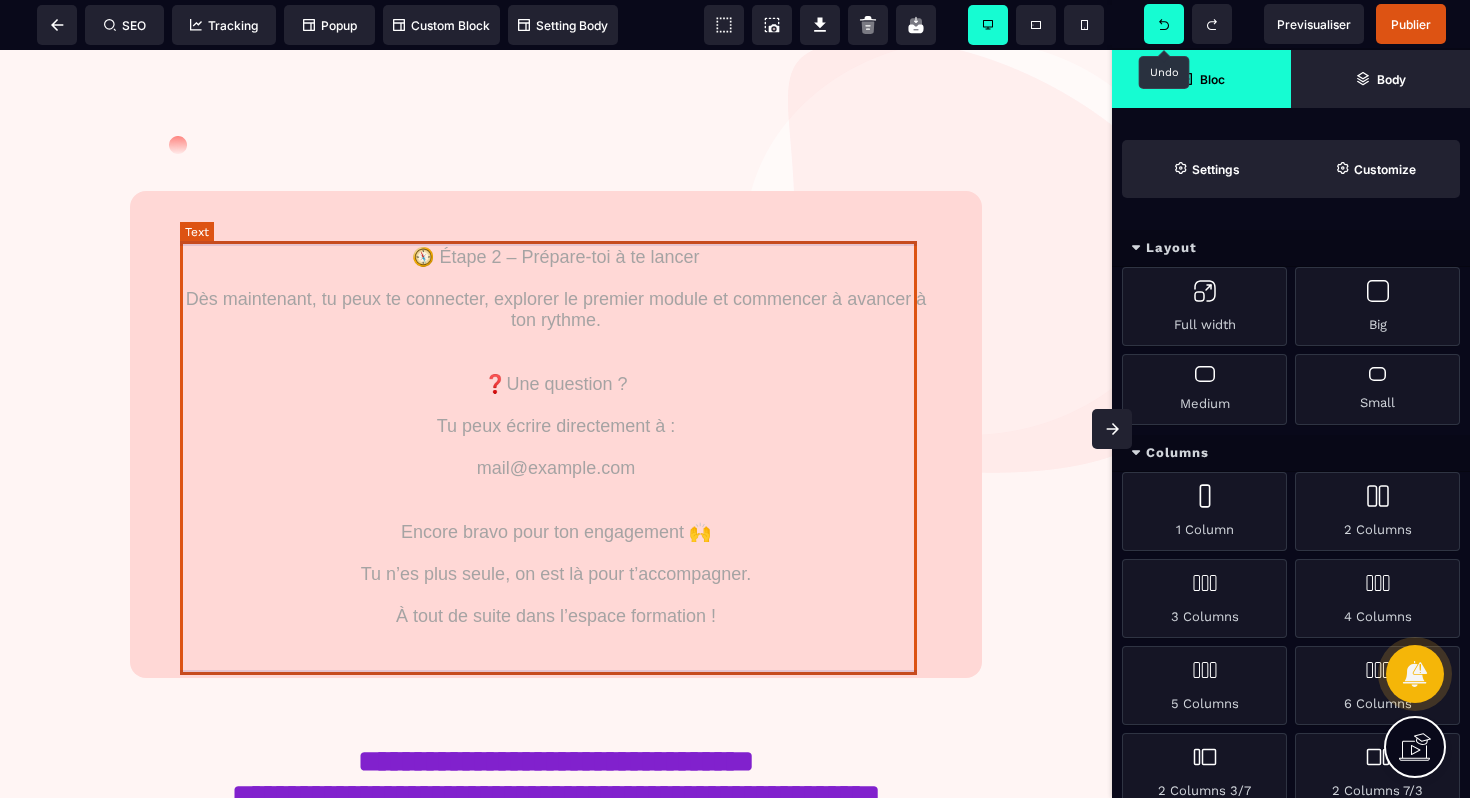 click on "❓Une question ? Tu peux écrire directement à : 📧 mail@example.com Encore bravo pour ton engagement 🙌 Tu n’es plus seule, on est là pour t’accompagner. À tout de suite dans l’espace formation !" at bounding box center (556, 447) 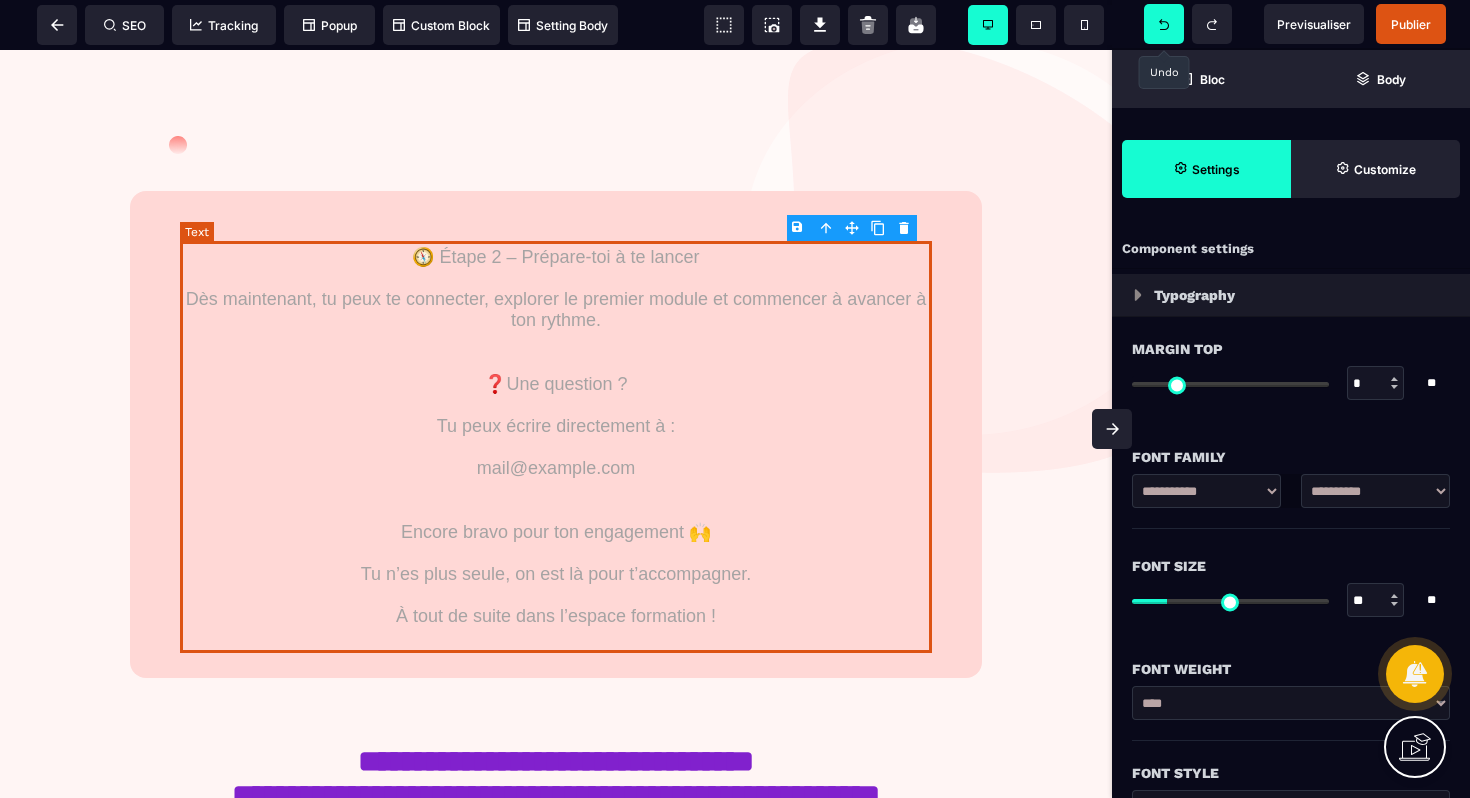 click on "❓Une question ? Tu peux écrire directement à : 📧 mail@example.com Encore bravo pour ton engagement 🙌 Tu n’es plus seule, on est là pour t’accompagner. À tout de suite dans l’espace formation !" at bounding box center [556, 447] 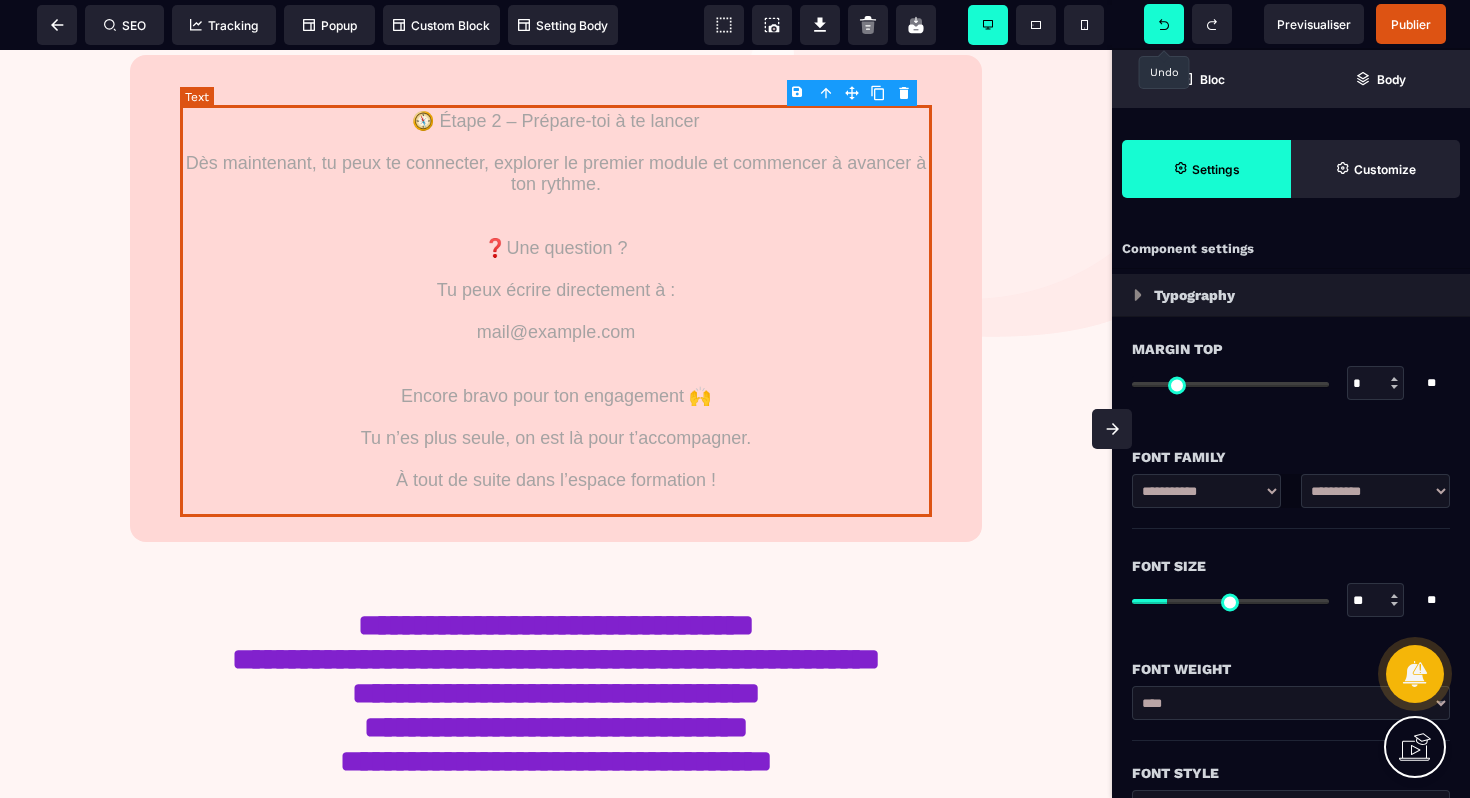 scroll, scrollTop: 300, scrollLeft: 0, axis: vertical 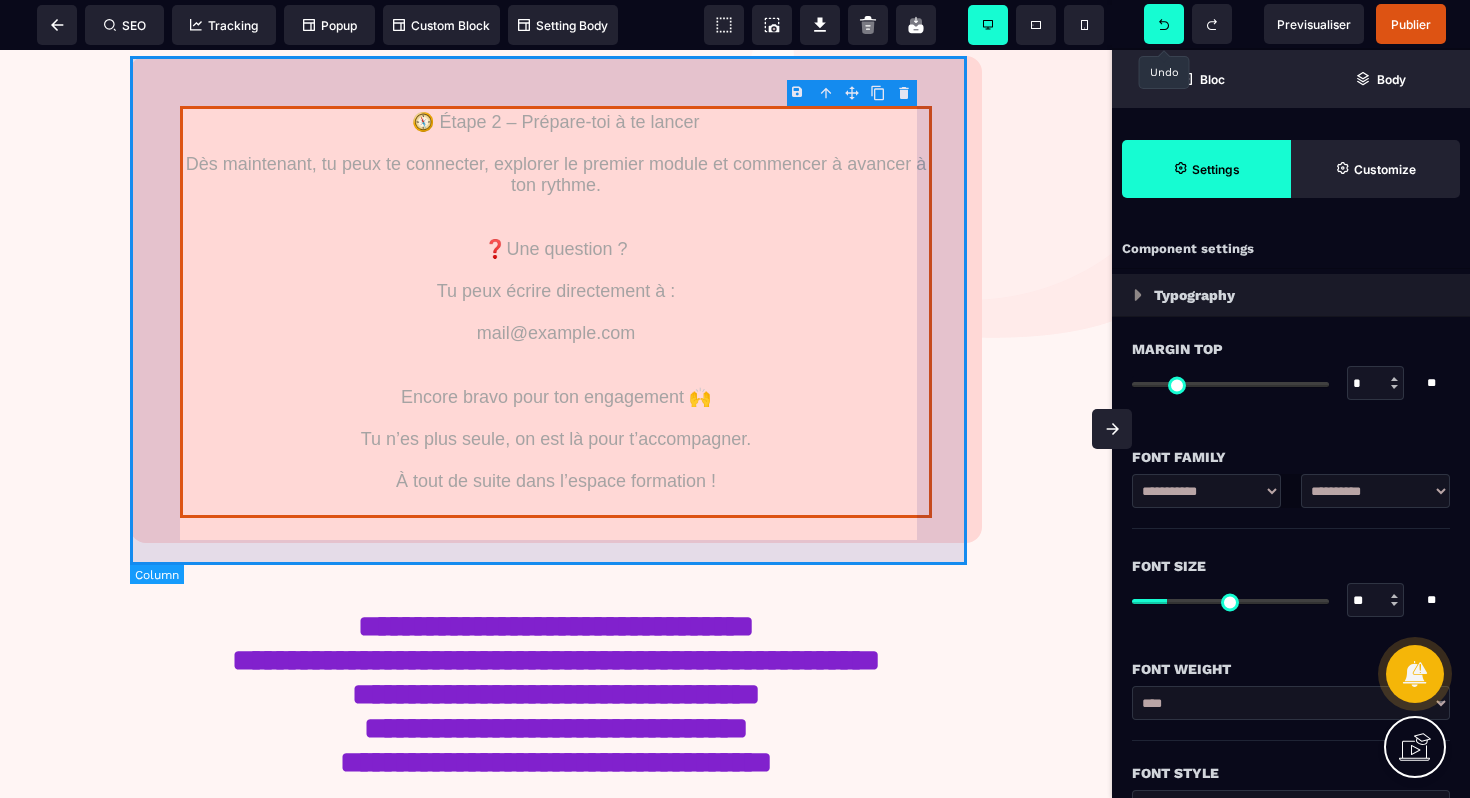 click on "❓Une question ? Tu peux écrire directement à : 📧 mail@example.com Encore bravo pour ton engagement 🙌 Tu n’es plus seule, on est là pour t’accompagner. À tout de suite dans l’espace formation !" at bounding box center [556, 299] 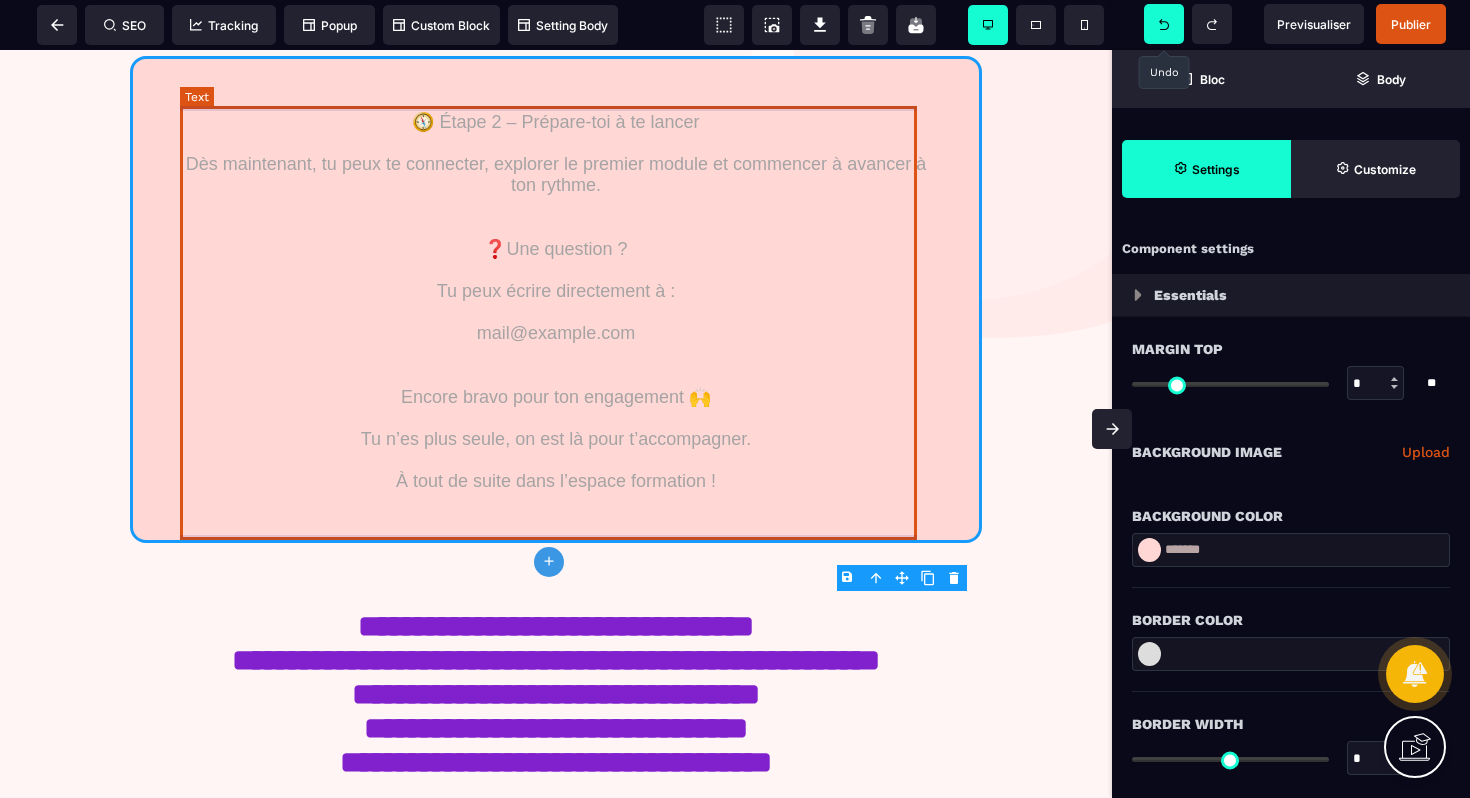 click on "❓Une question ? Tu peux écrire directement à : 📧 mail@example.com Encore bravo pour ton engagement 🙌 Tu n’es plus seule, on est là pour t’accompagner. À tout de suite dans l’espace formation !" at bounding box center (556, 312) 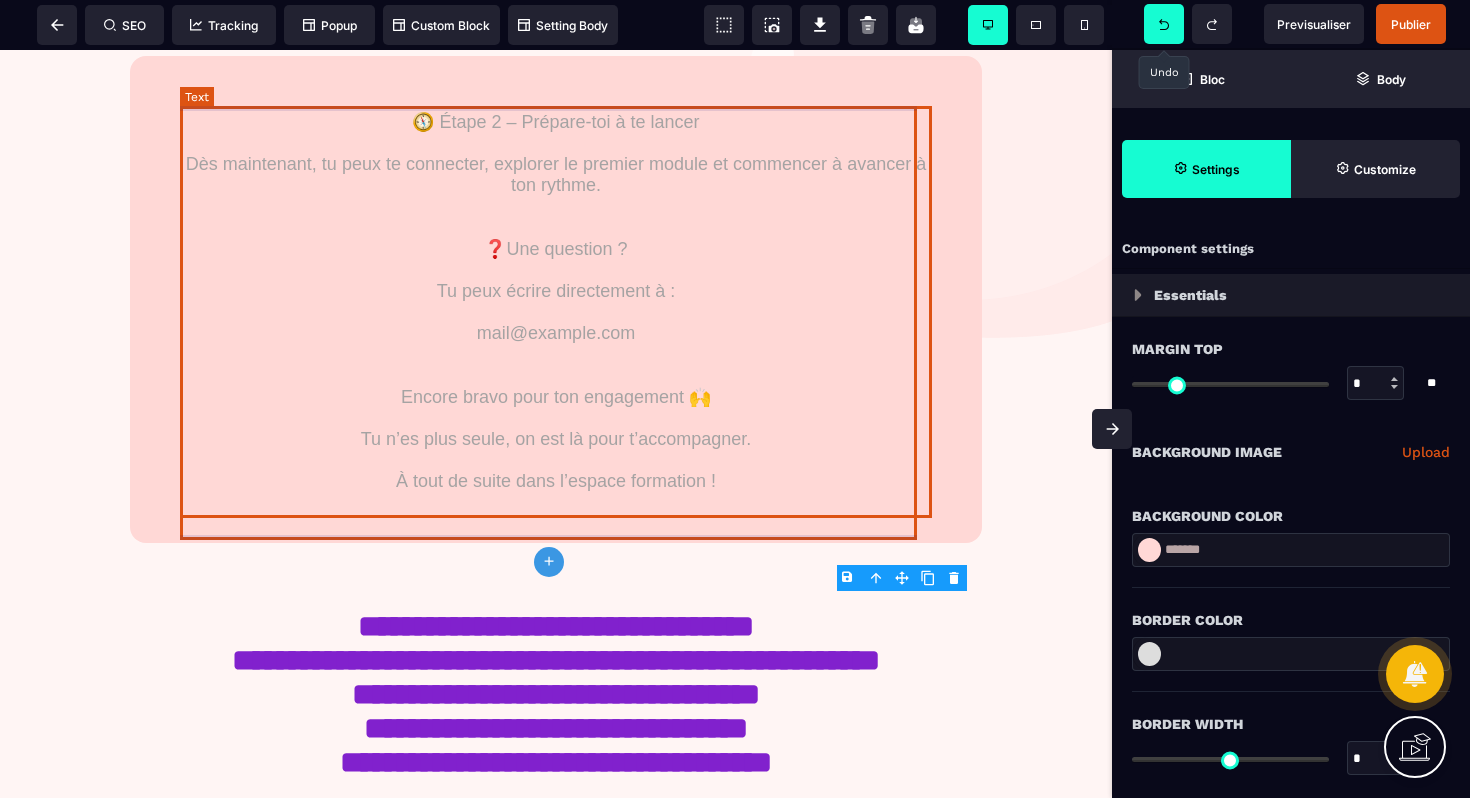 click on "❓Une question ? Tu peux écrire directement à : 📧 mail@example.com Encore bravo pour ton engagement 🙌 Tu n’es plus seule, on est là pour t’accompagner. À tout de suite dans l’espace formation !" at bounding box center [556, 312] 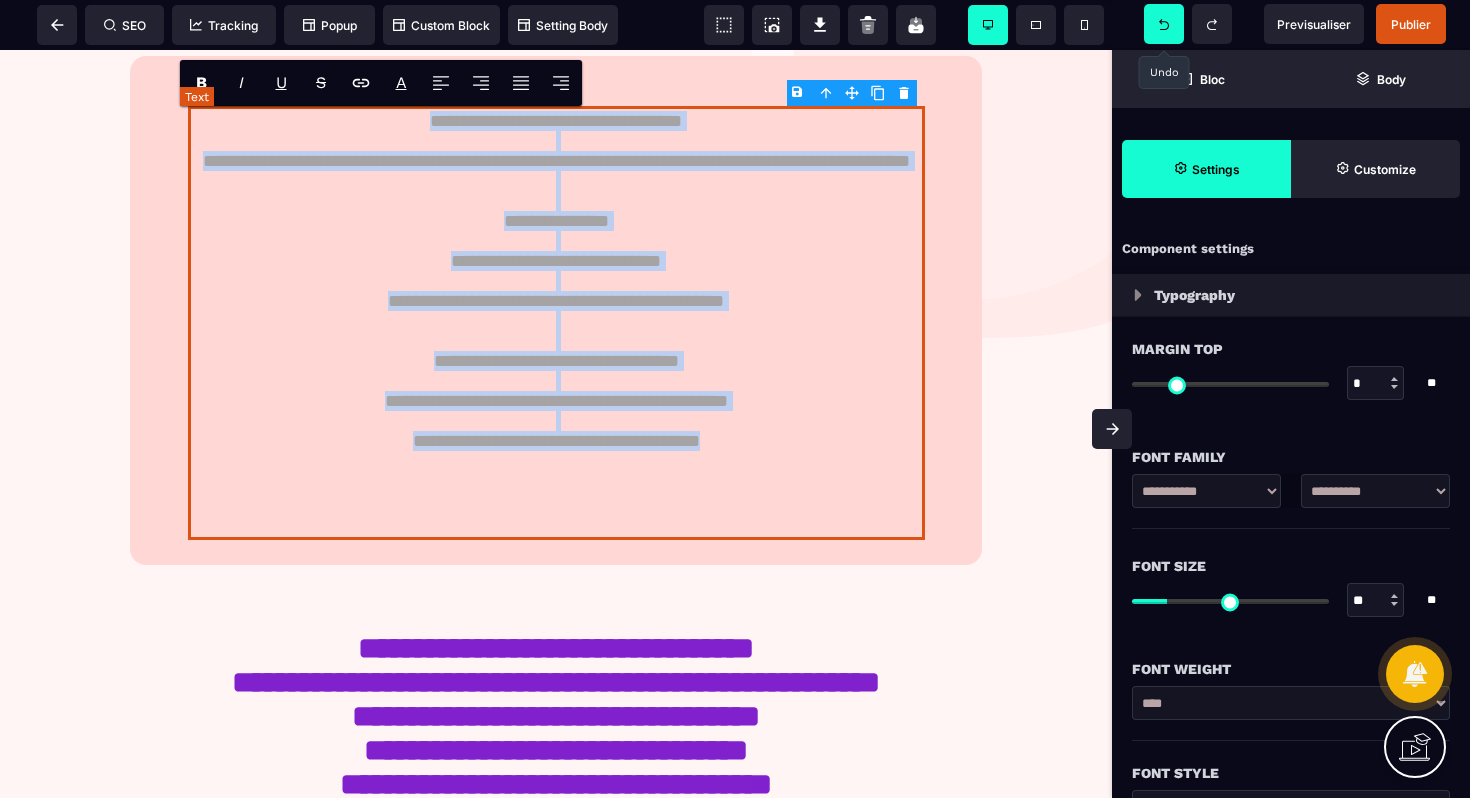 drag, startPoint x: 384, startPoint y: 118, endPoint x: 751, endPoint y: 493, distance: 524.70374 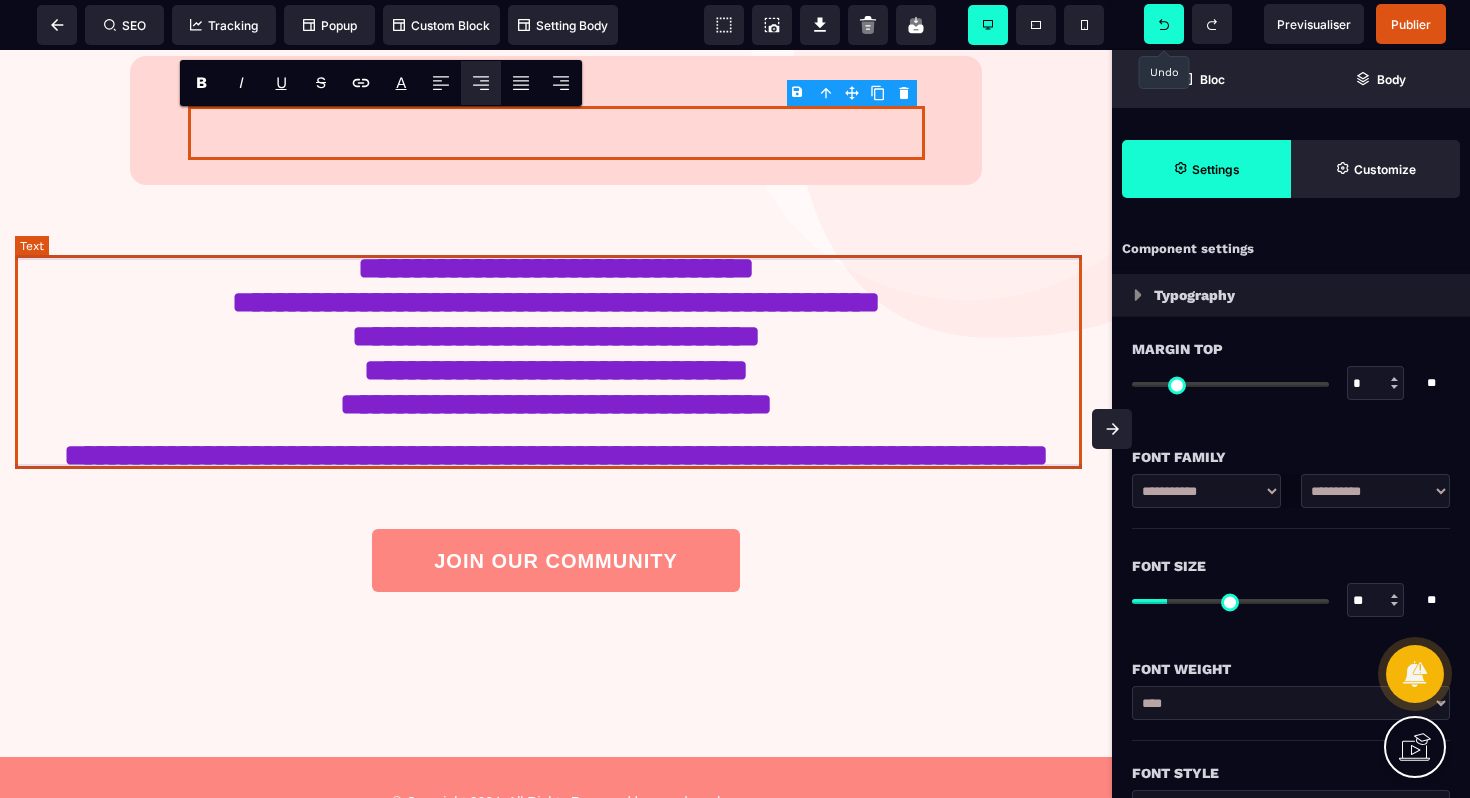 click on "**********" at bounding box center [556, 362] 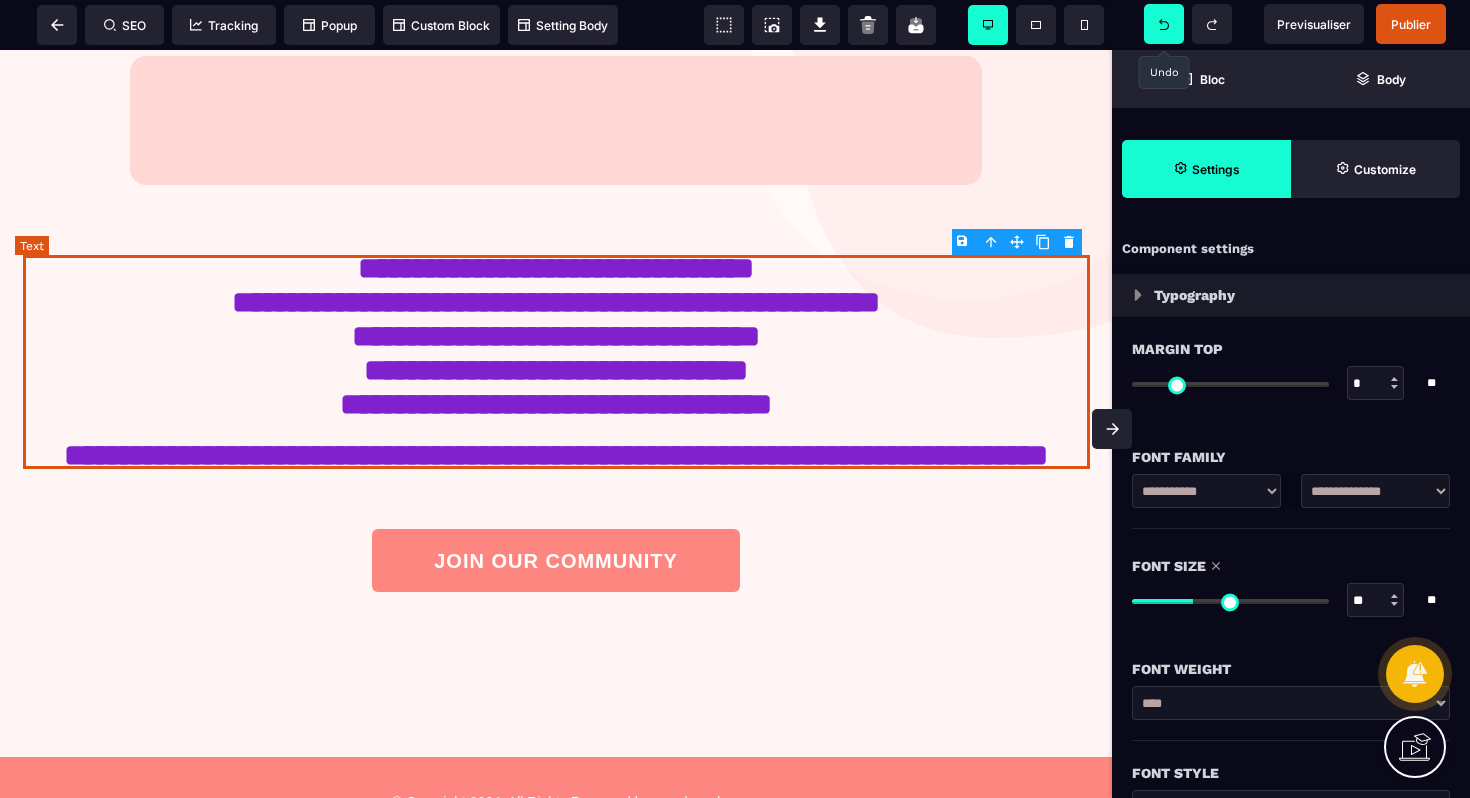 click on "**********" at bounding box center [556, 362] 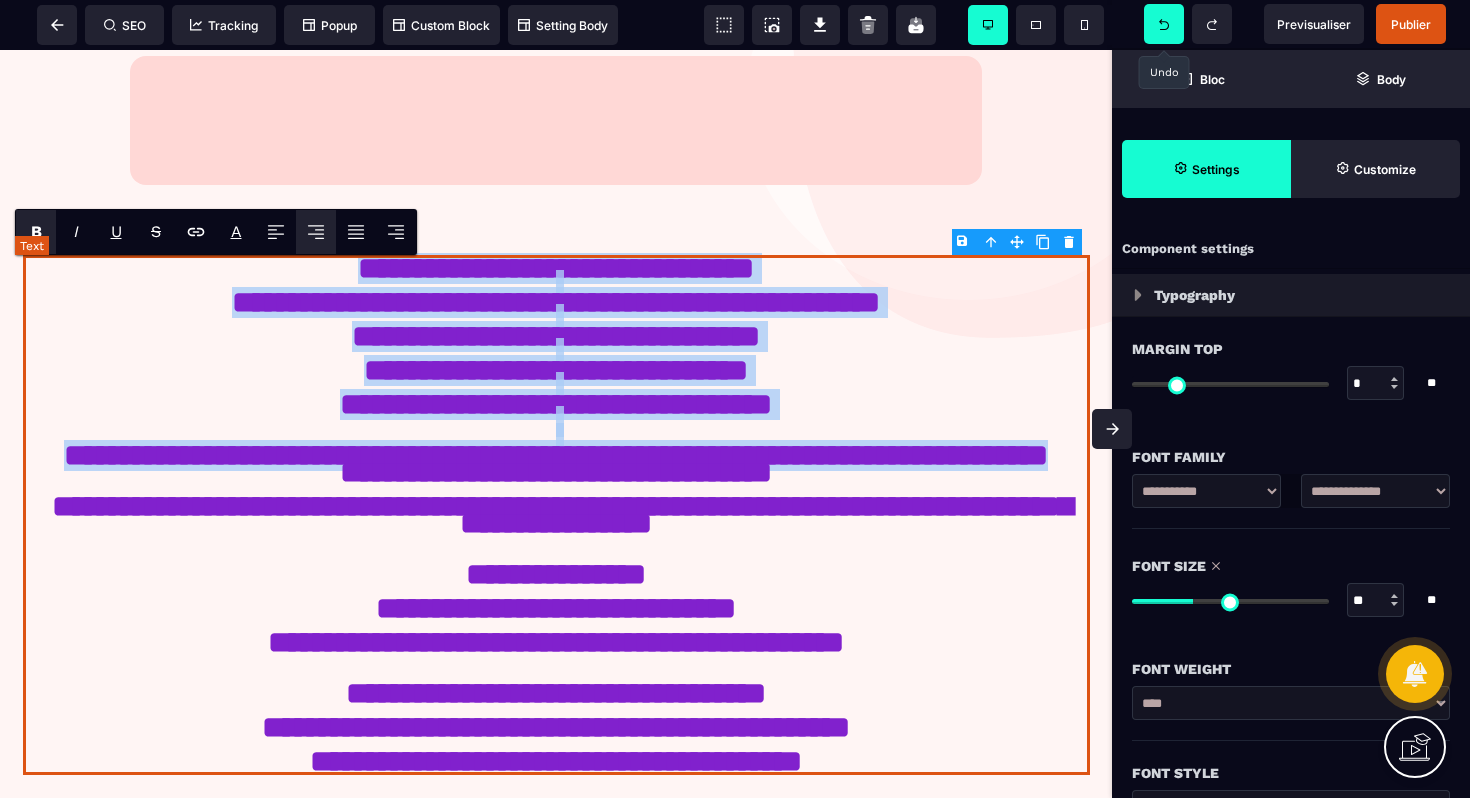 drag, startPoint x: 1023, startPoint y: 454, endPoint x: 352, endPoint y: 271, distance: 695.507 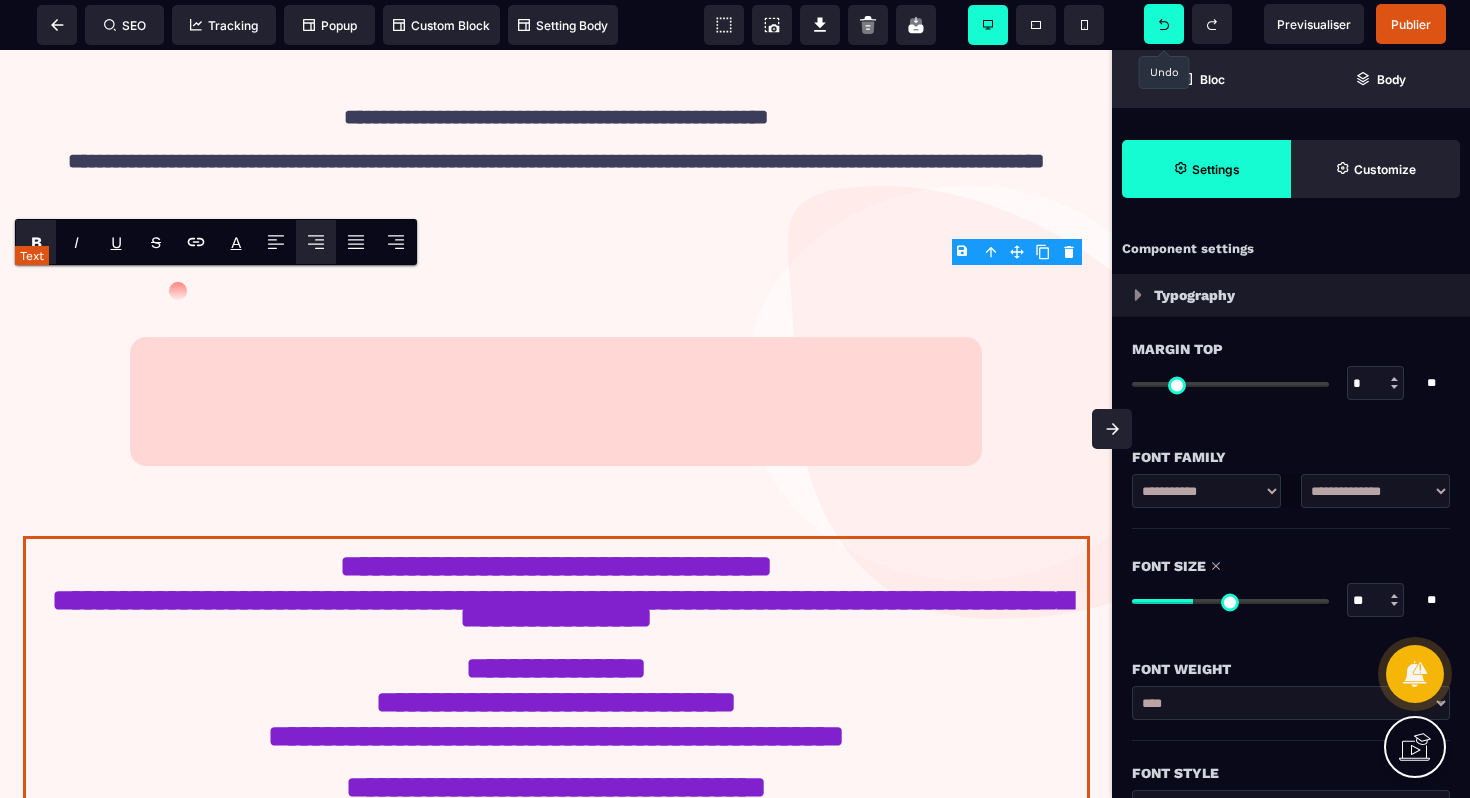 scroll, scrollTop: 0, scrollLeft: 0, axis: both 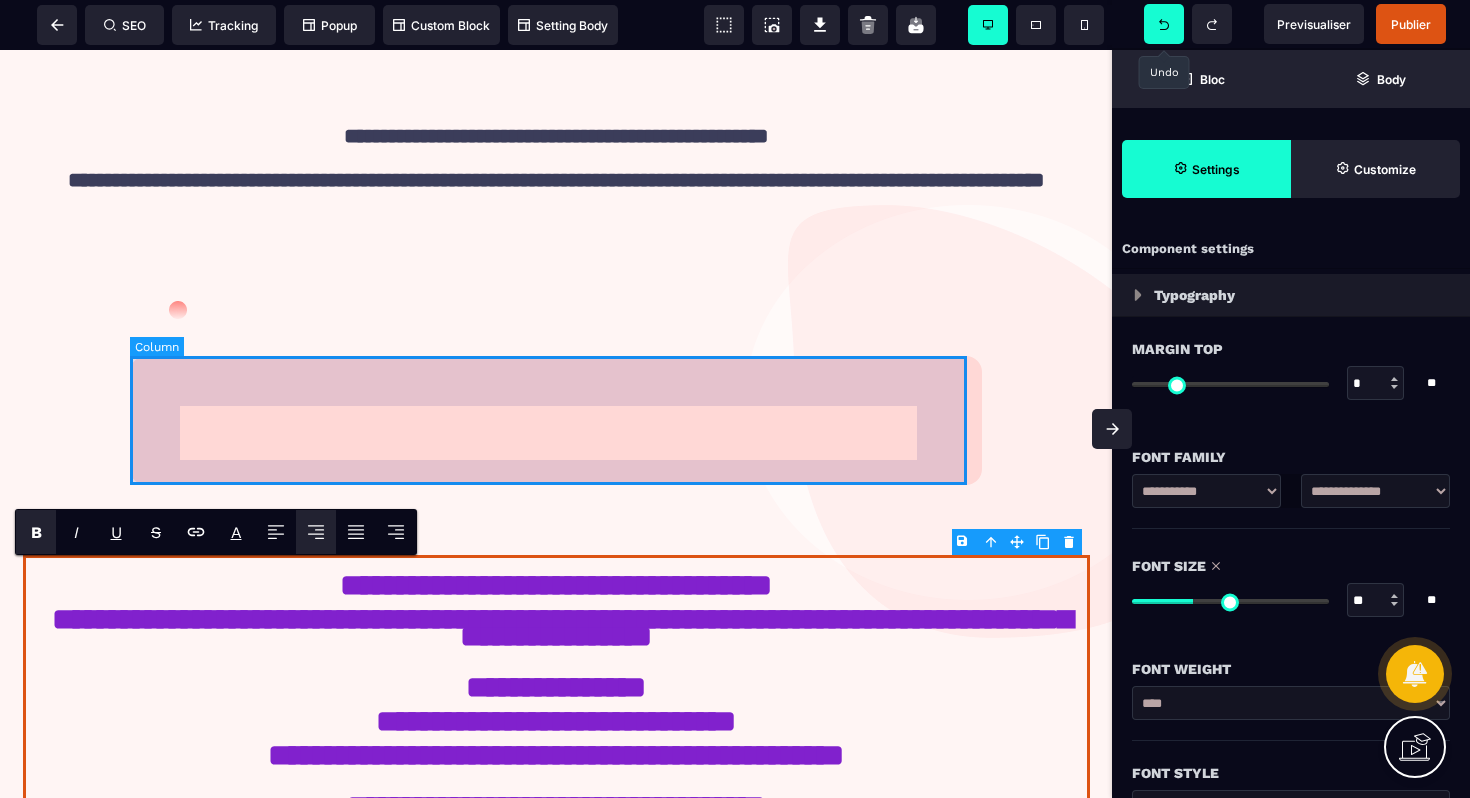 click at bounding box center (556, 420) 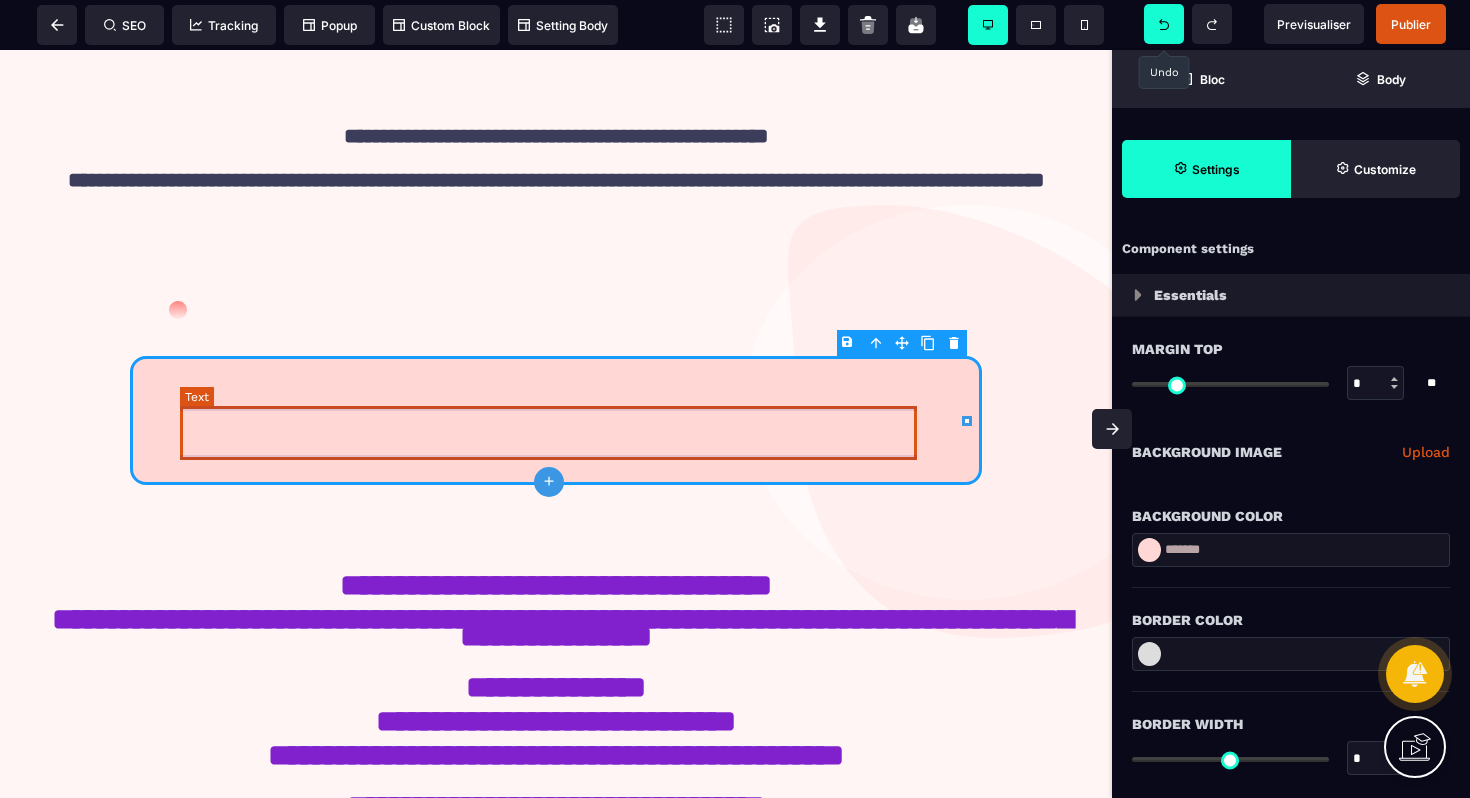 click at bounding box center [556, 433] 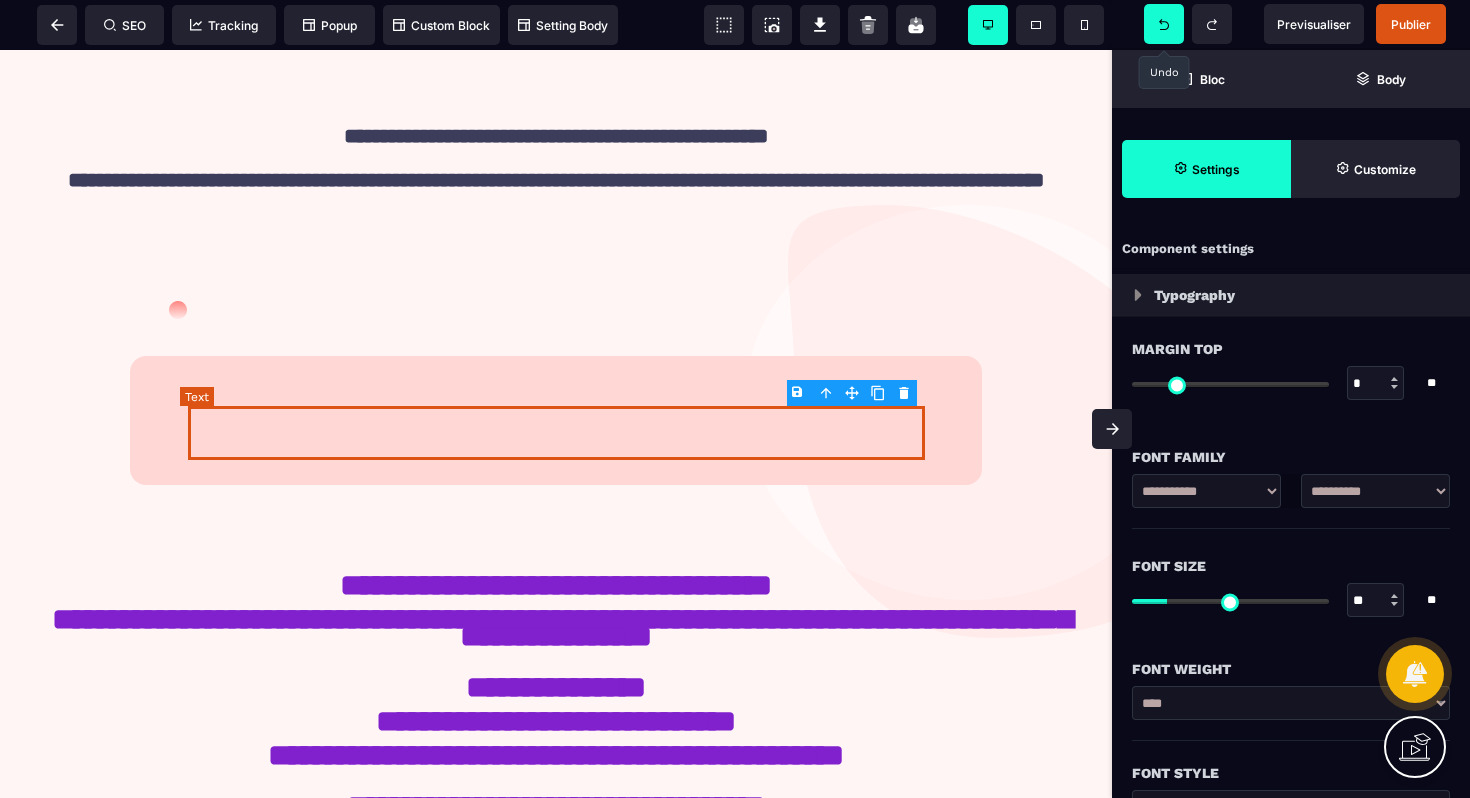 click at bounding box center (556, 433) 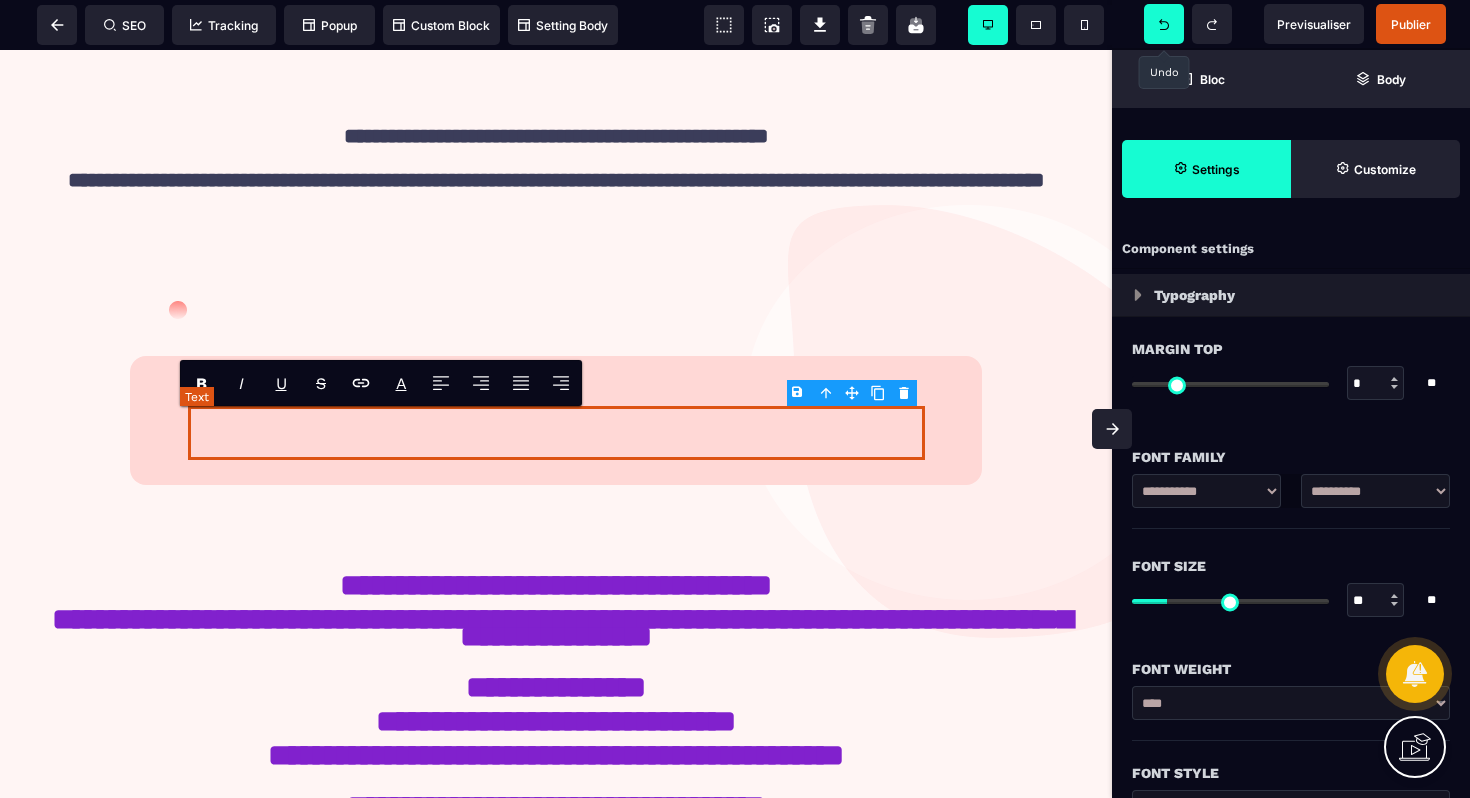 click at bounding box center [556, 433] 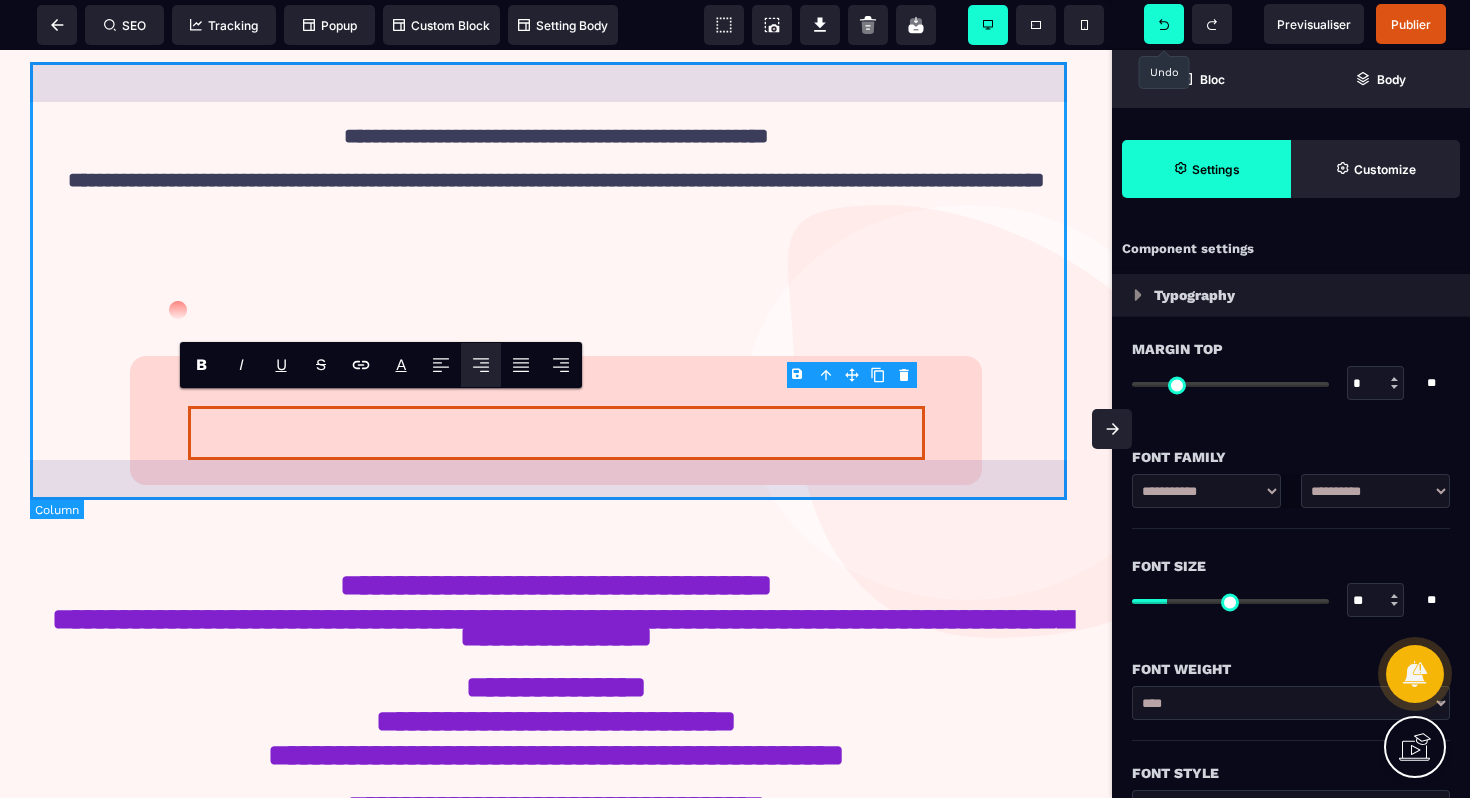 scroll, scrollTop: 18, scrollLeft: 0, axis: vertical 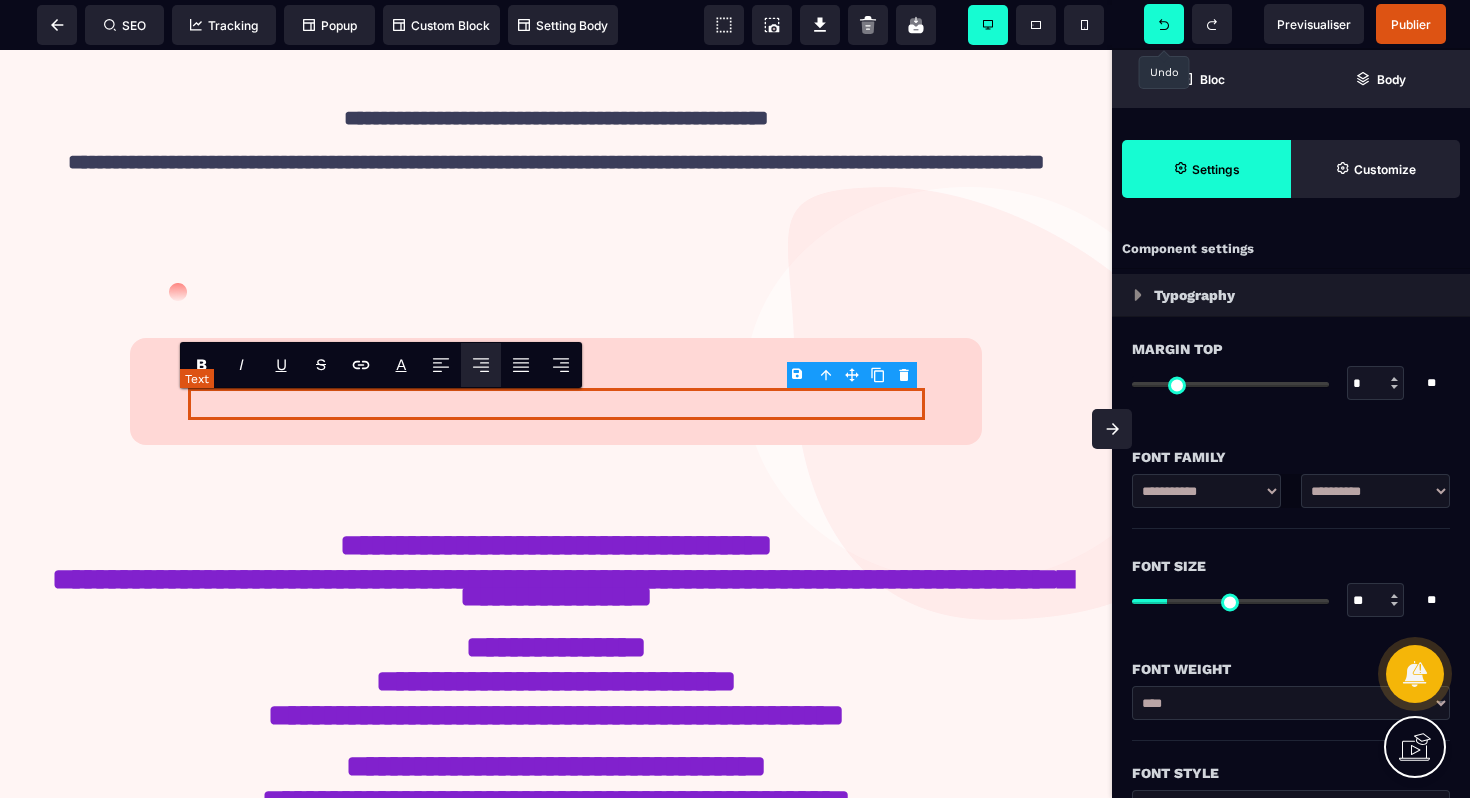 click at bounding box center (556, 404) 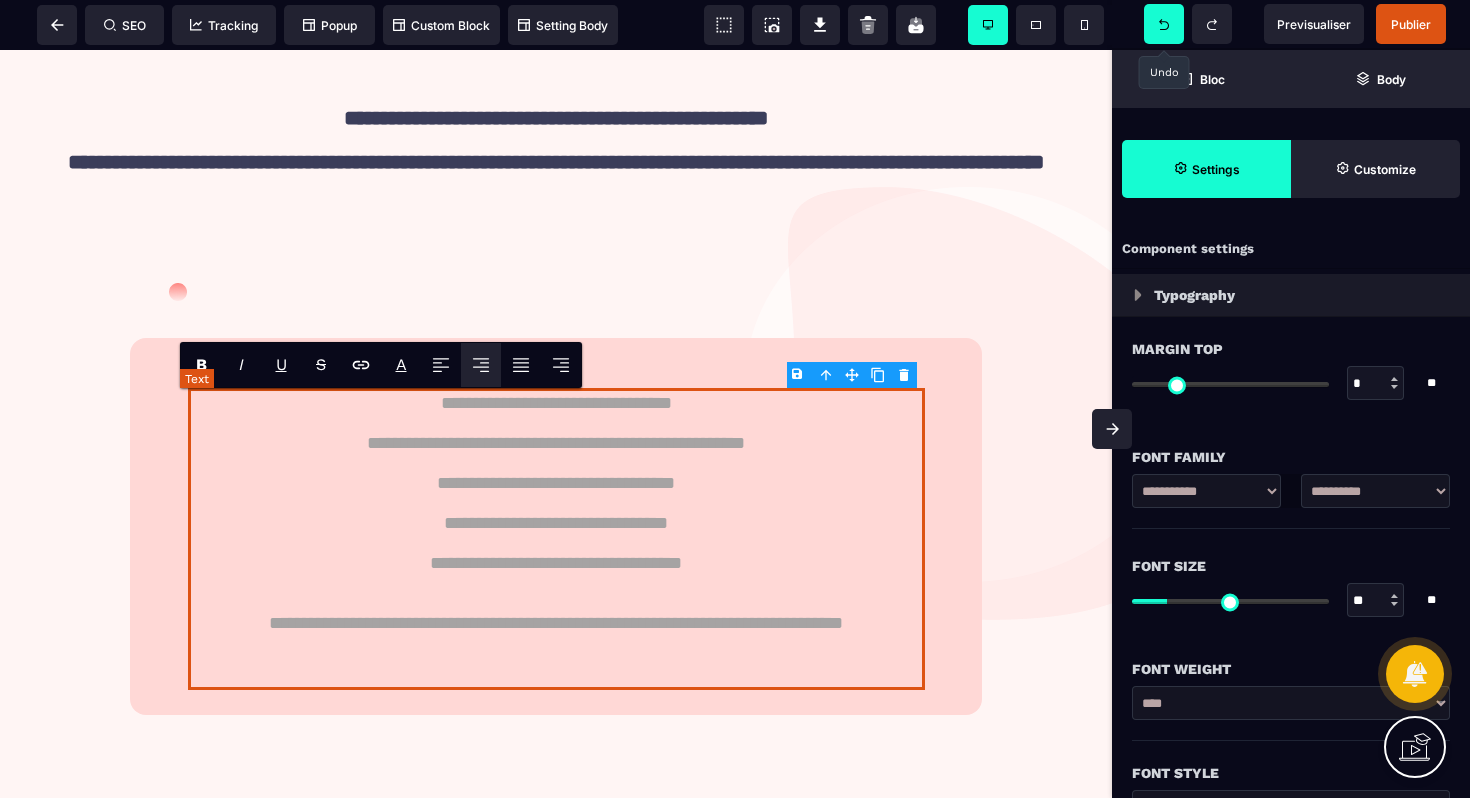 click on "**********" at bounding box center (556, 539) 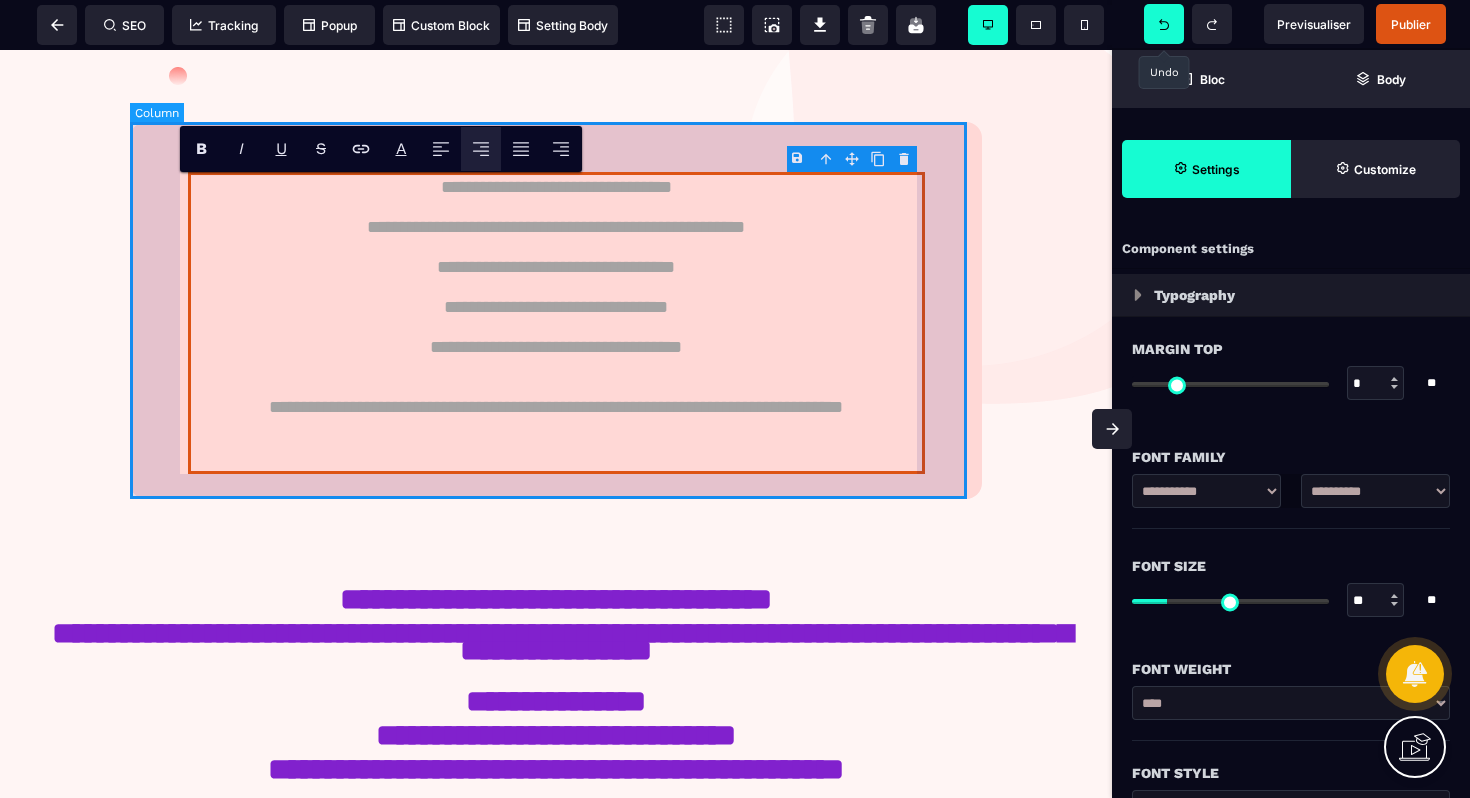 scroll, scrollTop: 384, scrollLeft: 0, axis: vertical 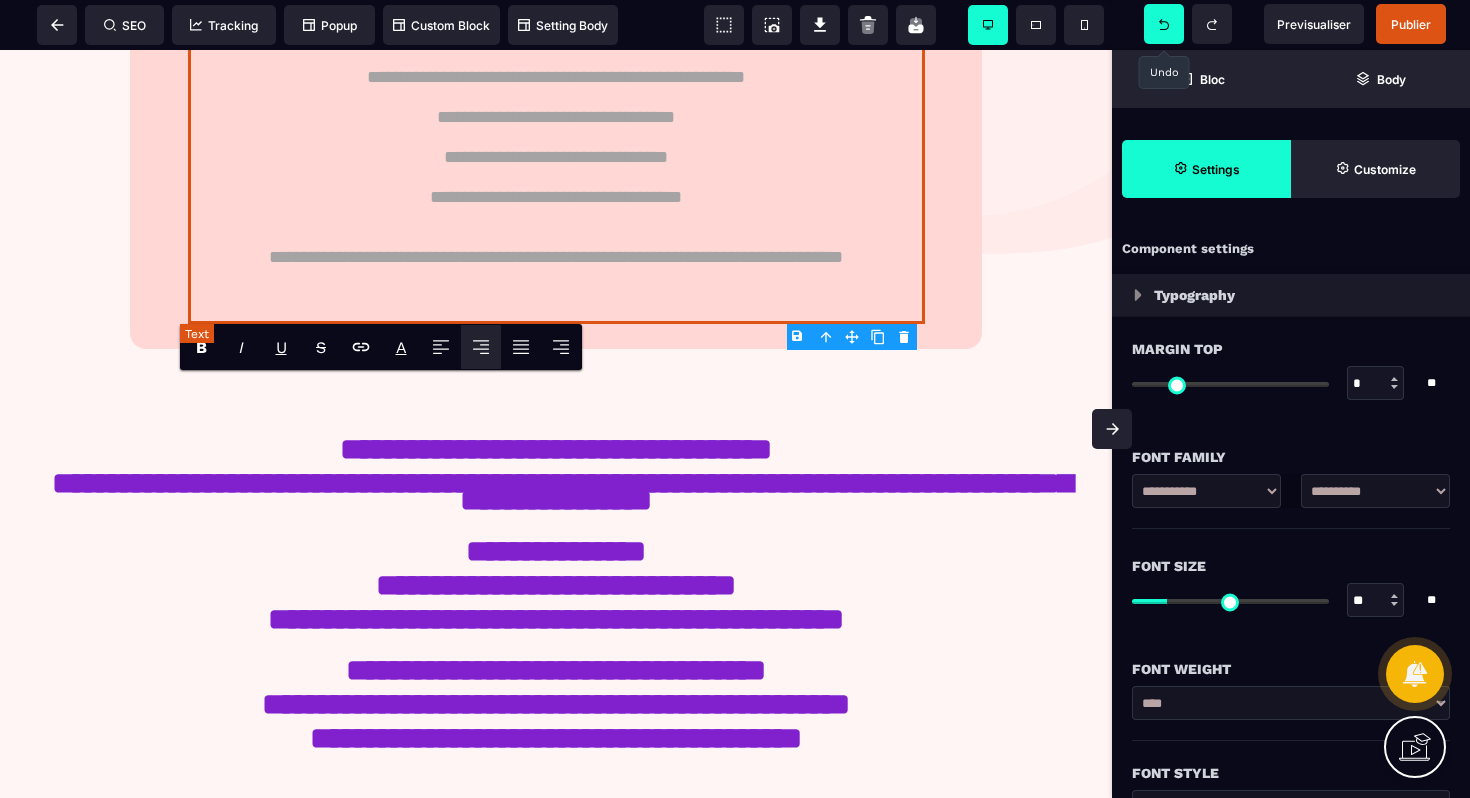 click on "**********" at bounding box center [556, 173] 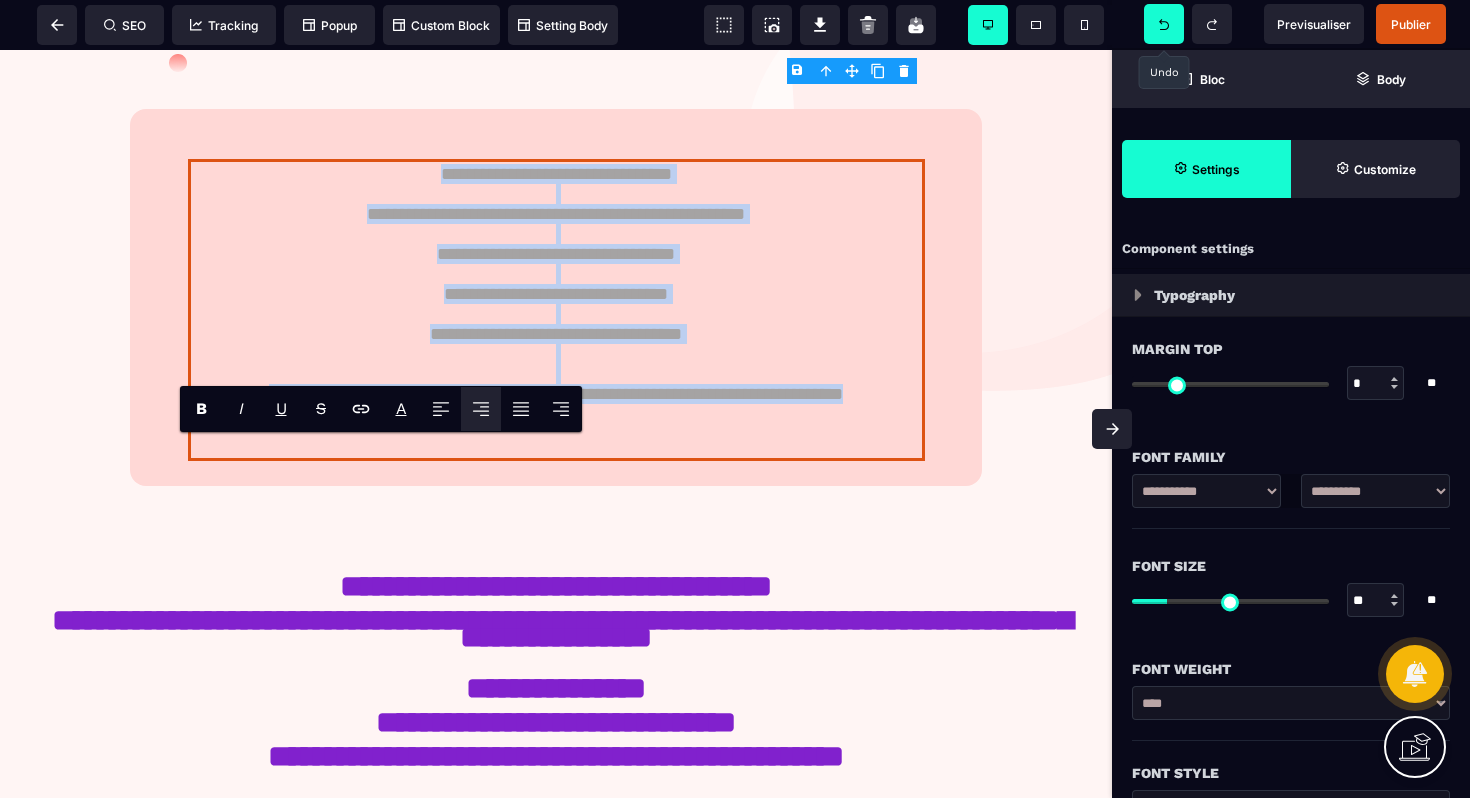 scroll, scrollTop: 102, scrollLeft: 0, axis: vertical 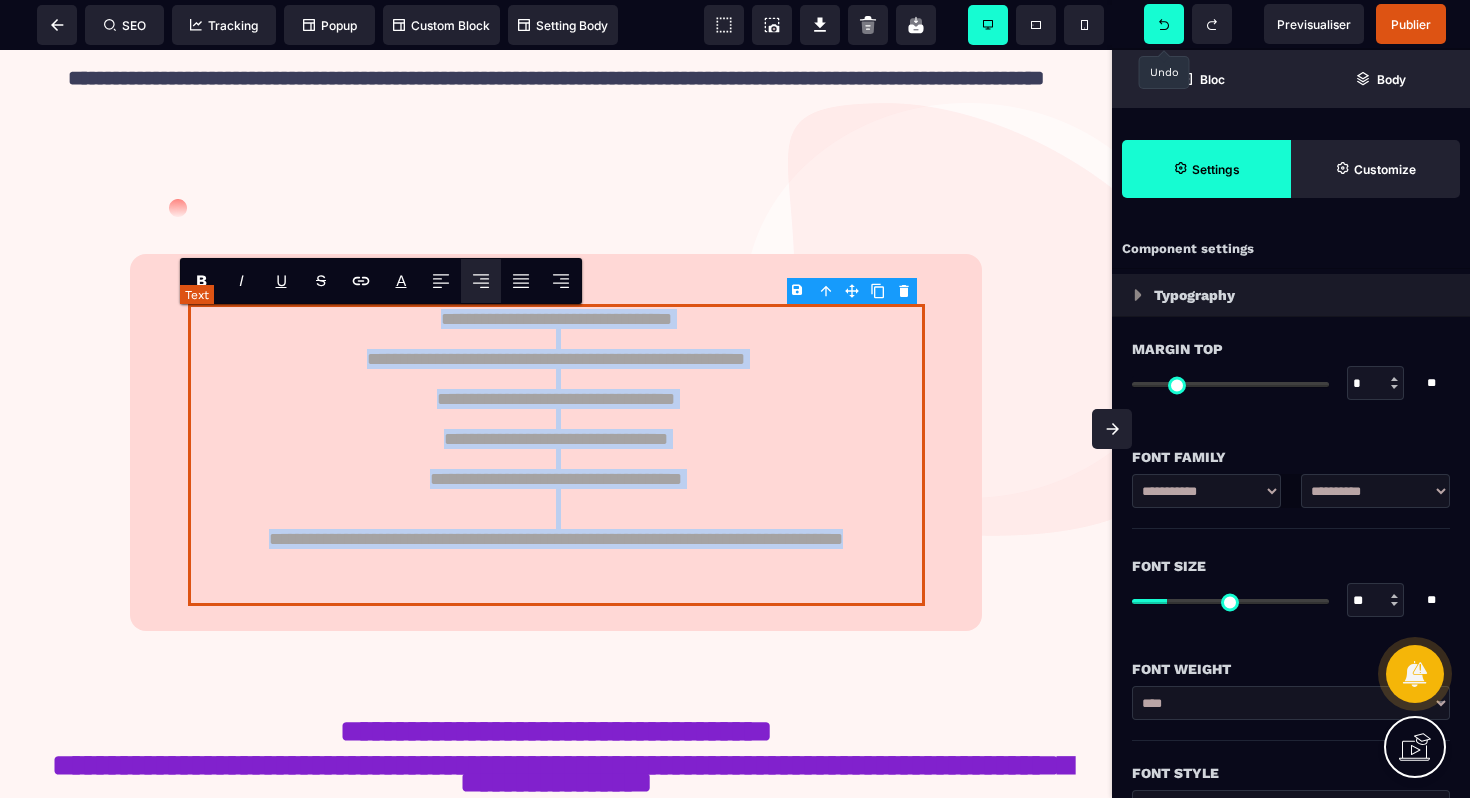 drag, startPoint x: 617, startPoint y: 305, endPoint x: 385, endPoint y: 308, distance: 232.0194 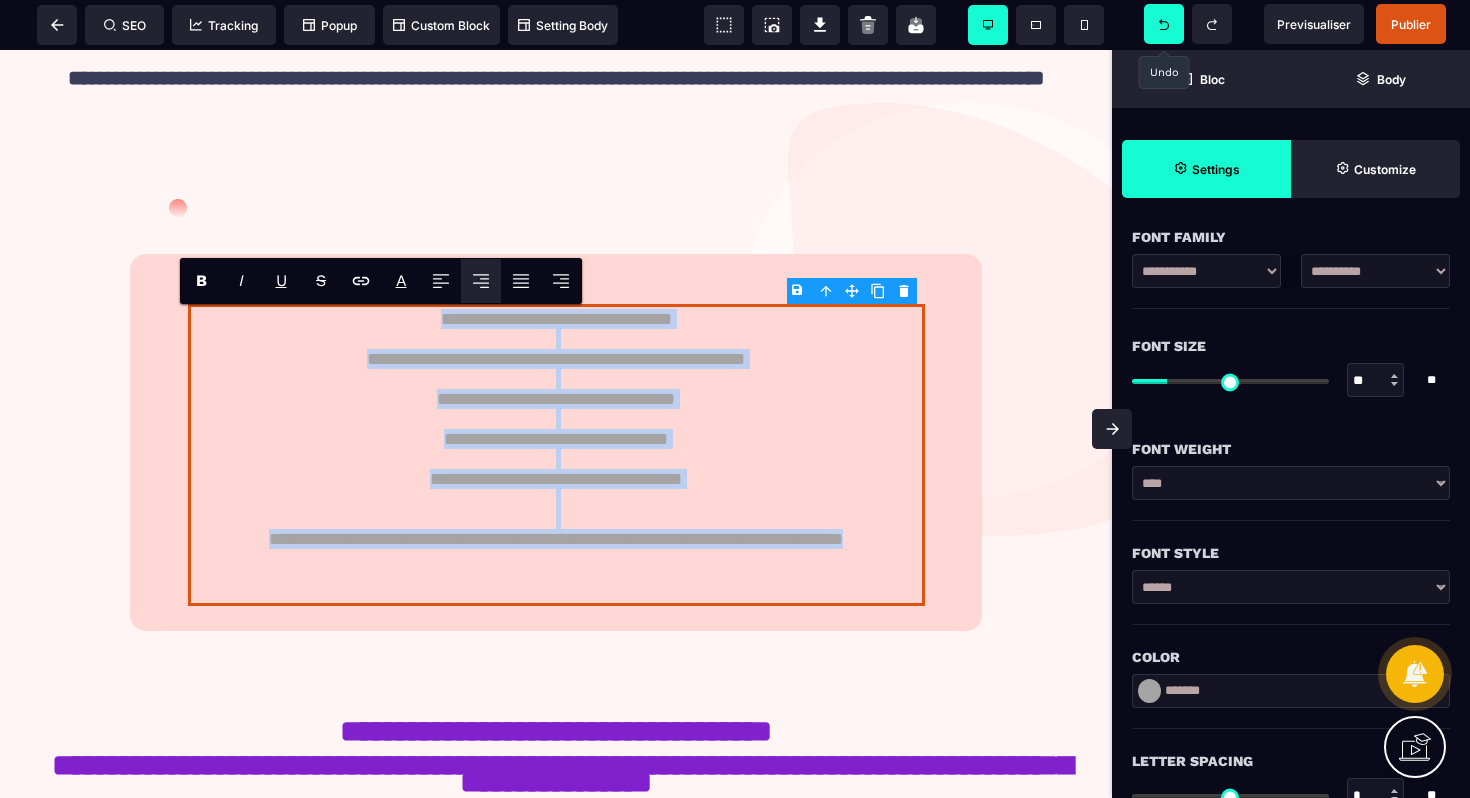 scroll, scrollTop: 221, scrollLeft: 0, axis: vertical 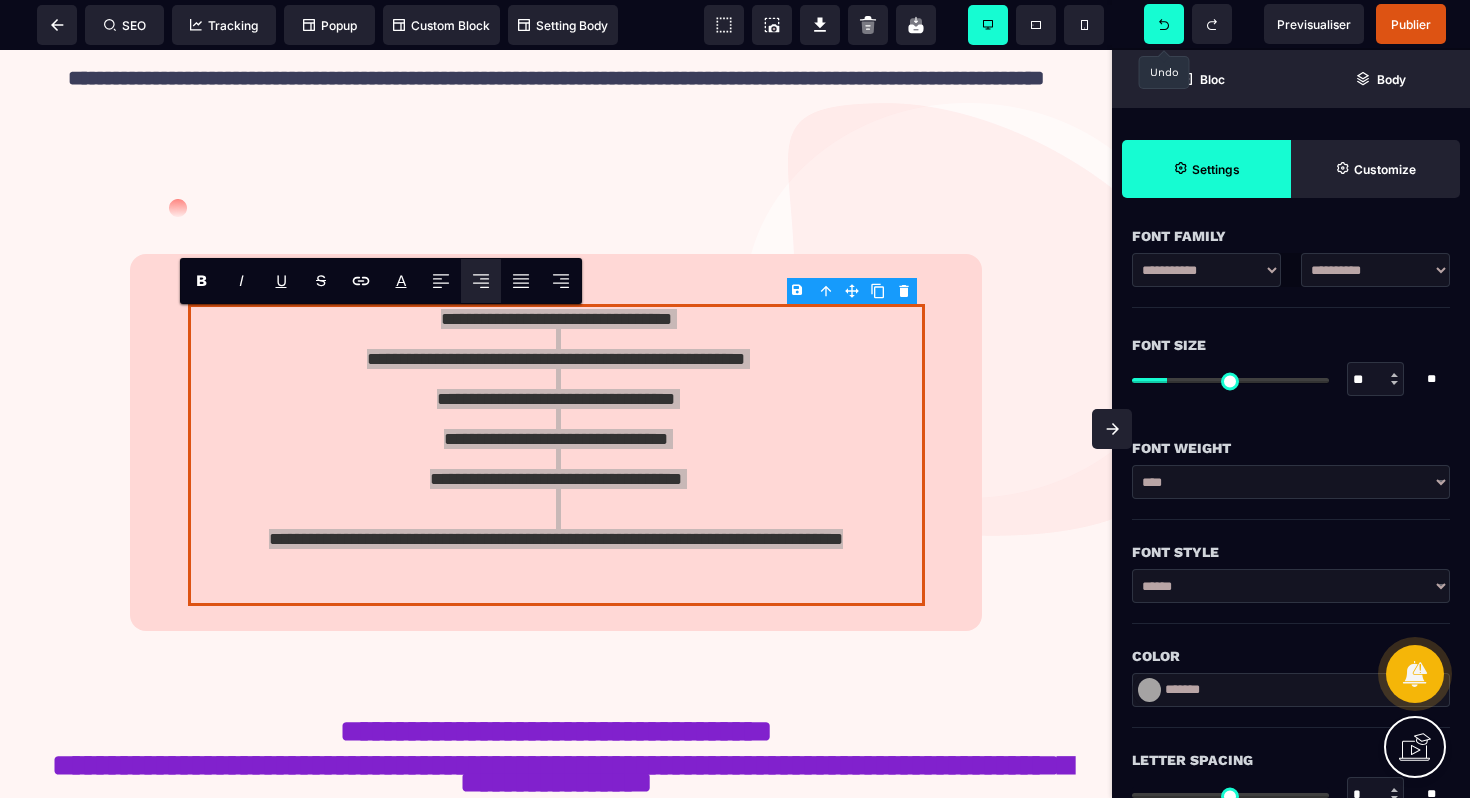 click at bounding box center (1149, 690) 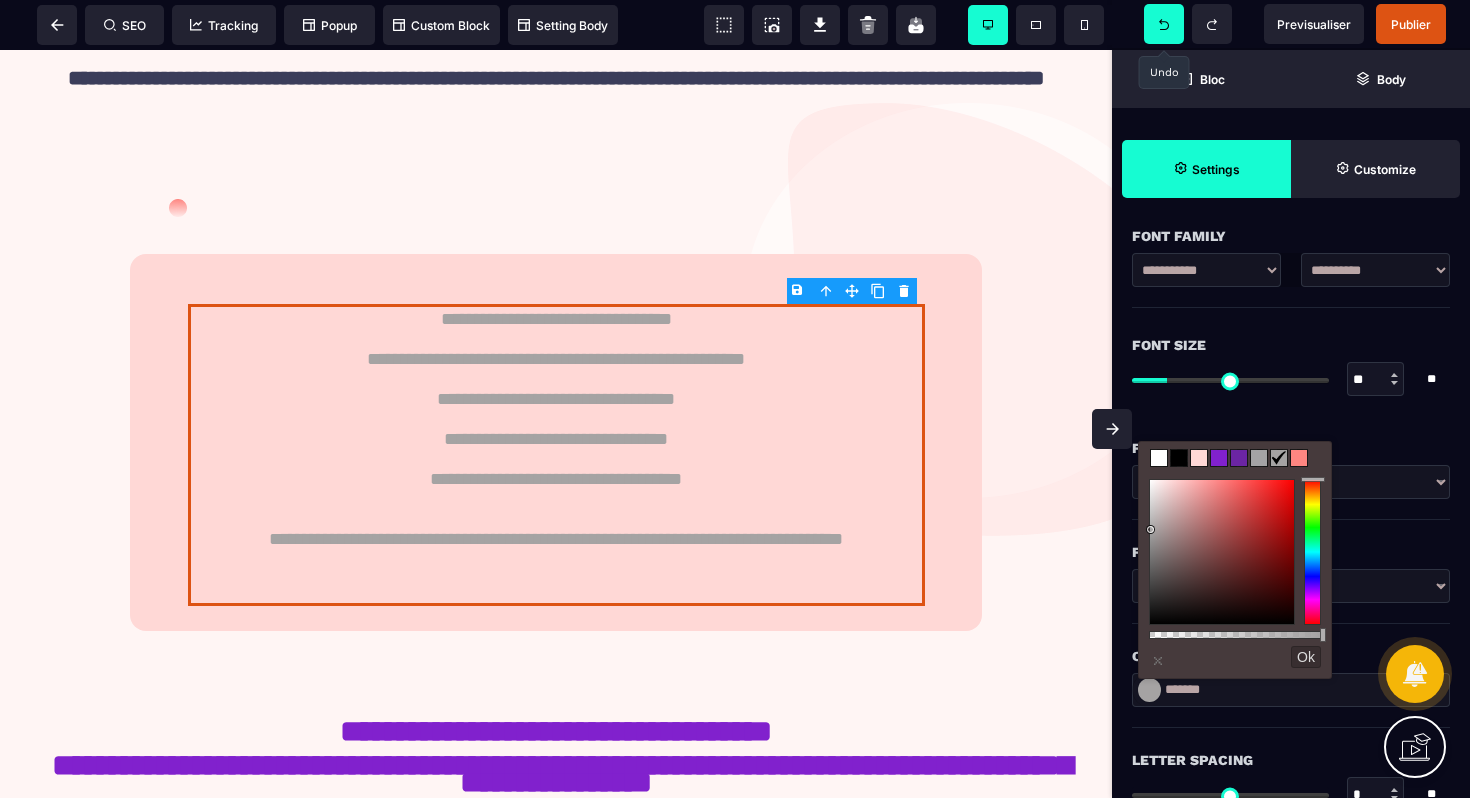 click at bounding box center (1219, 458) 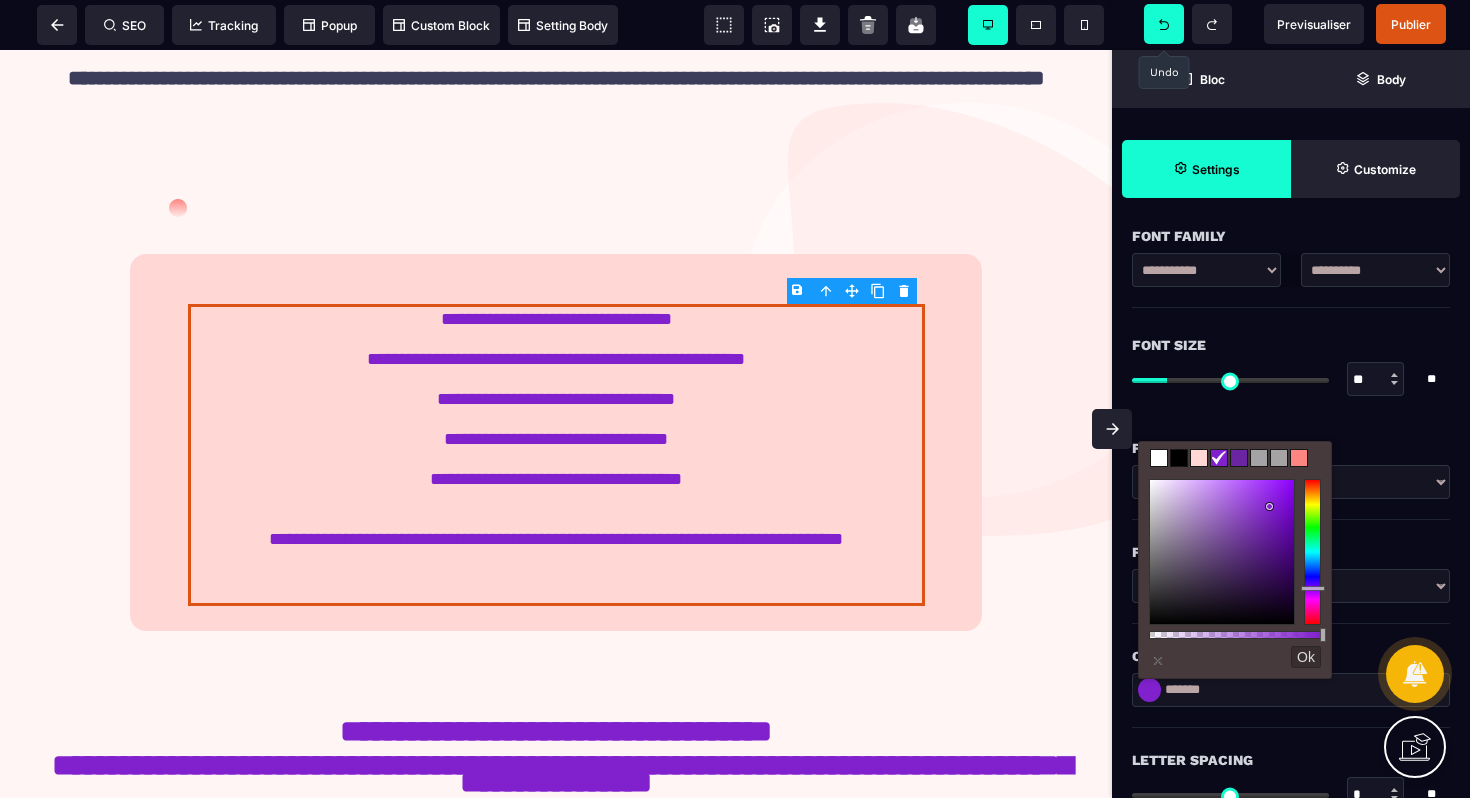 click on "Ok" at bounding box center (1306, 657) 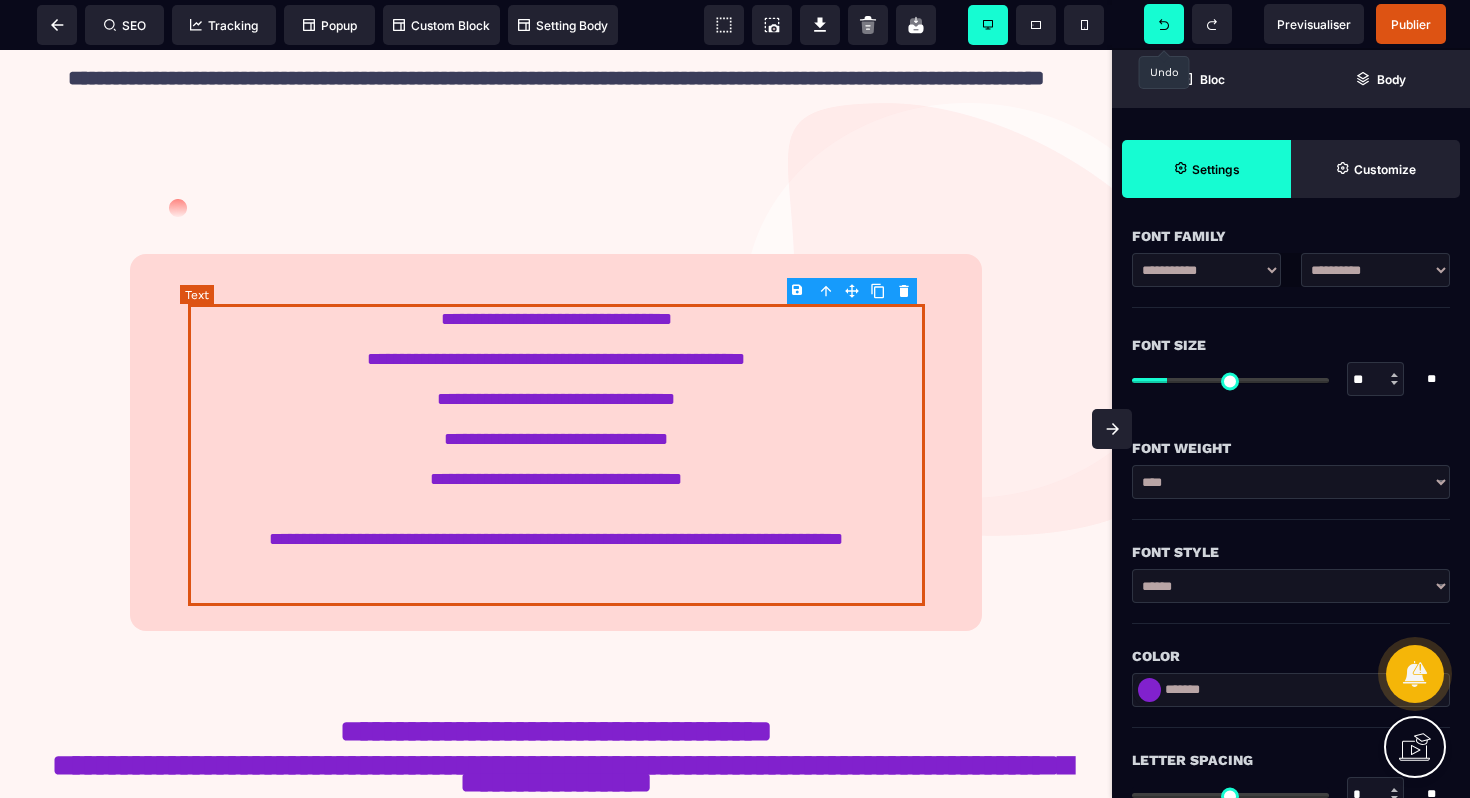 click on "**********" at bounding box center (556, 455) 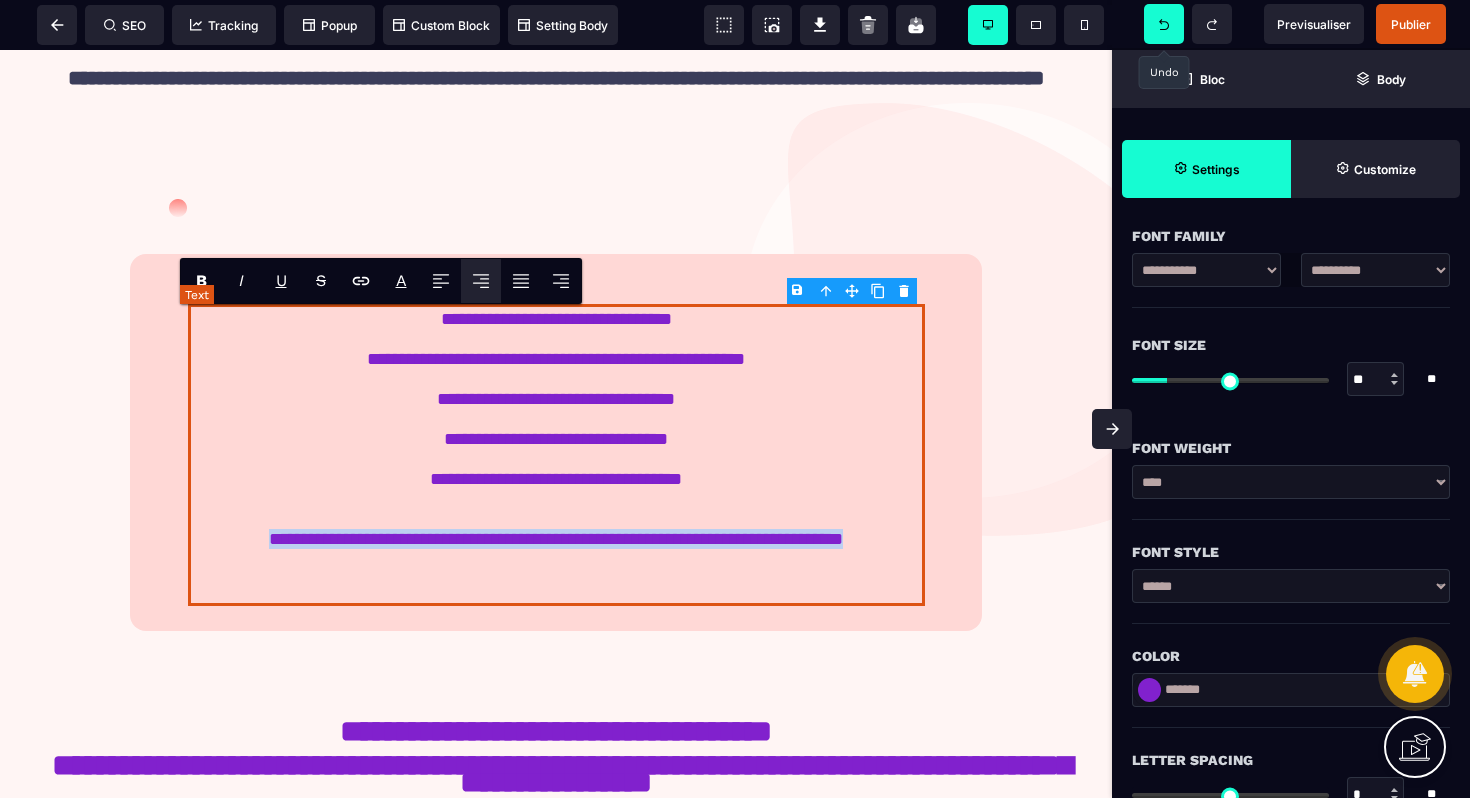 click on "**********" at bounding box center (556, 455) 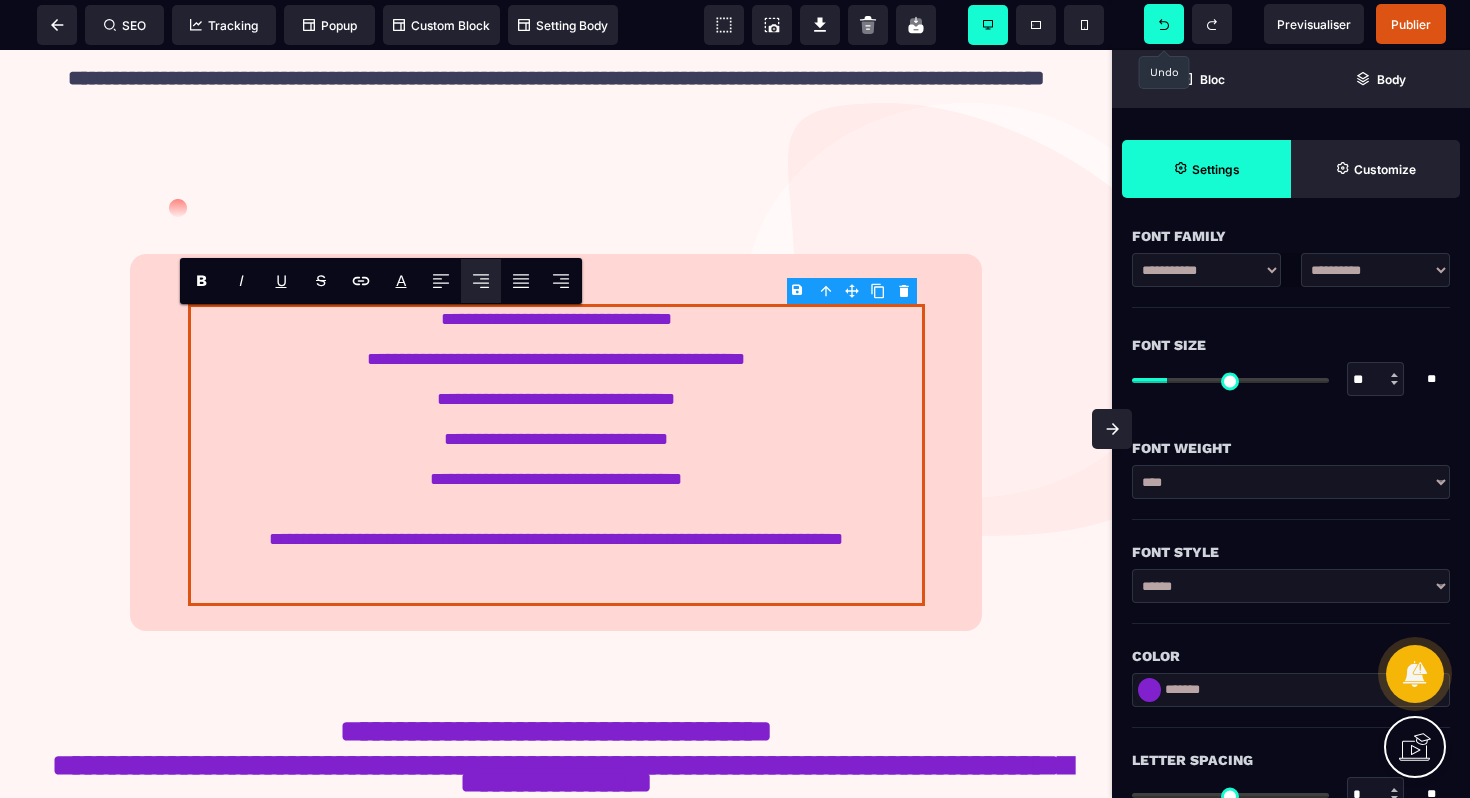click on "**********" at bounding box center [1375, 270] 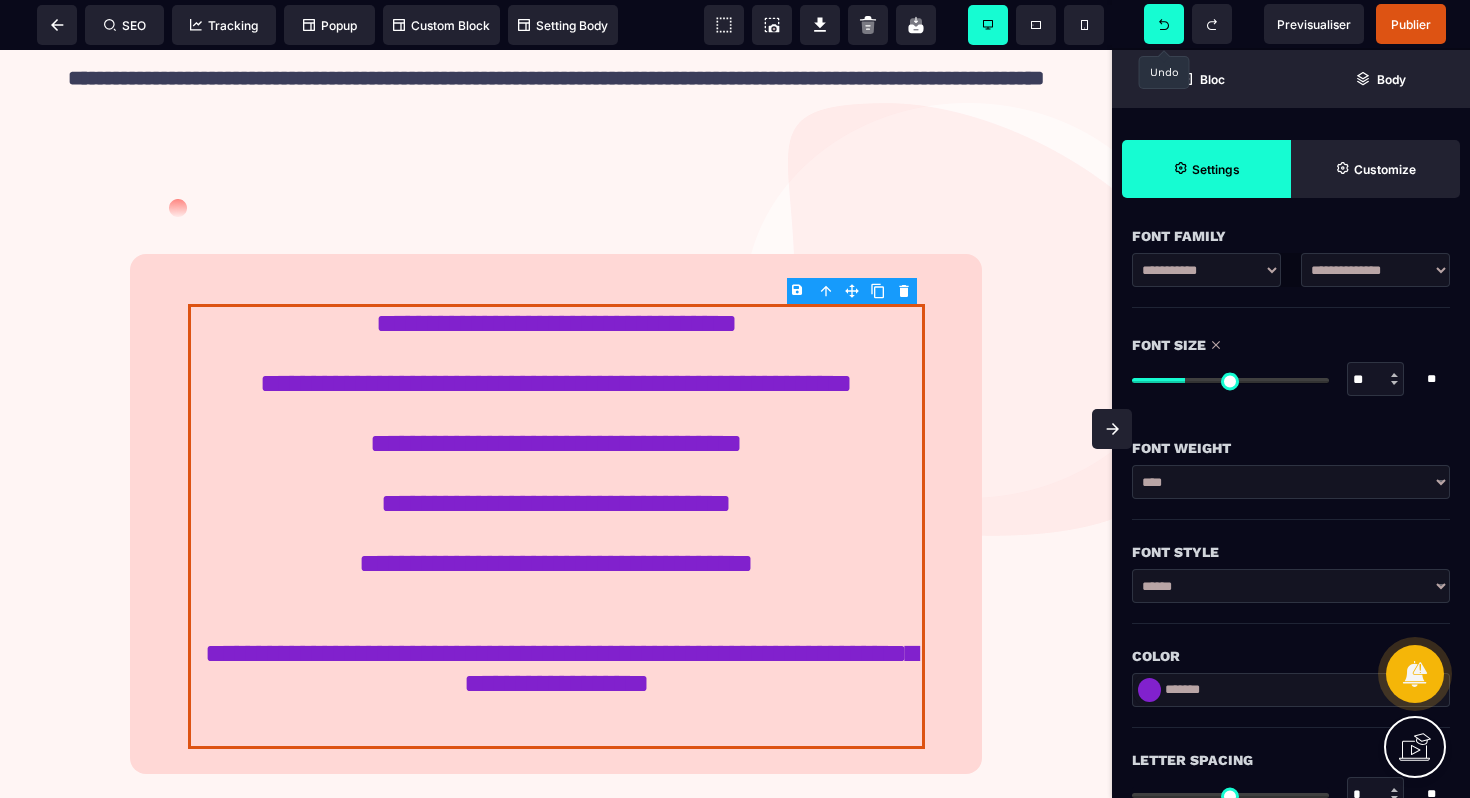 drag, startPoint x: 1173, startPoint y: 379, endPoint x: 1189, endPoint y: 377, distance: 16.124516 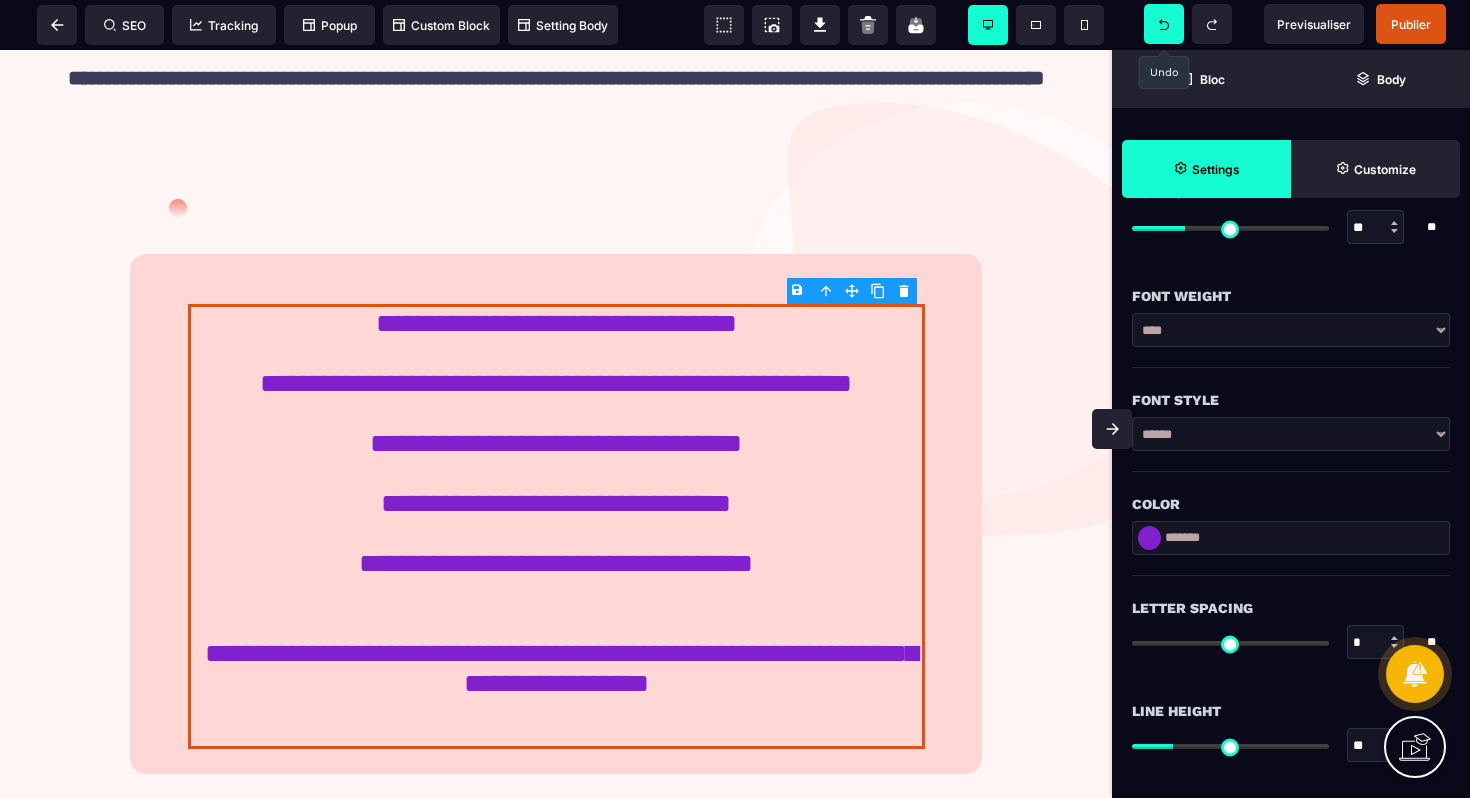 scroll, scrollTop: 424, scrollLeft: 0, axis: vertical 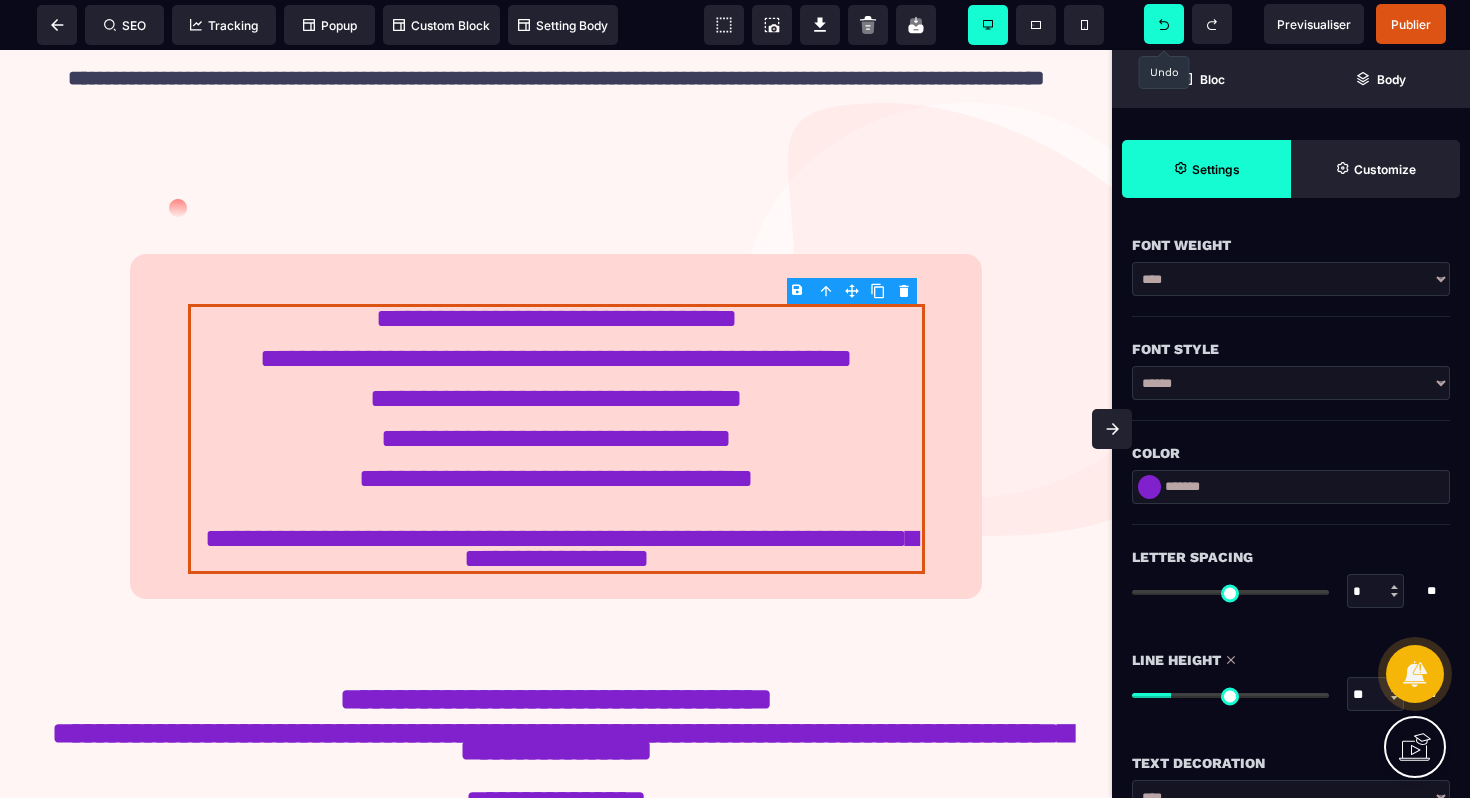 click at bounding box center (1230, 695) 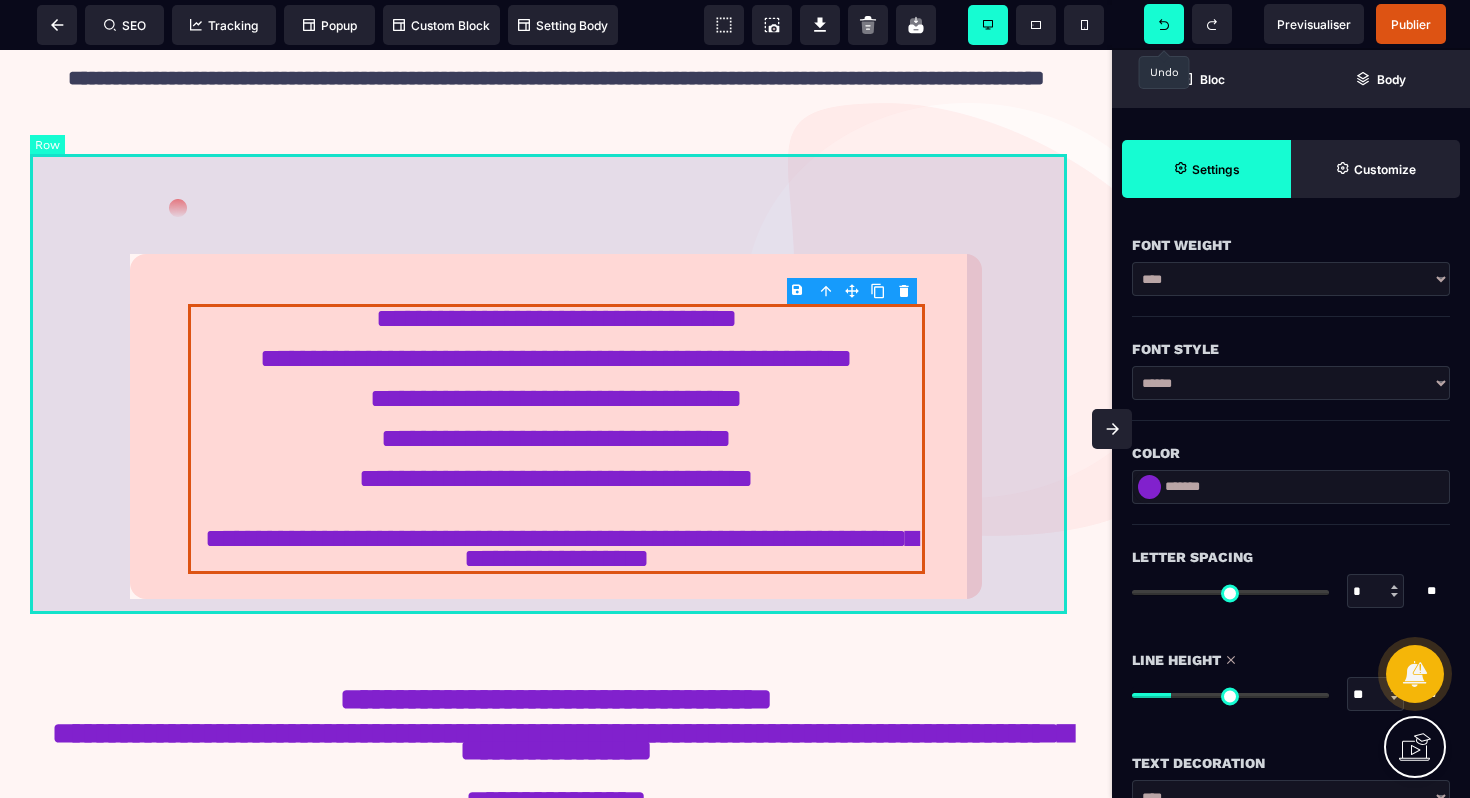 click on "**********" at bounding box center [556, 384] 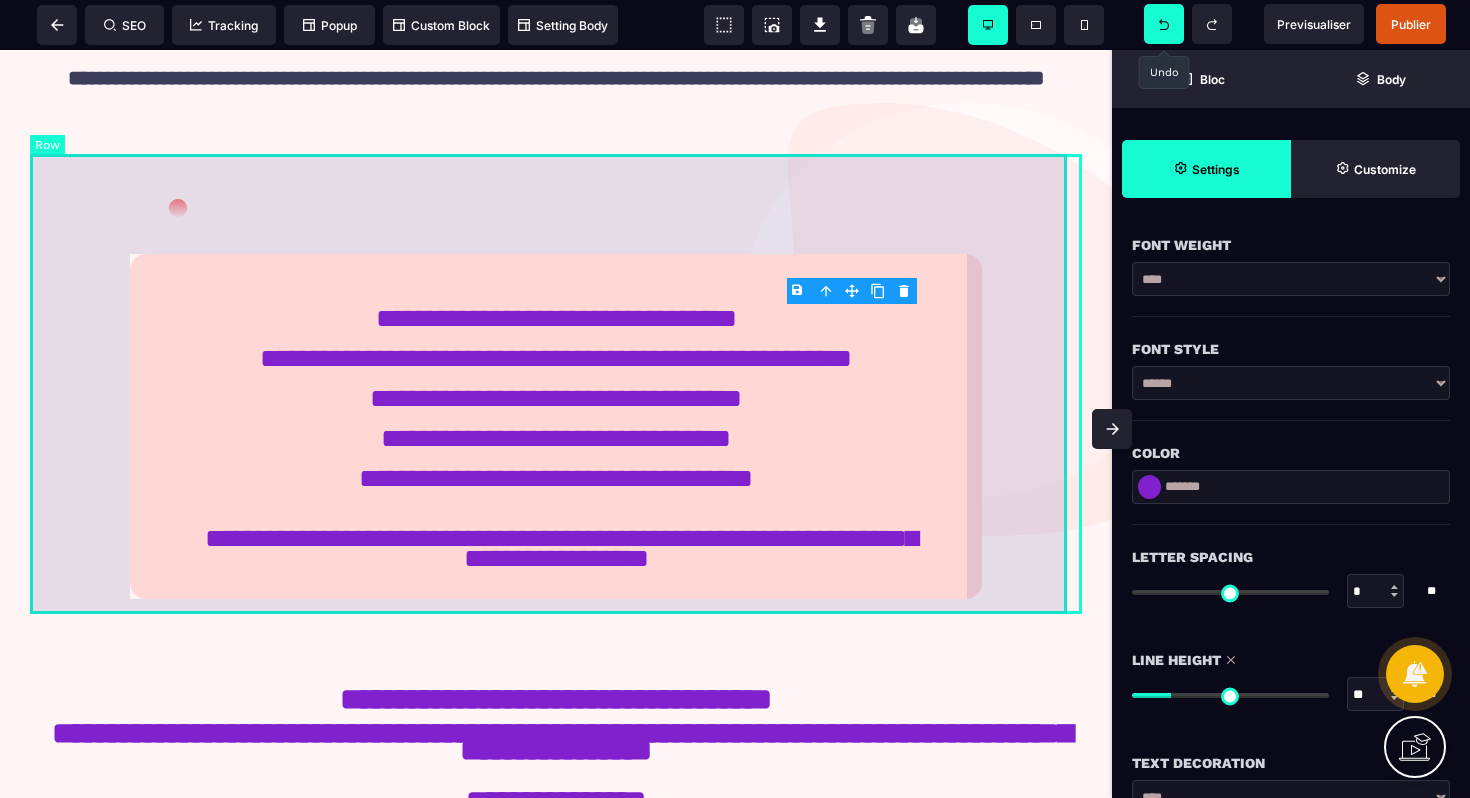 scroll, scrollTop: 0, scrollLeft: 0, axis: both 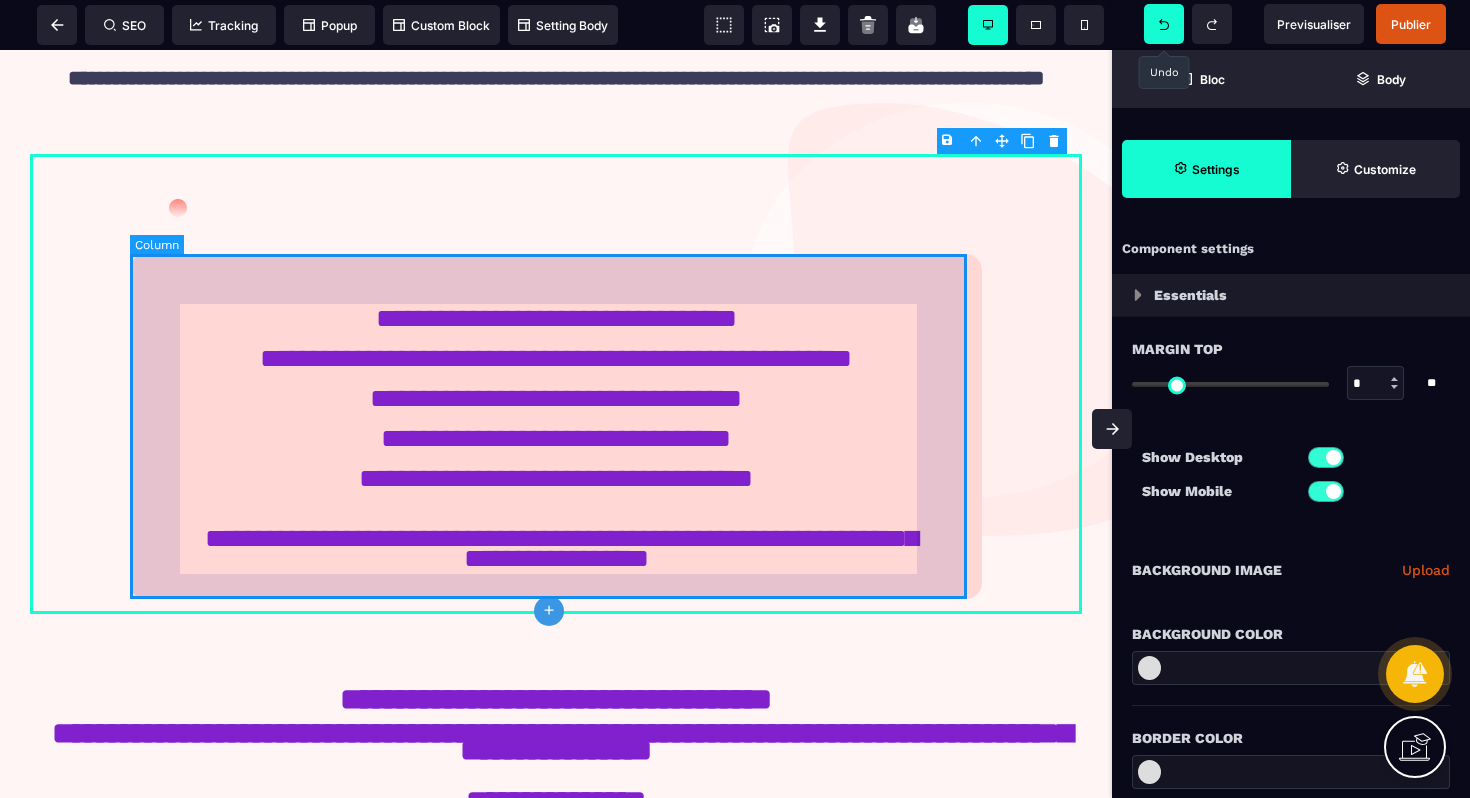 click on "**********" at bounding box center [556, 426] 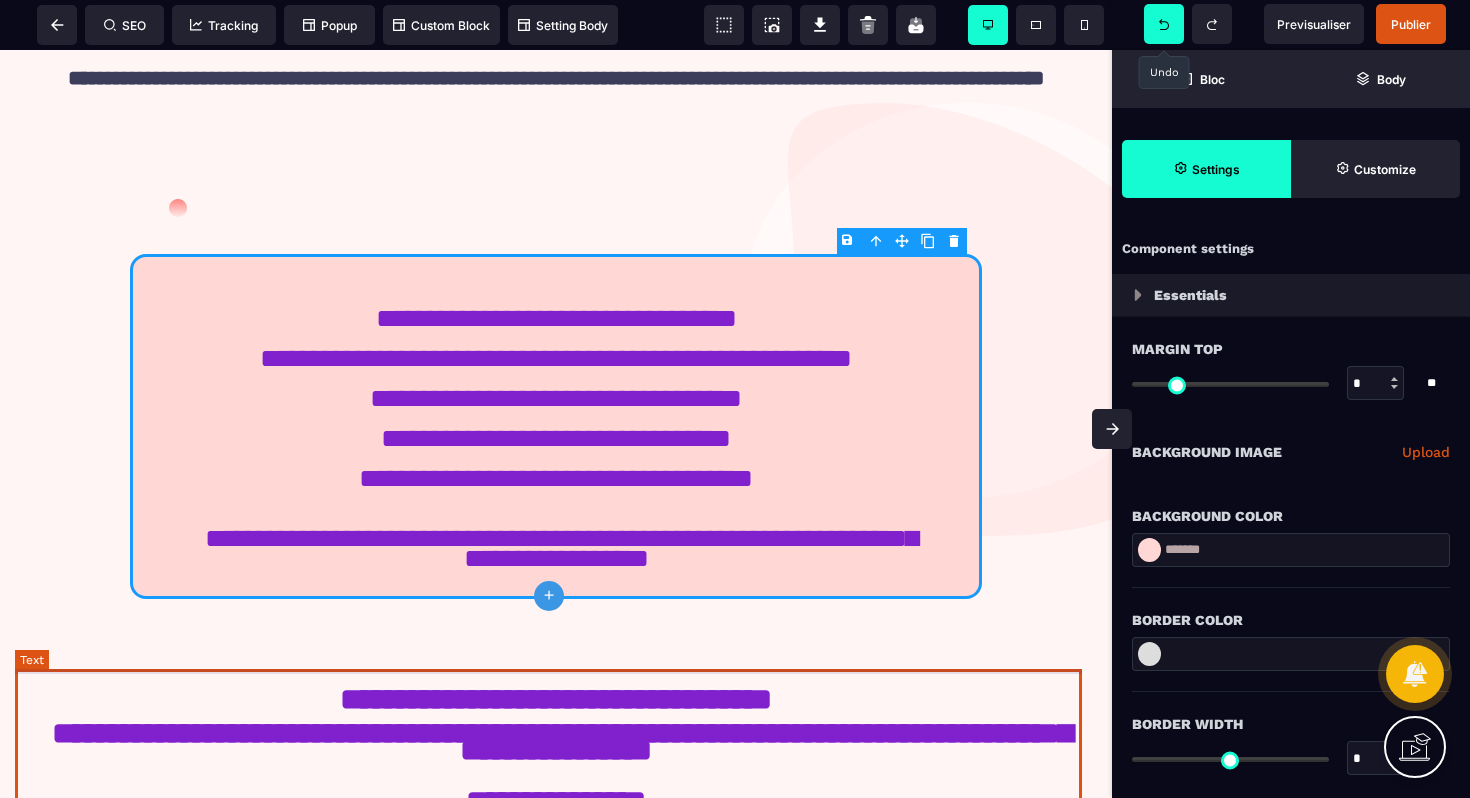 click on "**********" at bounding box center (556, 835) 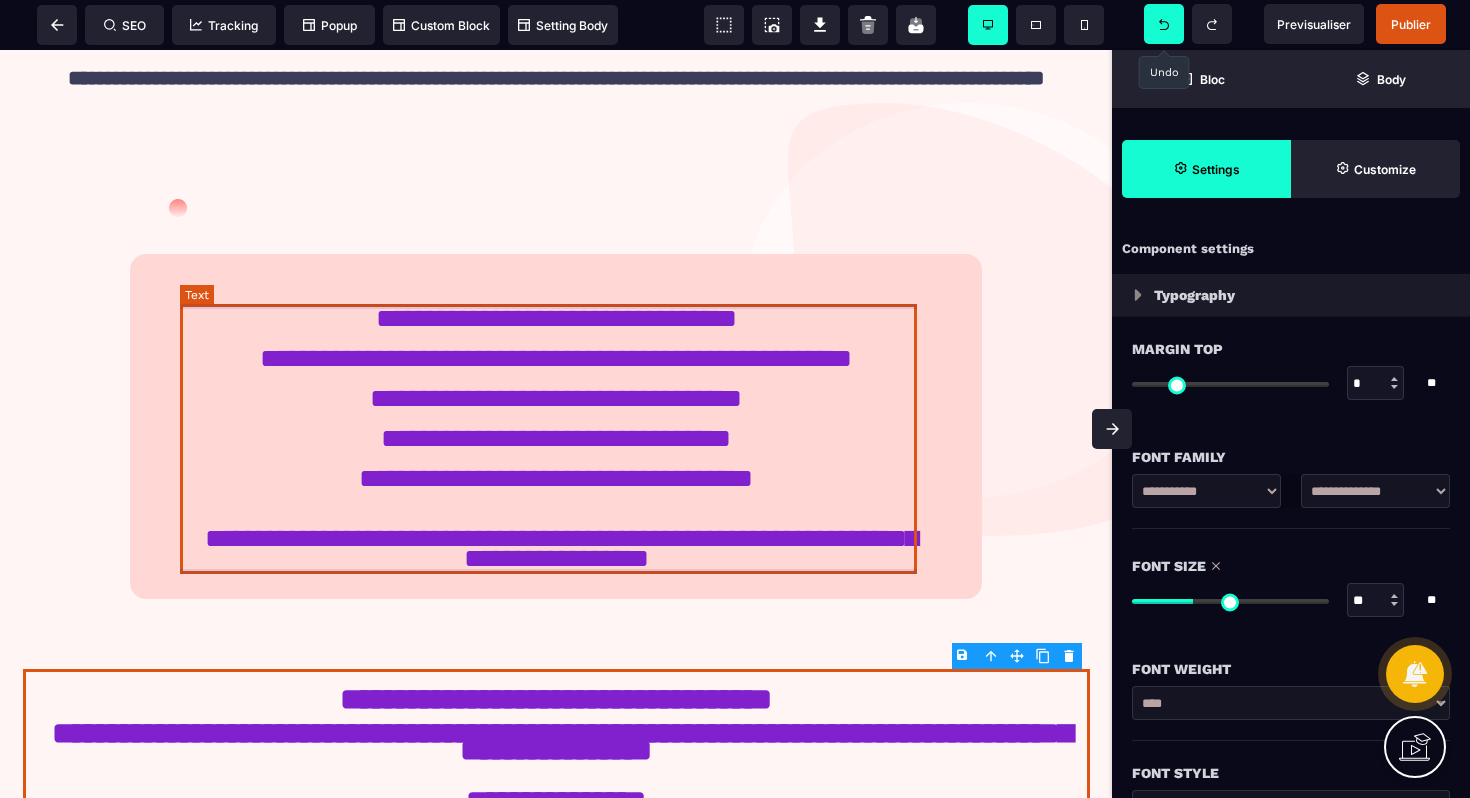 click on "**********" at bounding box center (556, 439) 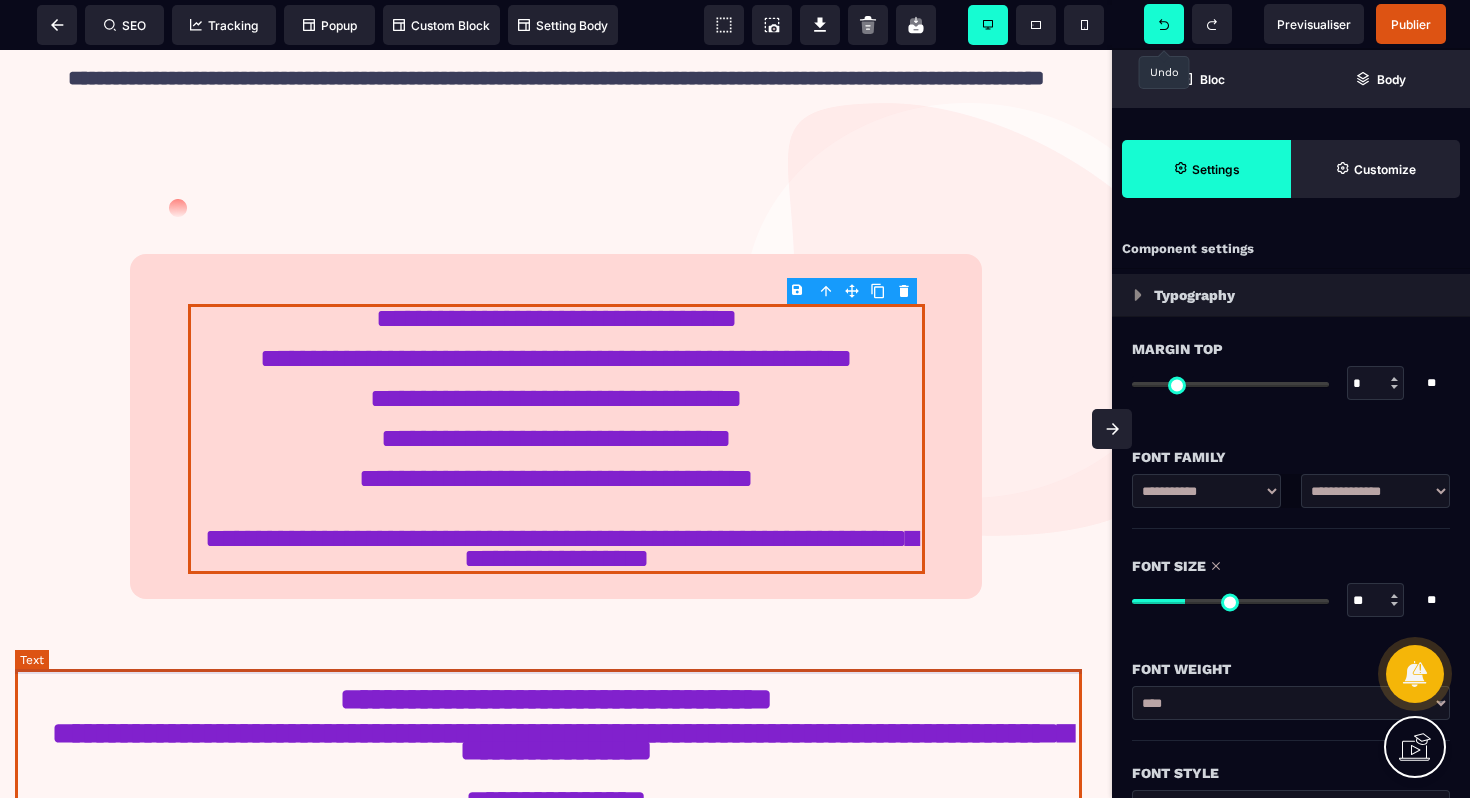 click on "**********" at bounding box center [556, 835] 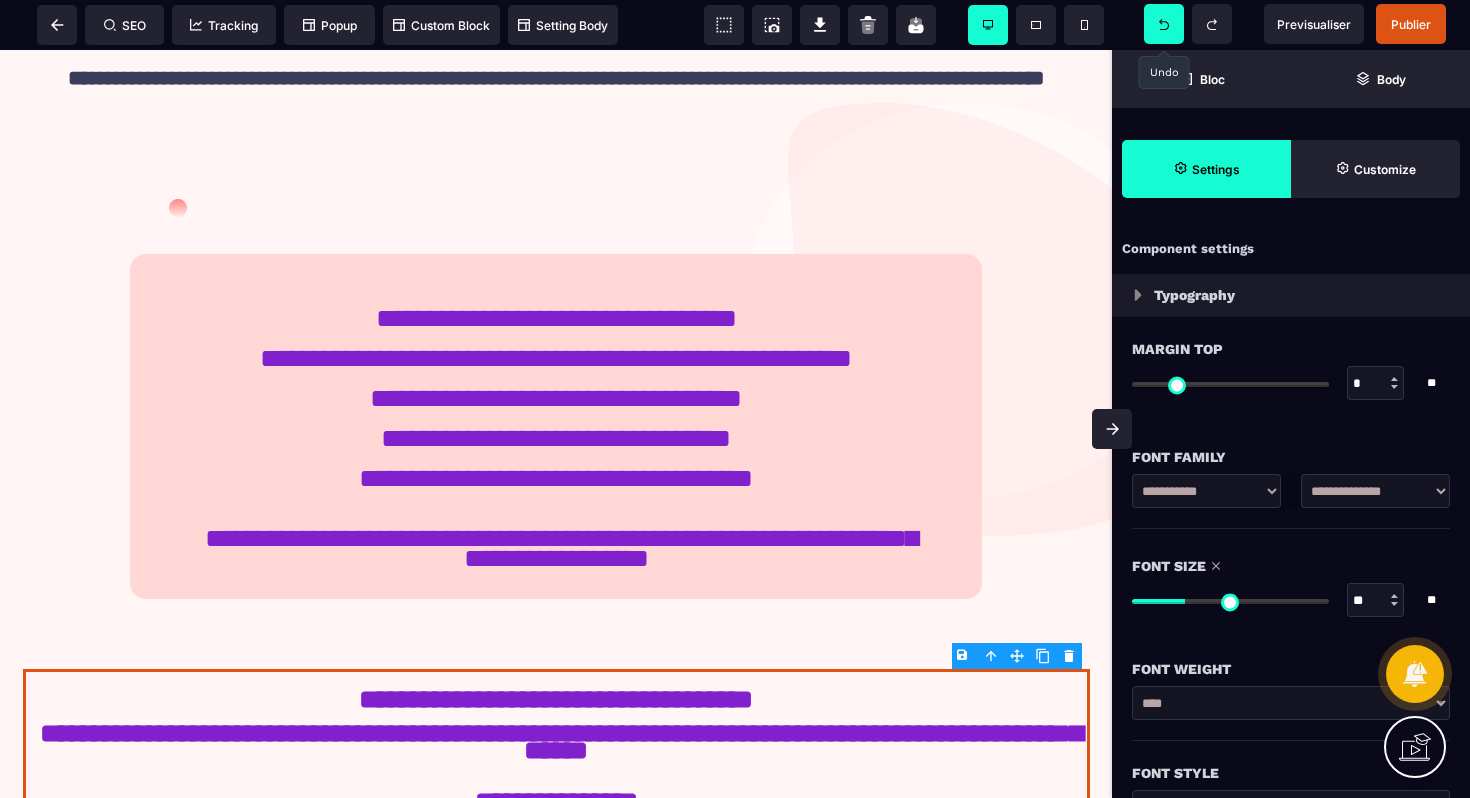 click at bounding box center (1230, 601) 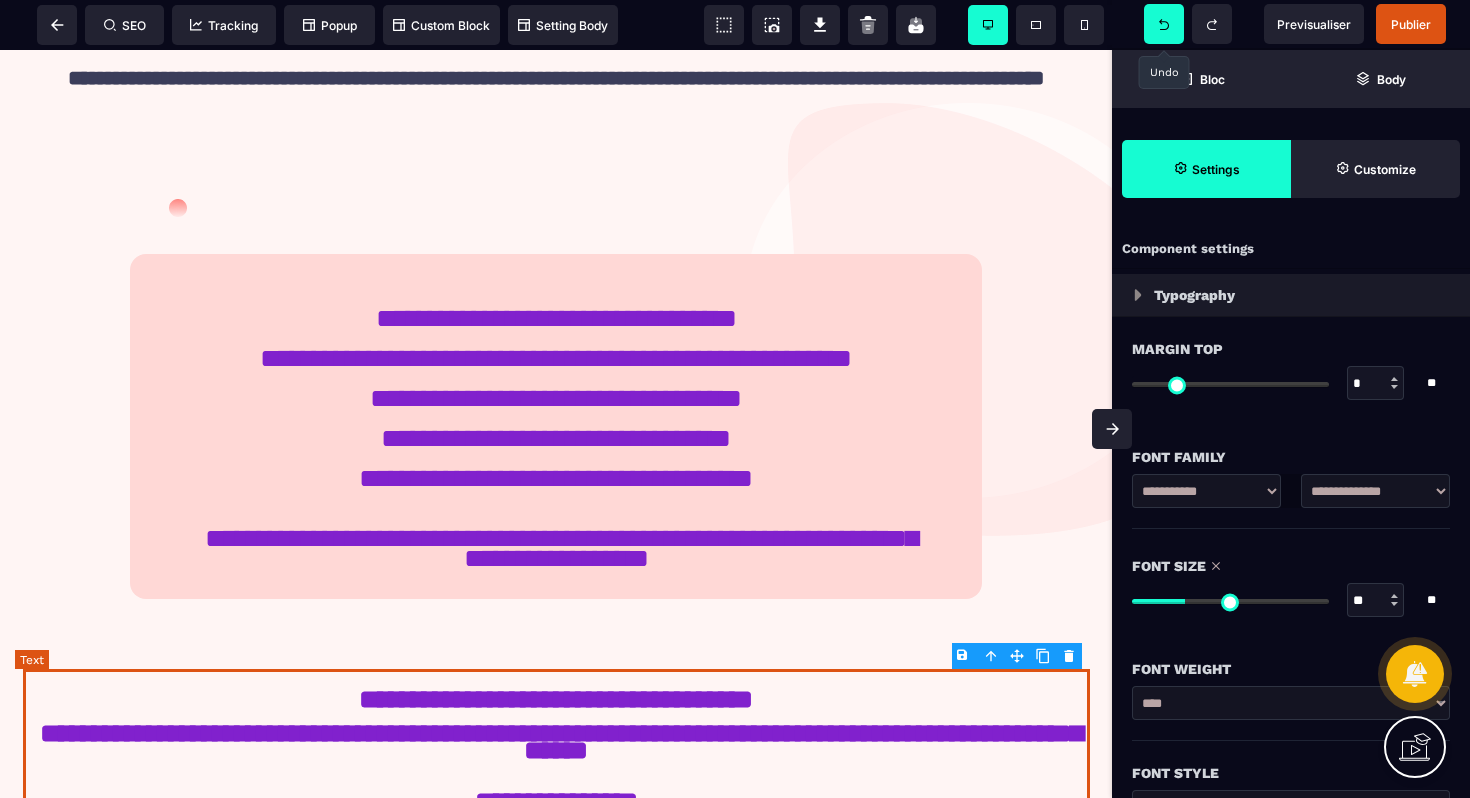 click on "**********" at bounding box center [556, 827] 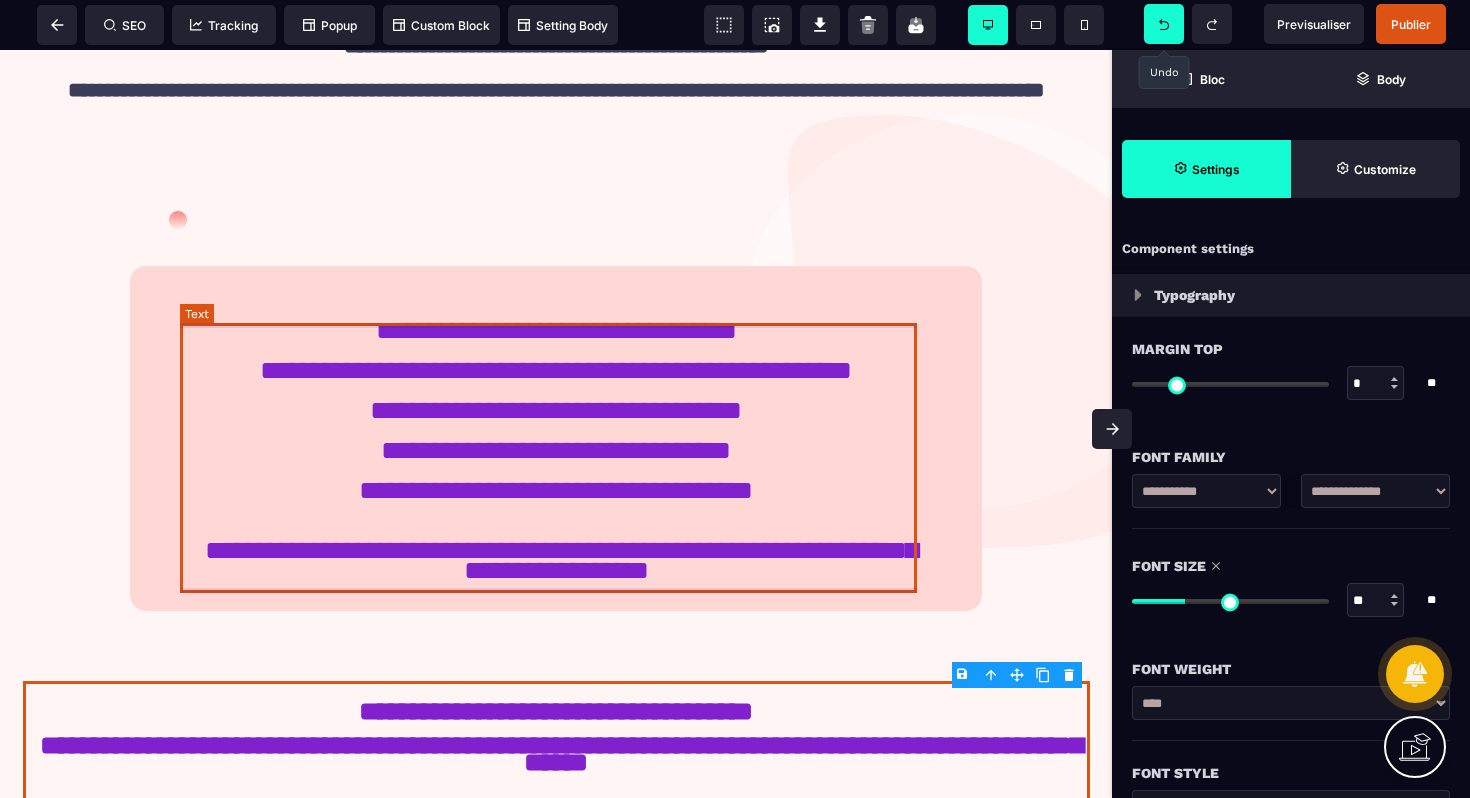 scroll, scrollTop: 75, scrollLeft: 0, axis: vertical 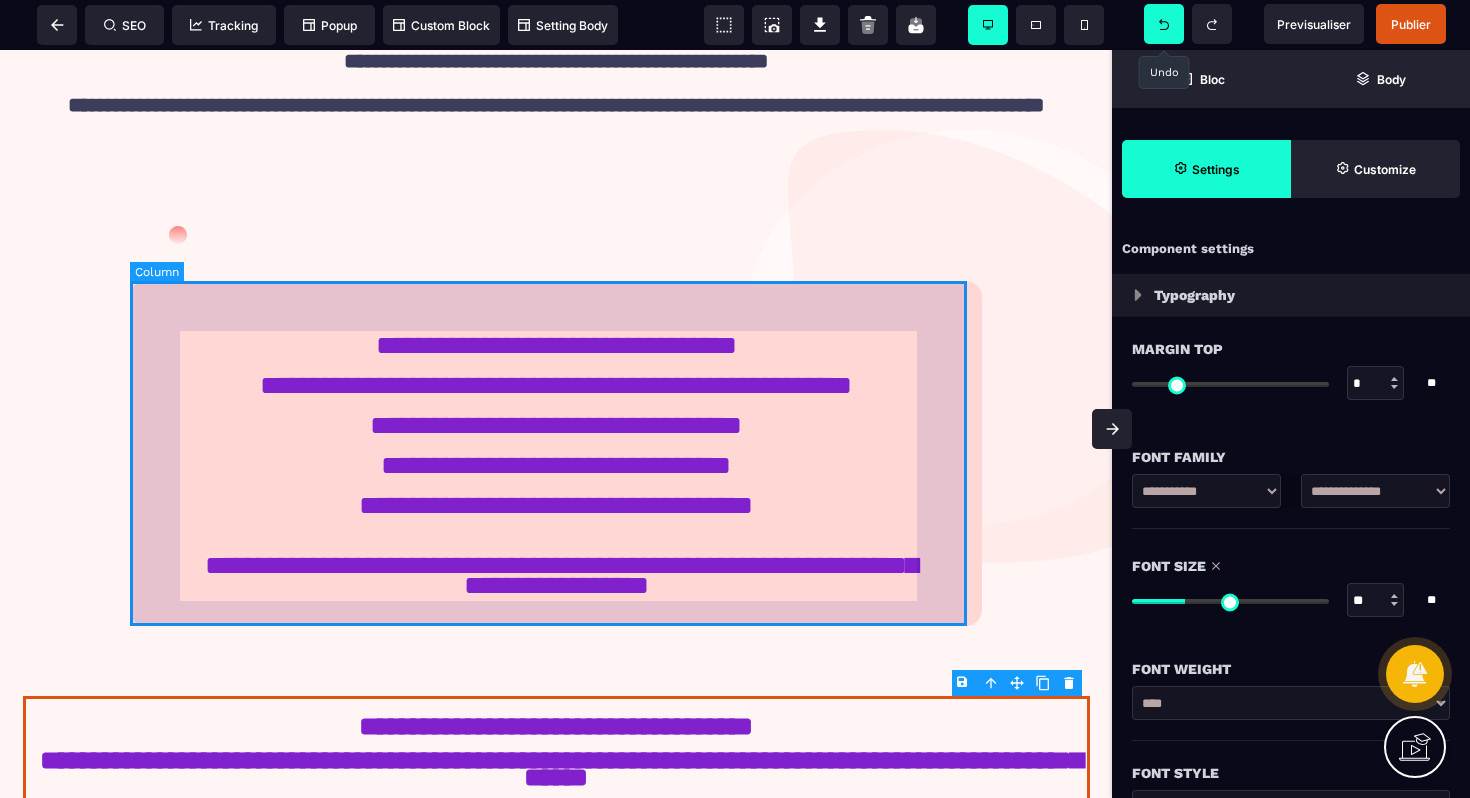 click on "**********" at bounding box center (556, 453) 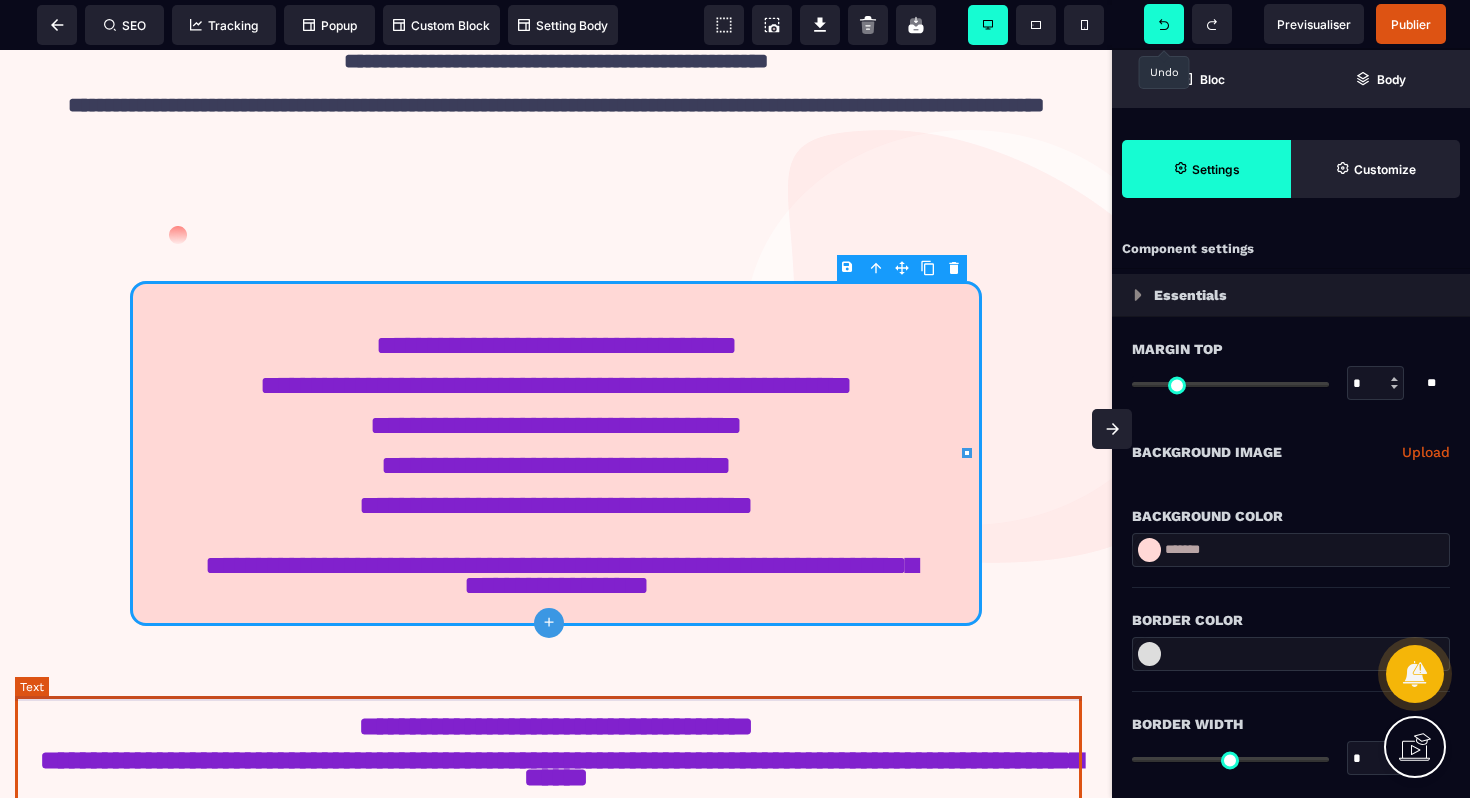 click on "**********" at bounding box center (556, 854) 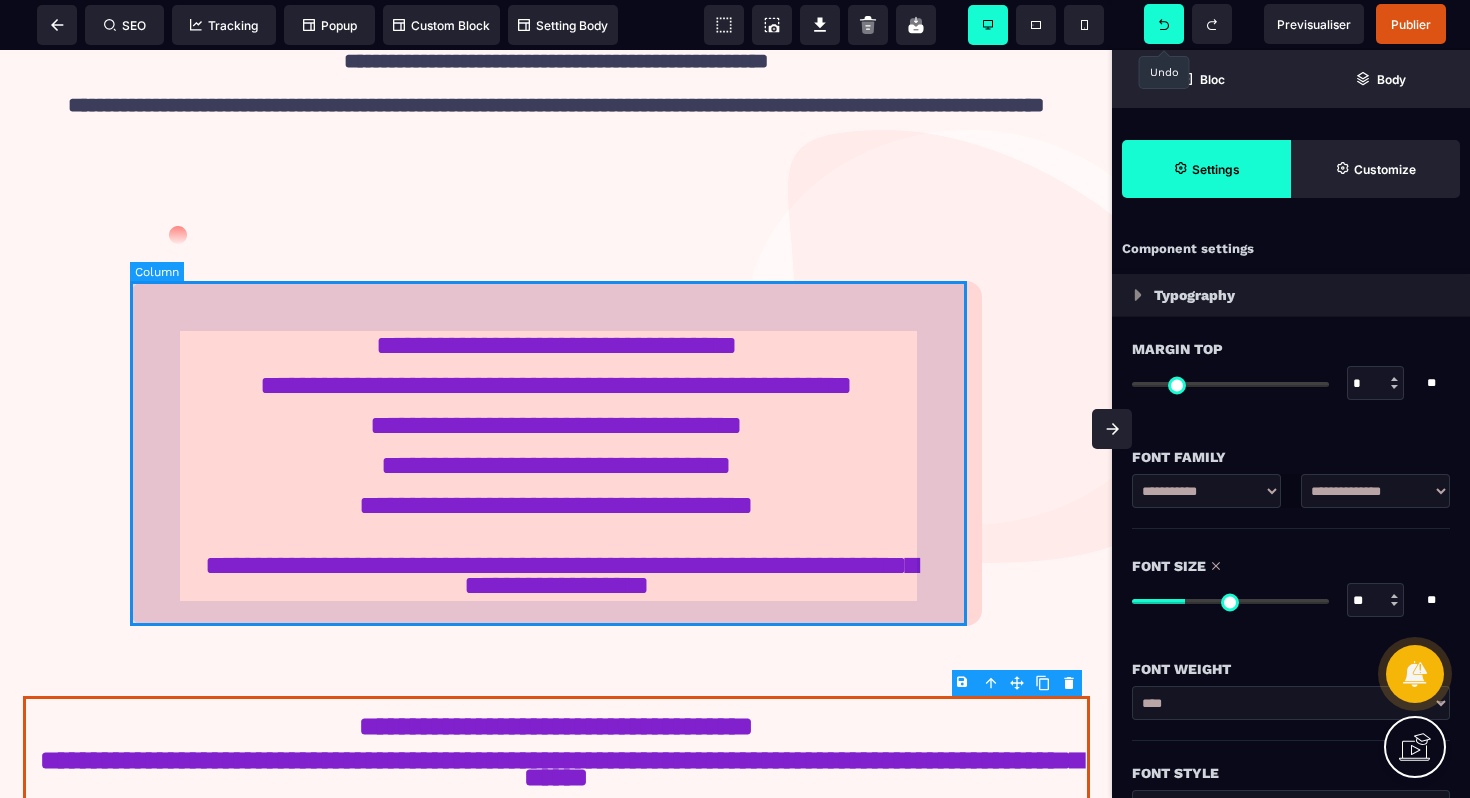 click on "**********" at bounding box center [556, 453] 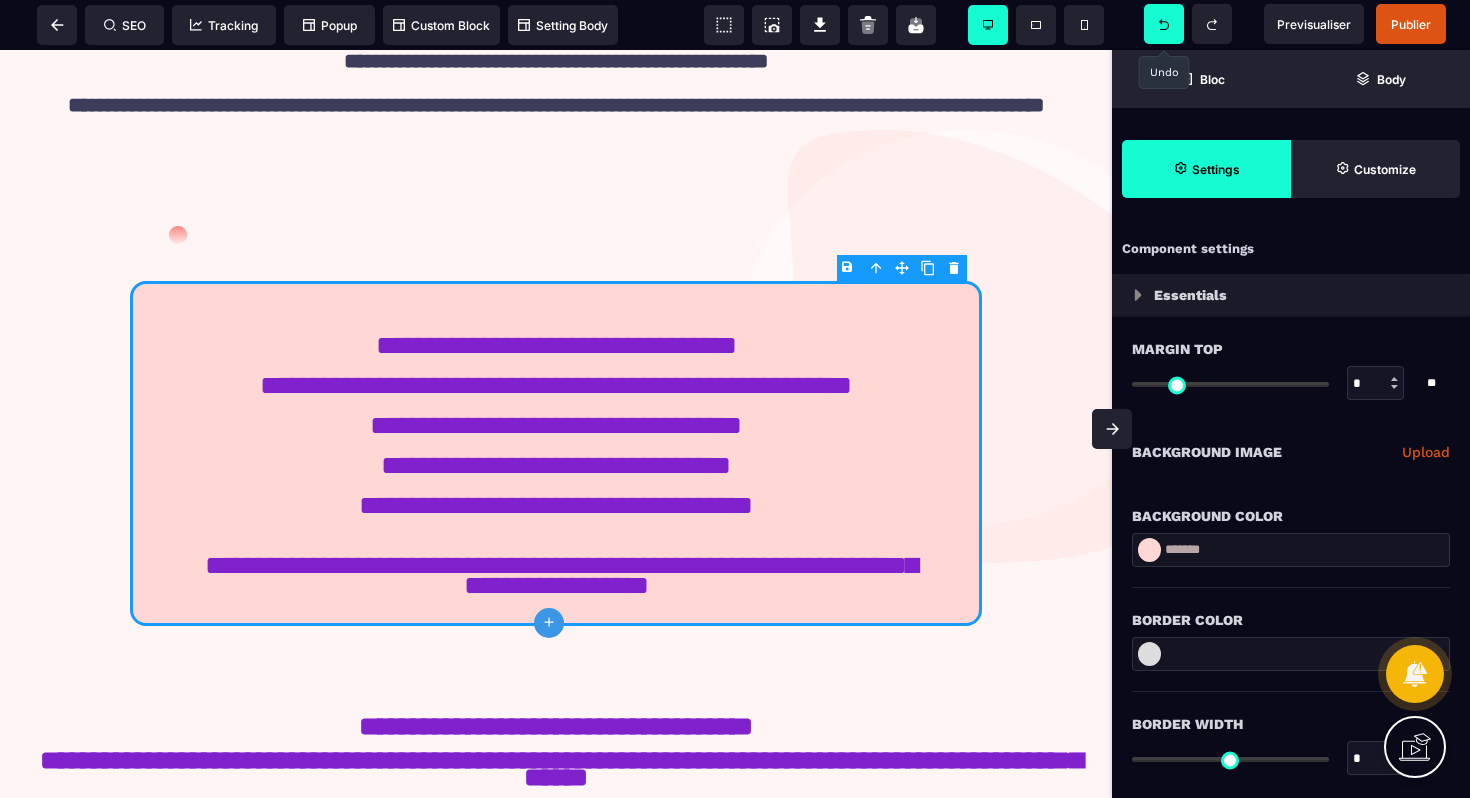 click on "B I U S
A *******
plus
Column
SEO" at bounding box center [735, 399] 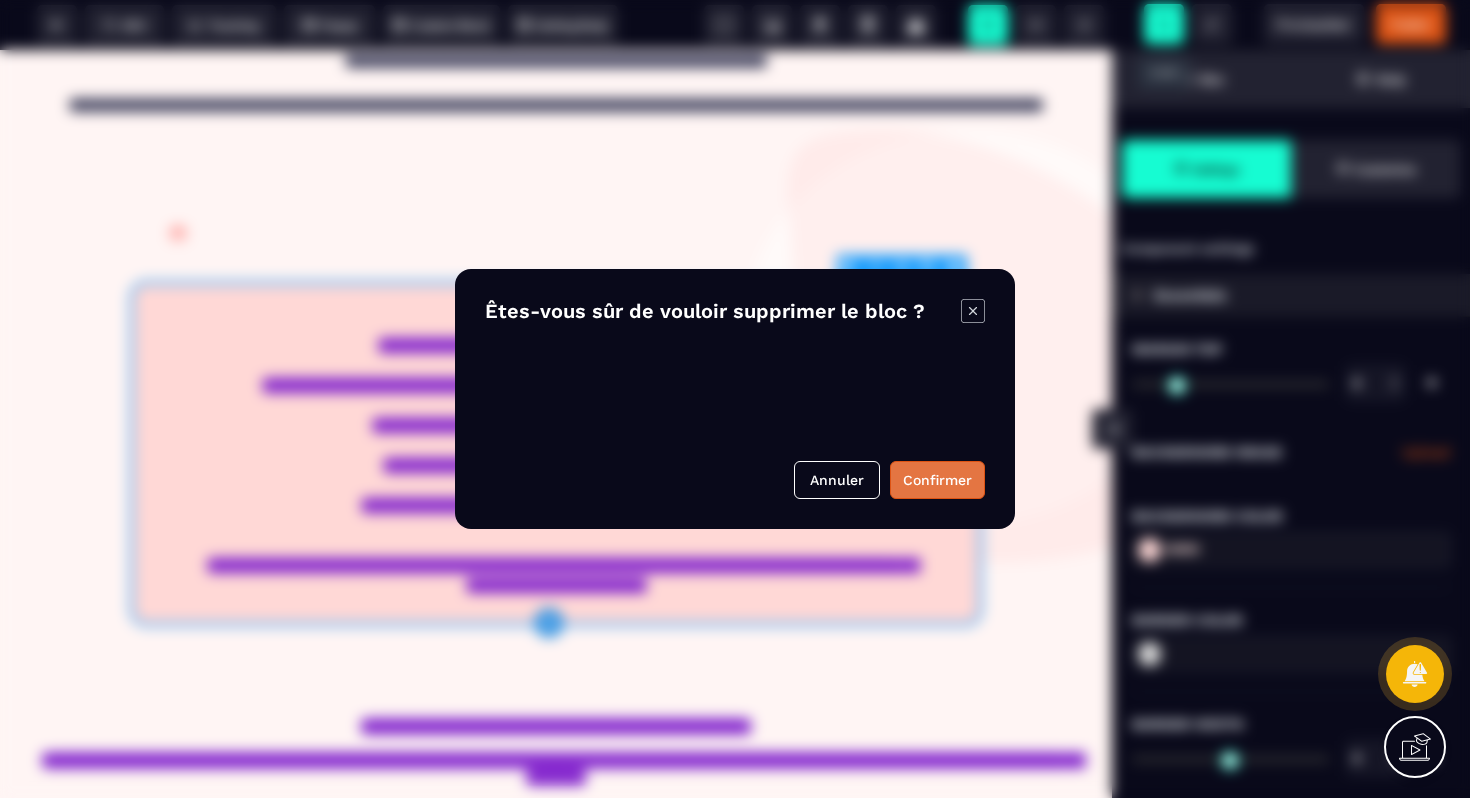 click on "Confirmer" at bounding box center (937, 480) 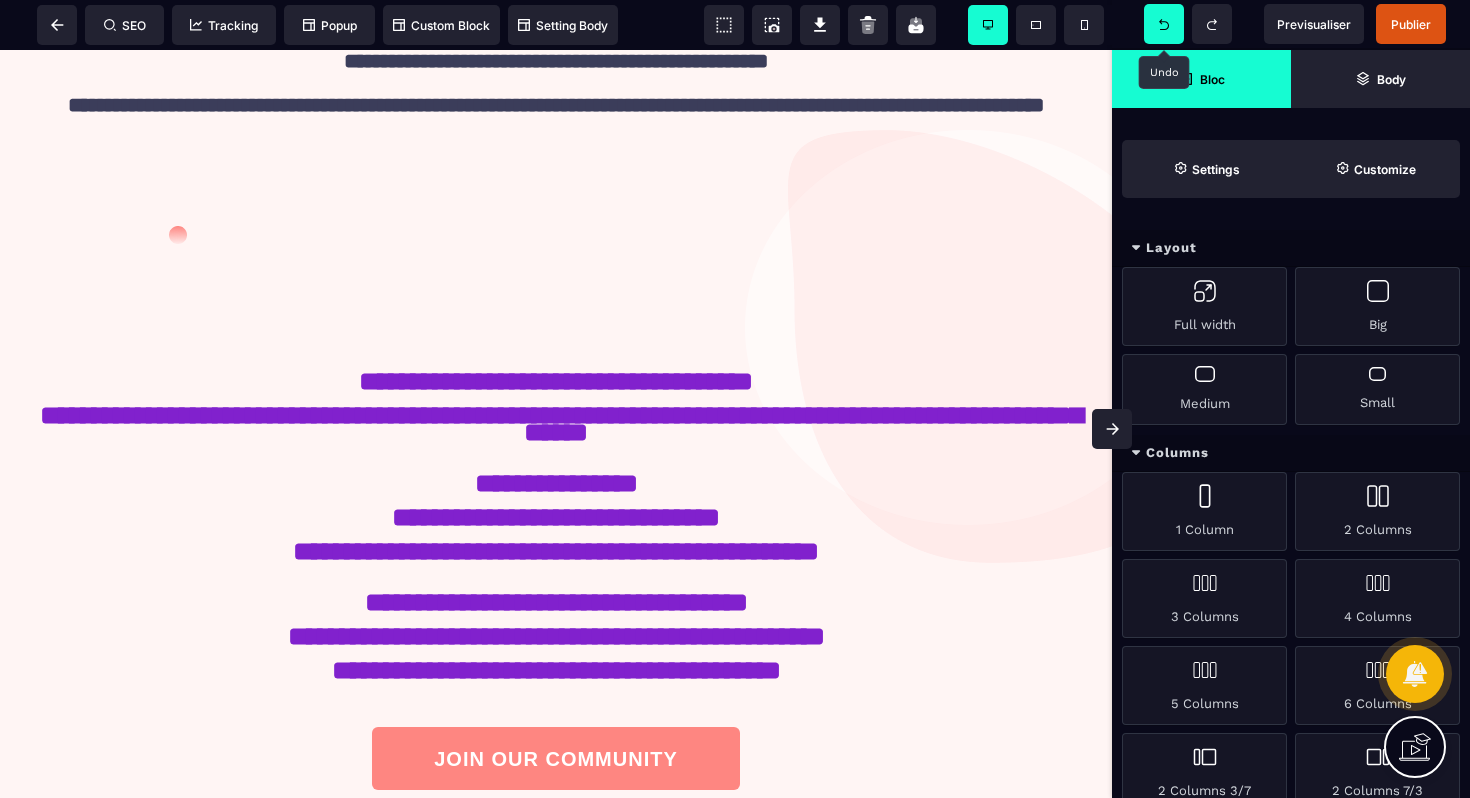 click at bounding box center (1164, 24) 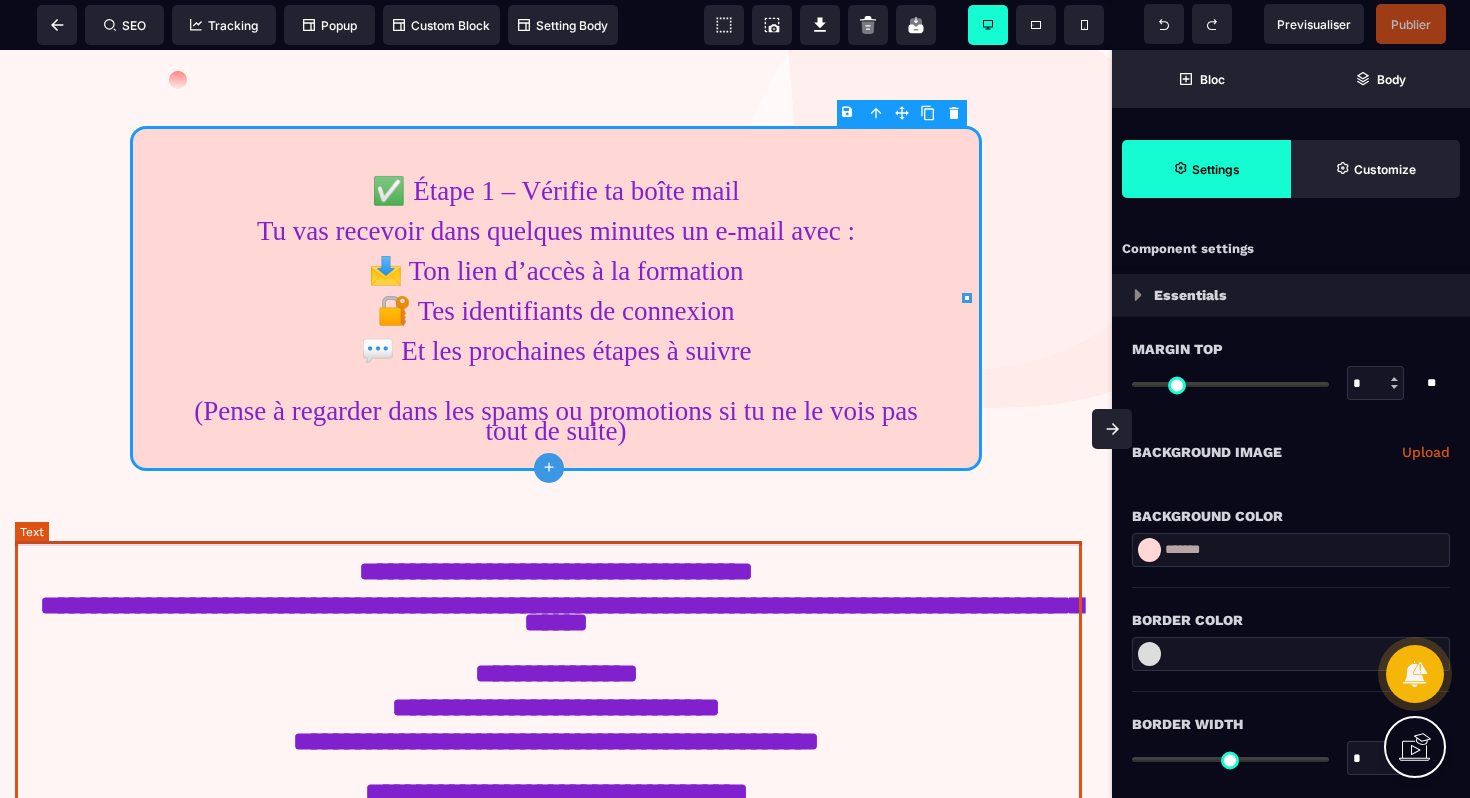 scroll, scrollTop: 367, scrollLeft: 0, axis: vertical 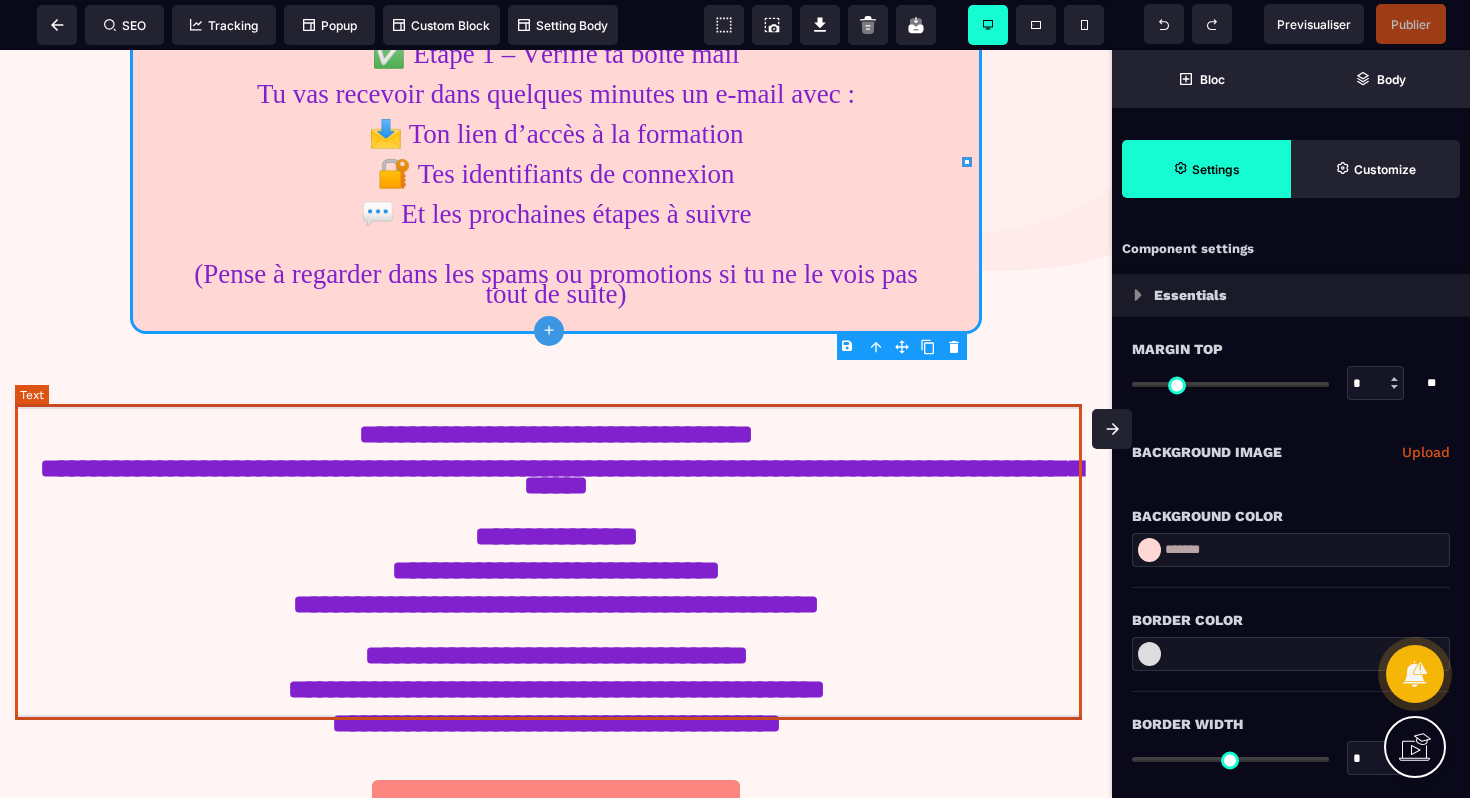 click on "**********" at bounding box center [556, 562] 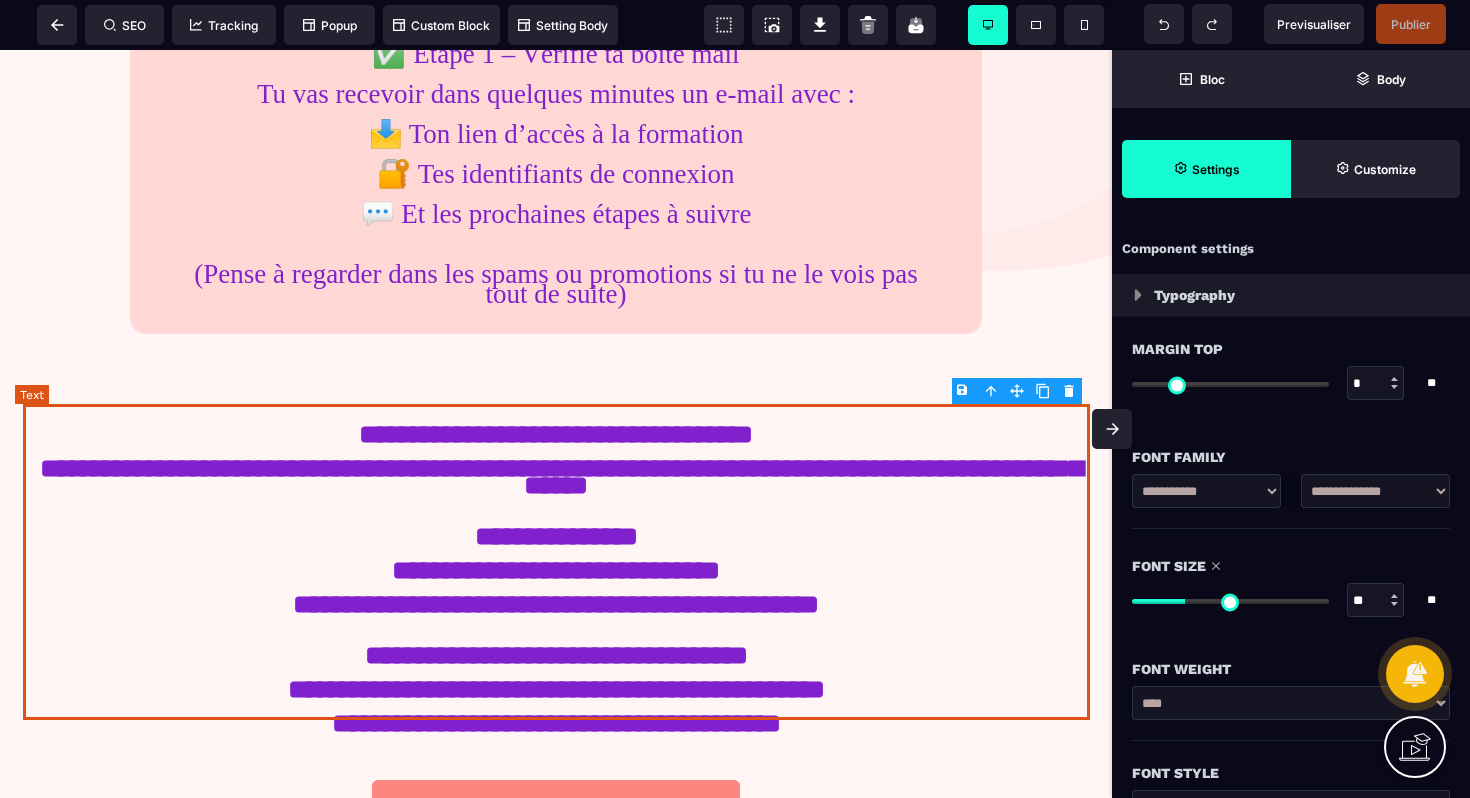 click on "**********" at bounding box center [556, 562] 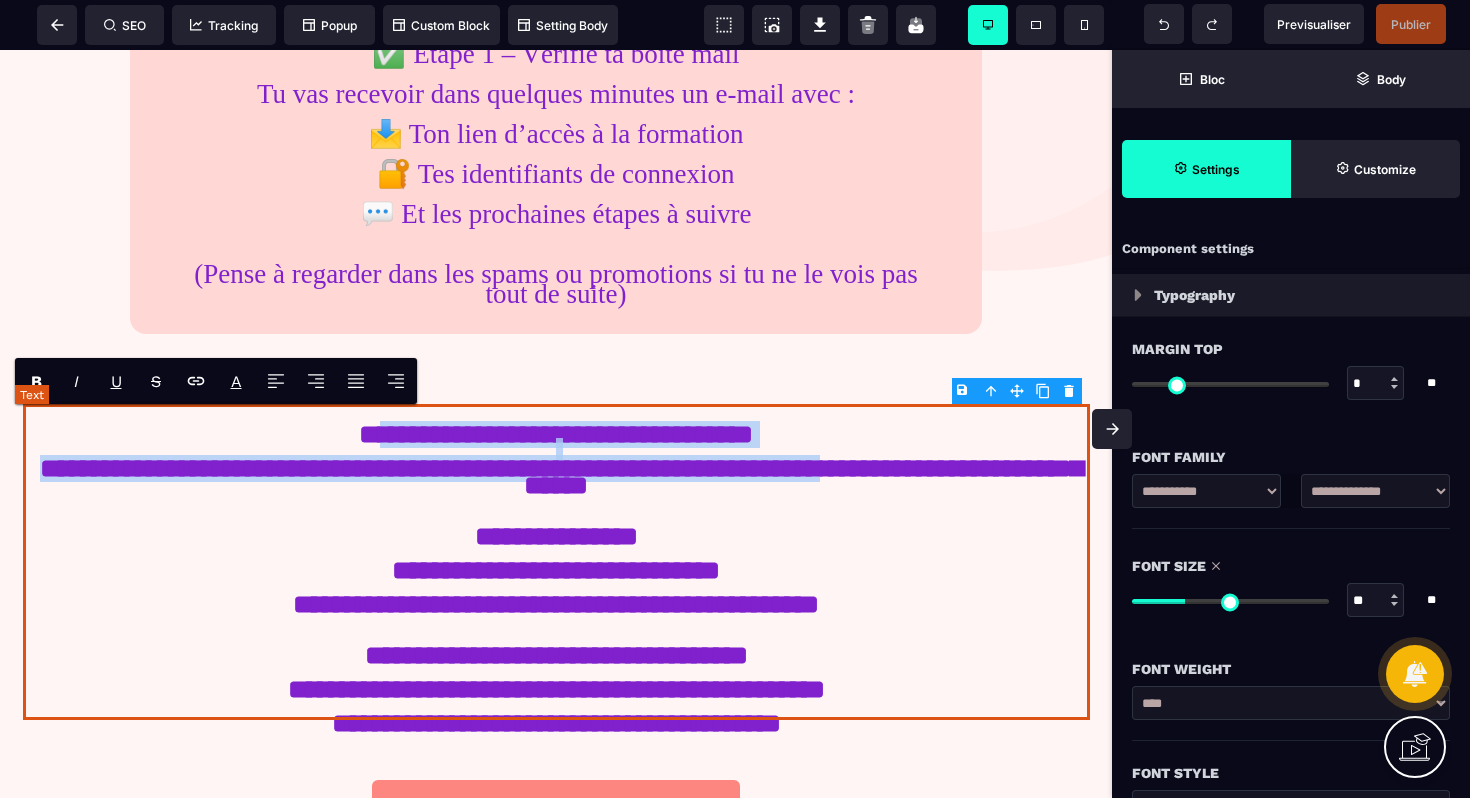 drag, startPoint x: 396, startPoint y: 433, endPoint x: 748, endPoint y: 453, distance: 352.56772 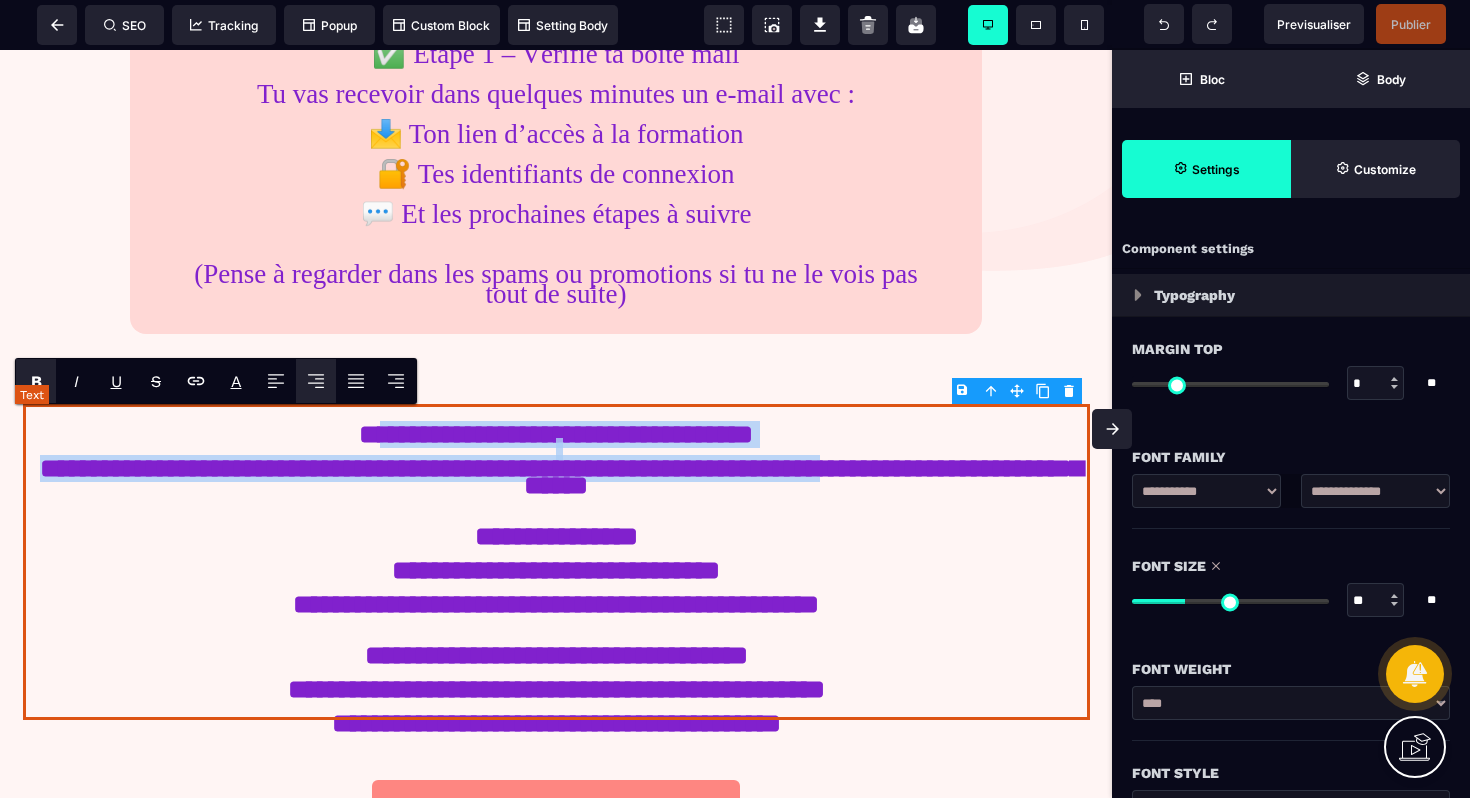 click on "**********" at bounding box center [556, 562] 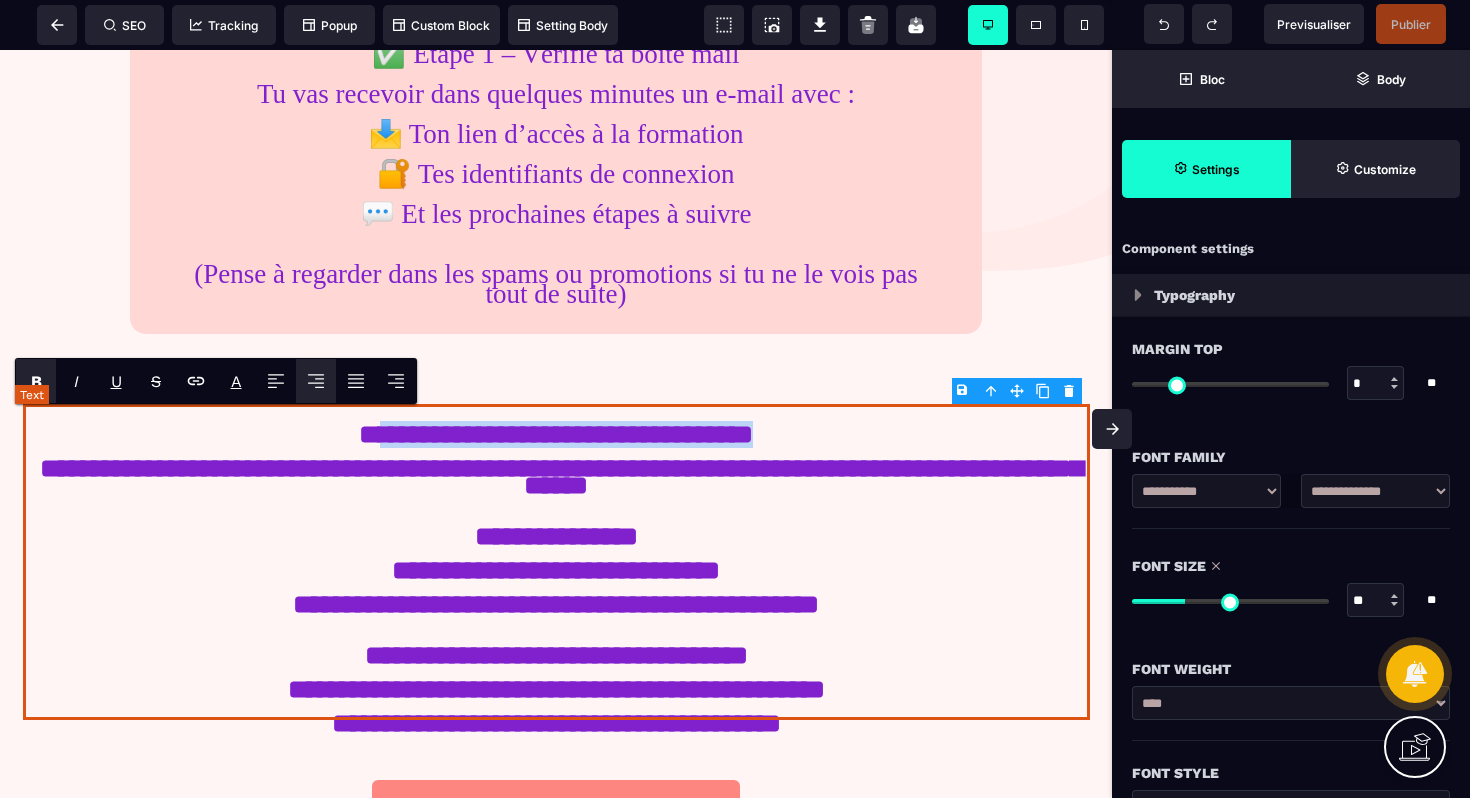 drag, startPoint x: 743, startPoint y: 437, endPoint x: 391, endPoint y: 424, distance: 352.24 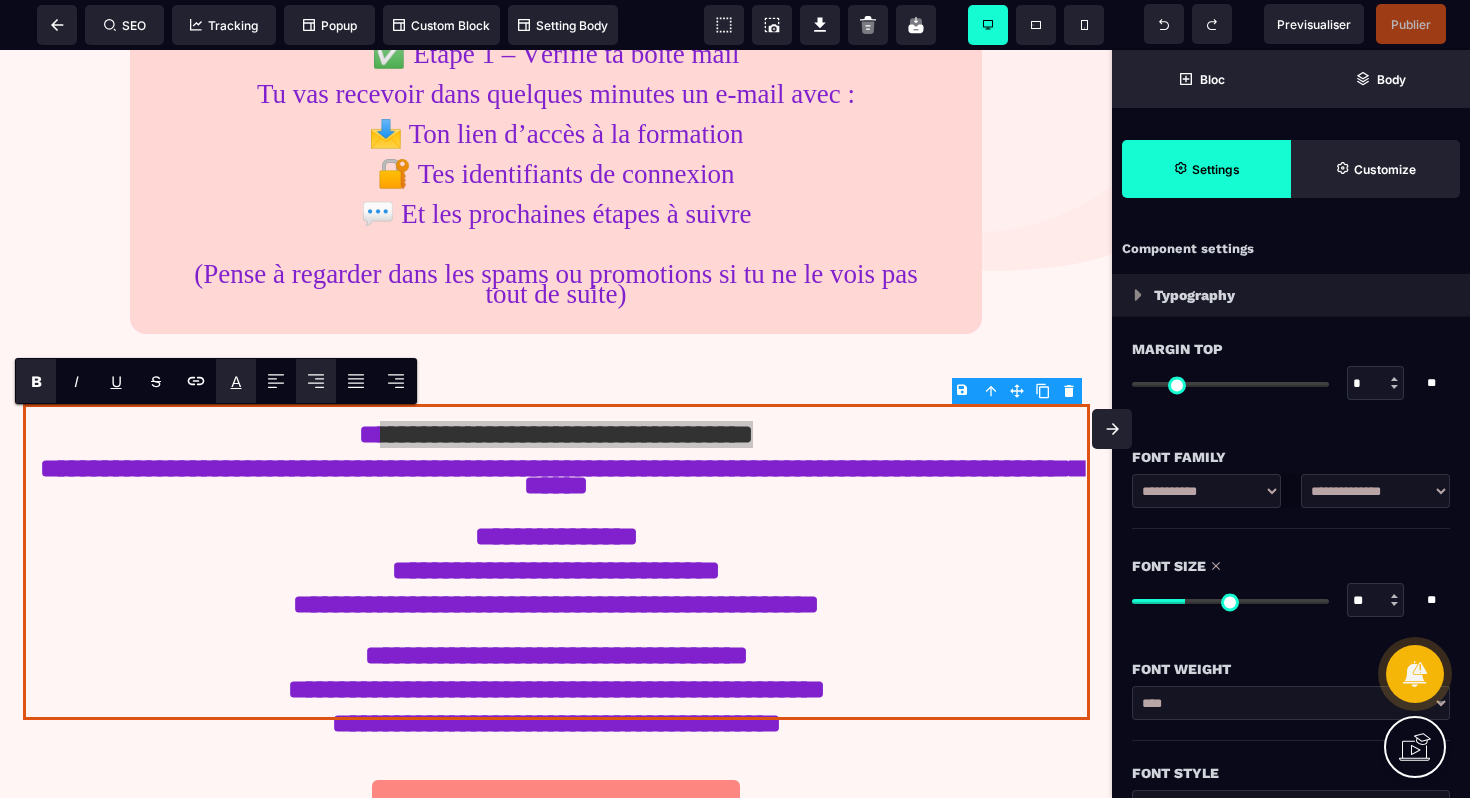 drag, startPoint x: 231, startPoint y: 385, endPoint x: 276, endPoint y: 392, distance: 45.54119 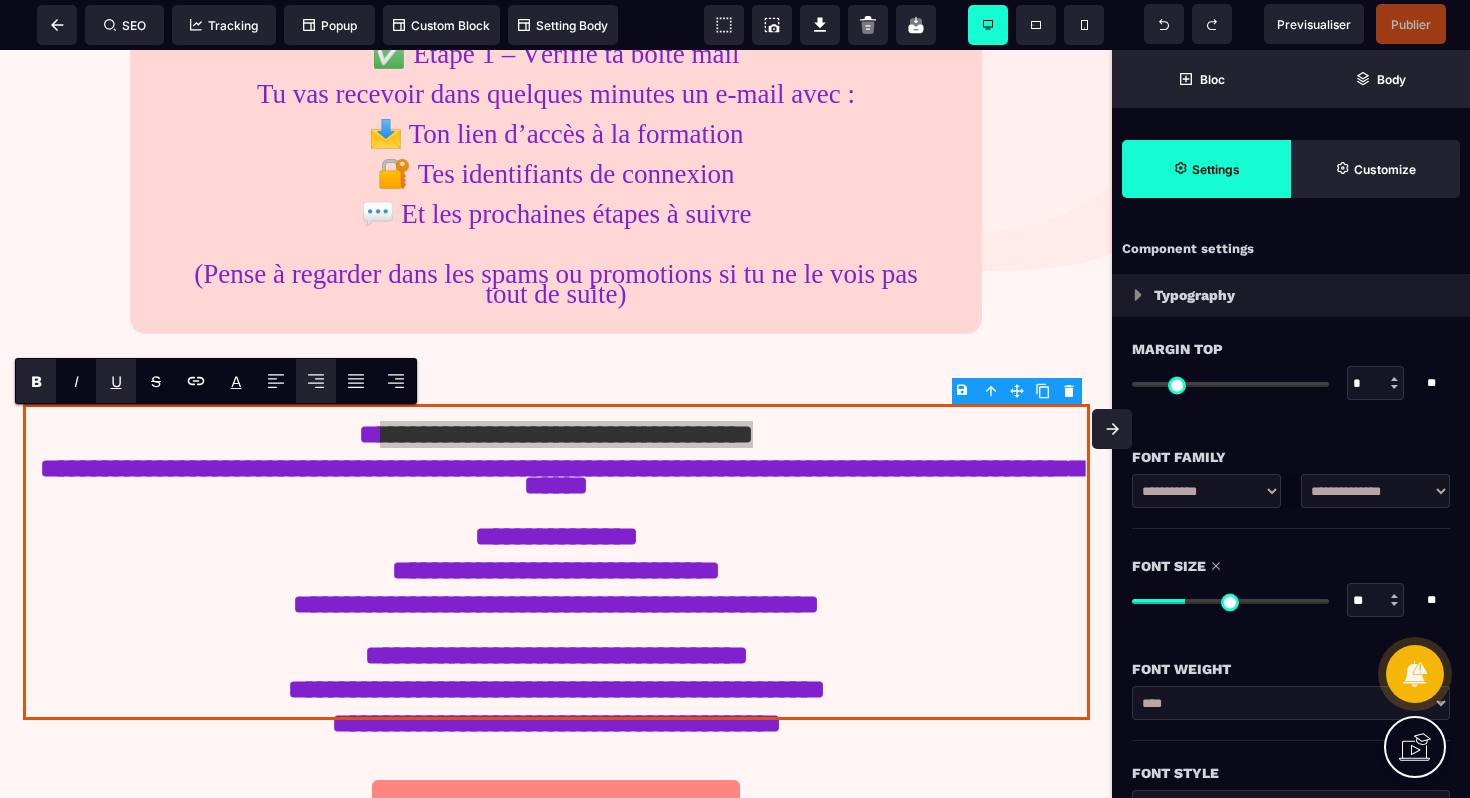 click on "U" at bounding box center (116, 381) 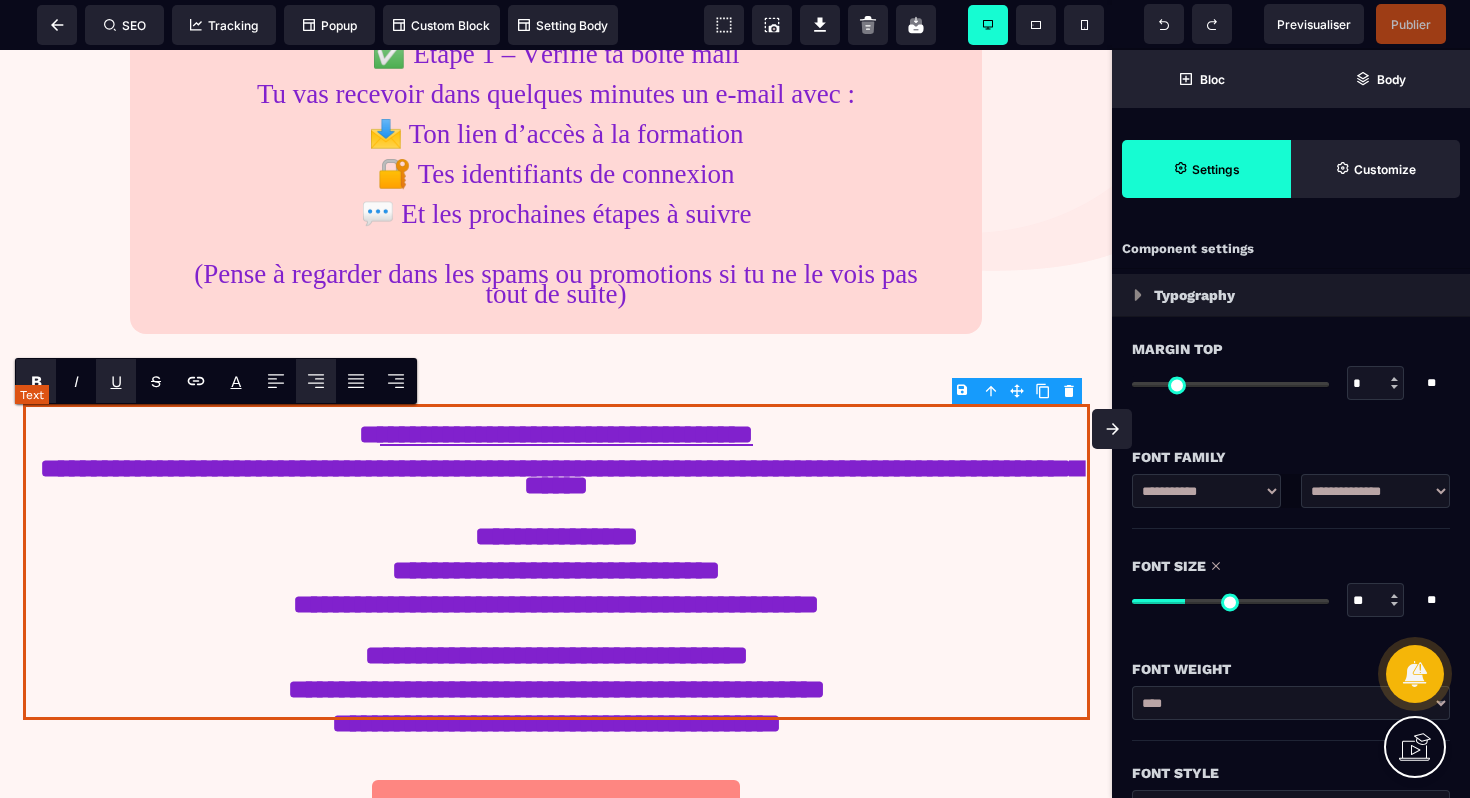 drag, startPoint x: 784, startPoint y: 577, endPoint x: 789, endPoint y: 555, distance: 22.561028 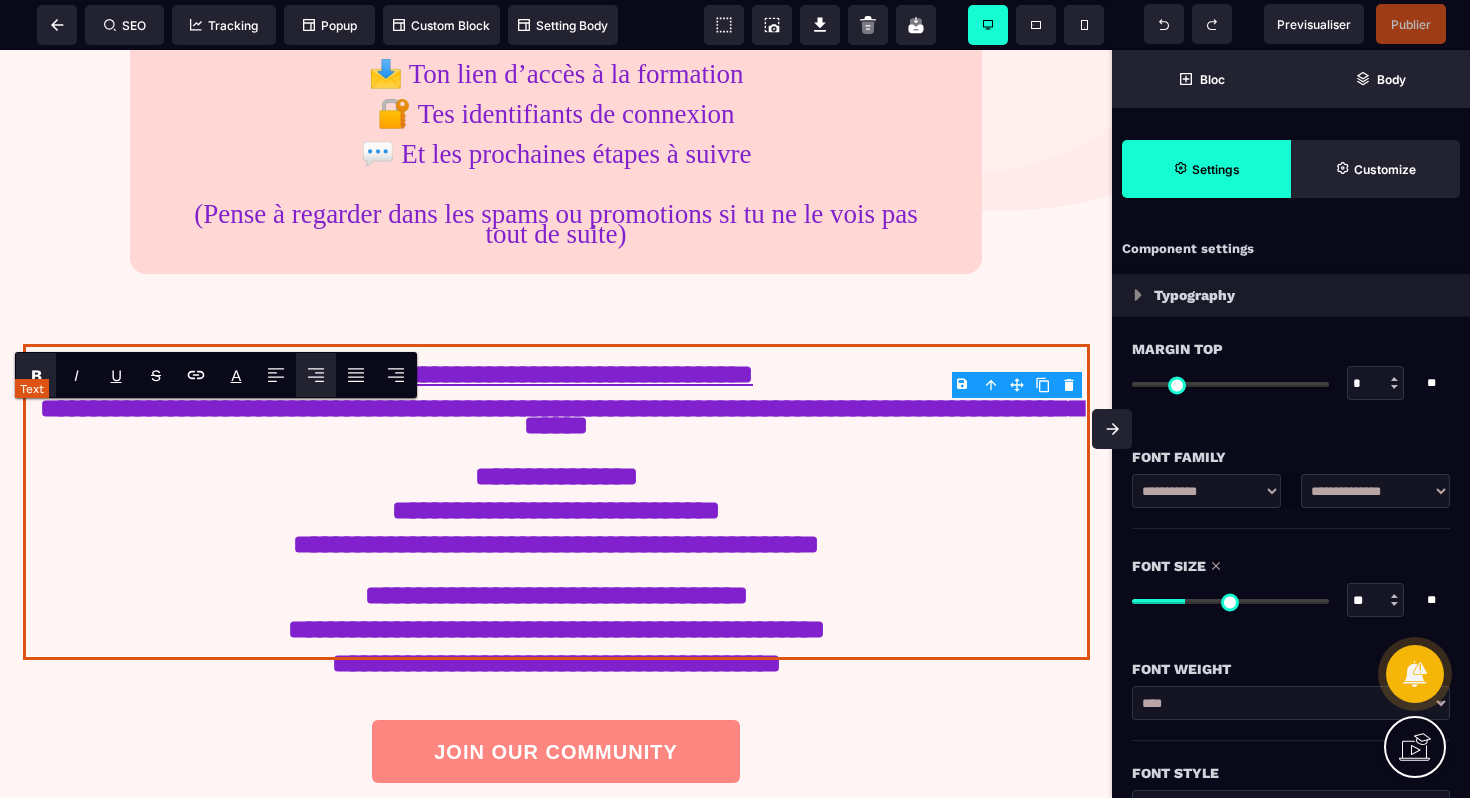 scroll, scrollTop: 686, scrollLeft: 0, axis: vertical 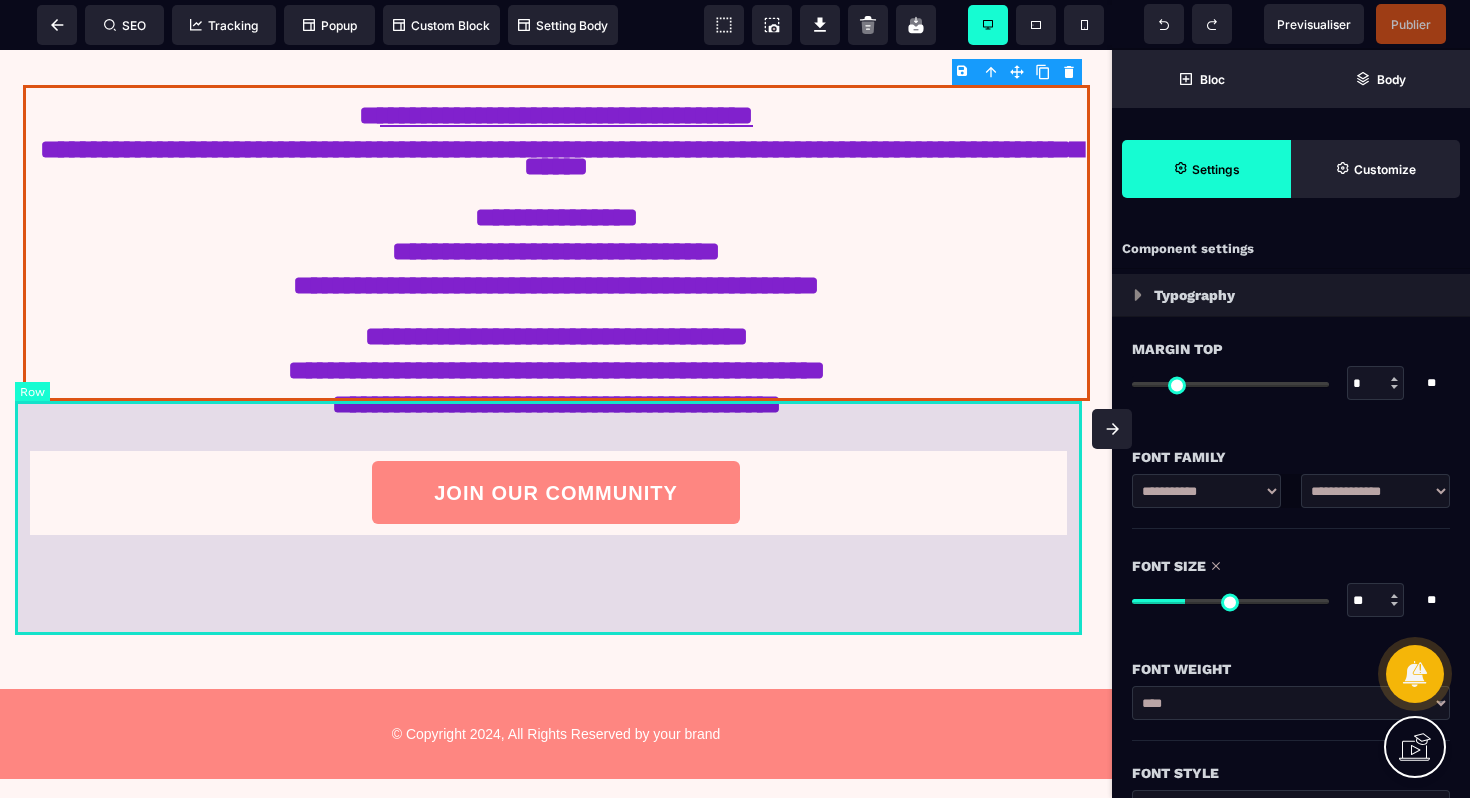 click on "JOIN OUR COMMUNITY" at bounding box center (556, 517) 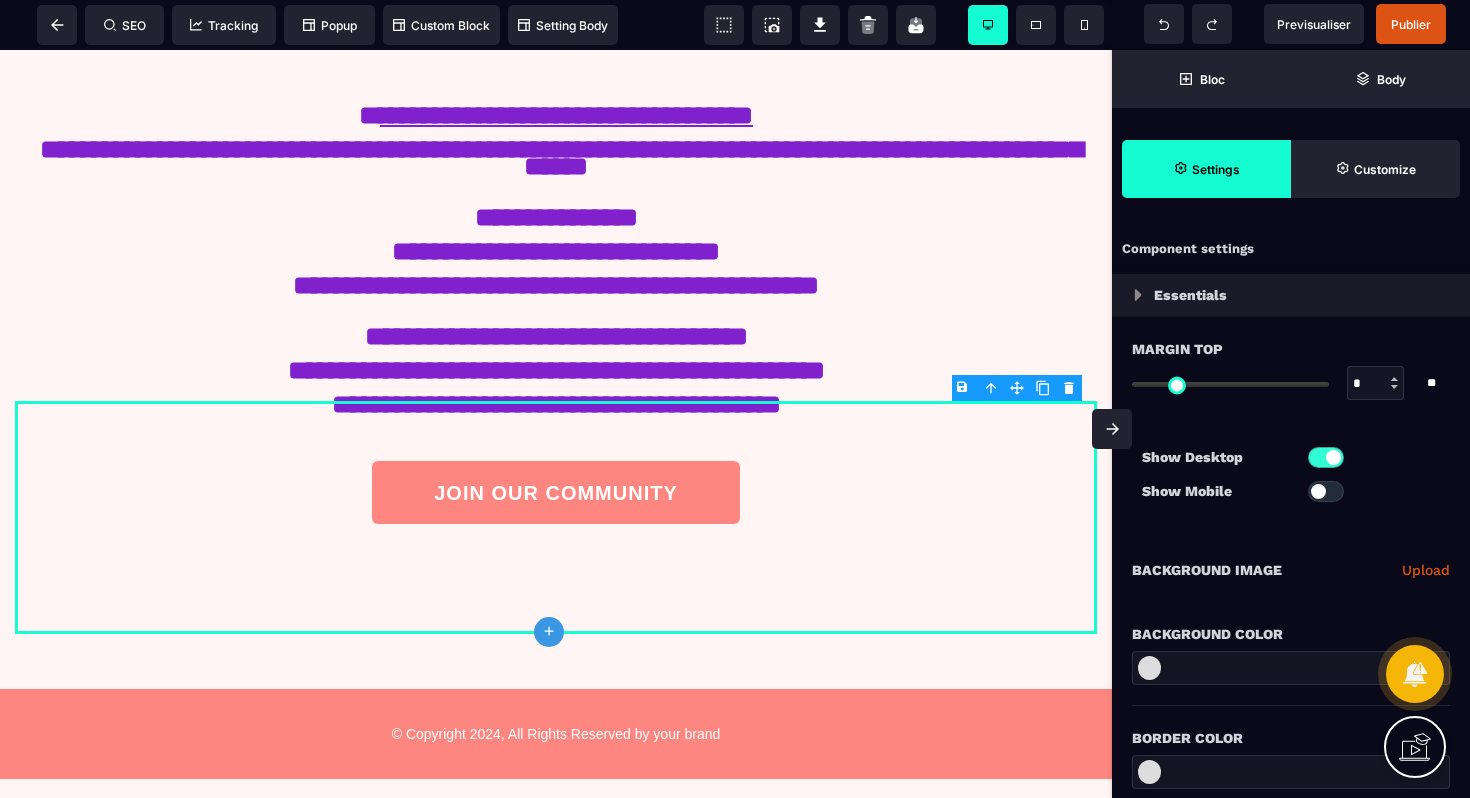 click on "B I U S
A *******
plus
Row
SEO
Big" at bounding box center [735, 399] 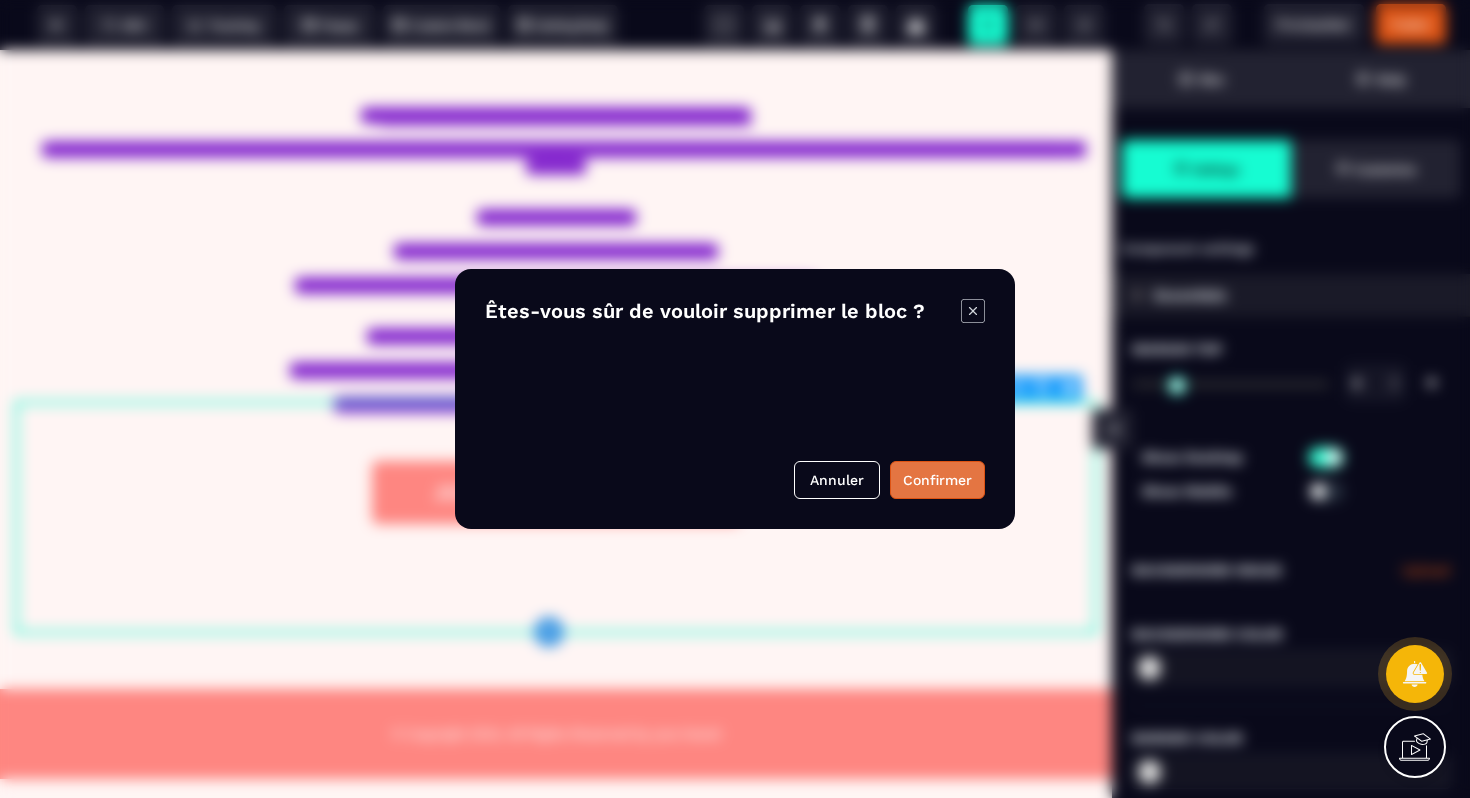 click on "Confirmer" at bounding box center (937, 480) 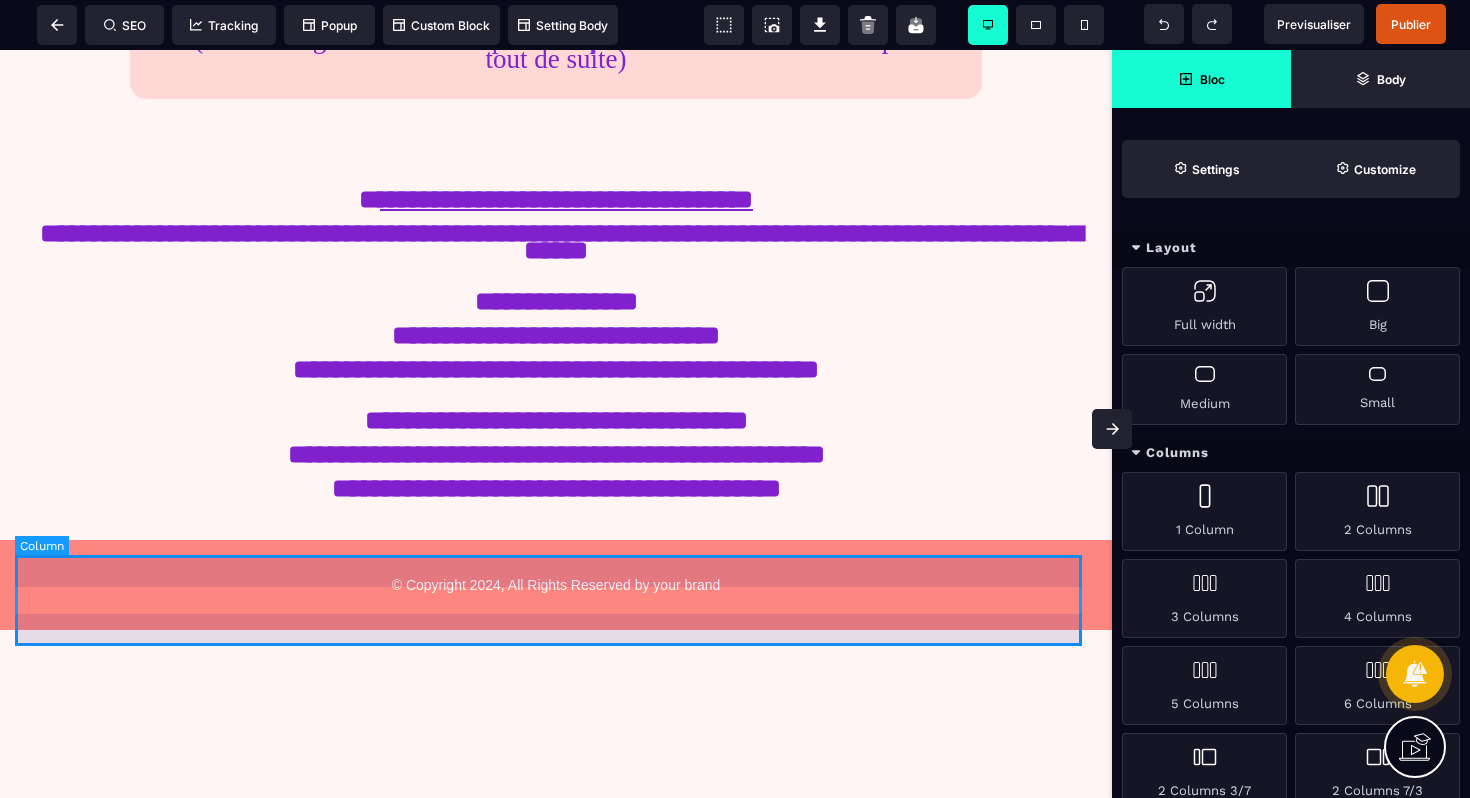 scroll, scrollTop: 573, scrollLeft: 0, axis: vertical 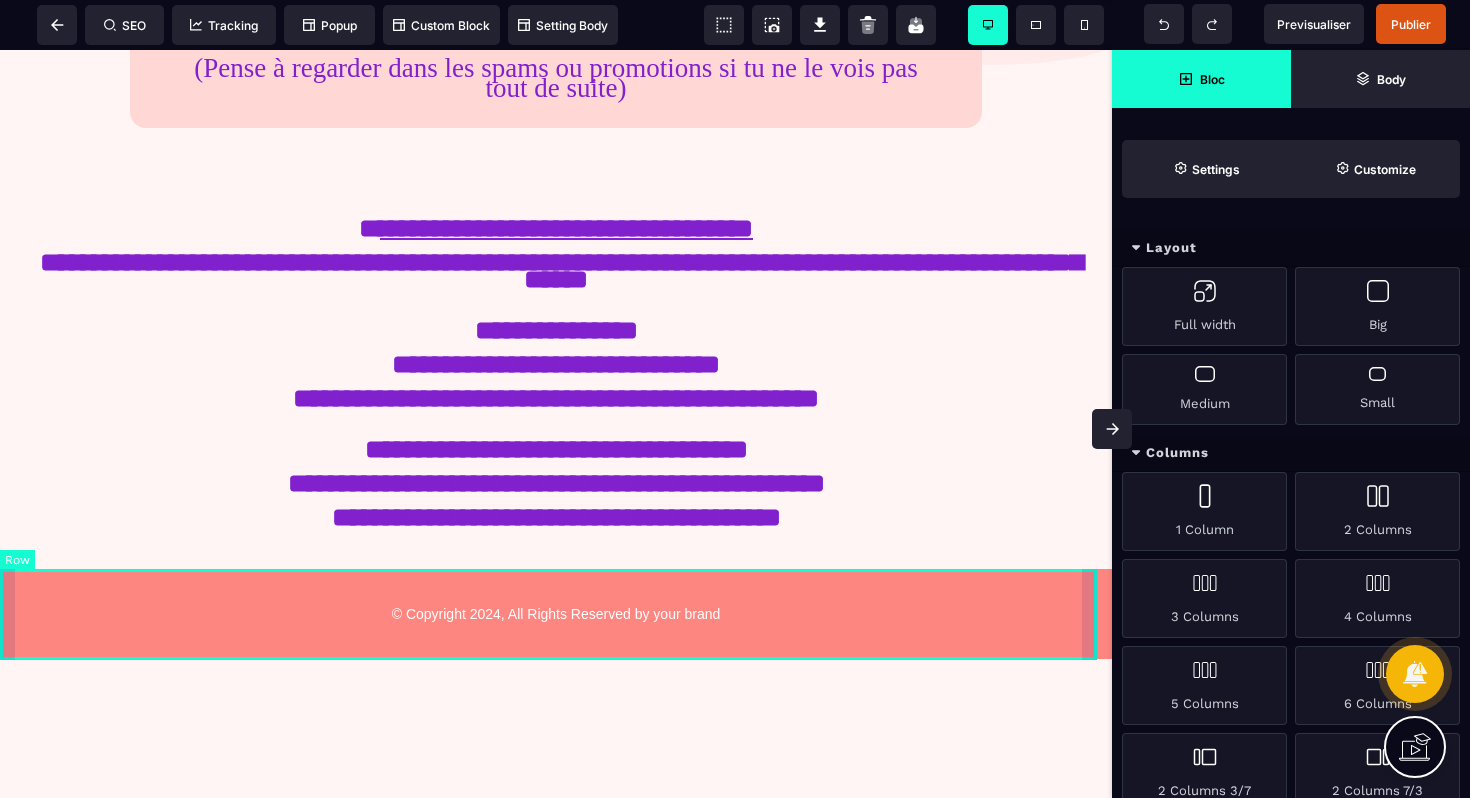 click on "© Copyright 2024, All Rights Reserved by your brand" at bounding box center (556, 614) 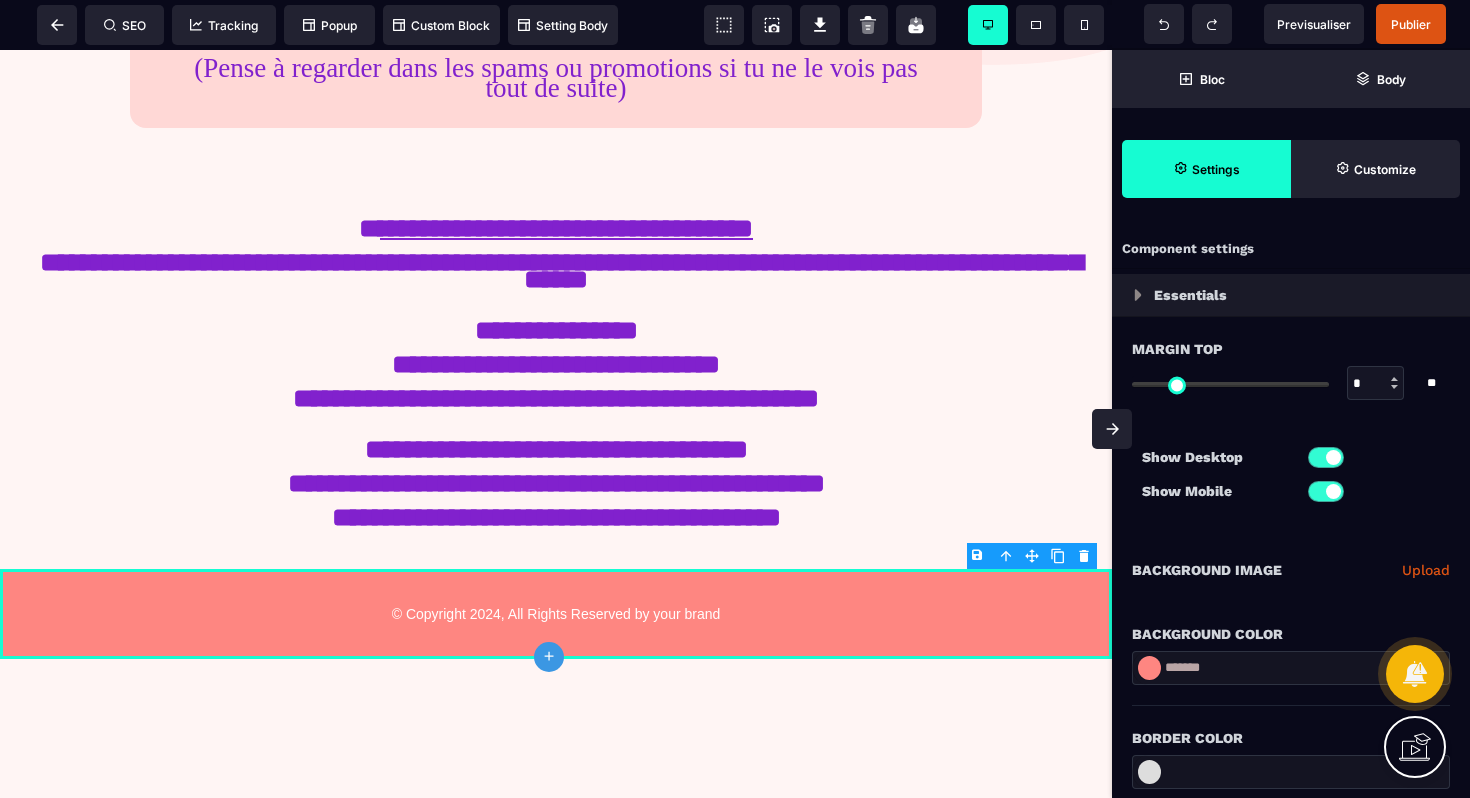 click at bounding box center (1149, 668) 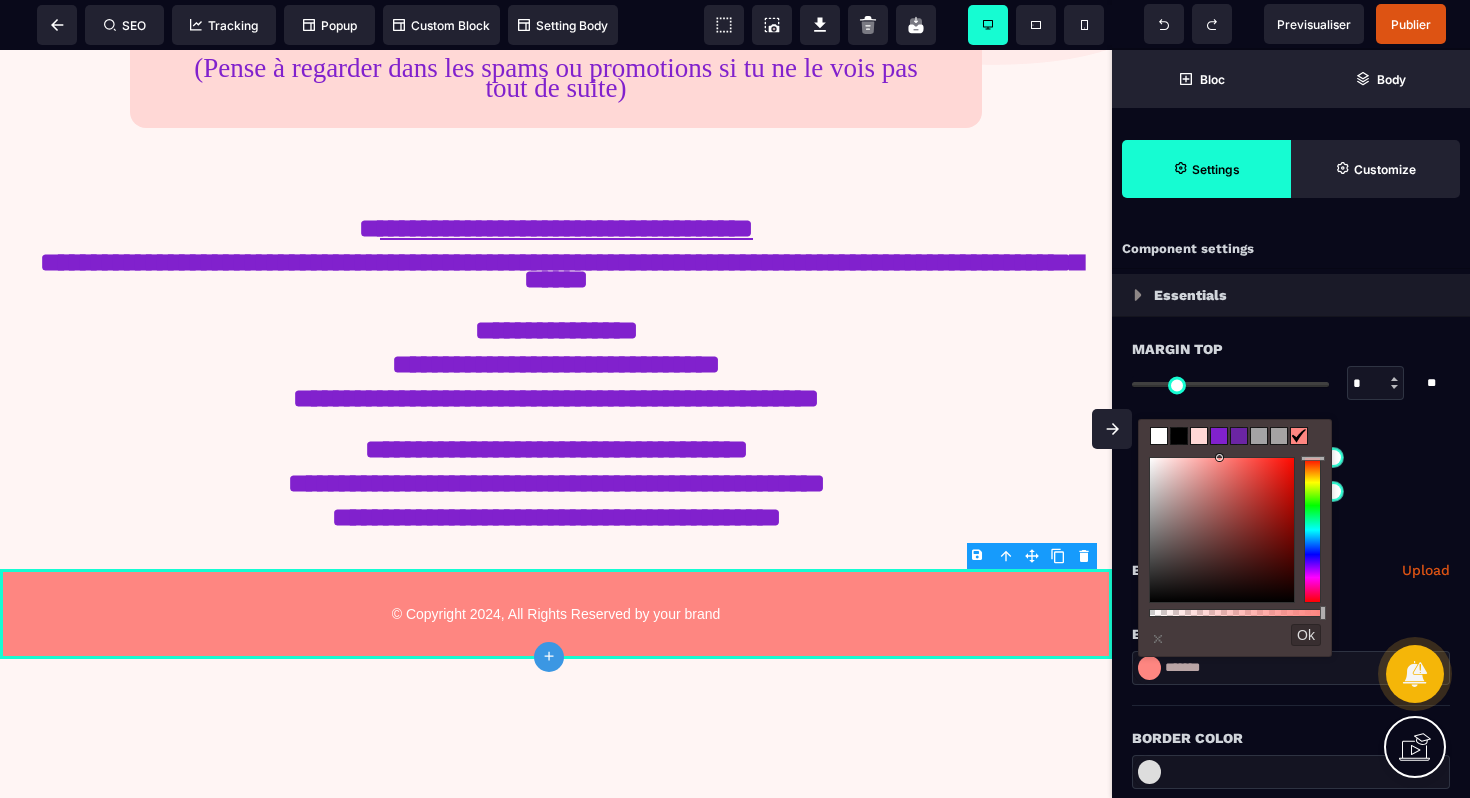 click at bounding box center (1219, 436) 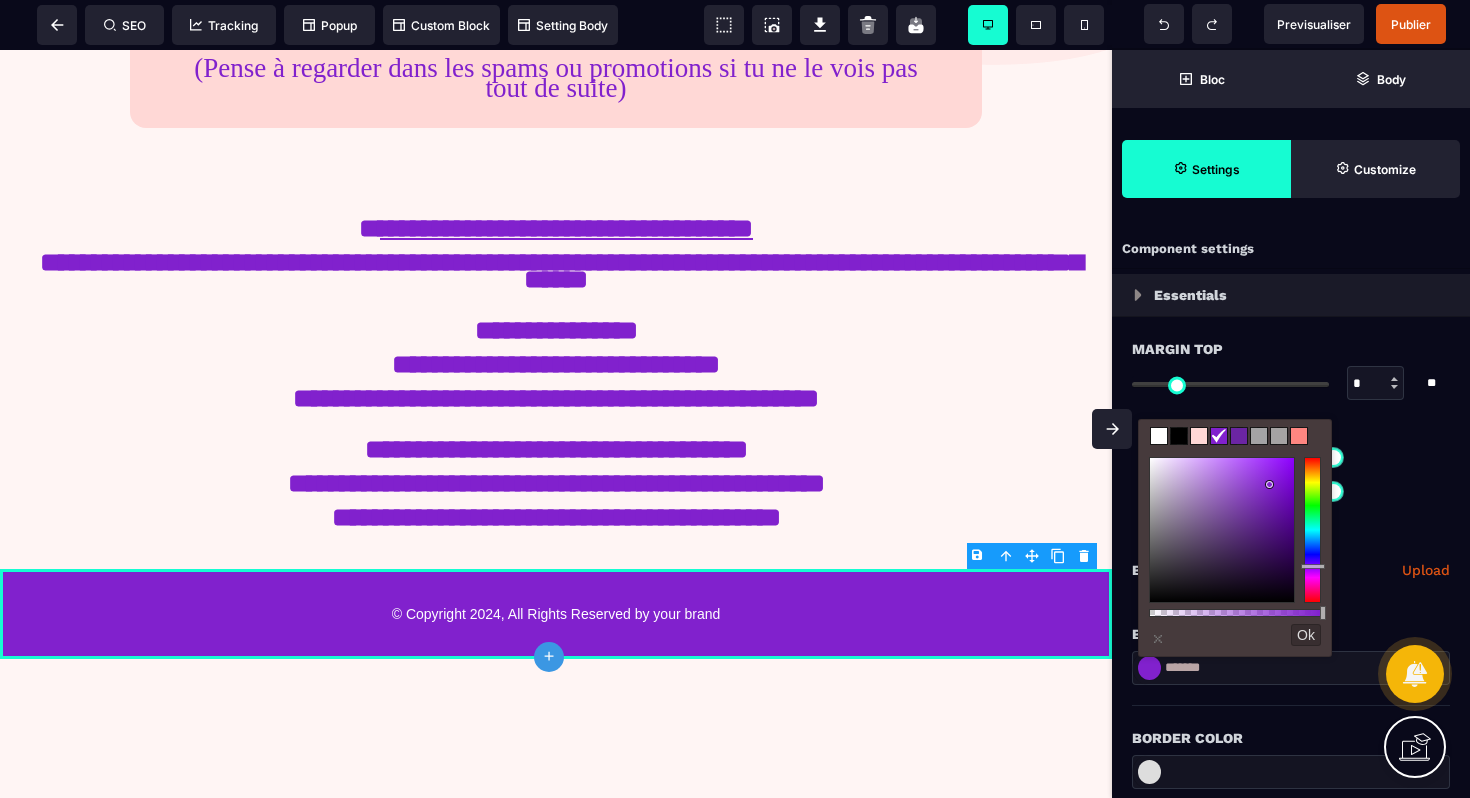 click on "**********" at bounding box center [556, 346] 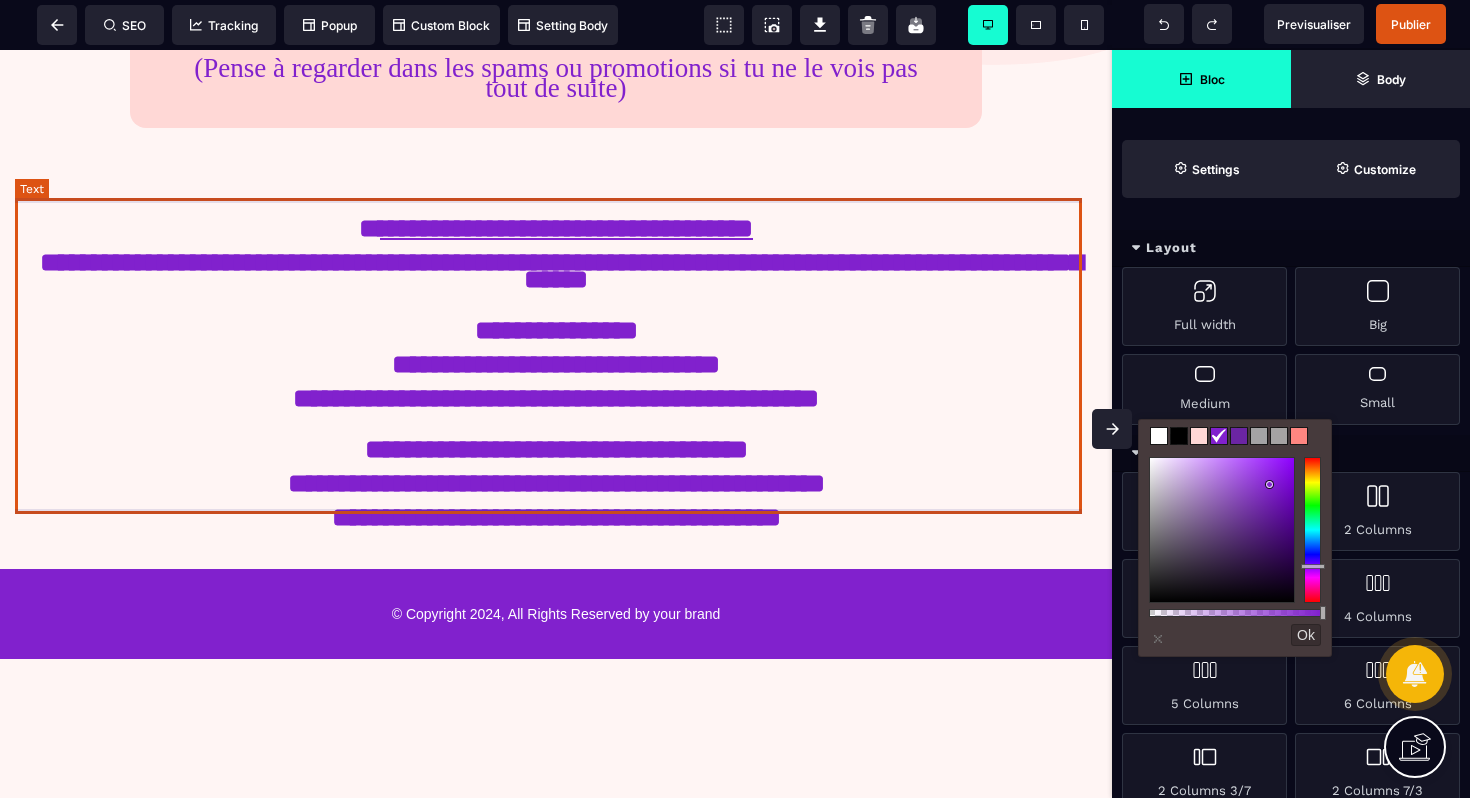 click on "**********" at bounding box center [556, 356] 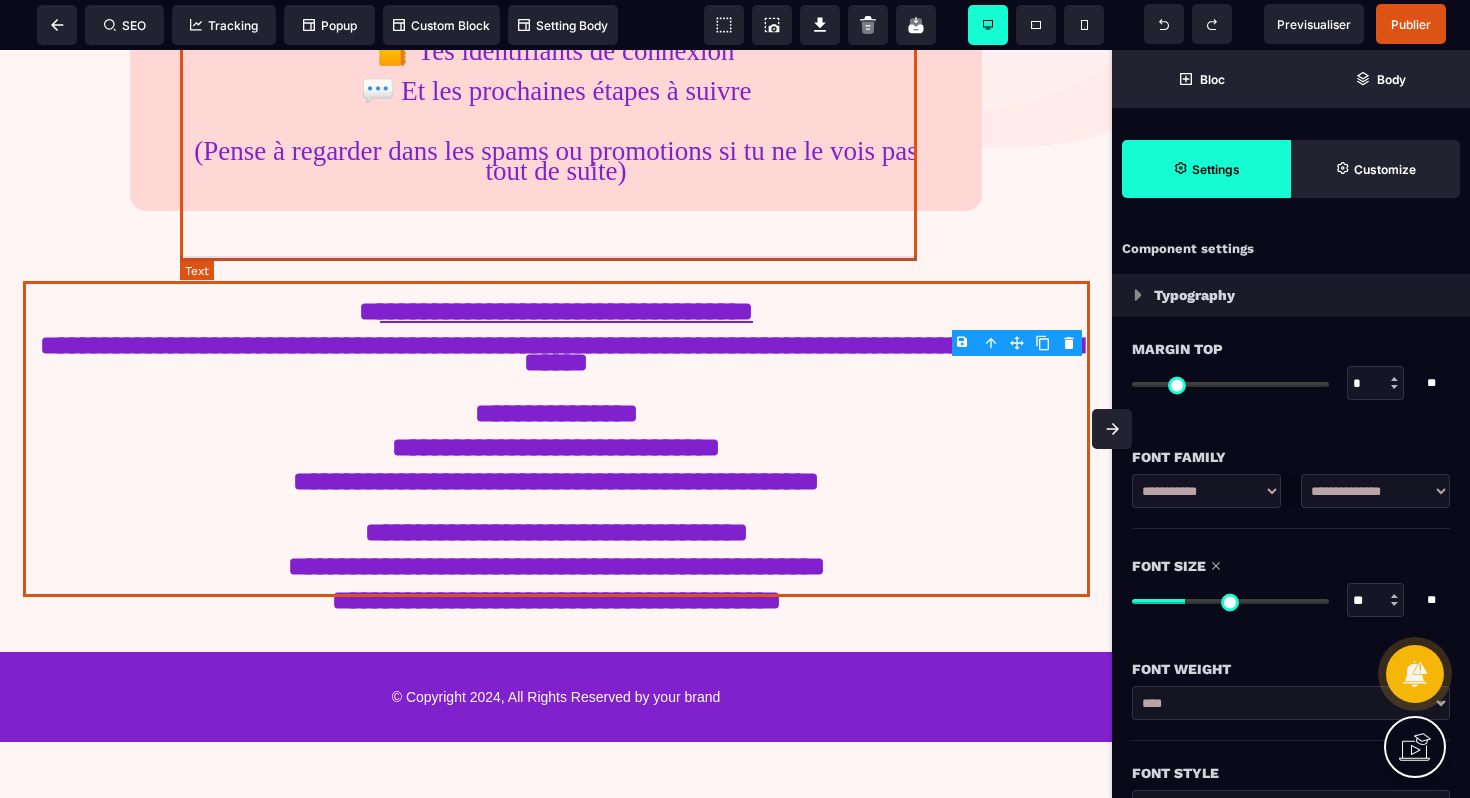 scroll, scrollTop: 411, scrollLeft: 0, axis: vertical 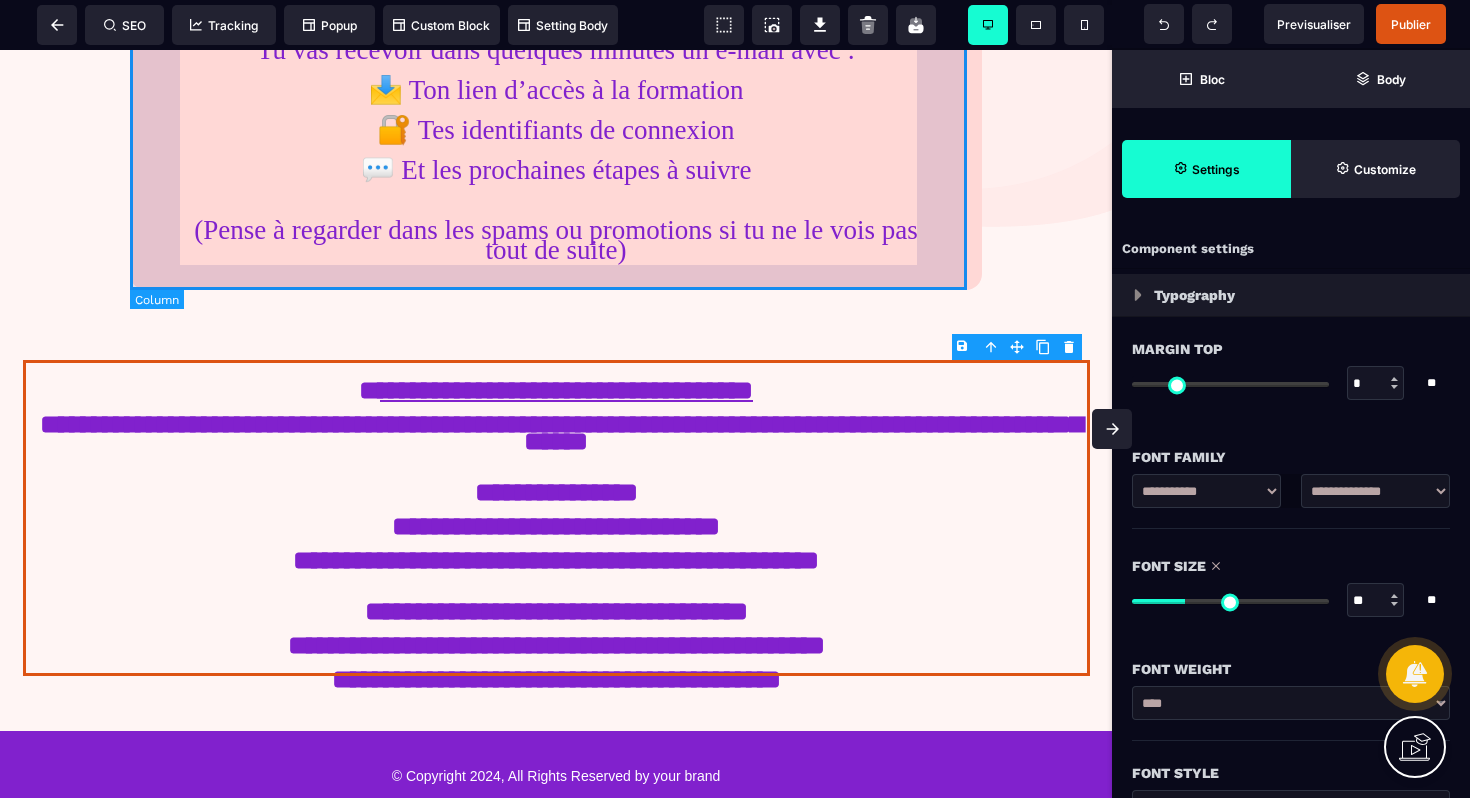 click on "✅ Étape 1 – Vérifie ta boîte mail Tu vas recevoir dans quelques minutes un e-mail avec : 📩 Ton lien d’accès à la formation 🔐 Tes identifiants de connexion 💬 Et les prochaines étapes à suivre (Pense à regarder dans les spams ou promotions si tu ne le vois pas tout de suite)" at bounding box center (556, 117) 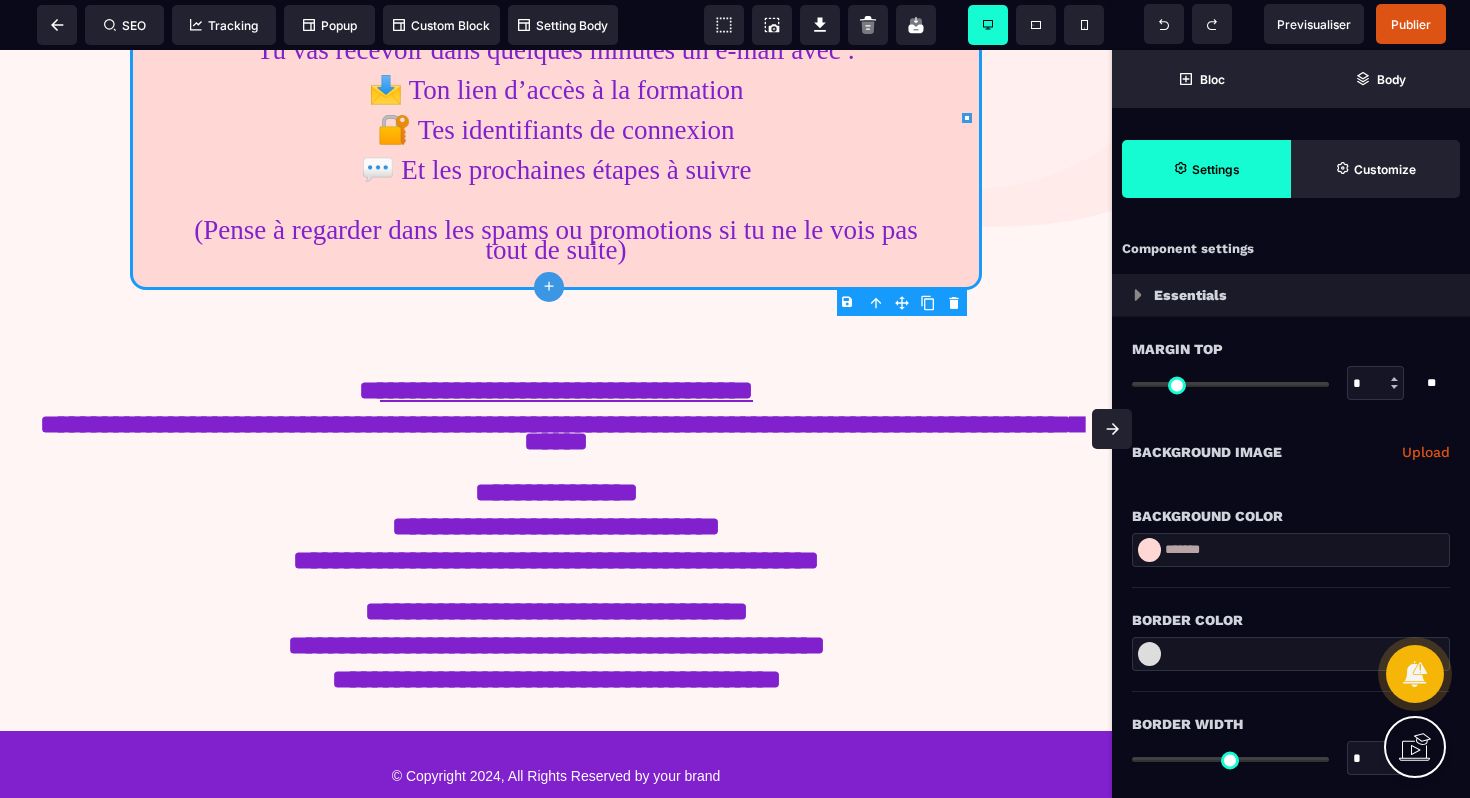 click at bounding box center (1149, 550) 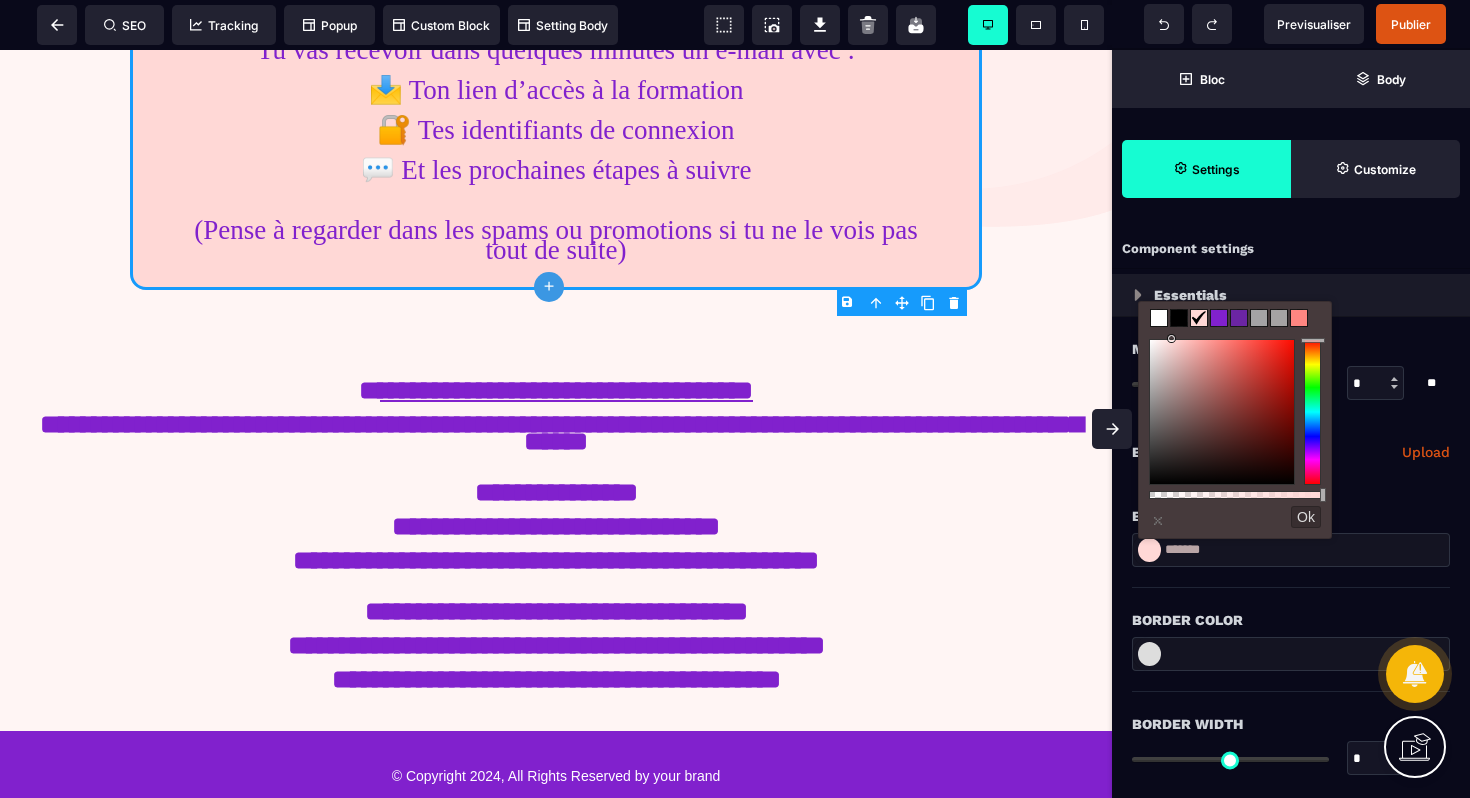 click at bounding box center [1159, 318] 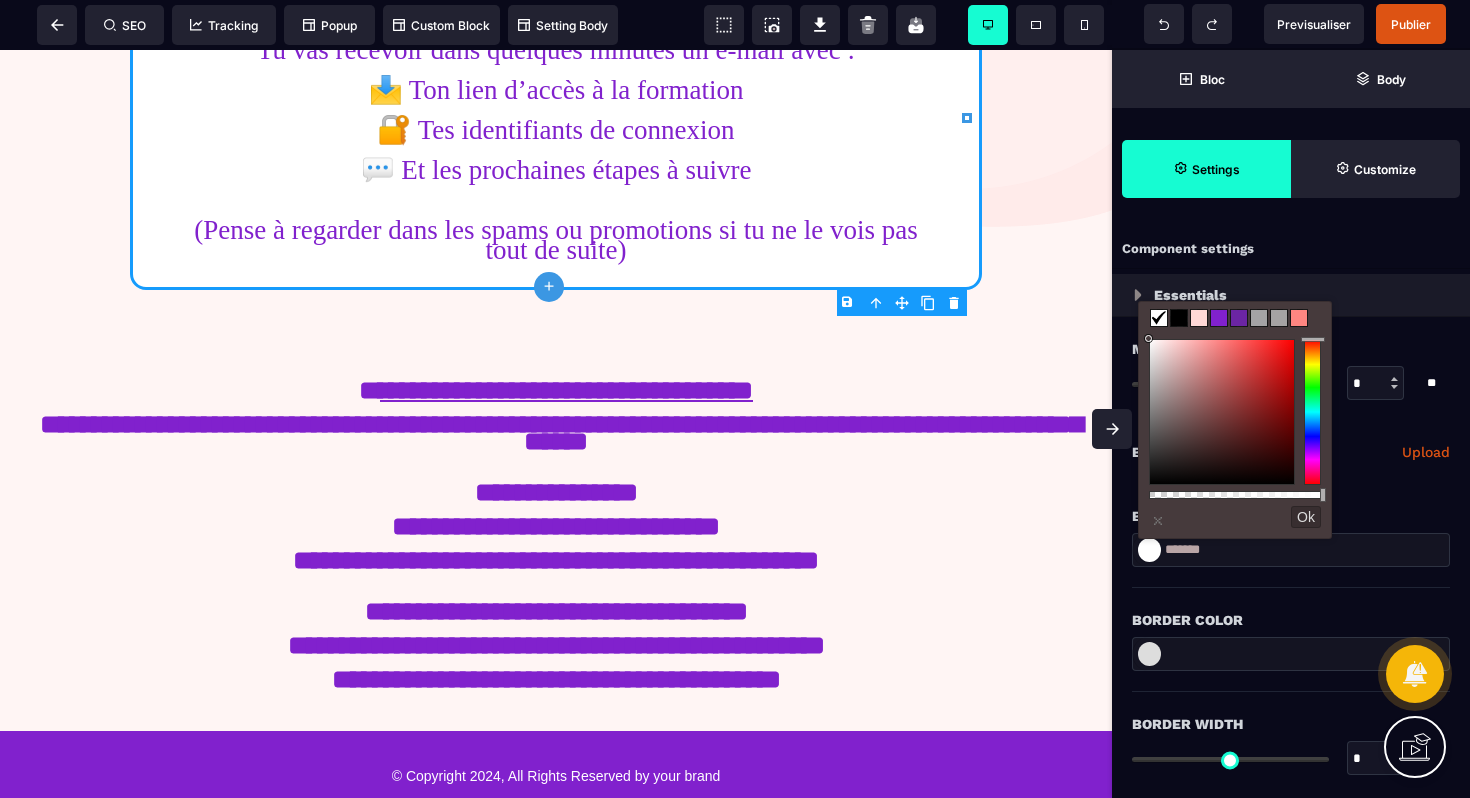 click on "B I U S
A *******
plus
Column
SEO" at bounding box center [735, 399] 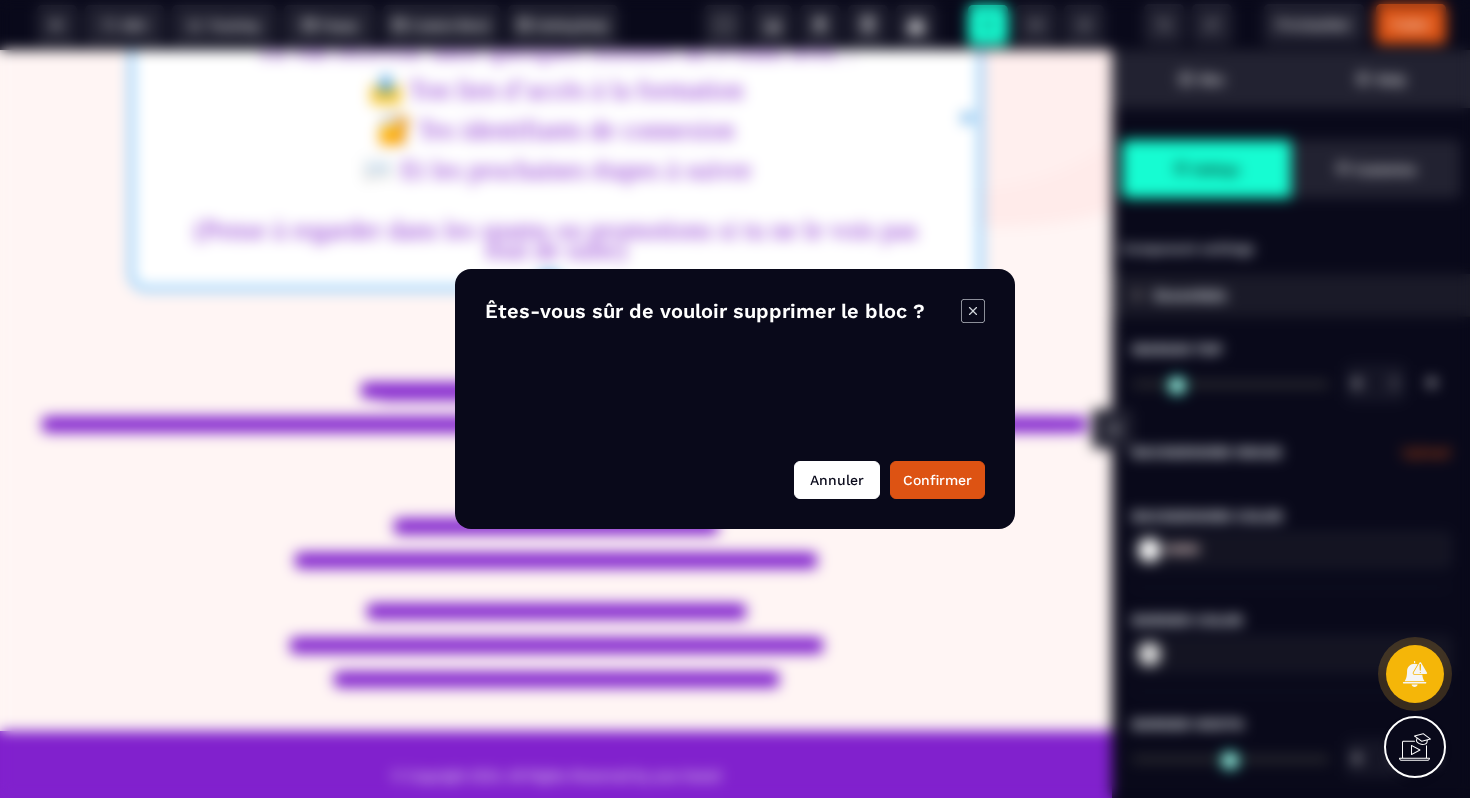 drag, startPoint x: 827, startPoint y: 470, endPoint x: 851, endPoint y: 464, distance: 24.738634 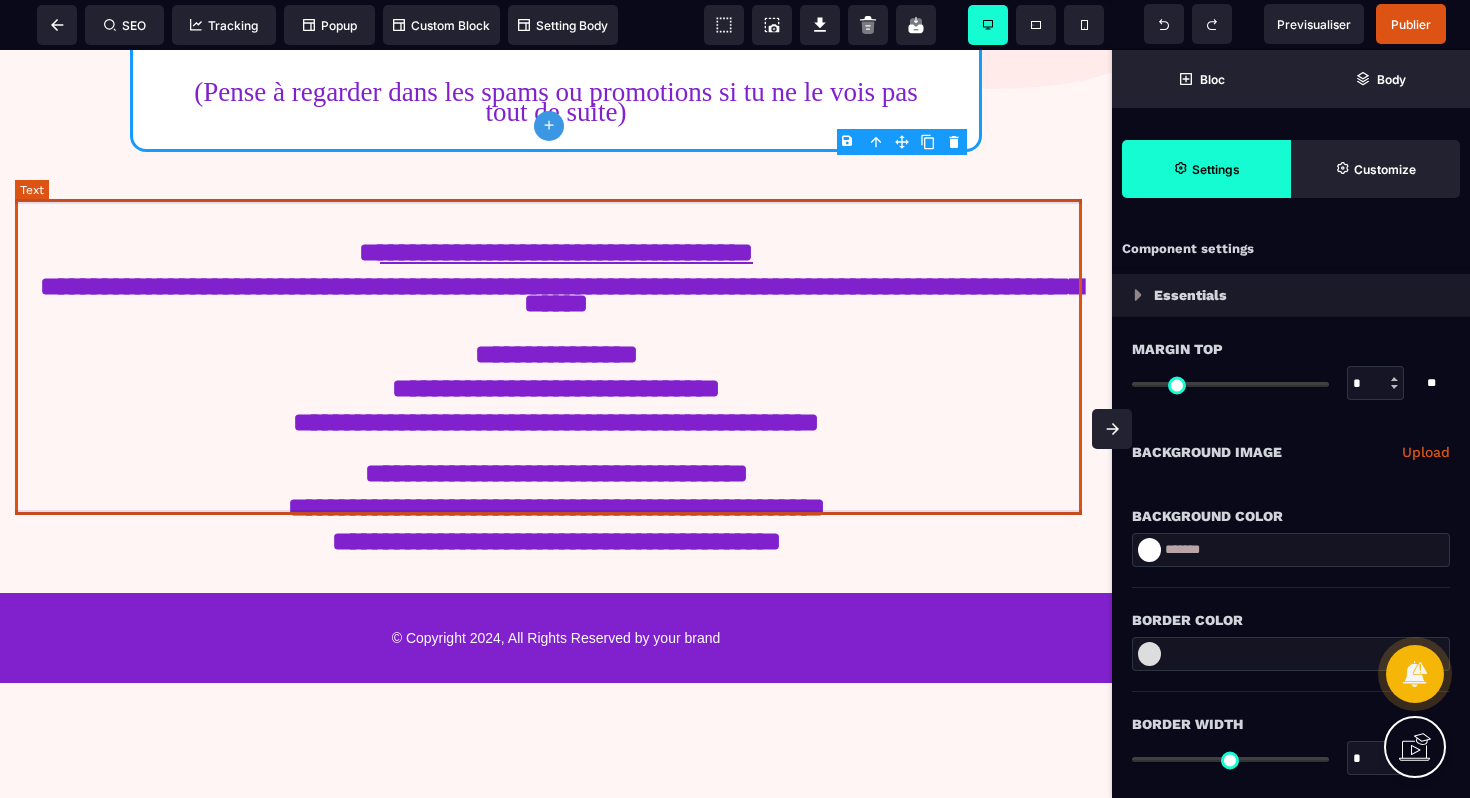 scroll, scrollTop: 422, scrollLeft: 0, axis: vertical 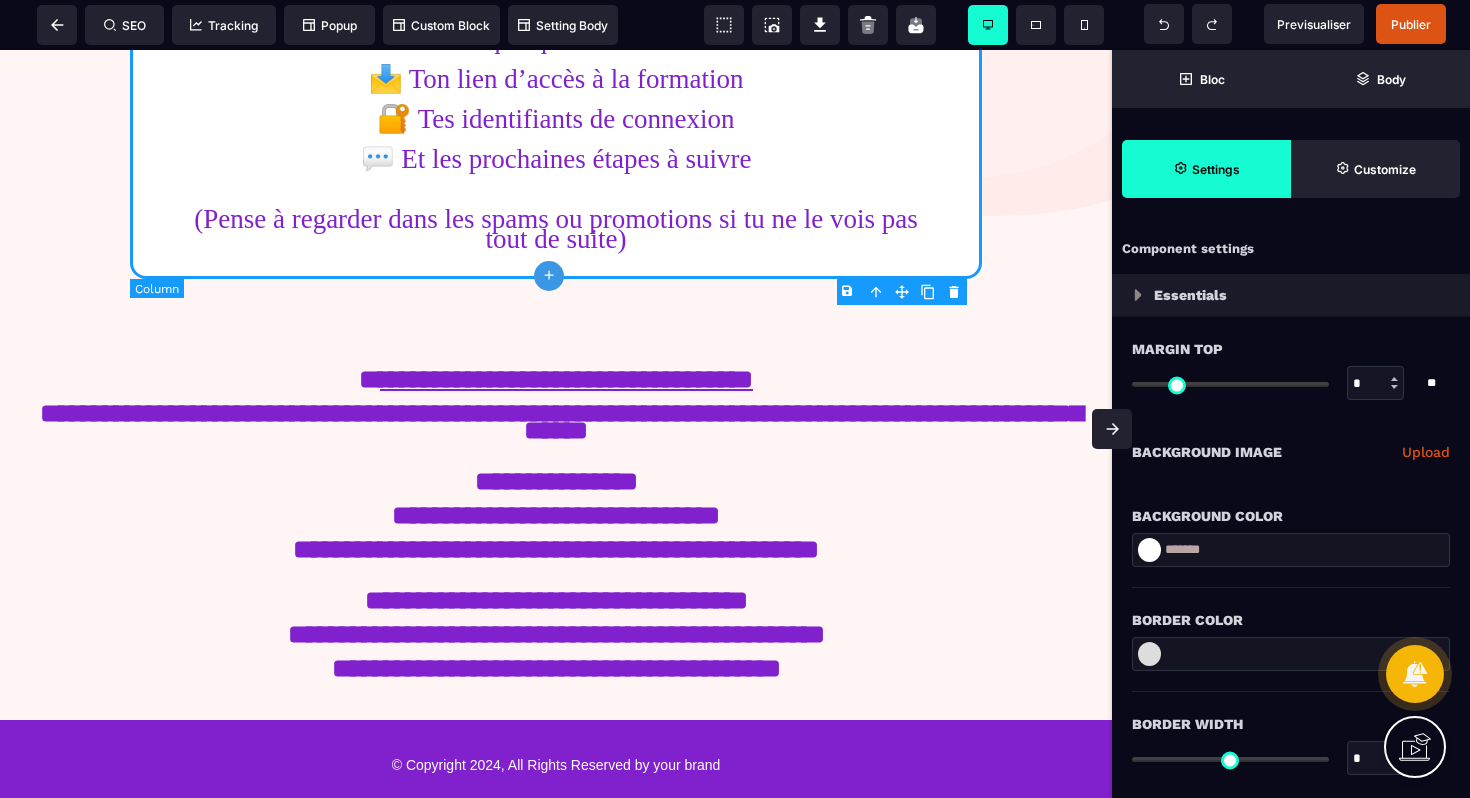click on "✅ Étape 1 – Vérifie ta boîte mail Tu vas recevoir dans quelques minutes un e-mail avec : 📩 Ton lien d’accès à la formation 🔐 Tes identifiants de connexion 💬 Et les prochaines étapes à suivre (Pense à regarder dans les spams ou promotions si tu ne le vois pas tout de suite)" at bounding box center (556, 106) 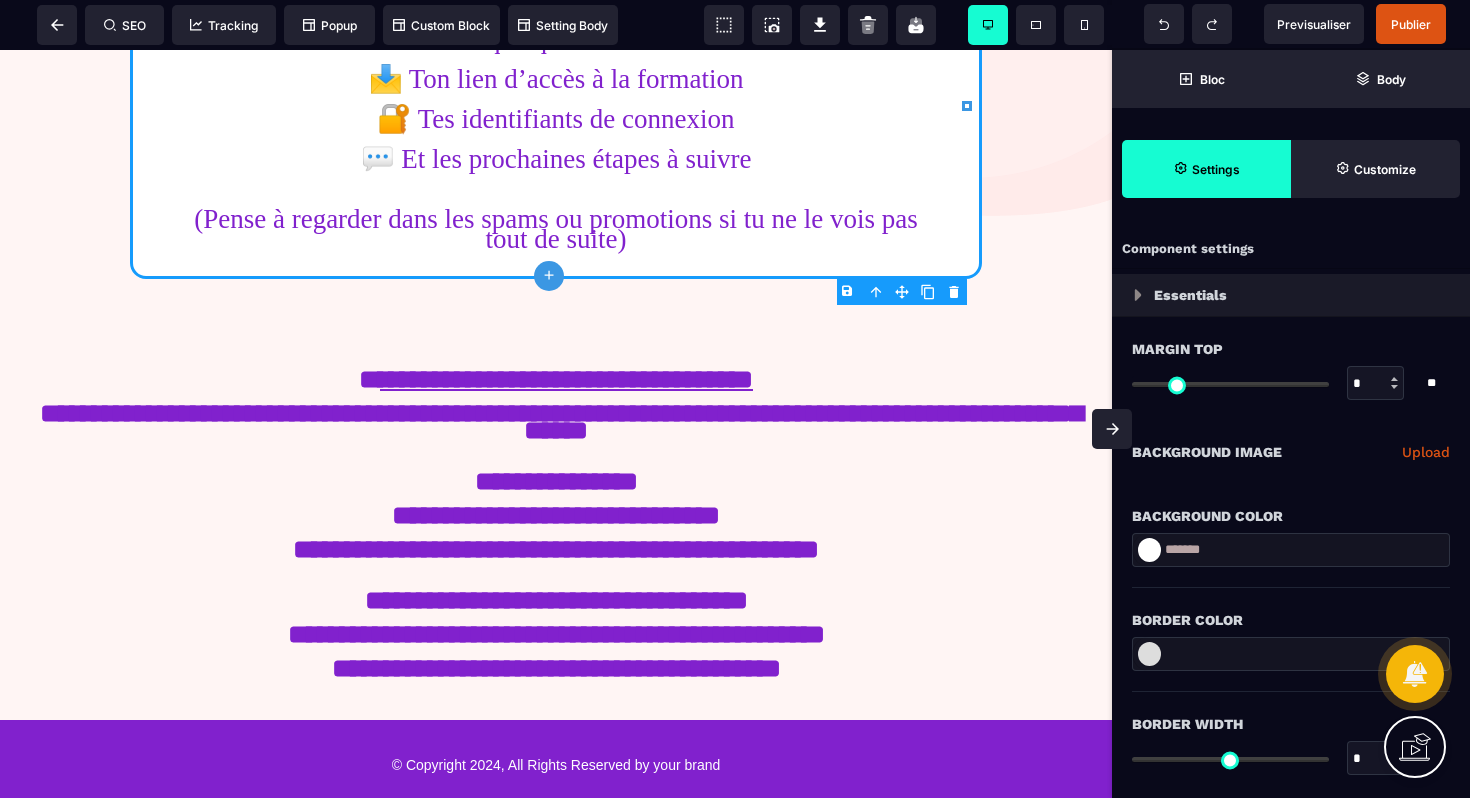 click at bounding box center (1149, 550) 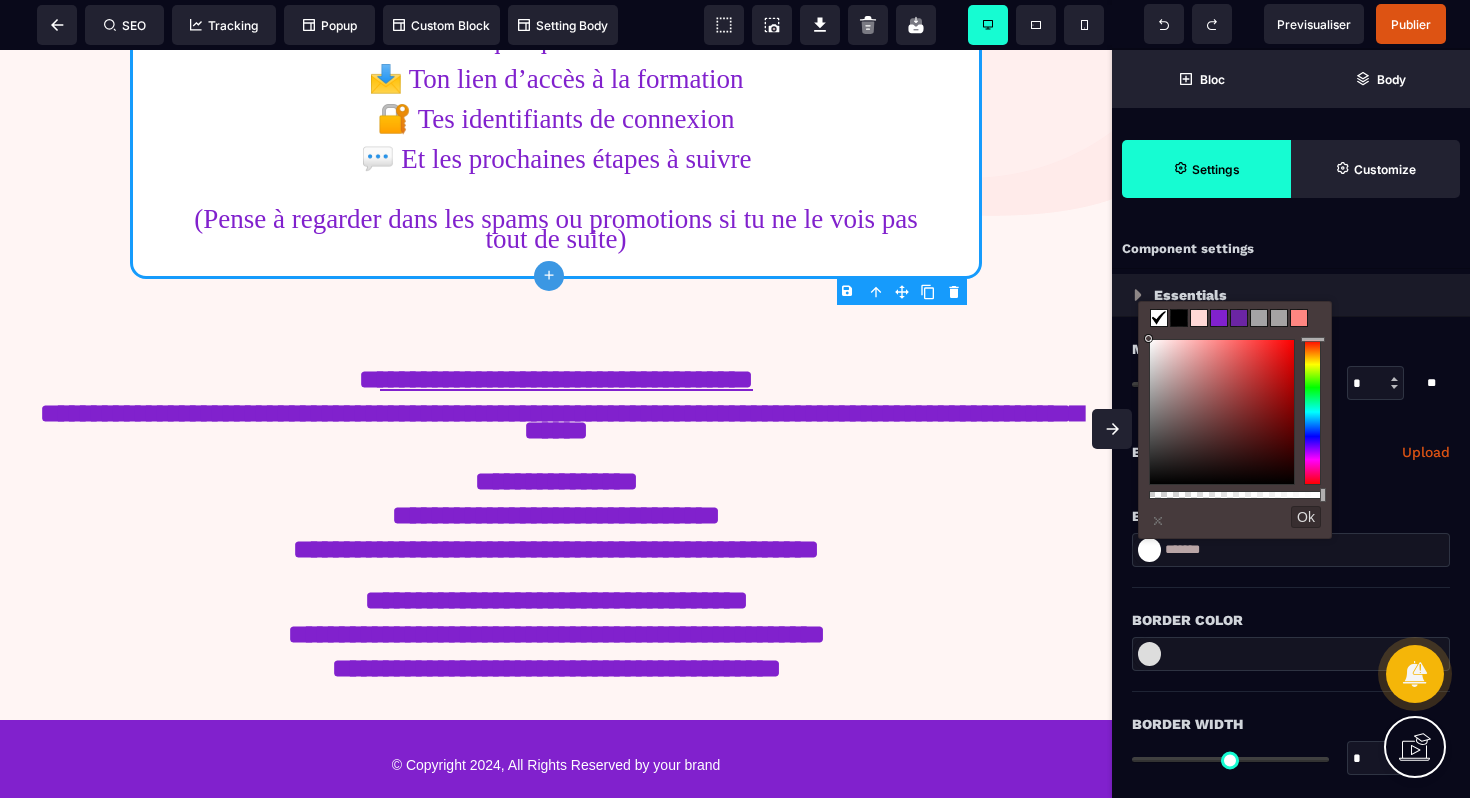 click at bounding box center [1219, 318] 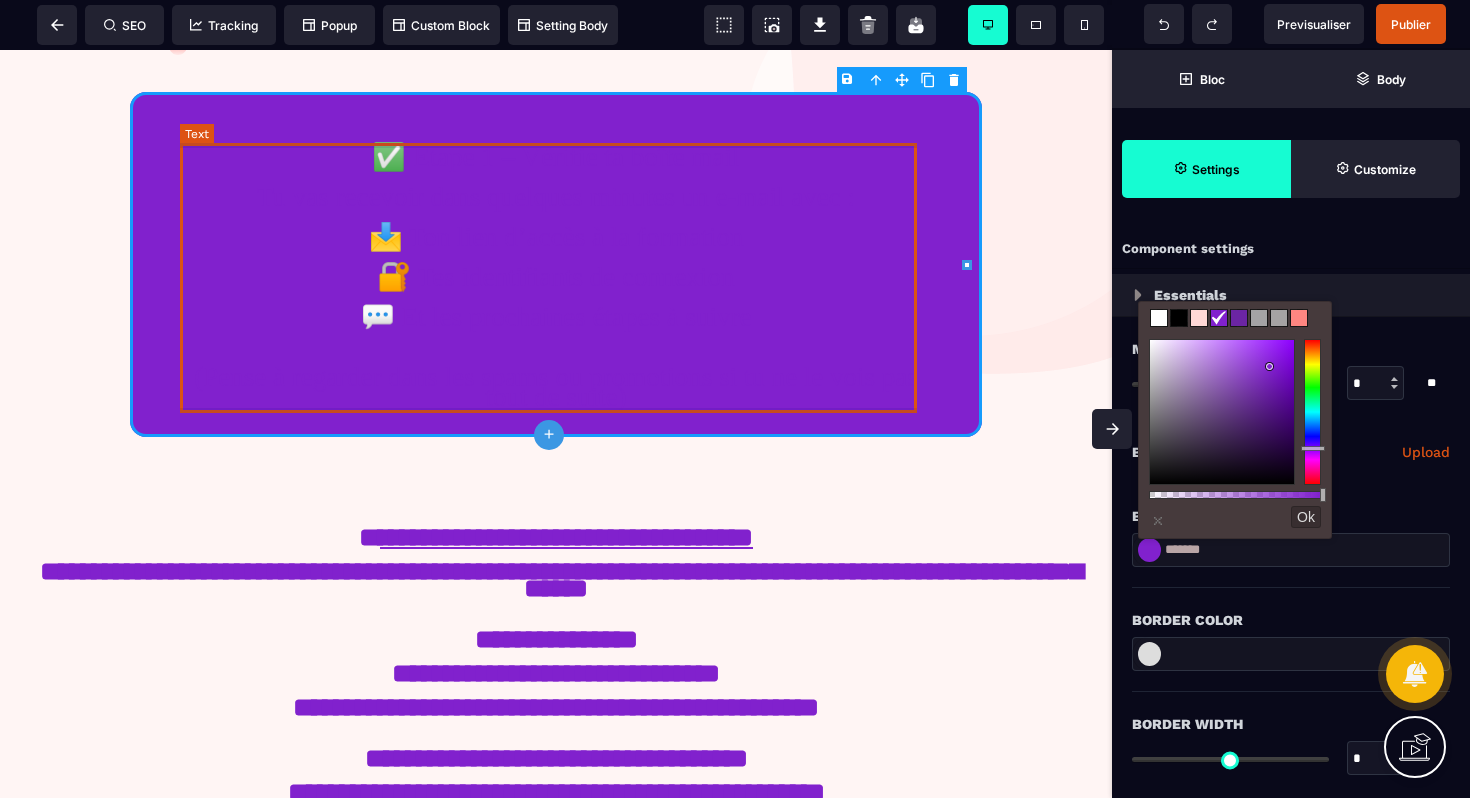 scroll, scrollTop: 263, scrollLeft: 0, axis: vertical 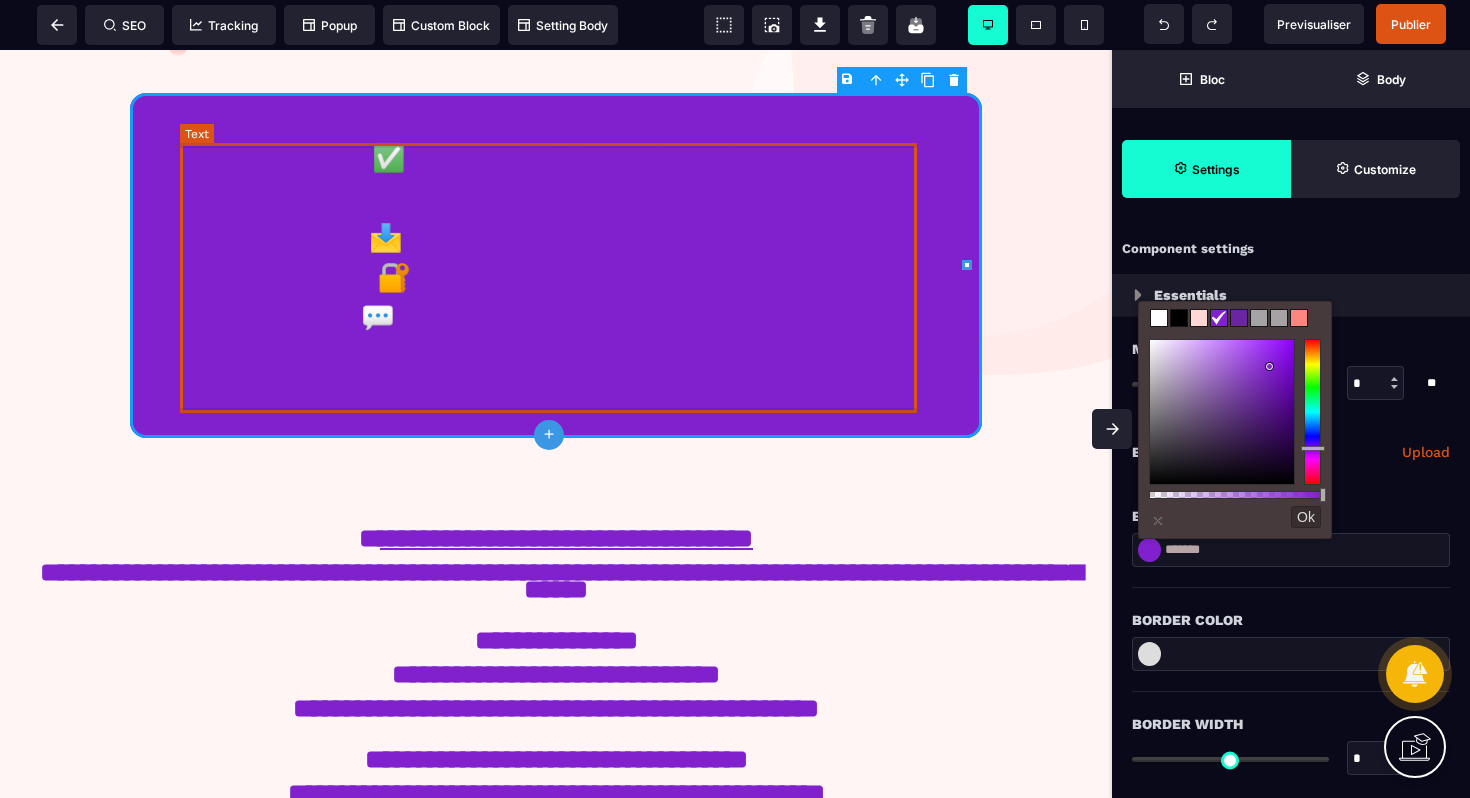 click on "✅ Étape 1 – Vérifie ta boîte mail Tu vas recevoir dans quelques minutes un e-mail avec : 📩 Ton lien d’accès à la formation 🔐 Tes identifiants de connexion 💬 Et les prochaines étapes à suivre (Pense à regarder dans les spams ou promotions si tu ne le vois pas tout de suite)" at bounding box center (556, 278) 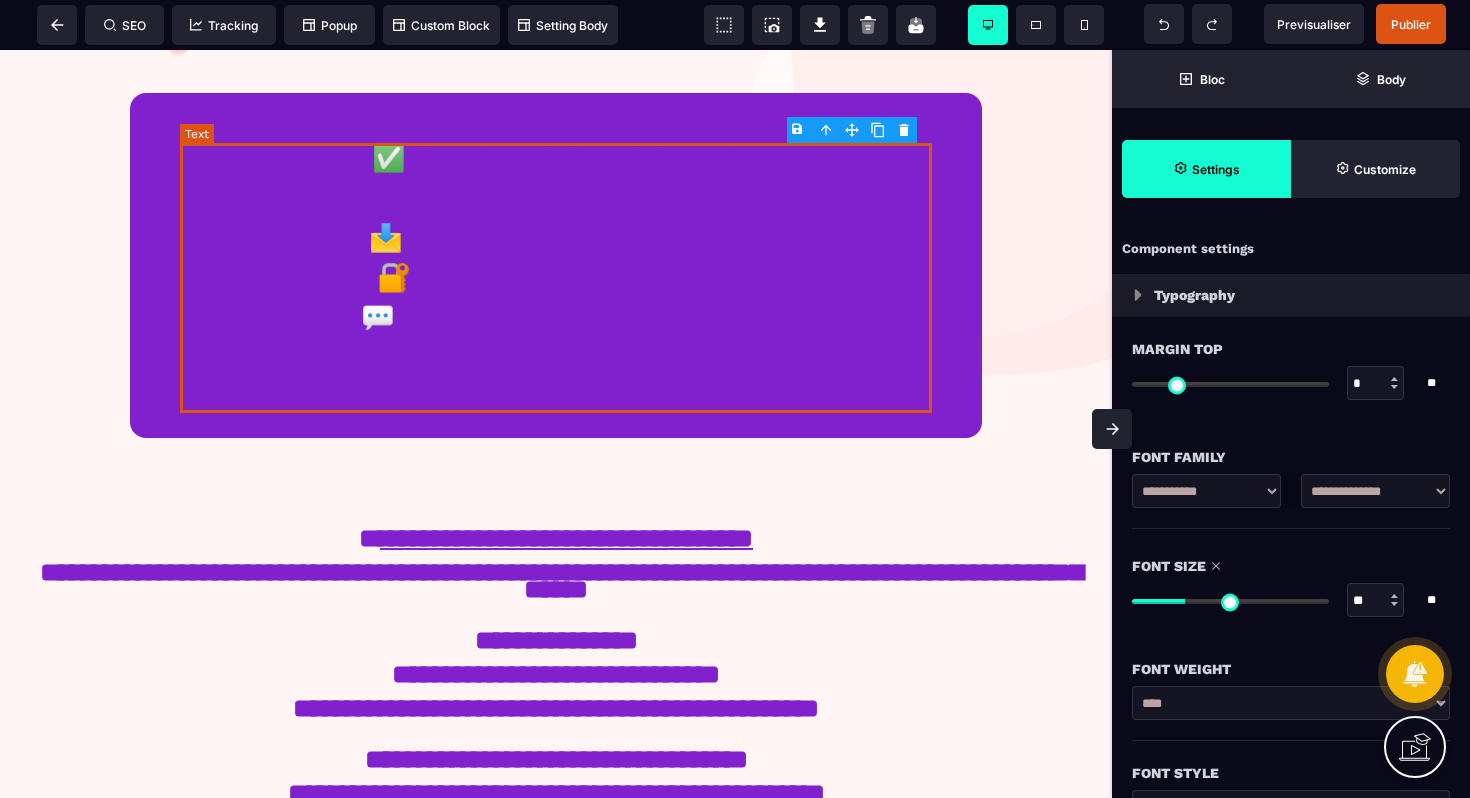 click on "✅ Étape 1 – Vérifie ta boîte mail Tu vas recevoir dans quelques minutes un e-mail avec : 📩 Ton lien d’accès à la formation 🔐 Tes identifiants de connexion 💬 Et les prochaines étapes à suivre (Pense à regarder dans les spams ou promotions si tu ne le vois pas tout de suite)" at bounding box center [556, 278] 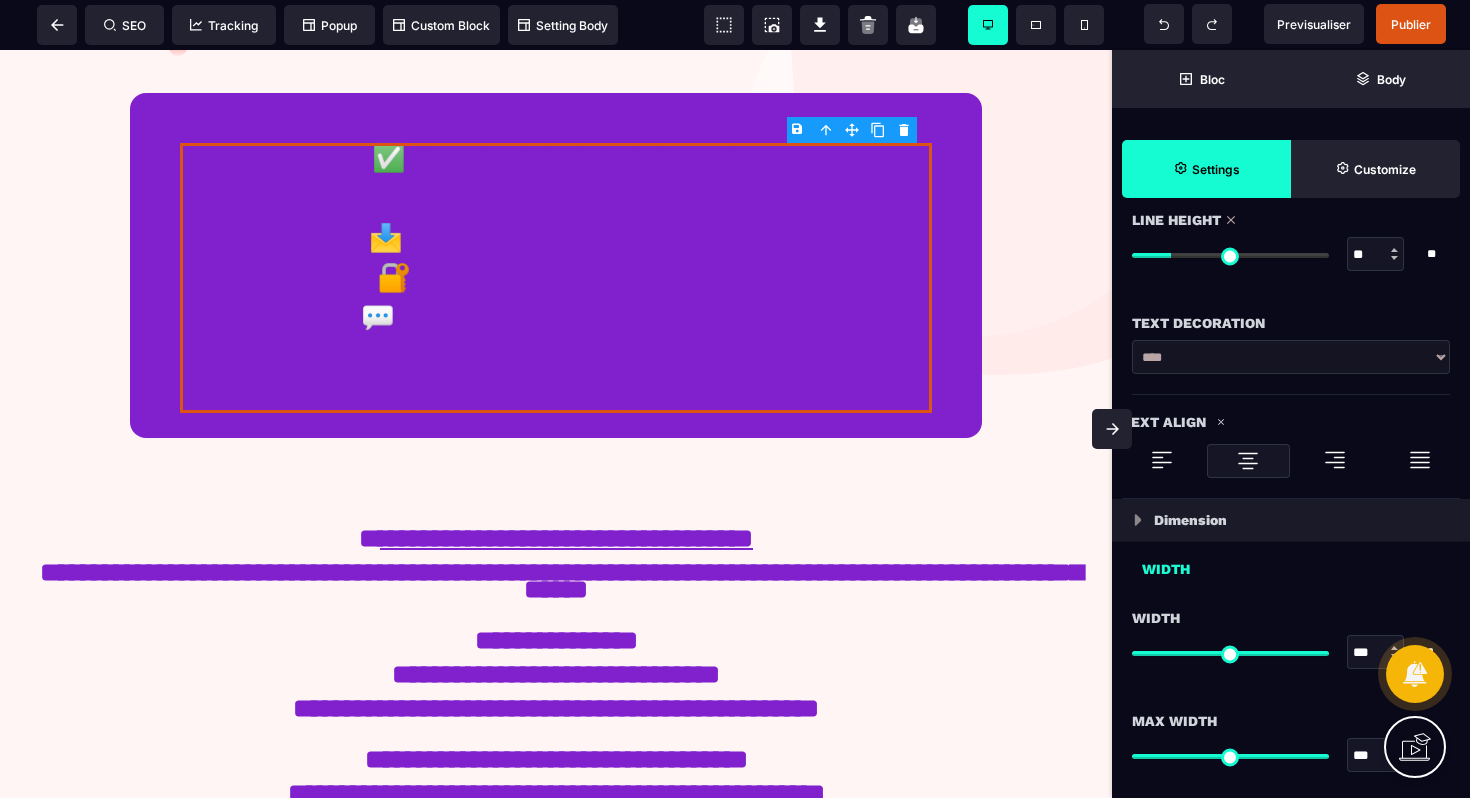 scroll, scrollTop: 503, scrollLeft: 0, axis: vertical 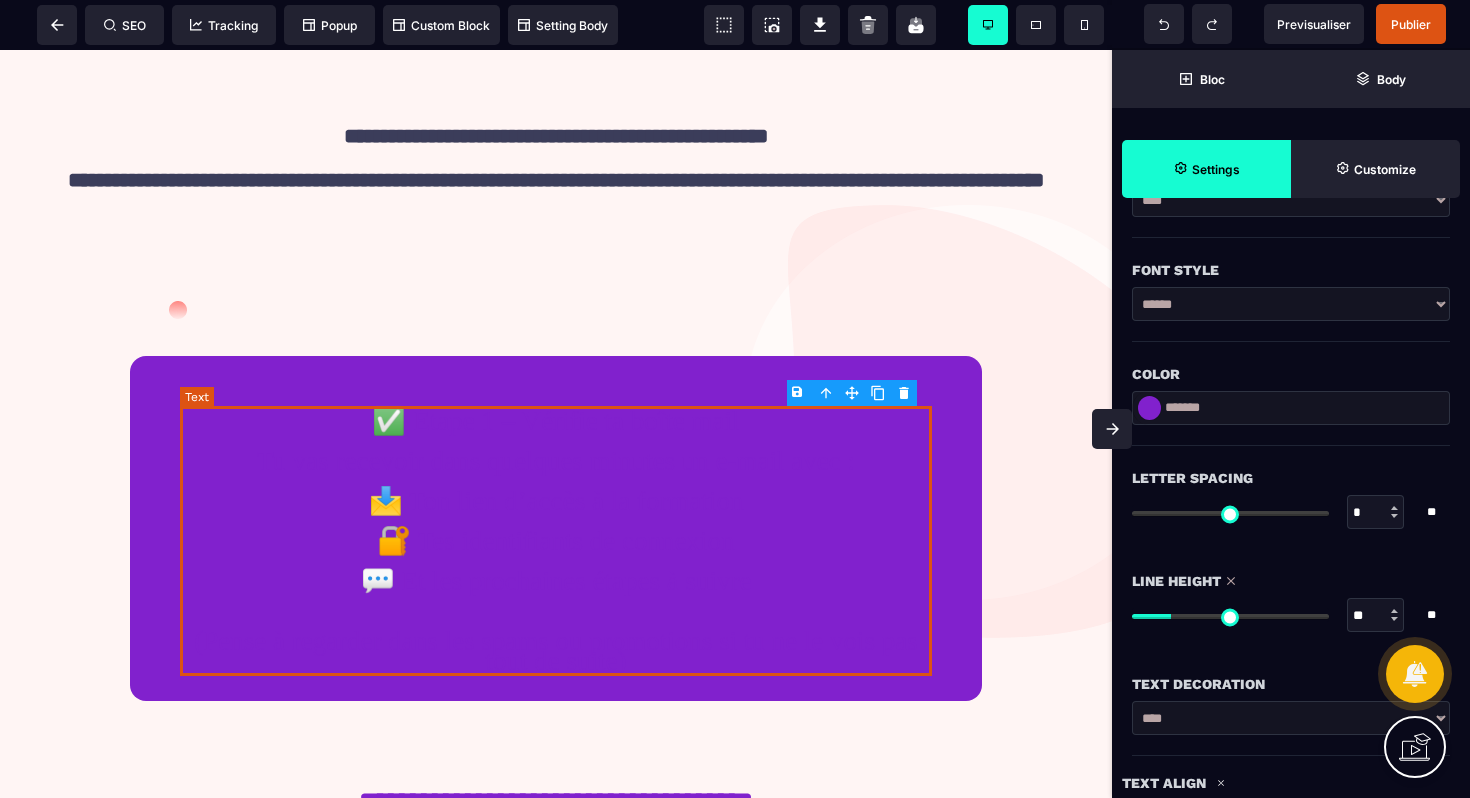 click on "✅ Étape 1 – Vérifie ta boîte mail Tu vas recevoir dans quelques minutes un e-mail avec : 📩 Ton lien d’accès à la formation 🔐 Tes identifiants de connexion 💬 Et les prochaines étapes à suivre (Pense à regarder dans les spams ou promotions si tu ne le vois pas tout de suite)" at bounding box center [556, 541] 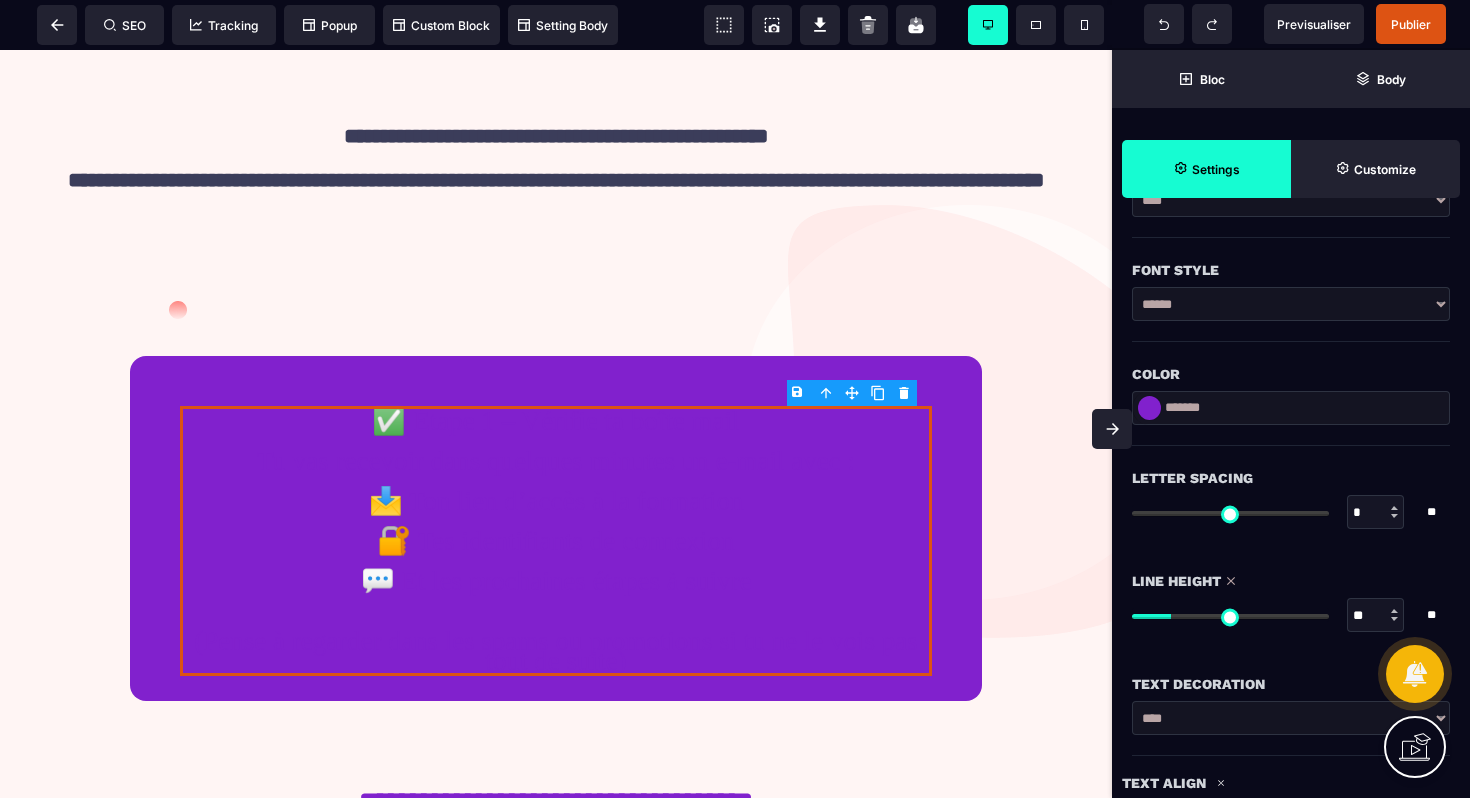 click at bounding box center [1149, 408] 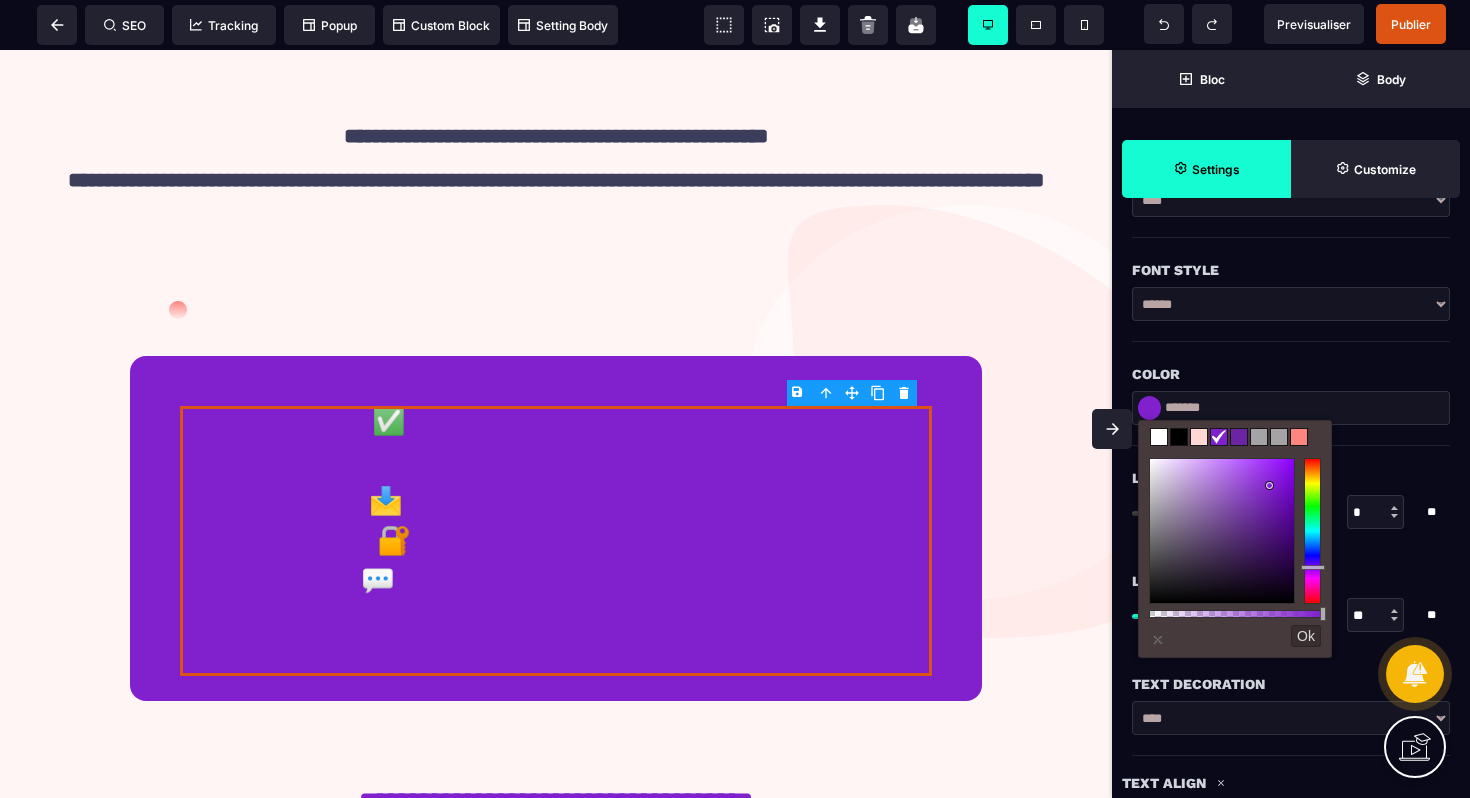 click at bounding box center [1159, 437] 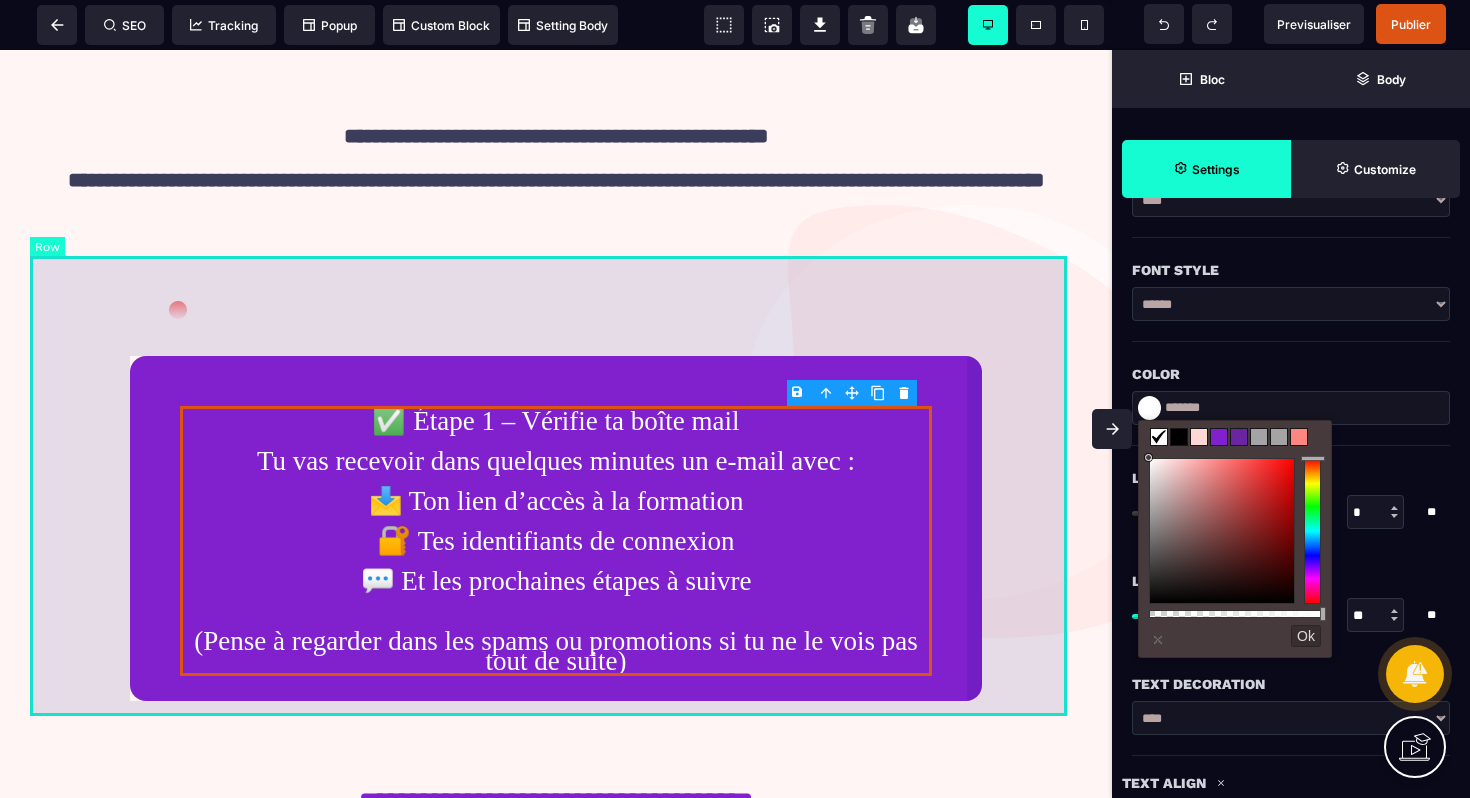 click on "✅ Étape 1 – Vérifie ta boîte mail Tu vas recevoir dans quelques minutes un e-mail avec : 📩 Ton lien d’accès à la formation 🔐 Tes identifiants de connexion 💬 Et les prochaines étapes à suivre (Pense à regarder dans les spams ou promotions si tu ne le vois pas tout de suite)" at bounding box center (556, 486) 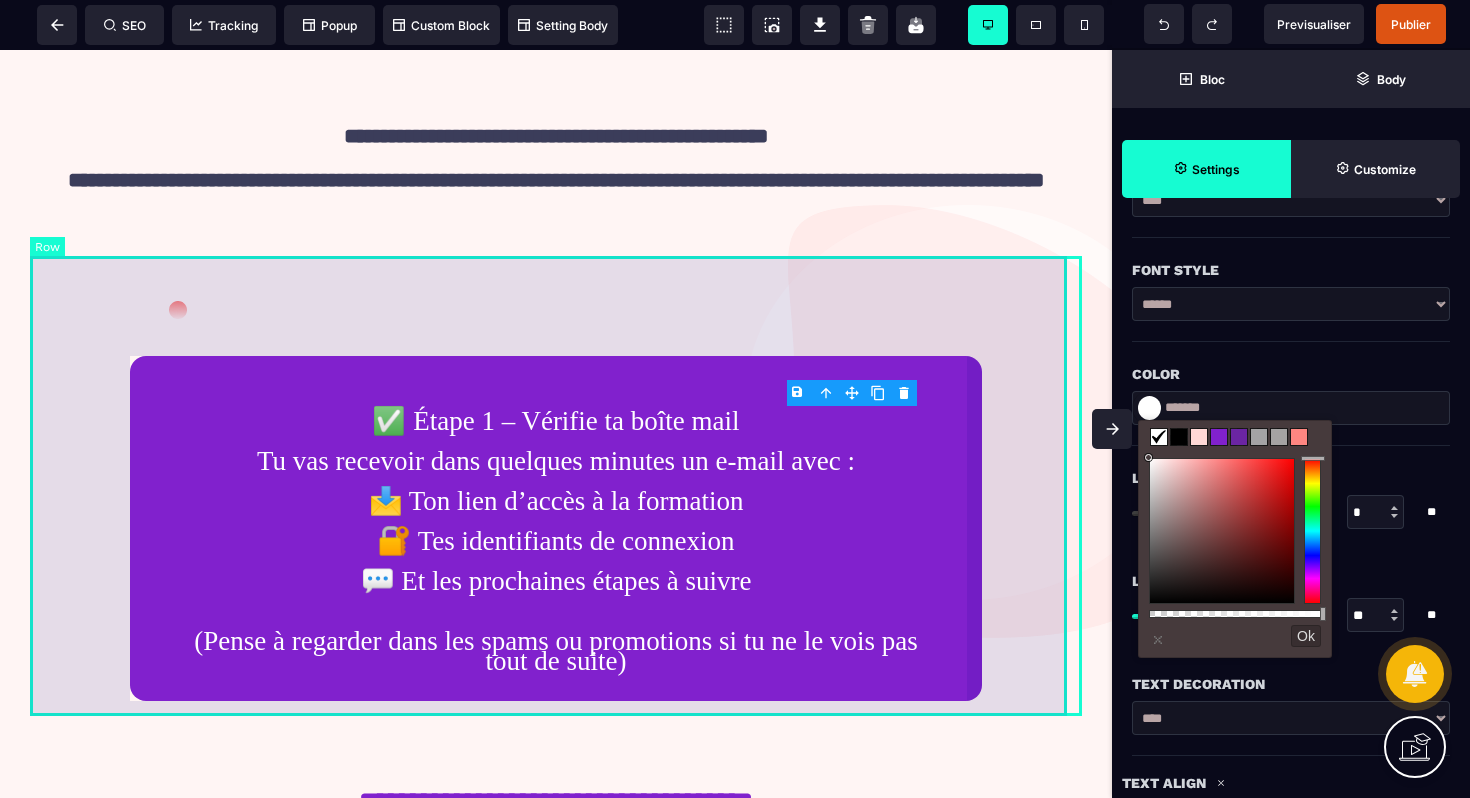 scroll, scrollTop: 0, scrollLeft: 0, axis: both 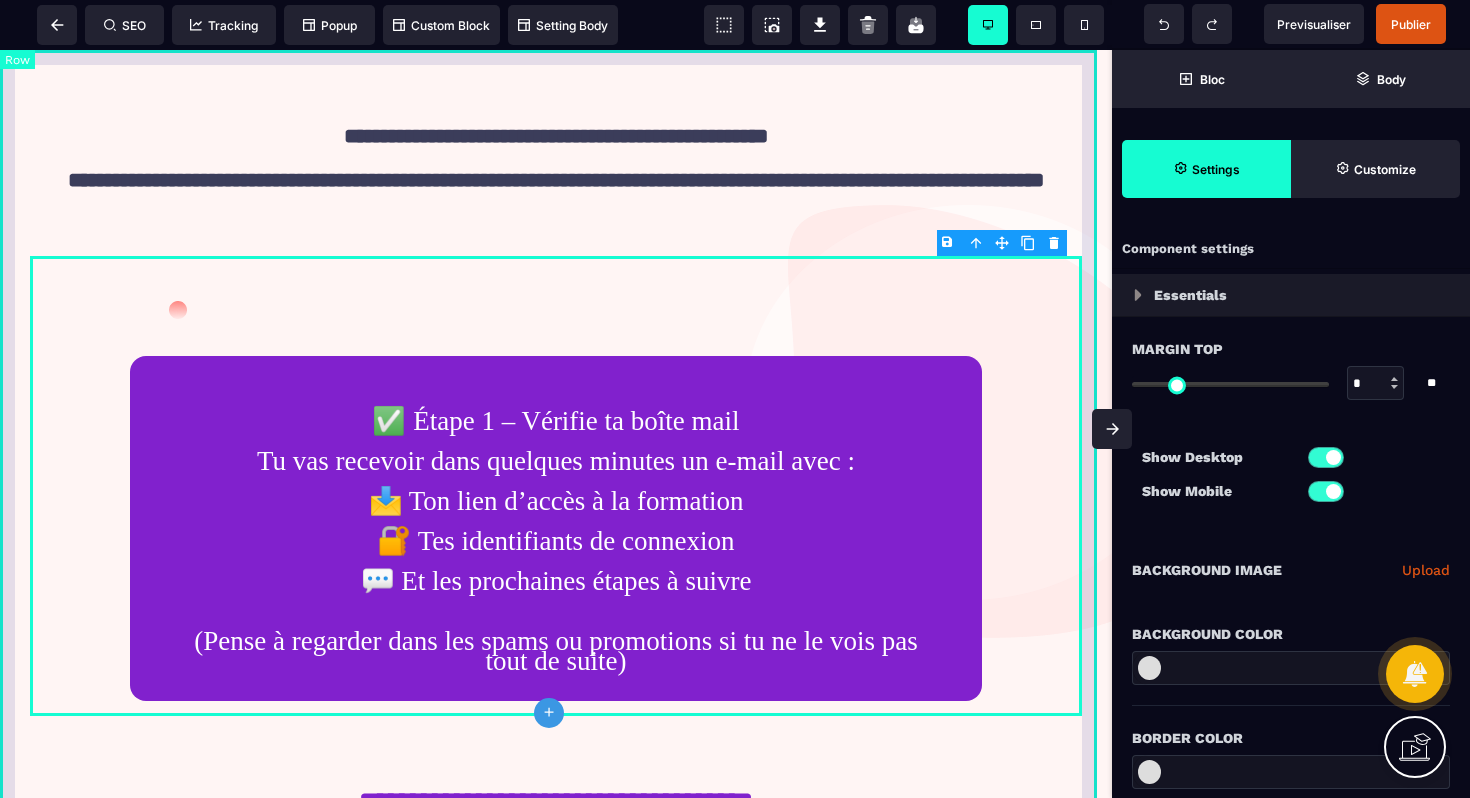 click on "**********" at bounding box center (556, 596) 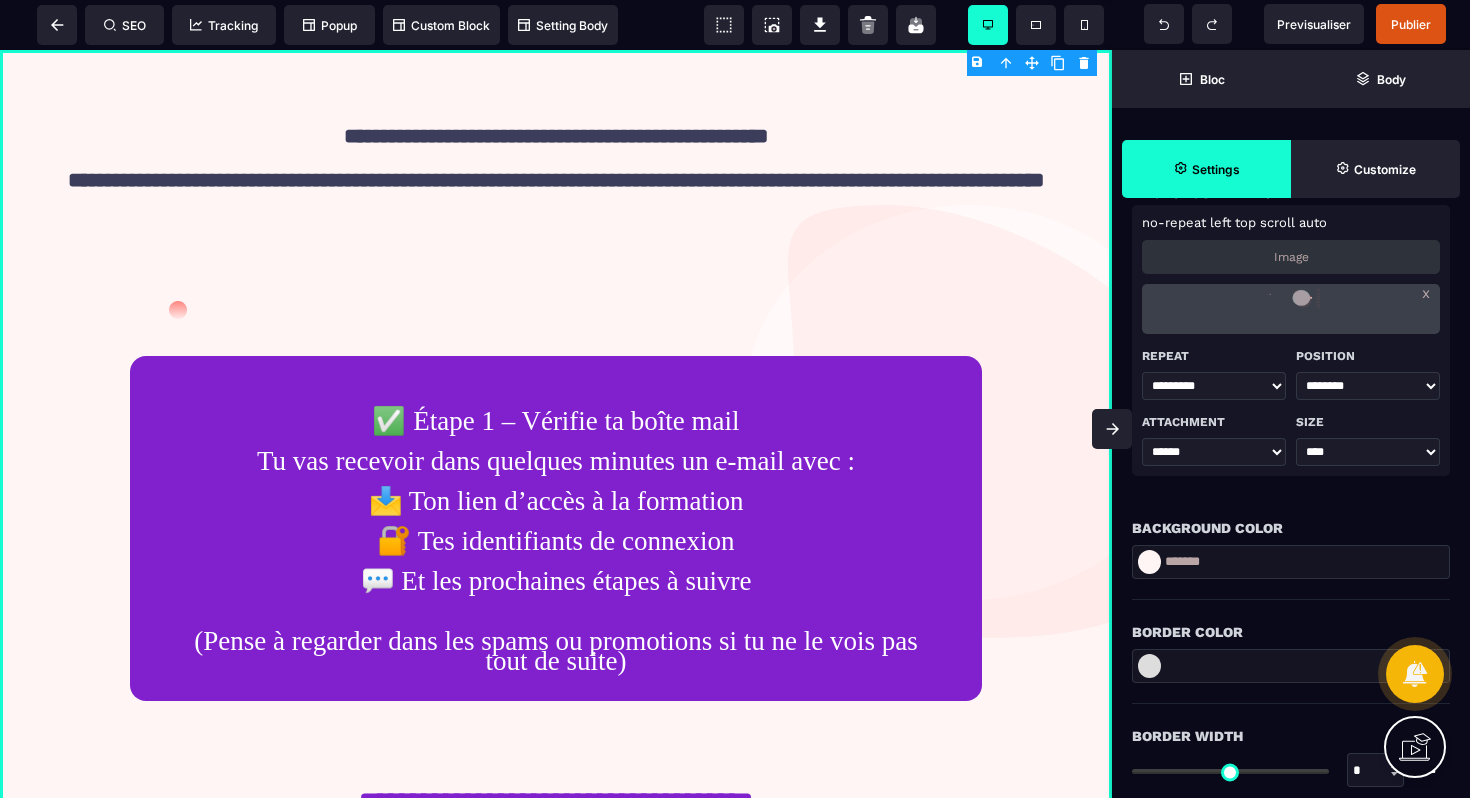 scroll, scrollTop: 378, scrollLeft: 0, axis: vertical 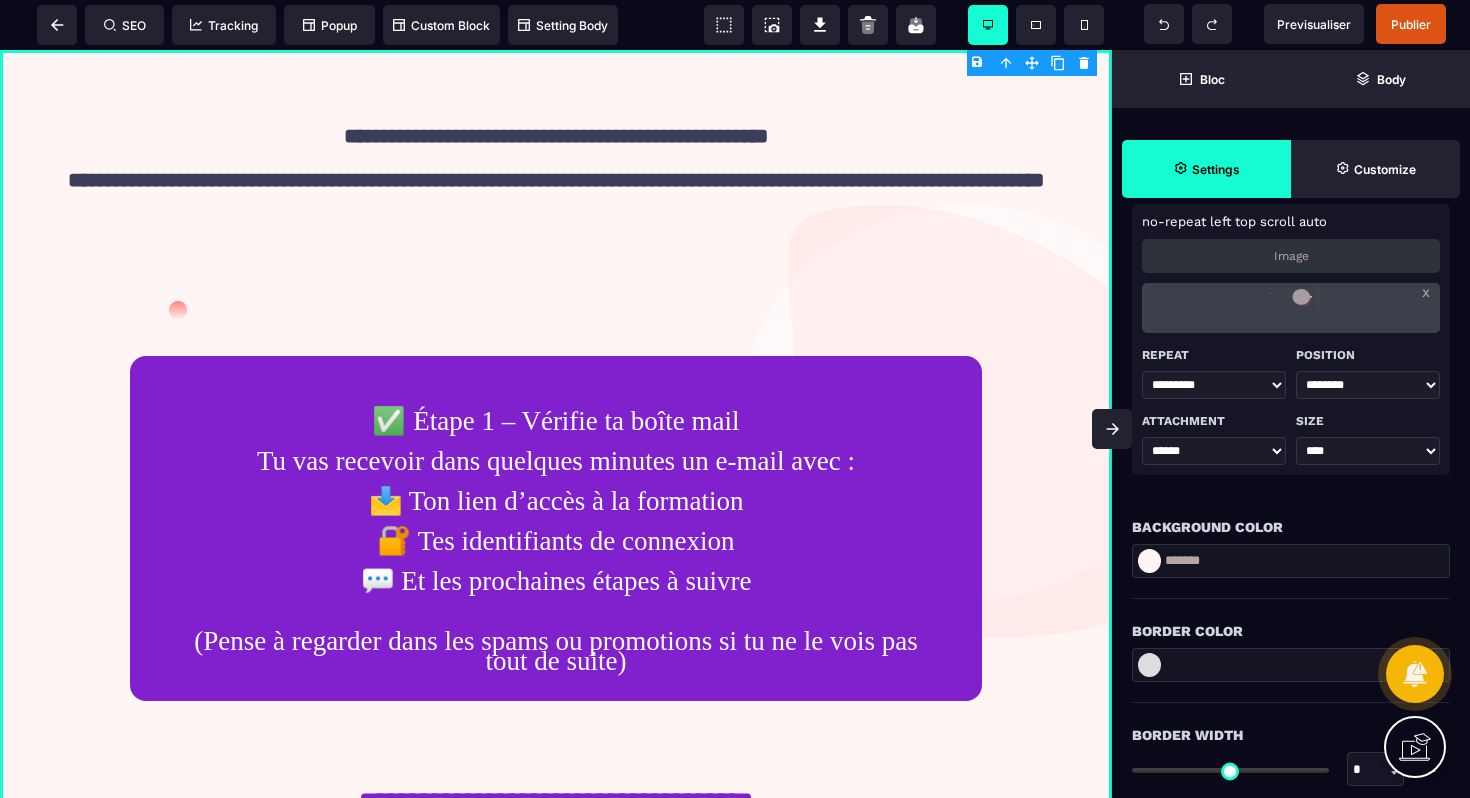 click at bounding box center [1149, 561] 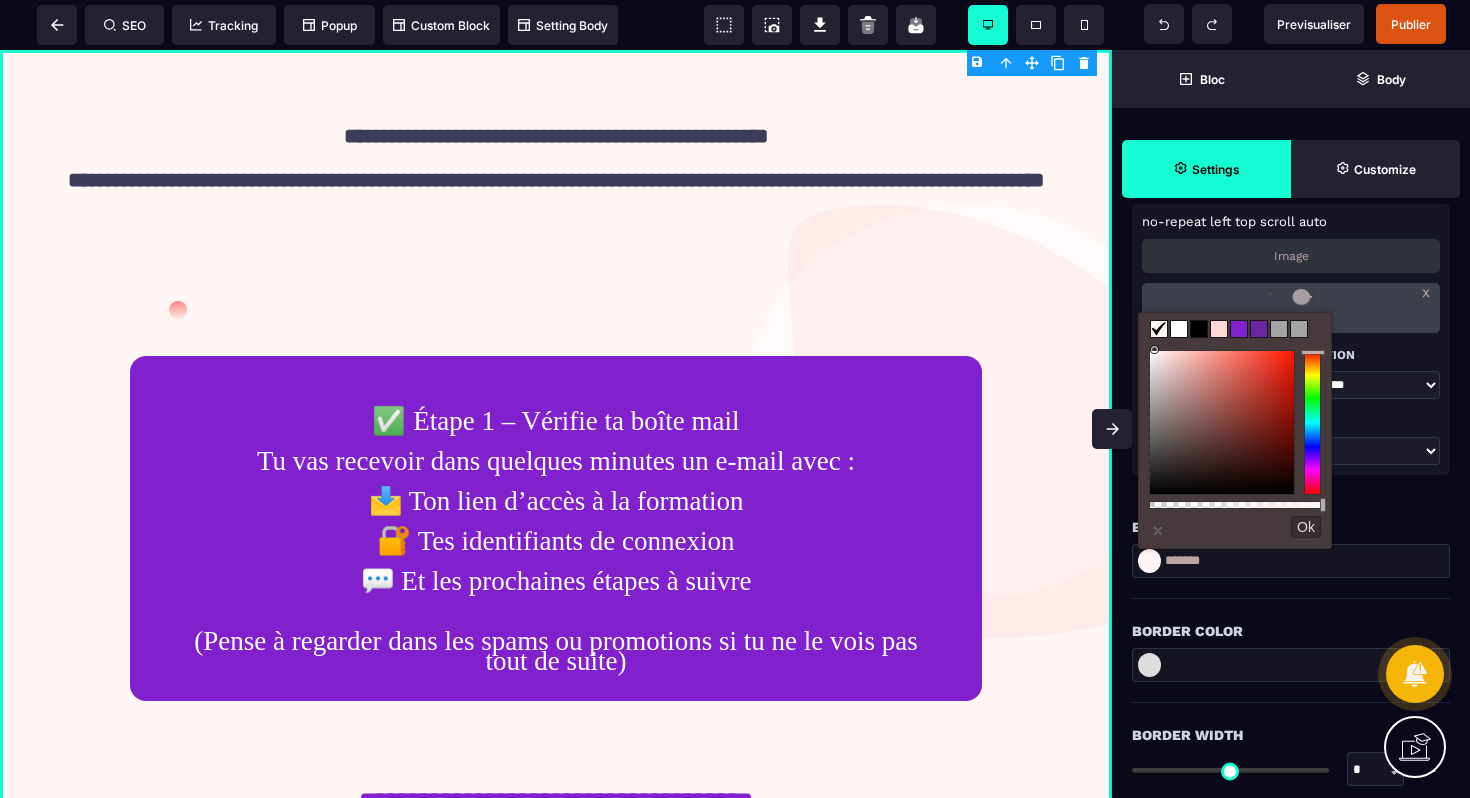 click at bounding box center (1179, 329) 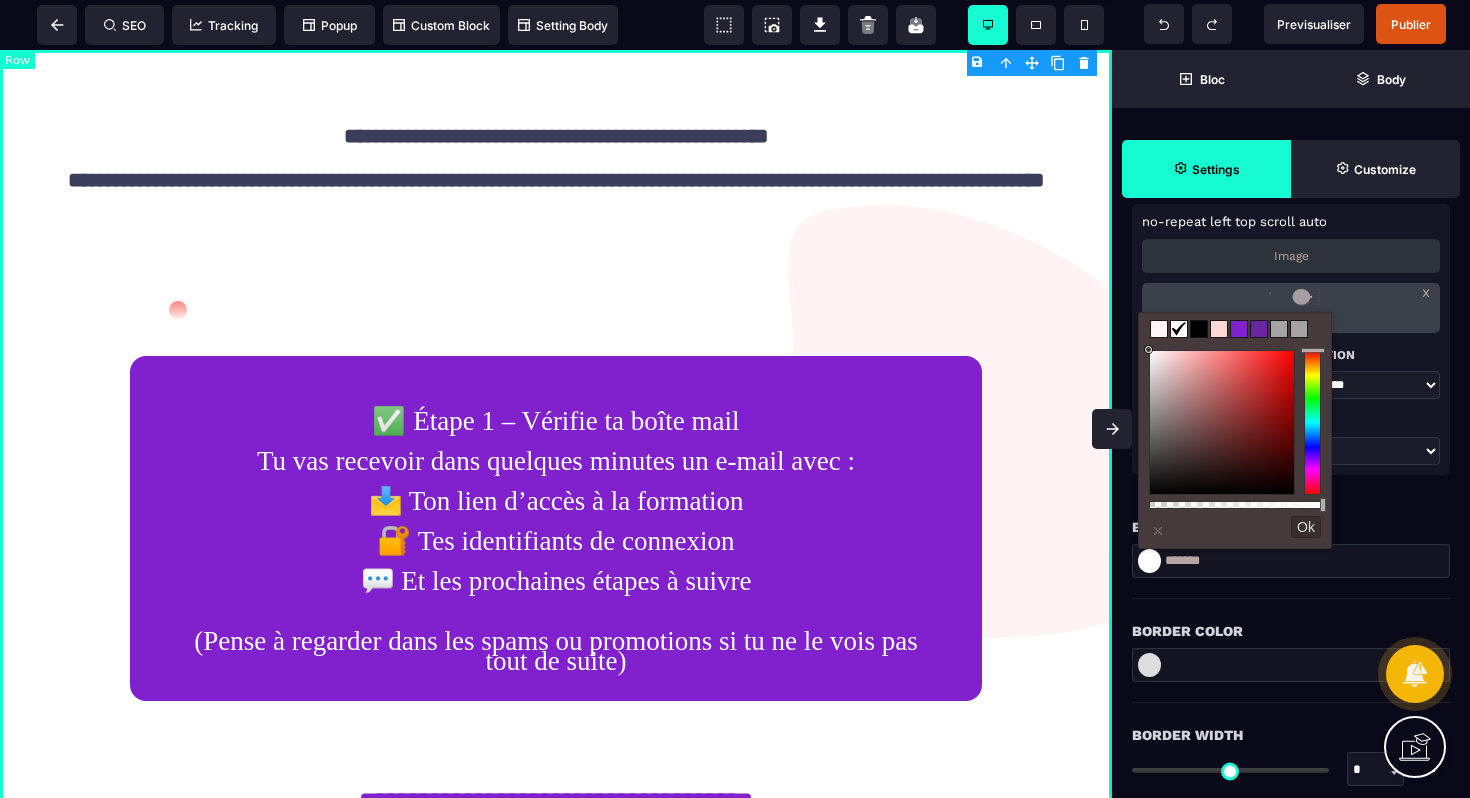 click on "**********" at bounding box center (556, 596) 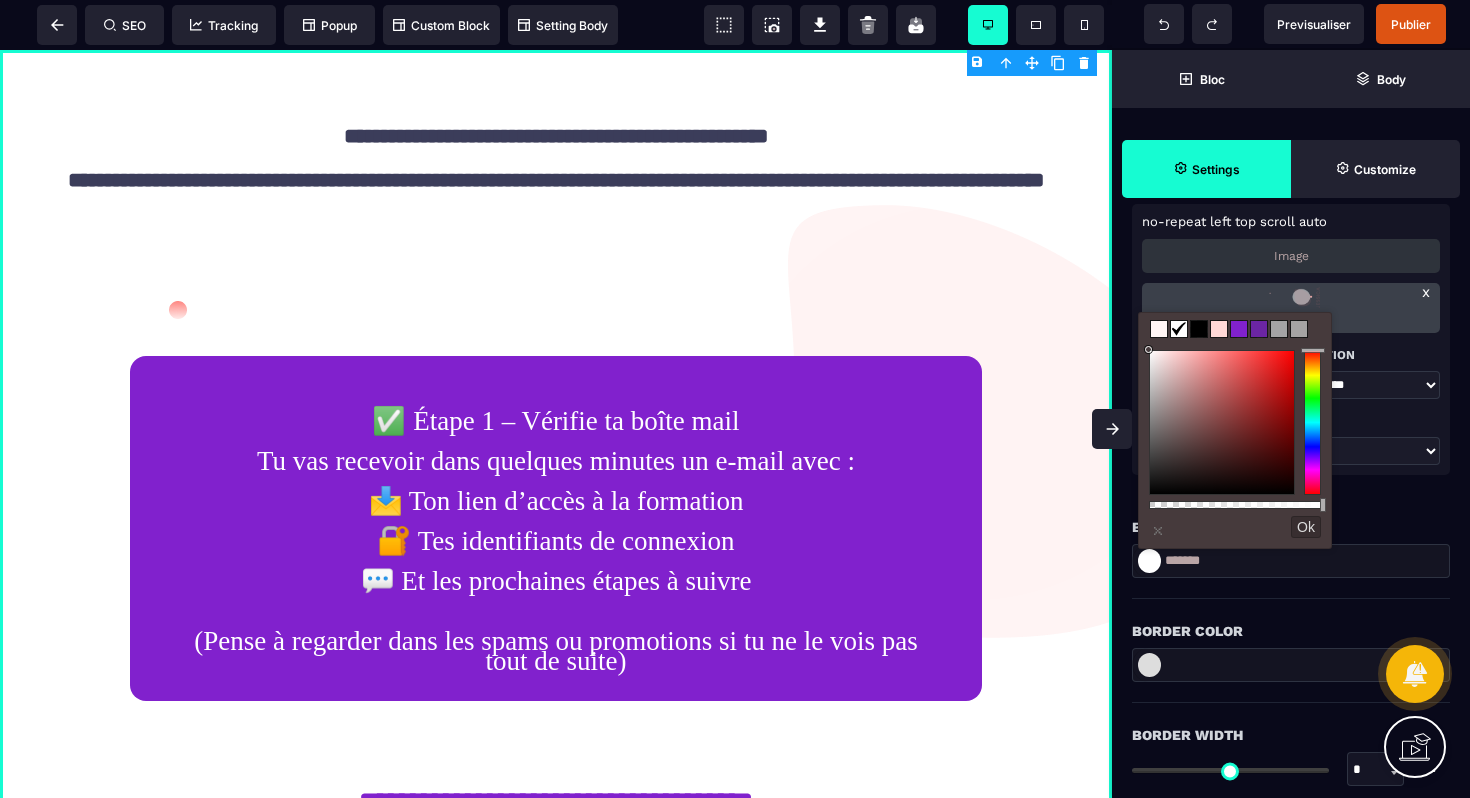 click on "x" at bounding box center [1426, 292] 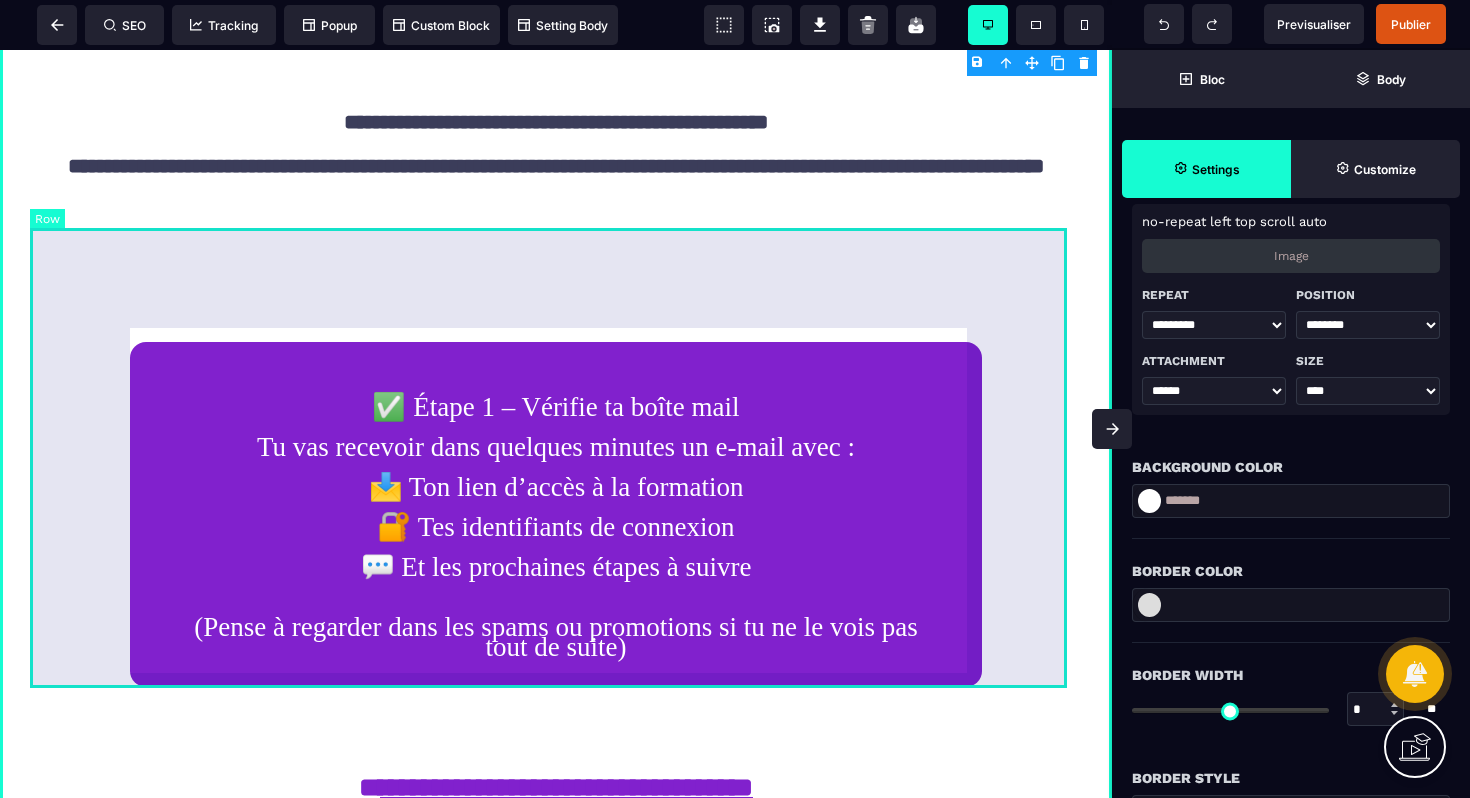 scroll, scrollTop: 35, scrollLeft: 0, axis: vertical 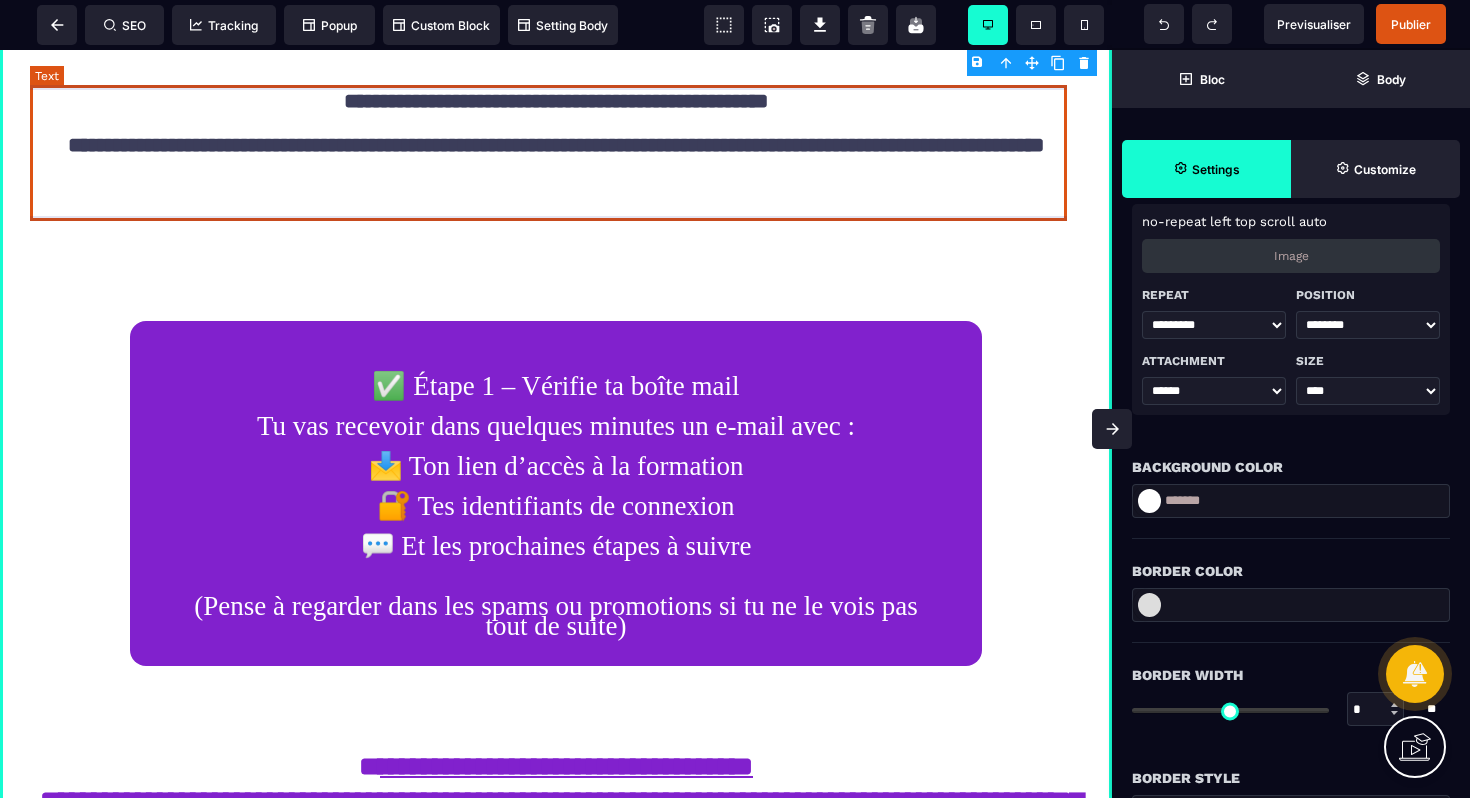 click on "**********" at bounding box center [556, 153] 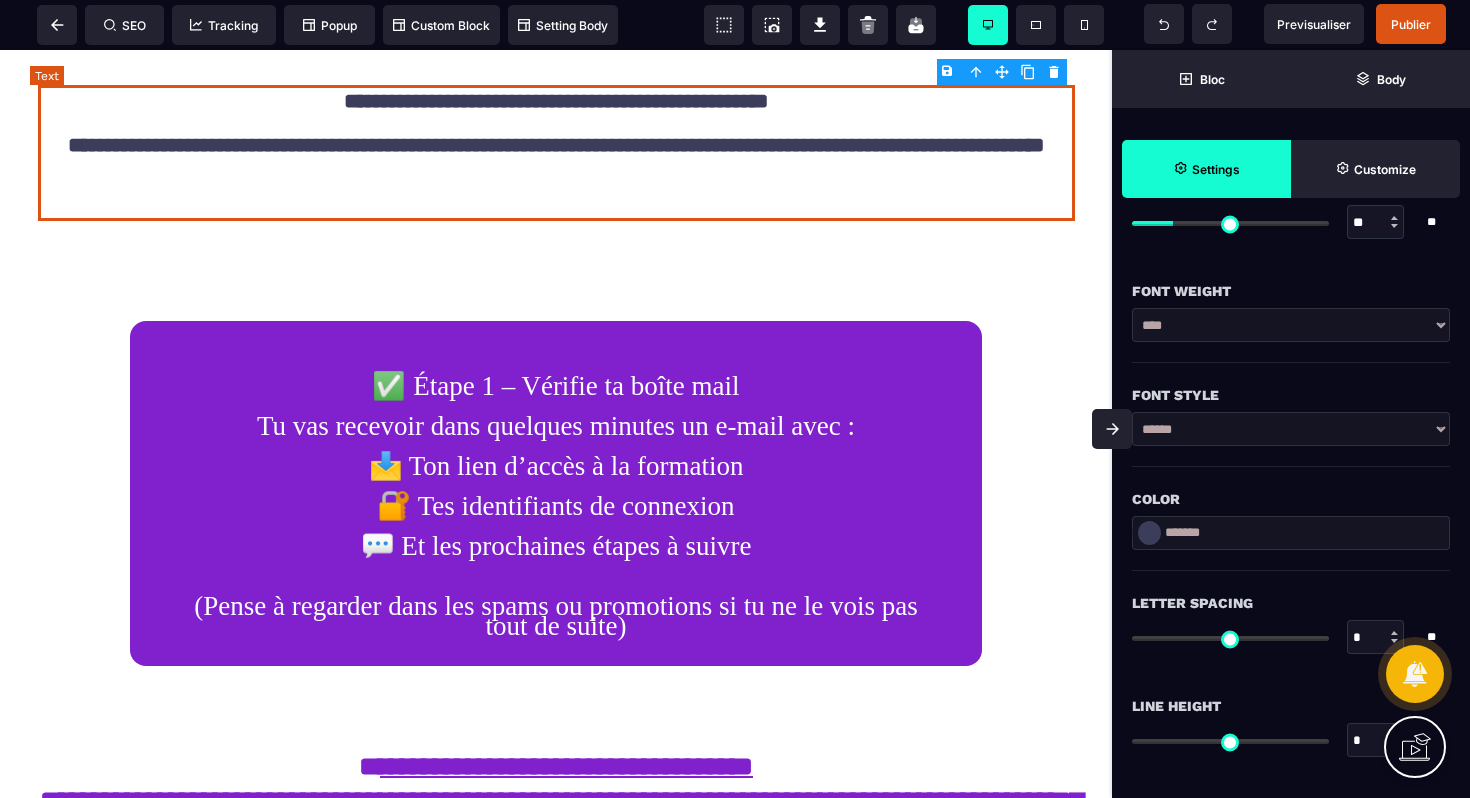 scroll, scrollTop: 0, scrollLeft: 0, axis: both 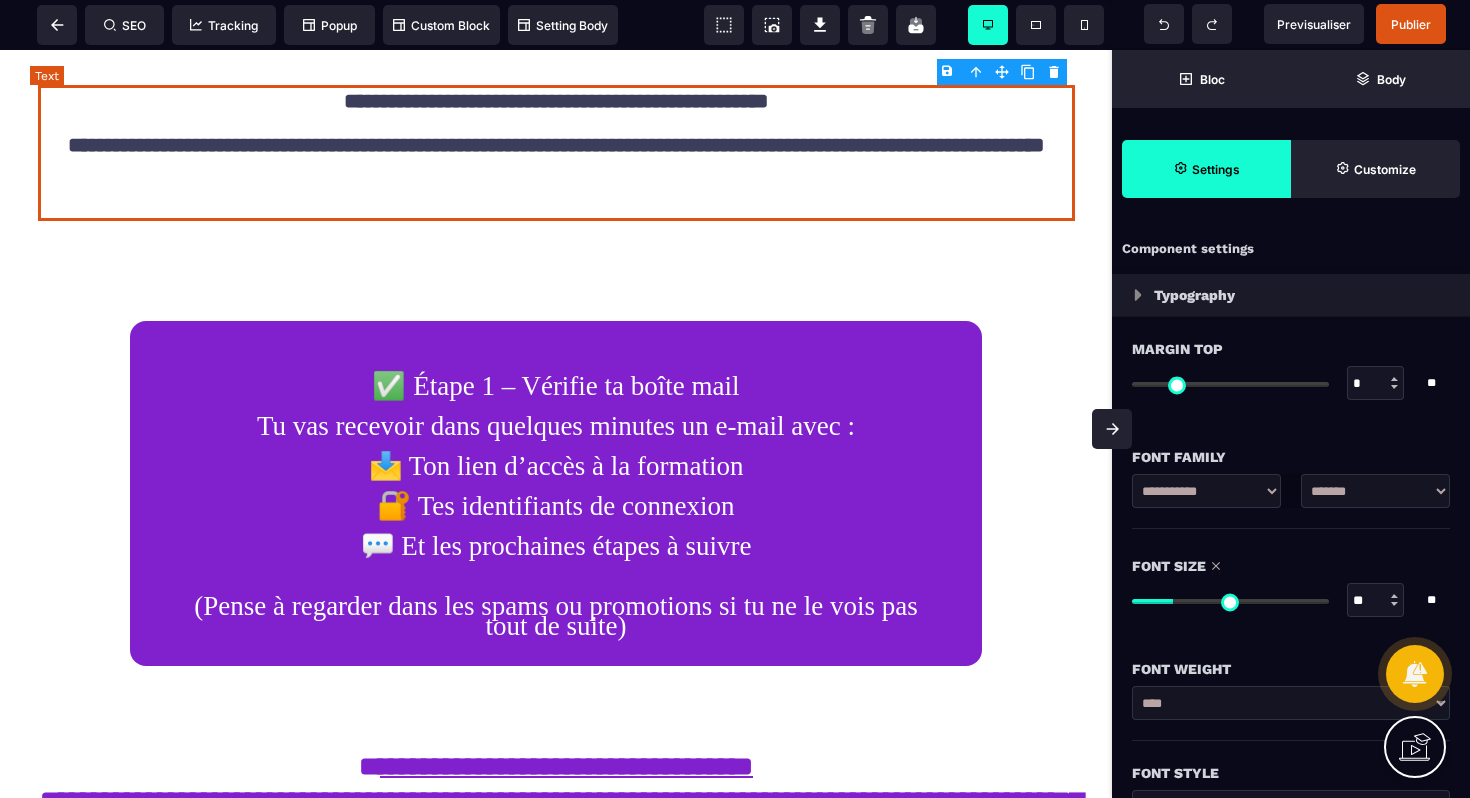 click on "**********" at bounding box center [556, 153] 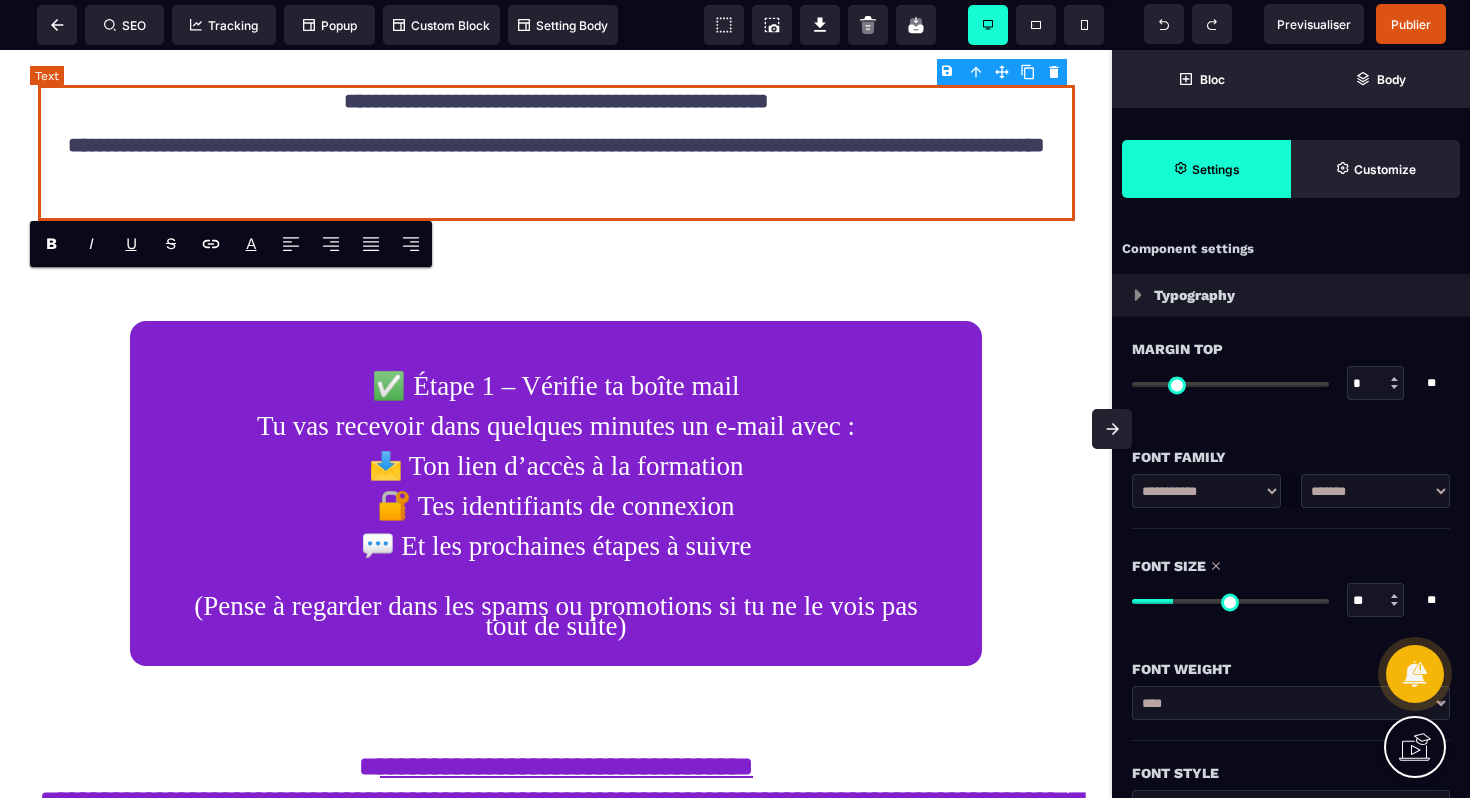 click on "**********" at bounding box center (556, 153) 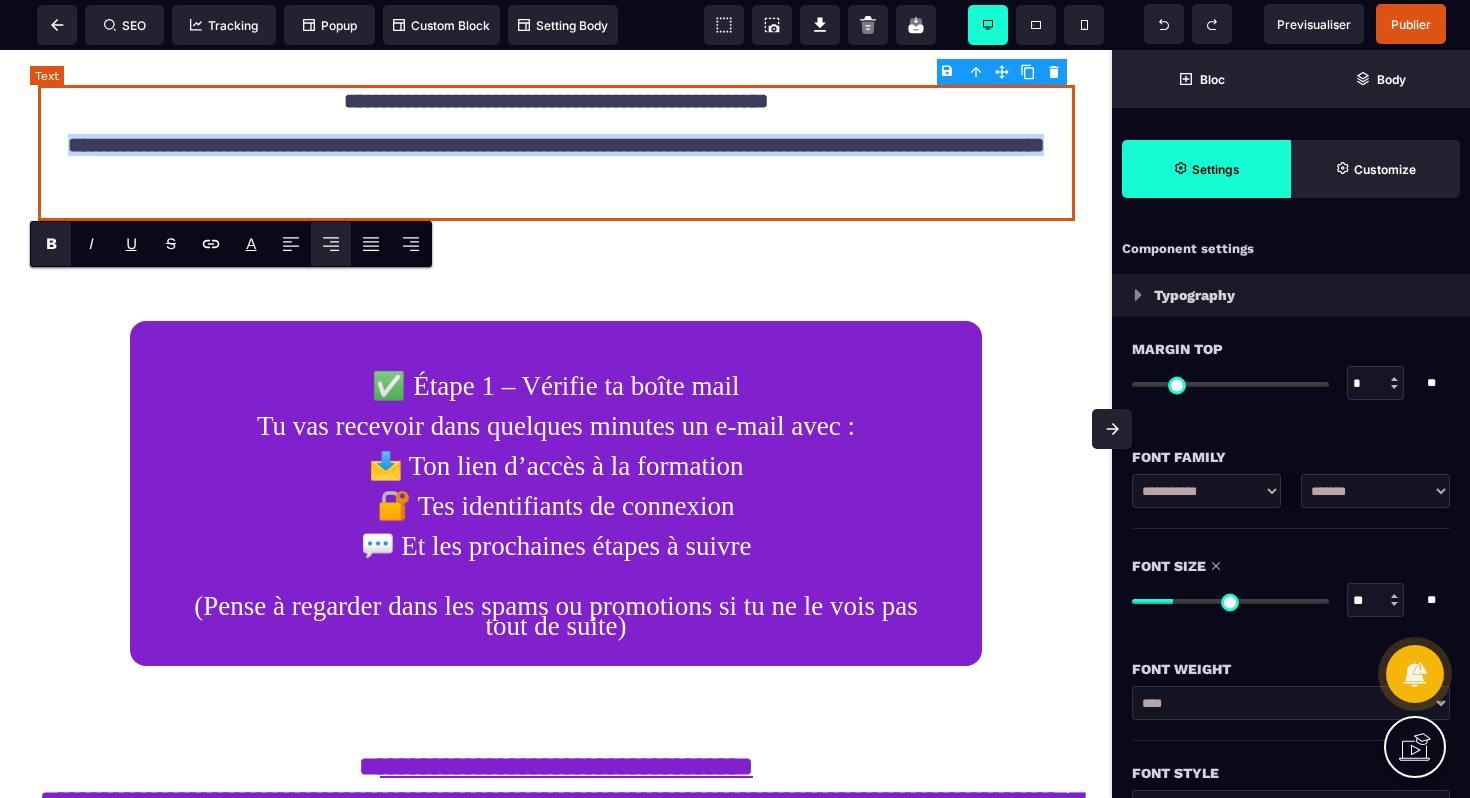 click on "**********" at bounding box center (556, 153) 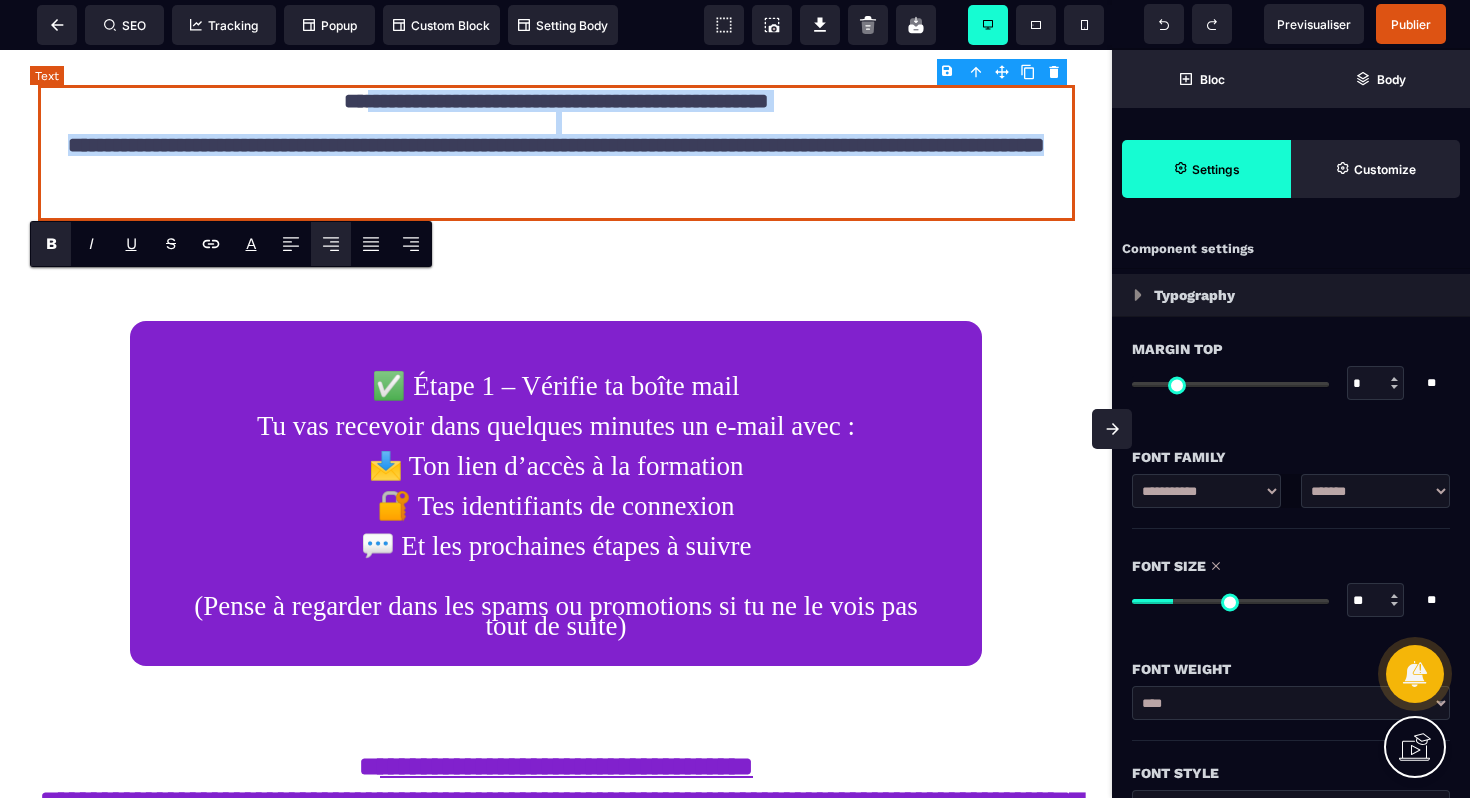 drag, startPoint x: 798, startPoint y: 198, endPoint x: 286, endPoint y: 105, distance: 520.37775 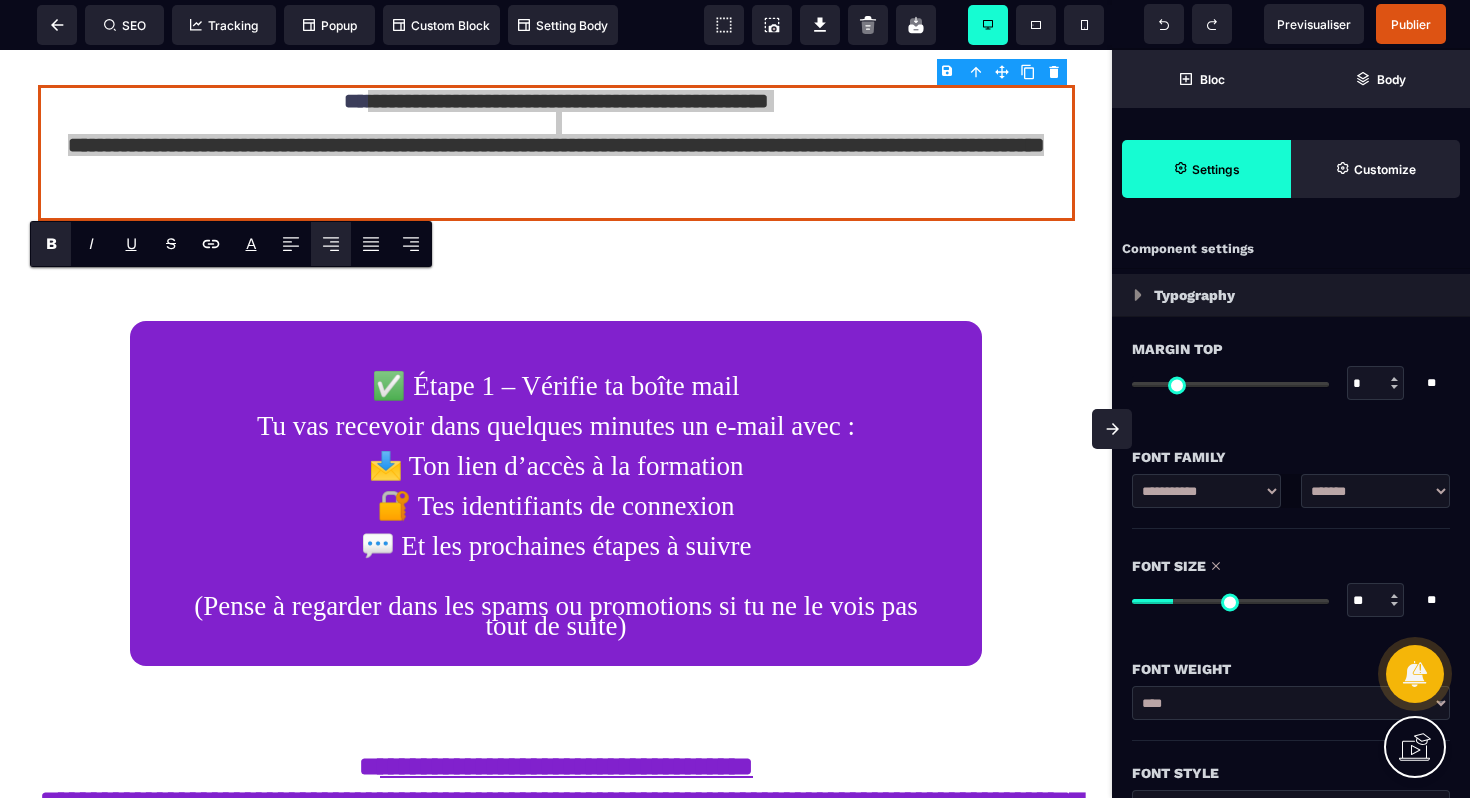 click on "**********" at bounding box center (1375, 491) 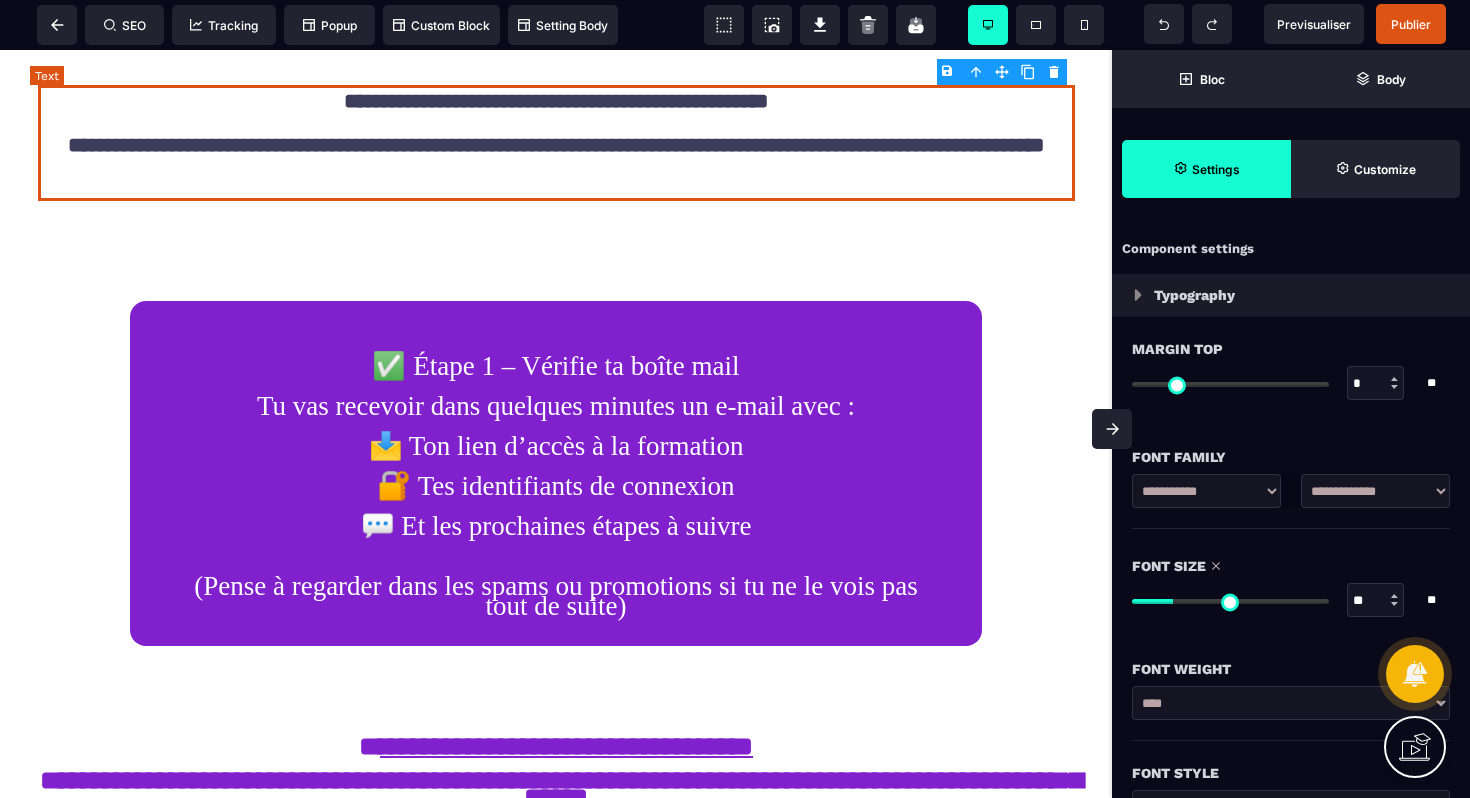 click on "**********" at bounding box center [556, 143] 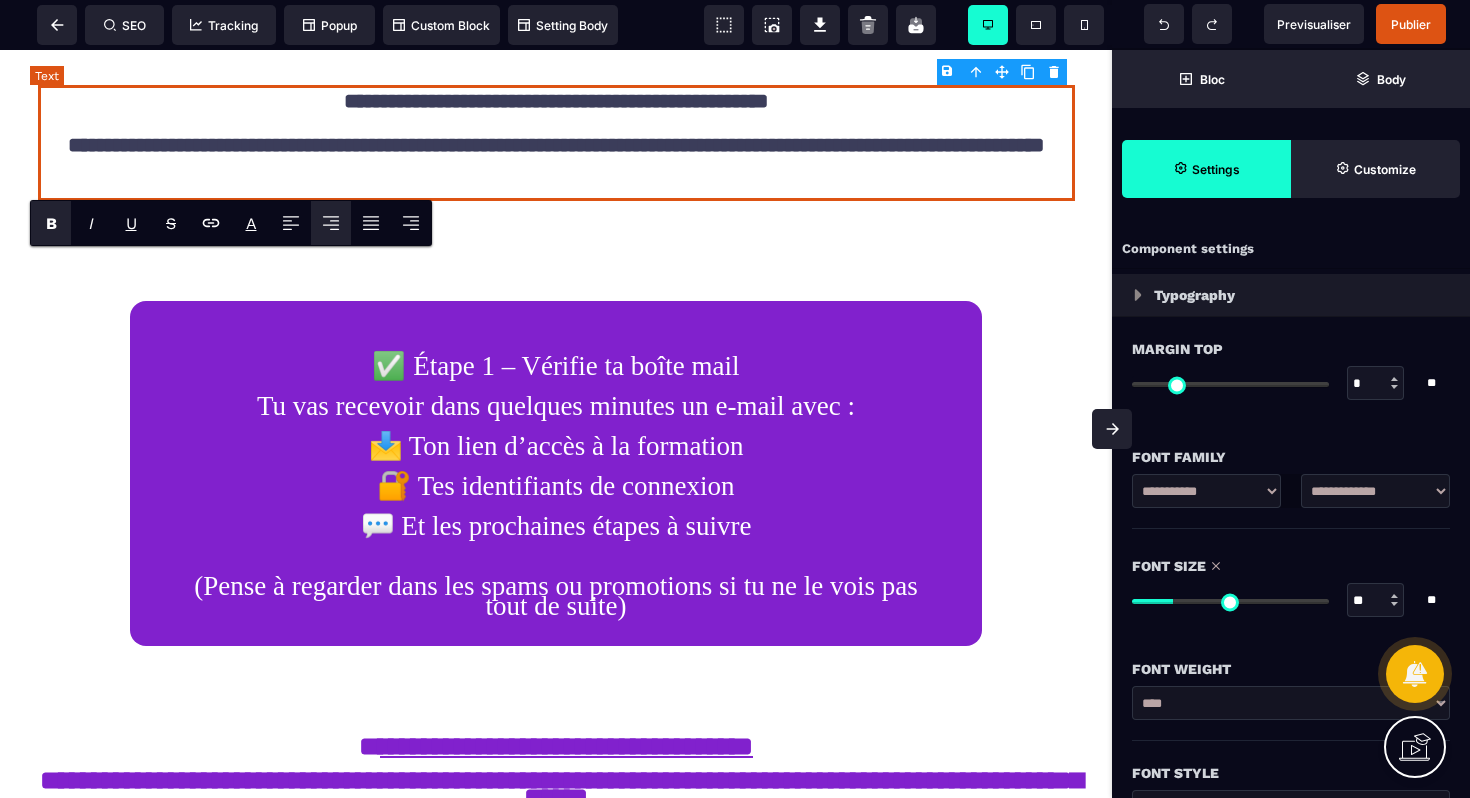 click on "**********" at bounding box center [556, 143] 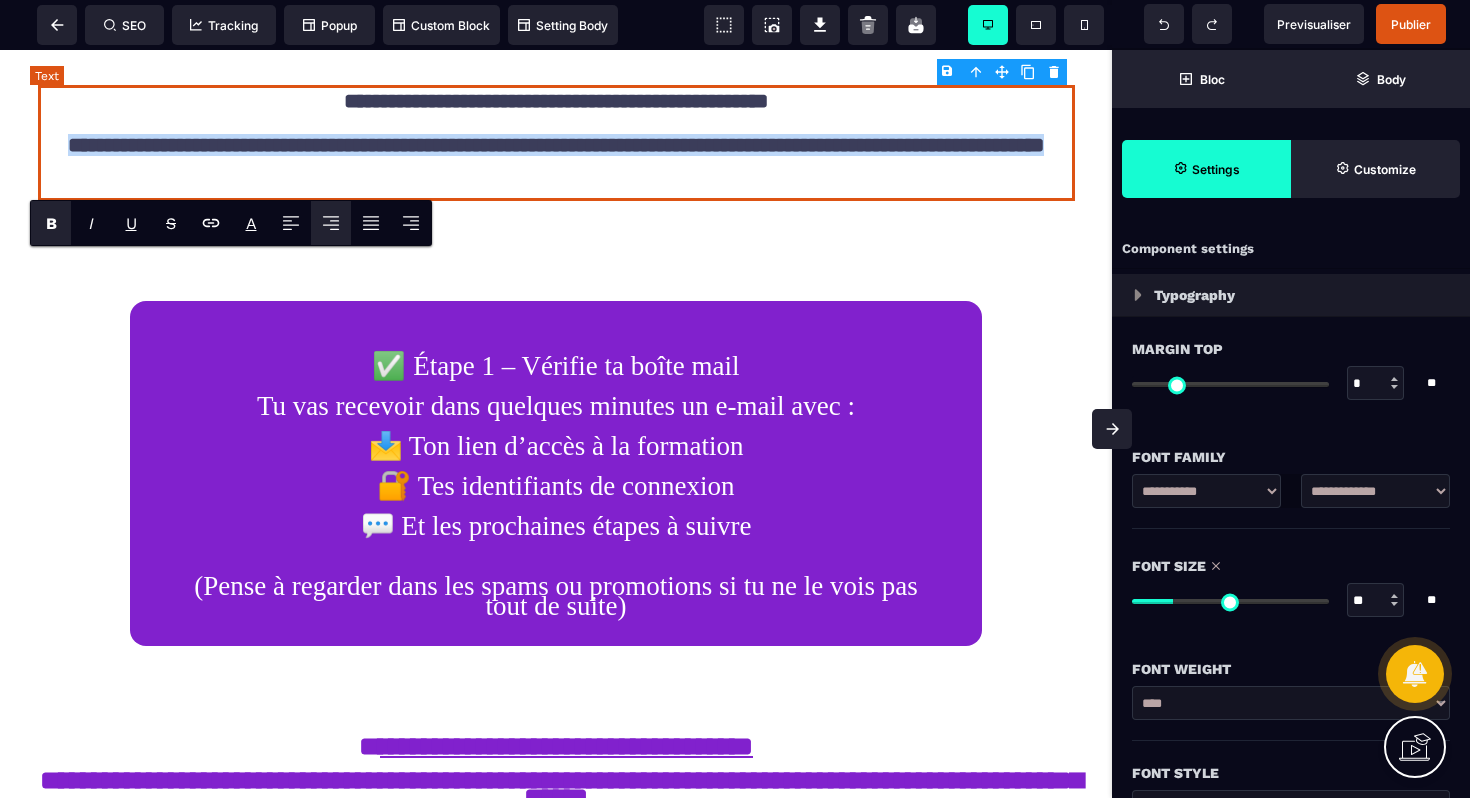 click on "**********" at bounding box center (556, 143) 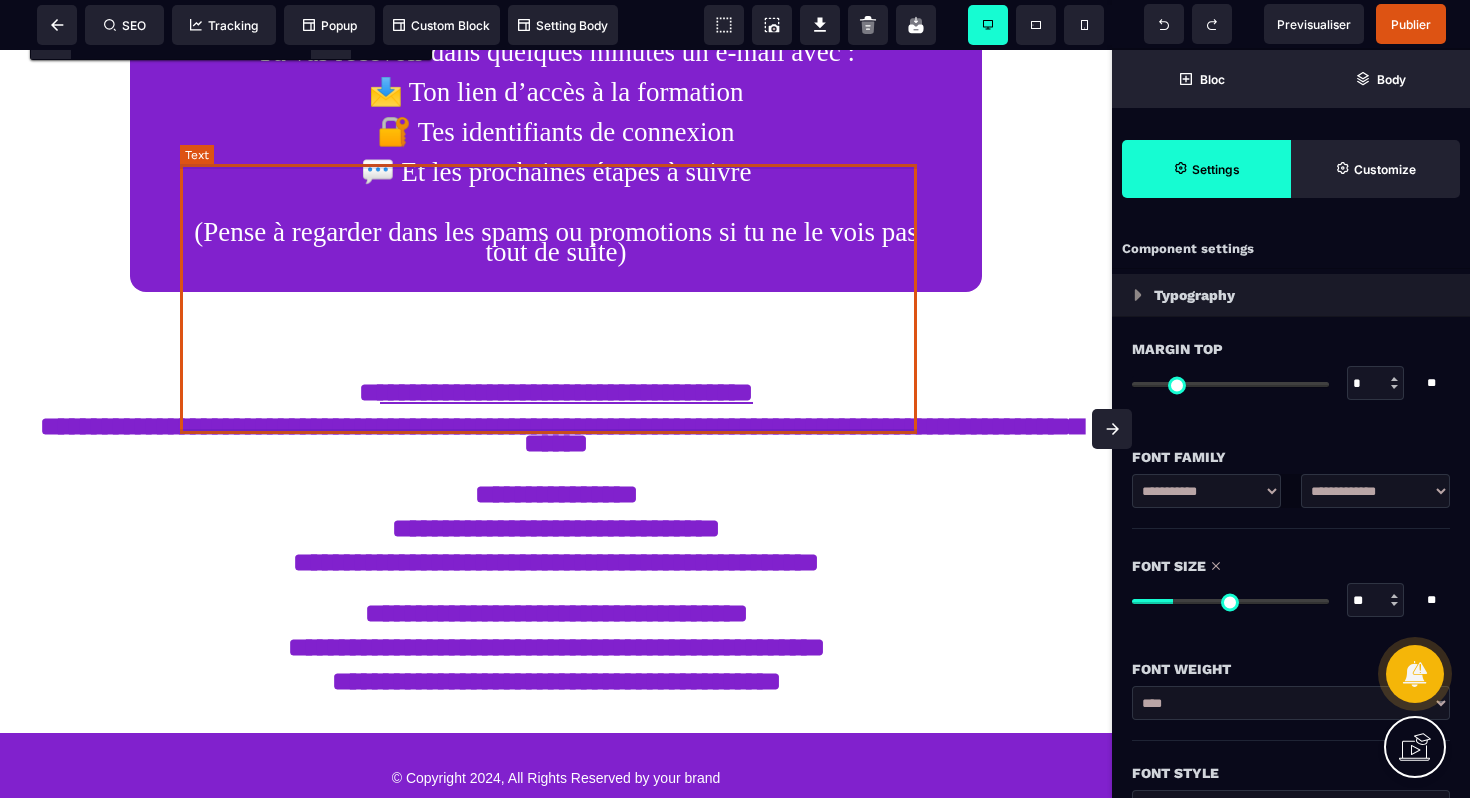 scroll, scrollTop: 172, scrollLeft: 0, axis: vertical 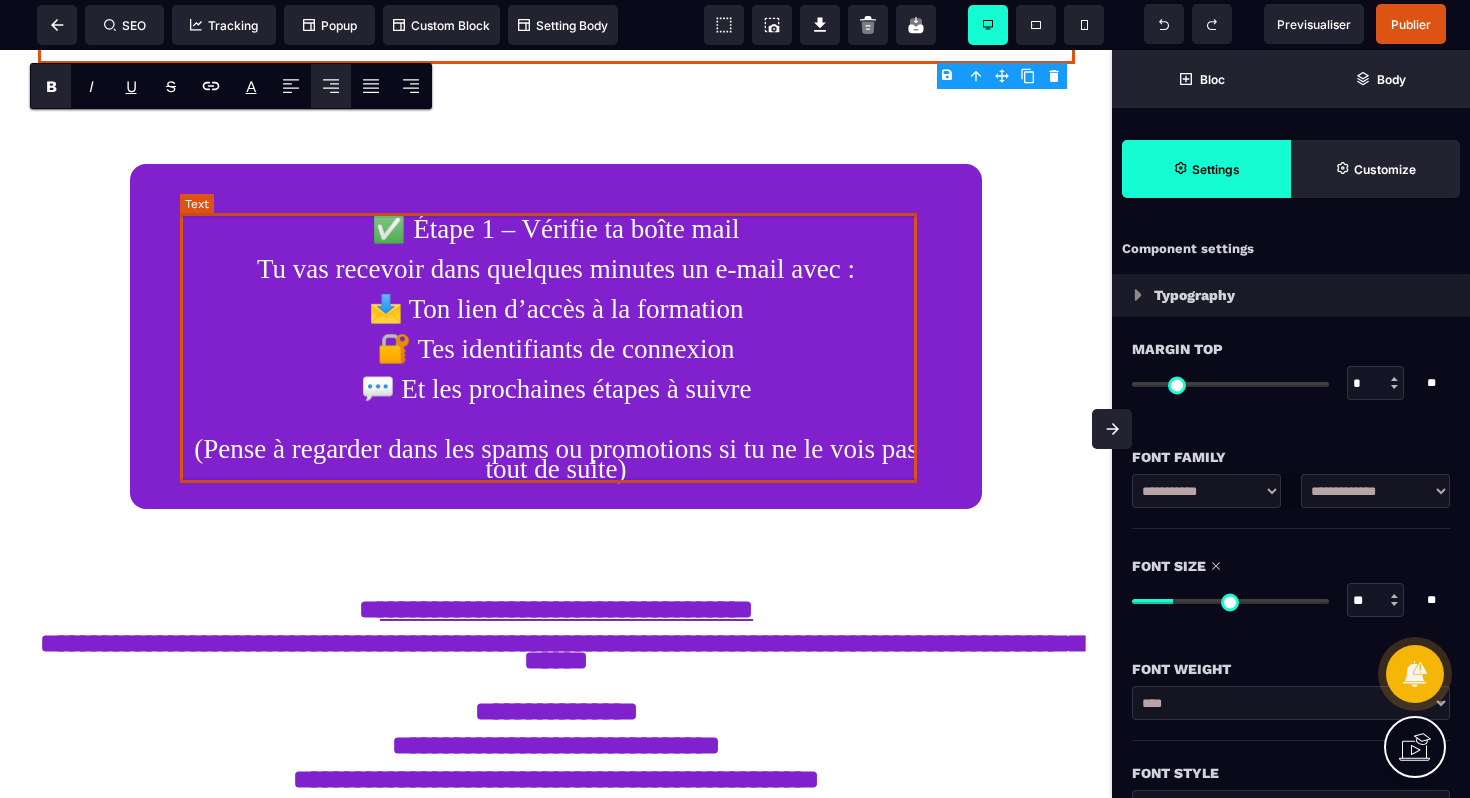 click on "✅ Étape 1 – Vérifie ta boîte mail Tu vas recevoir dans quelques minutes un e-mail avec : 📩 Ton lien d’accès à la formation 🔐 Tes identifiants de connexion 💬 Et les prochaines étapes à suivre (Pense à regarder dans les spams ou promotions si tu ne le vois pas tout de suite)" at bounding box center [556, 349] 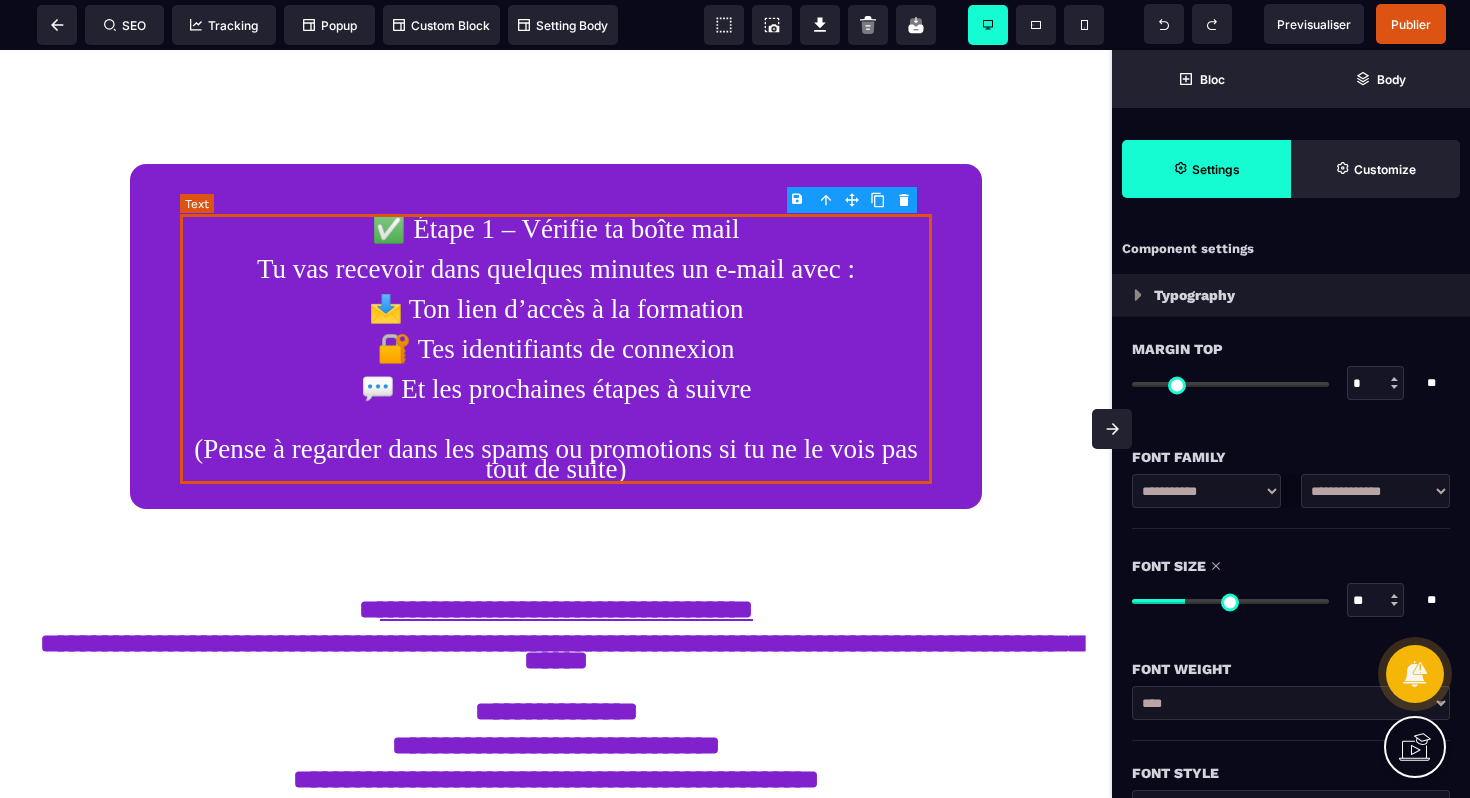 click on "✅ Étape 1 – Vérifie ta boîte mail Tu vas recevoir dans quelques minutes un e-mail avec : 📩 Ton lien d’accès à la formation 🔐 Tes identifiants de connexion 💬 Et les prochaines étapes à suivre (Pense à regarder dans les spams ou promotions si tu ne le vois pas tout de suite)" at bounding box center [556, 349] 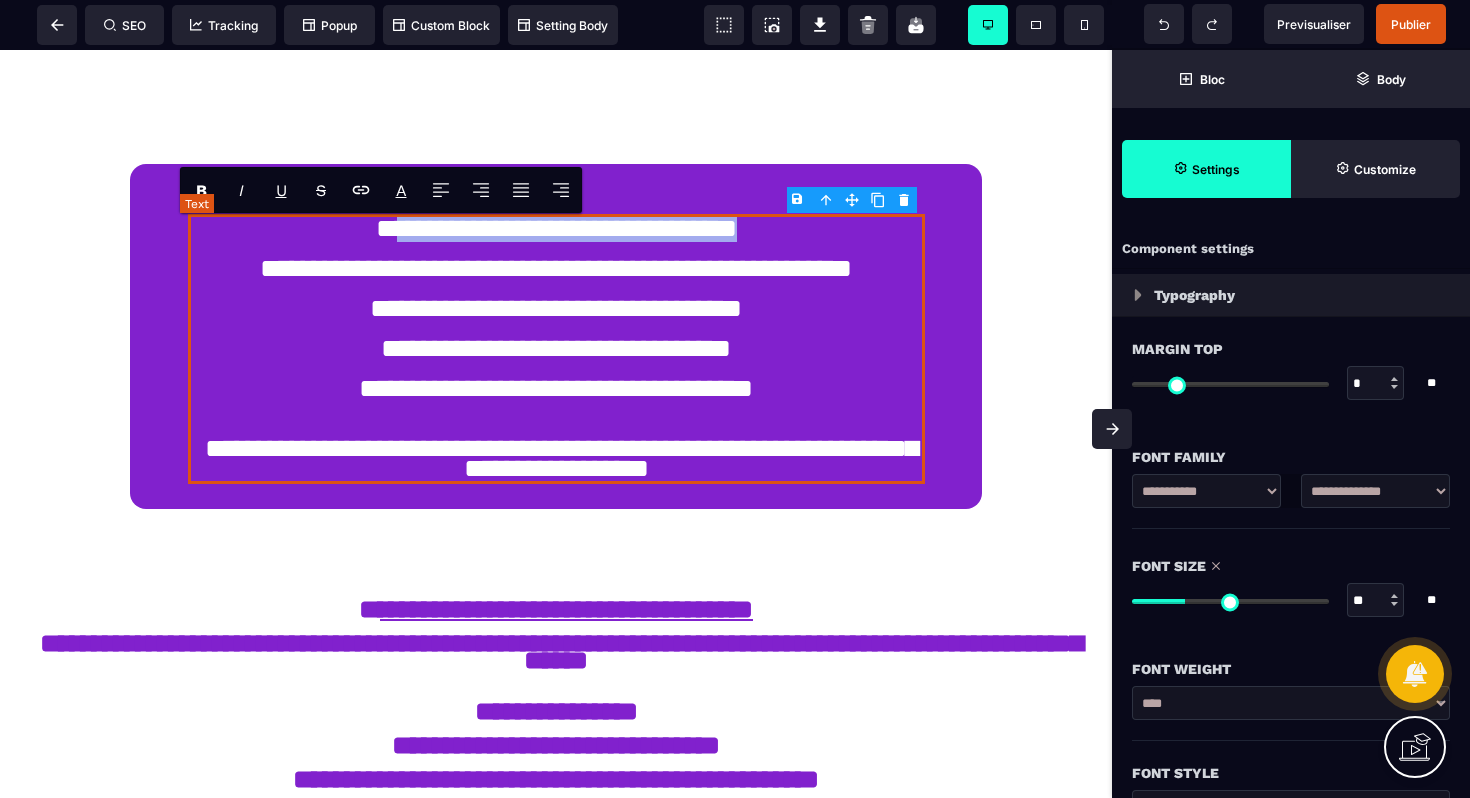 drag, startPoint x: 422, startPoint y: 226, endPoint x: 745, endPoint y: 232, distance: 323.05573 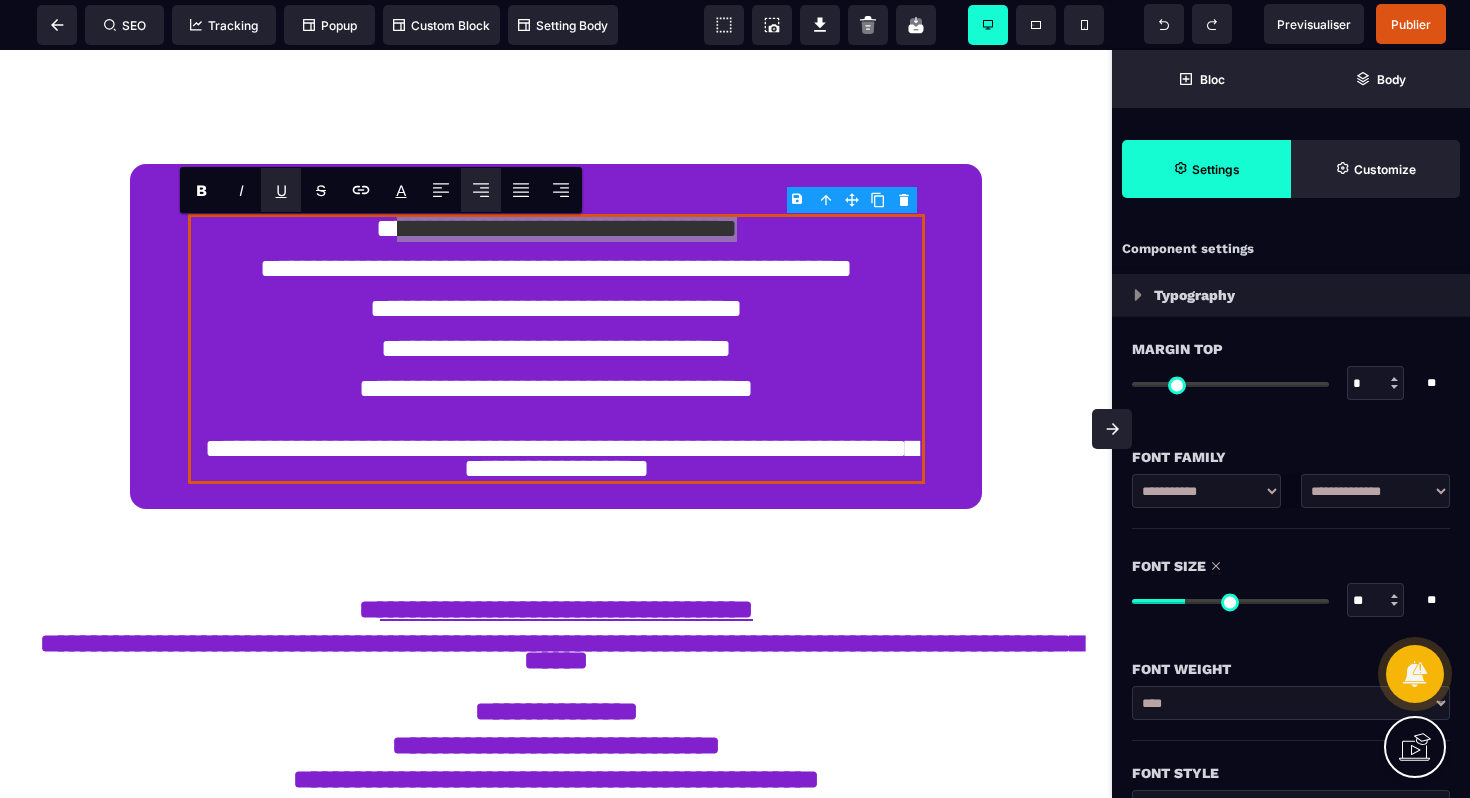click on "U" at bounding box center (281, 190) 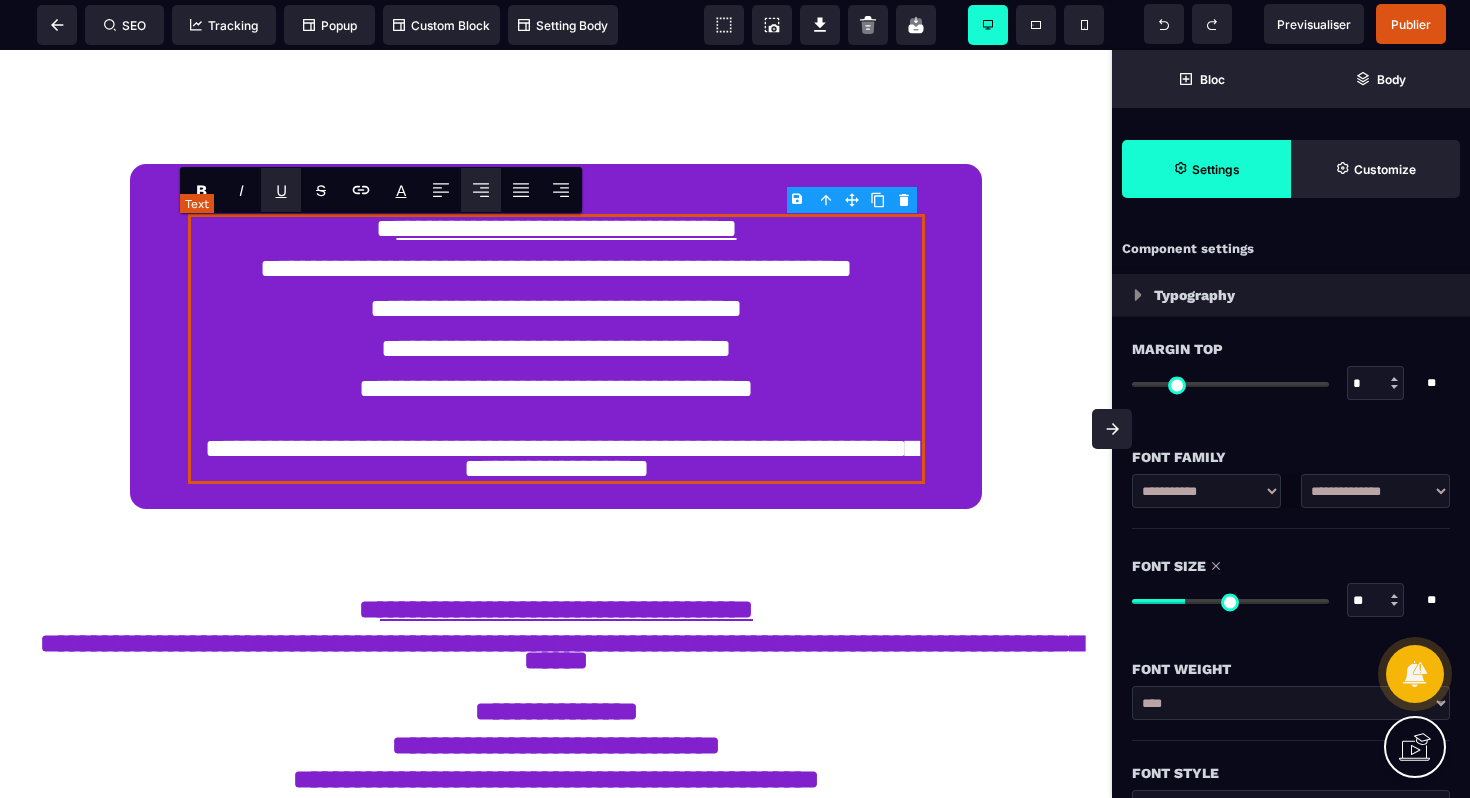 click on "**********" at bounding box center (556, 349) 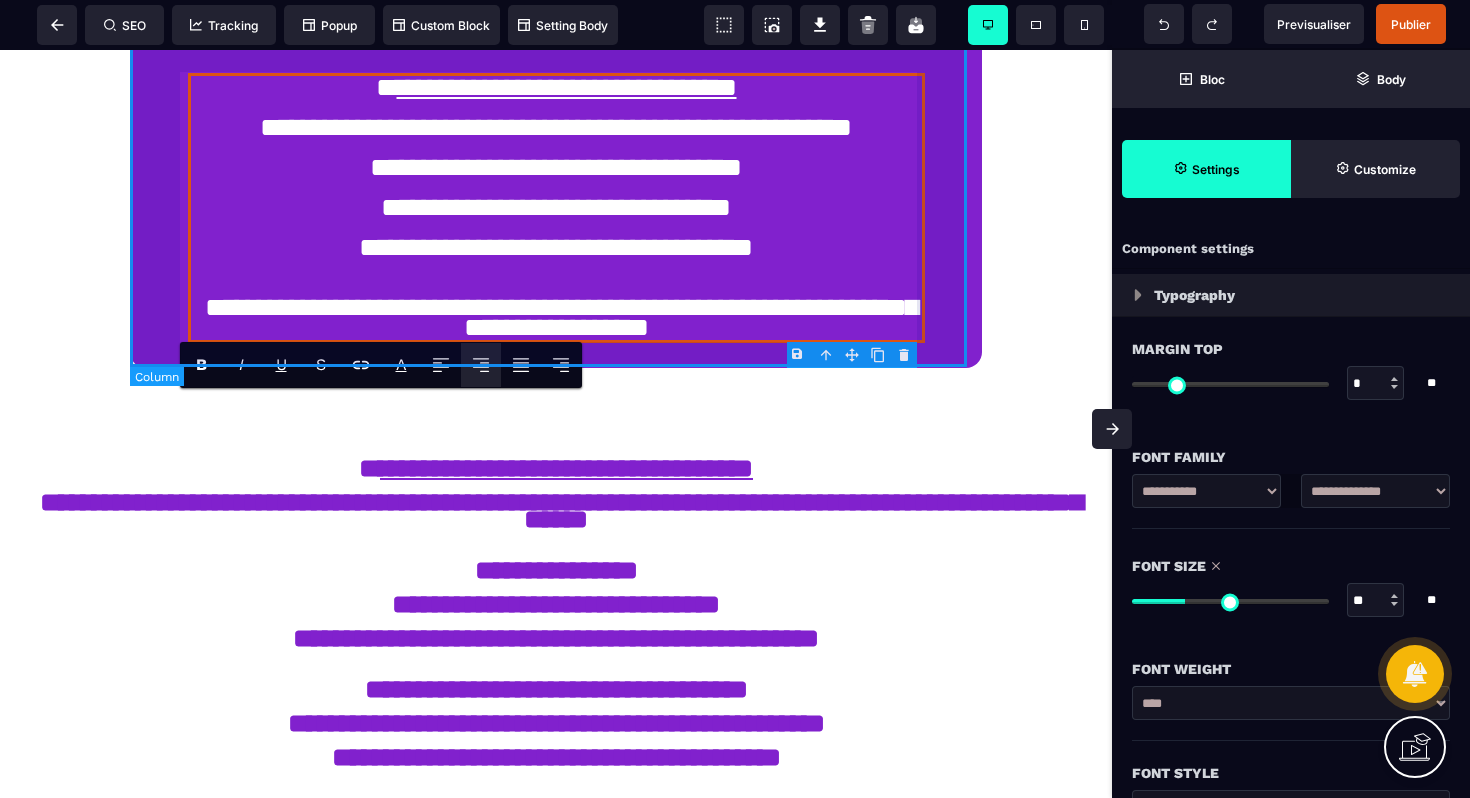 scroll, scrollTop: 314, scrollLeft: 0, axis: vertical 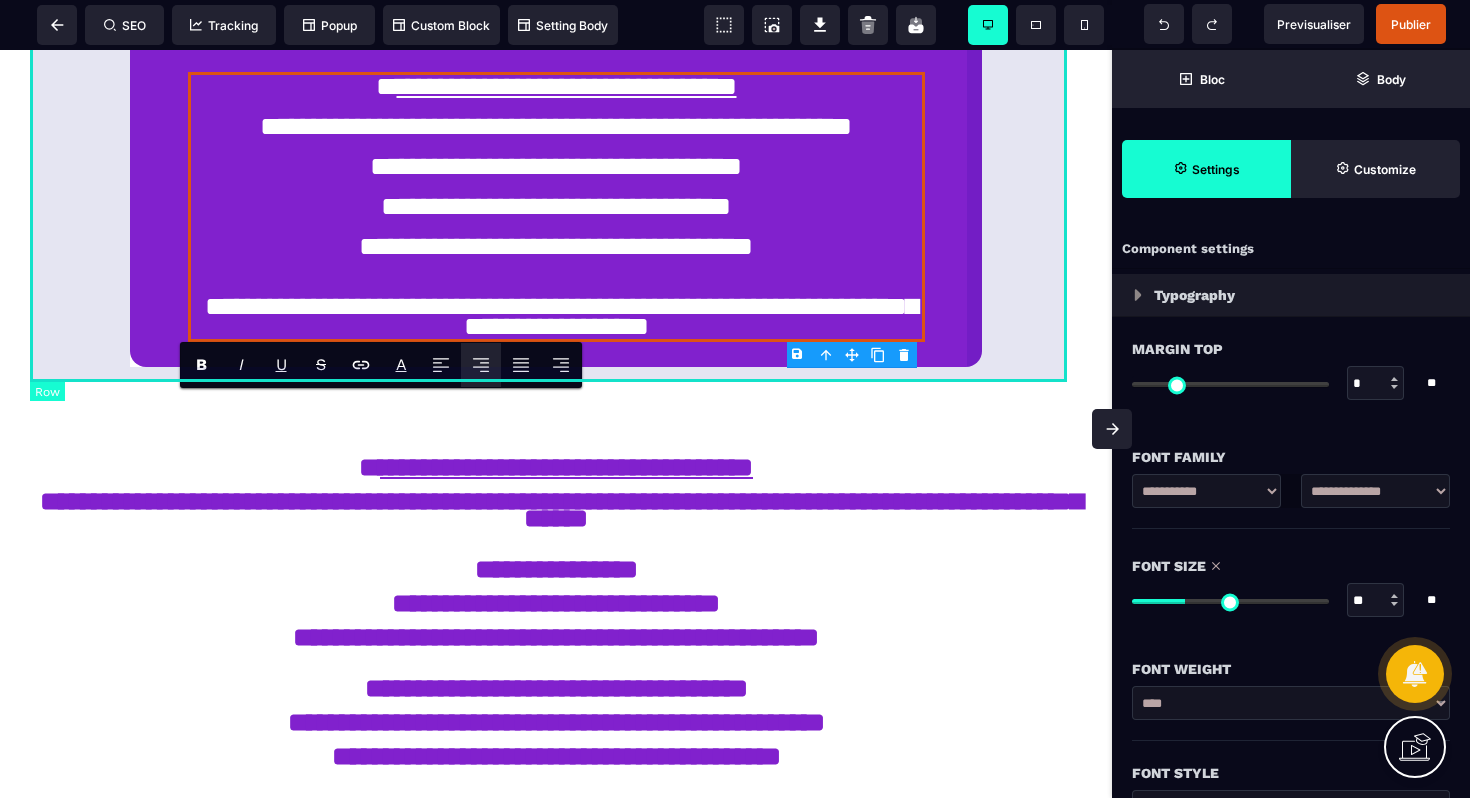 click on "**********" at bounding box center [556, 152] 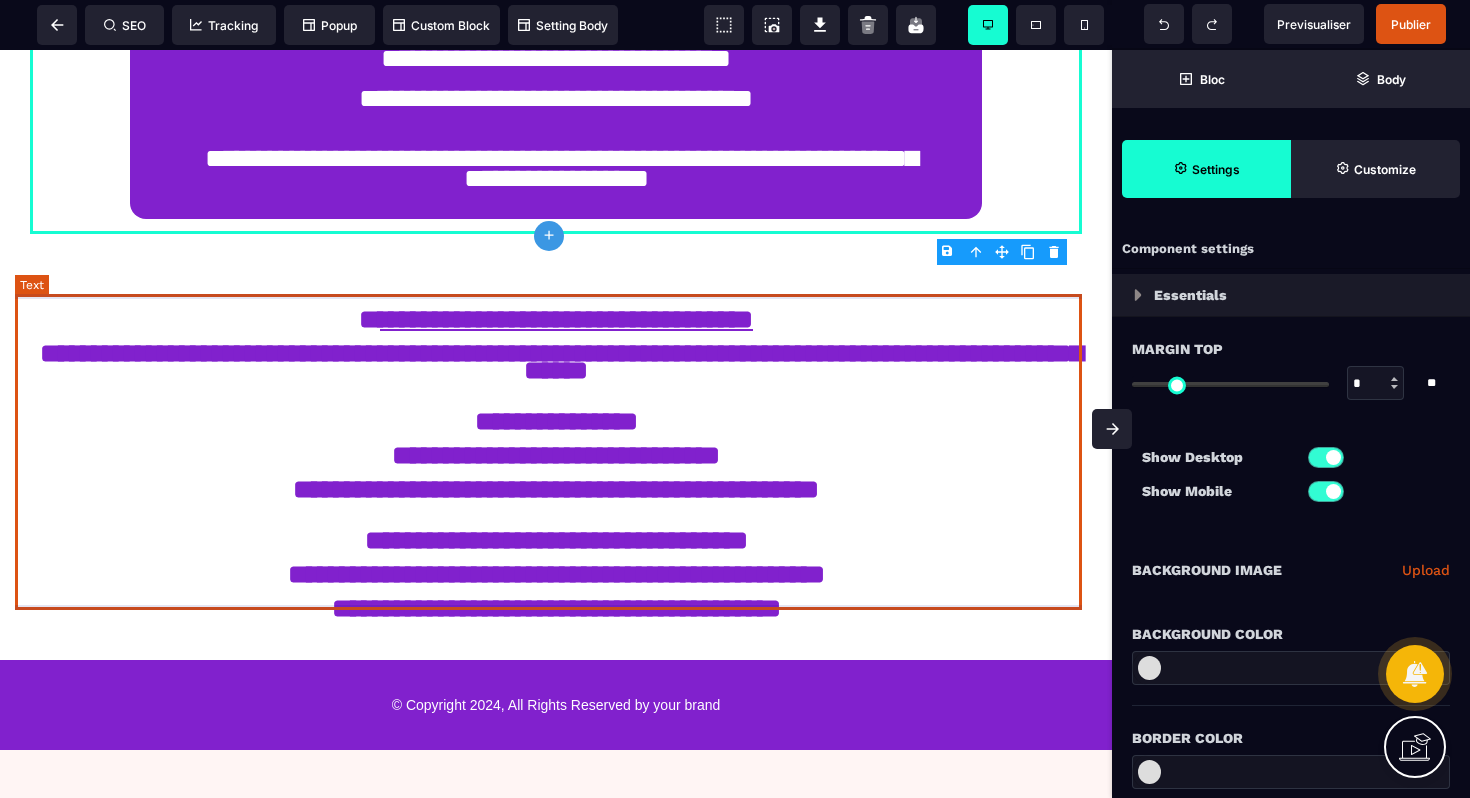 scroll, scrollTop: 0, scrollLeft: 0, axis: both 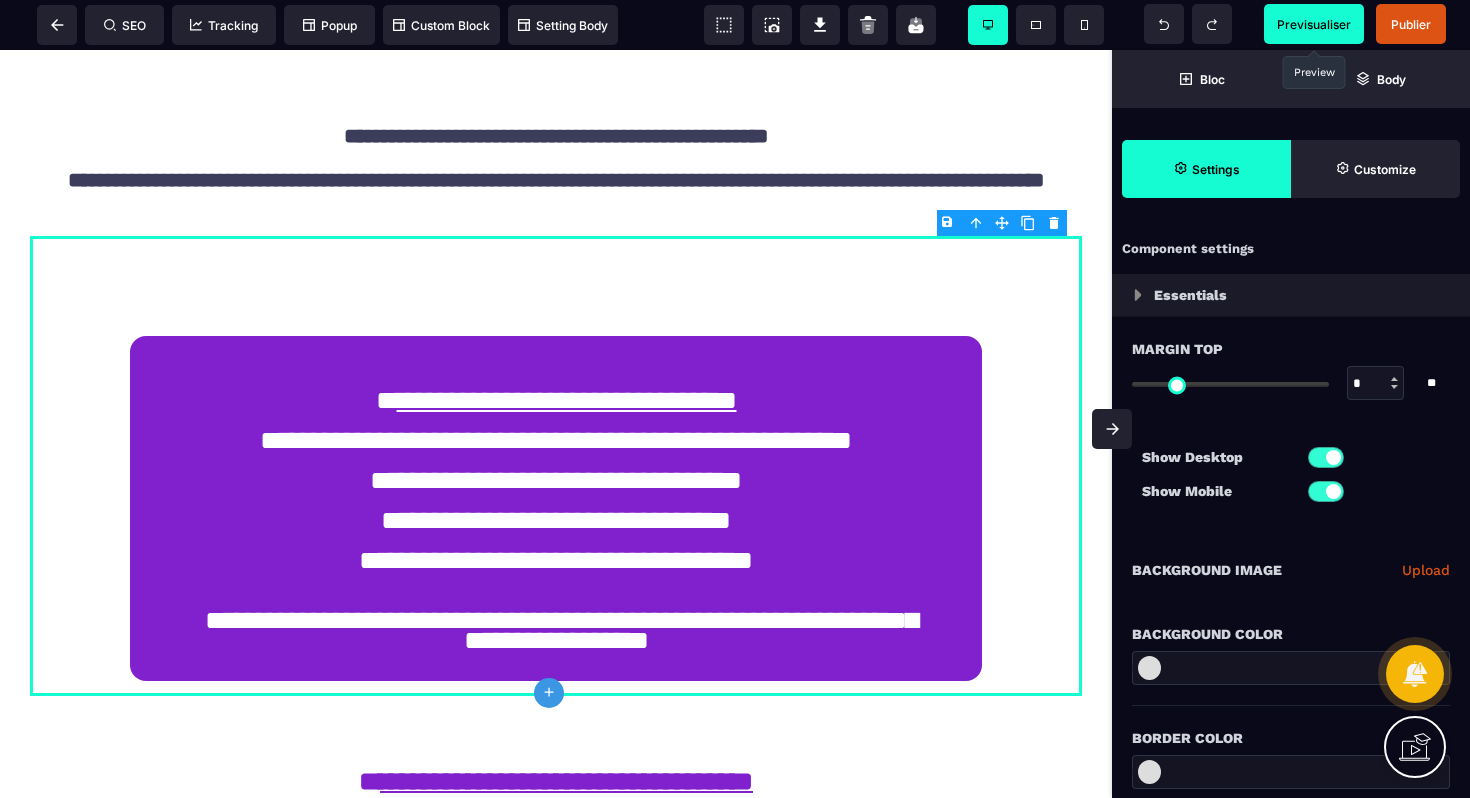 click on "Previsualiser" at bounding box center [1314, 24] 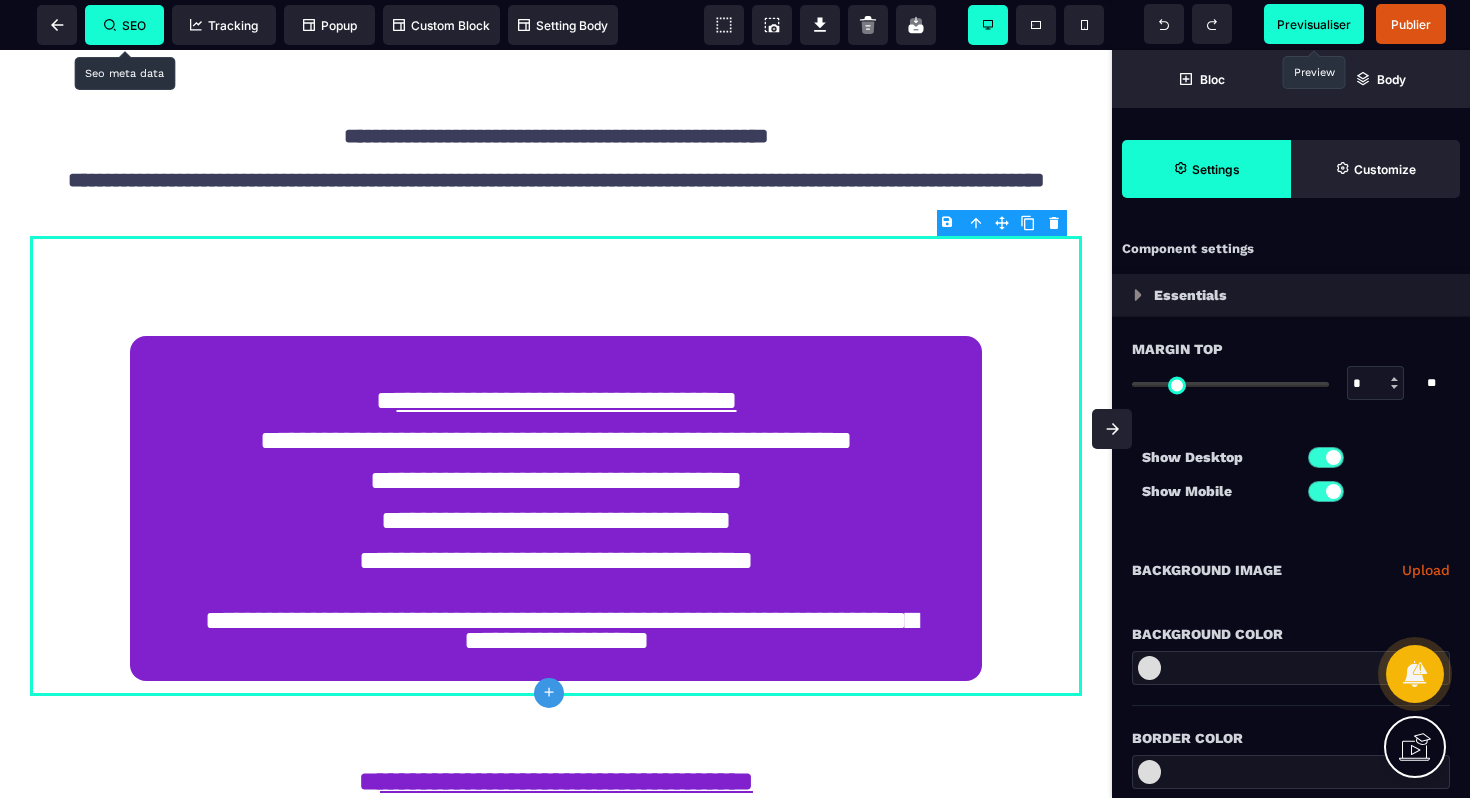 click on "SEO" at bounding box center [125, 25] 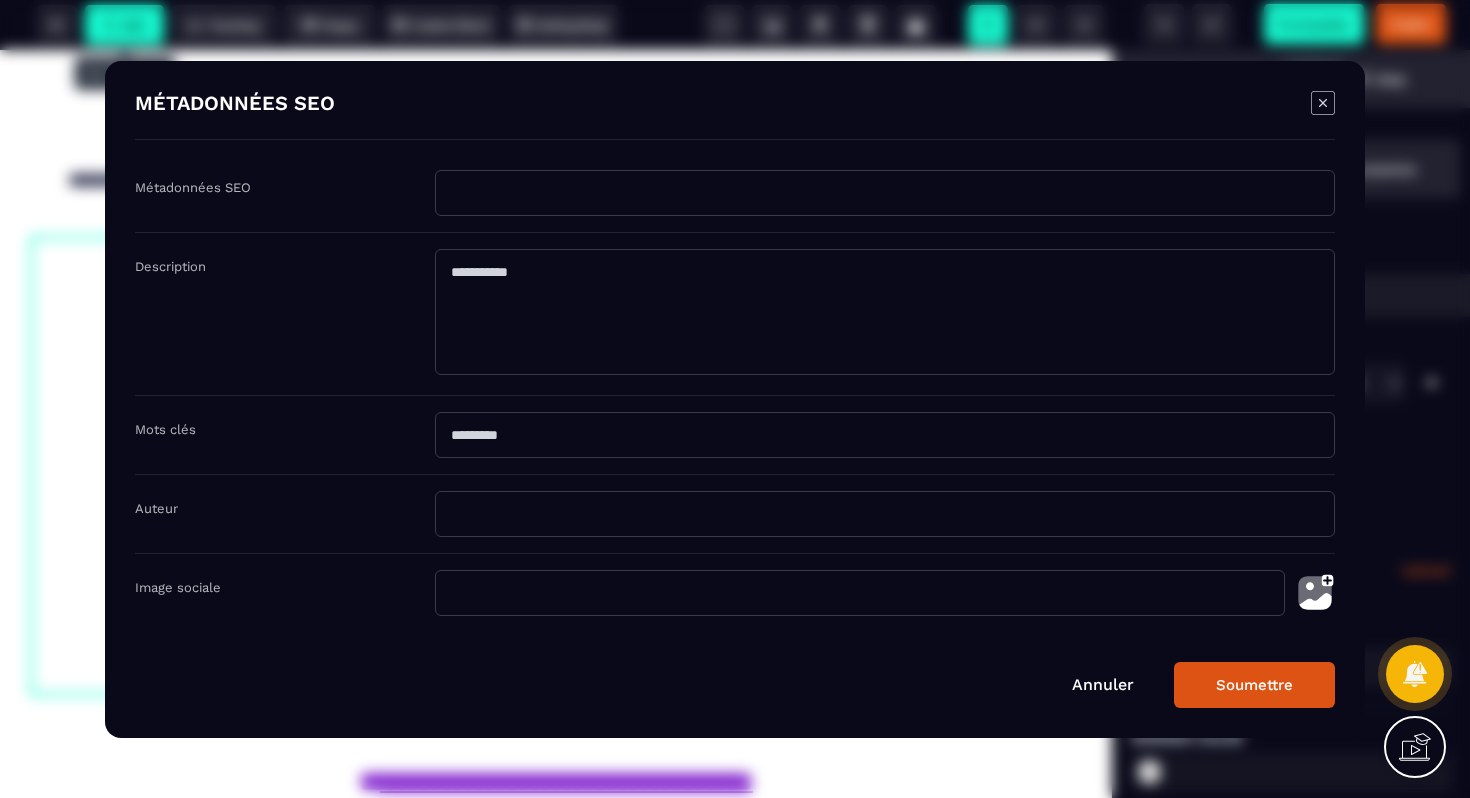 click at bounding box center [885, 193] 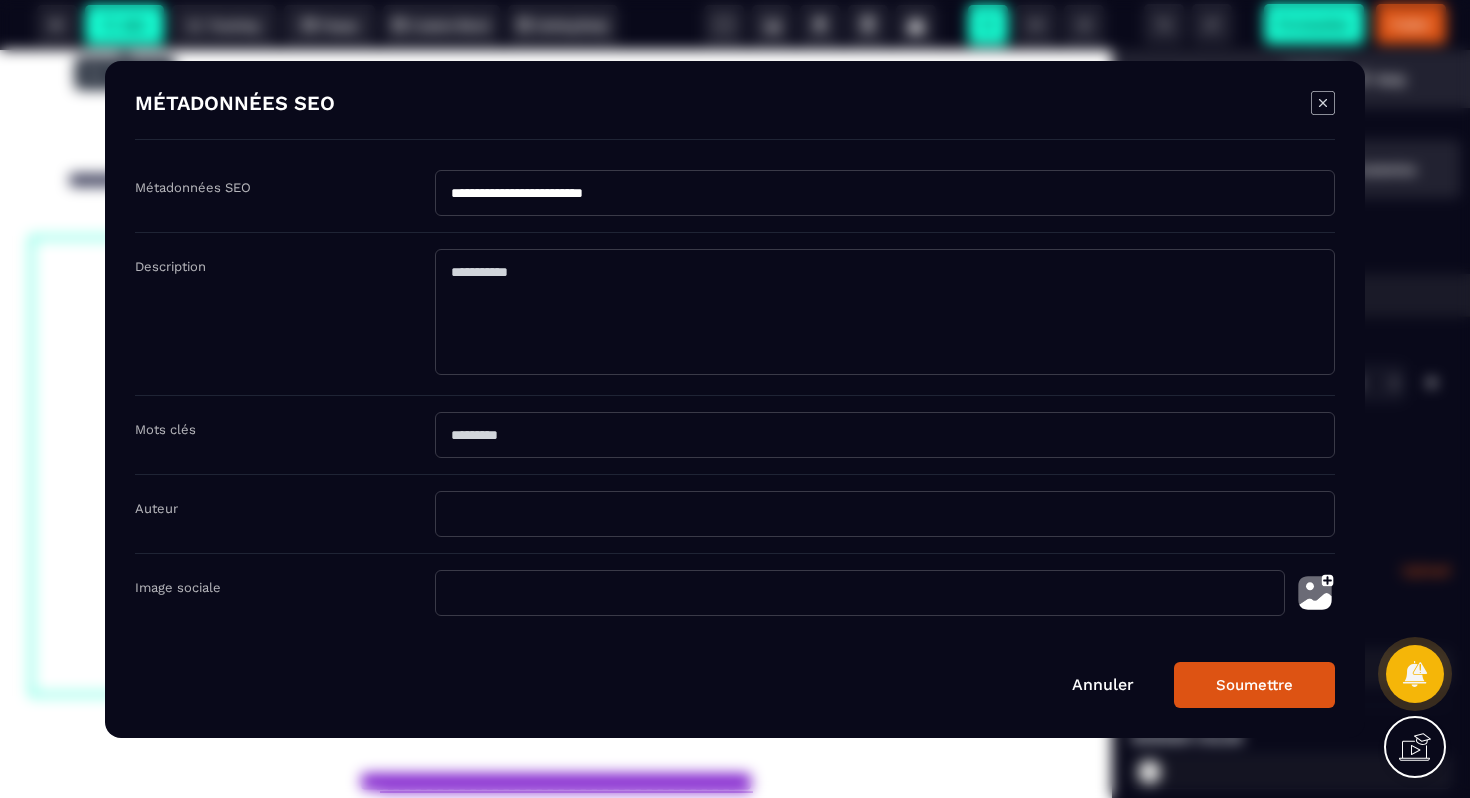 click on "Soumettre" at bounding box center [1254, 685] 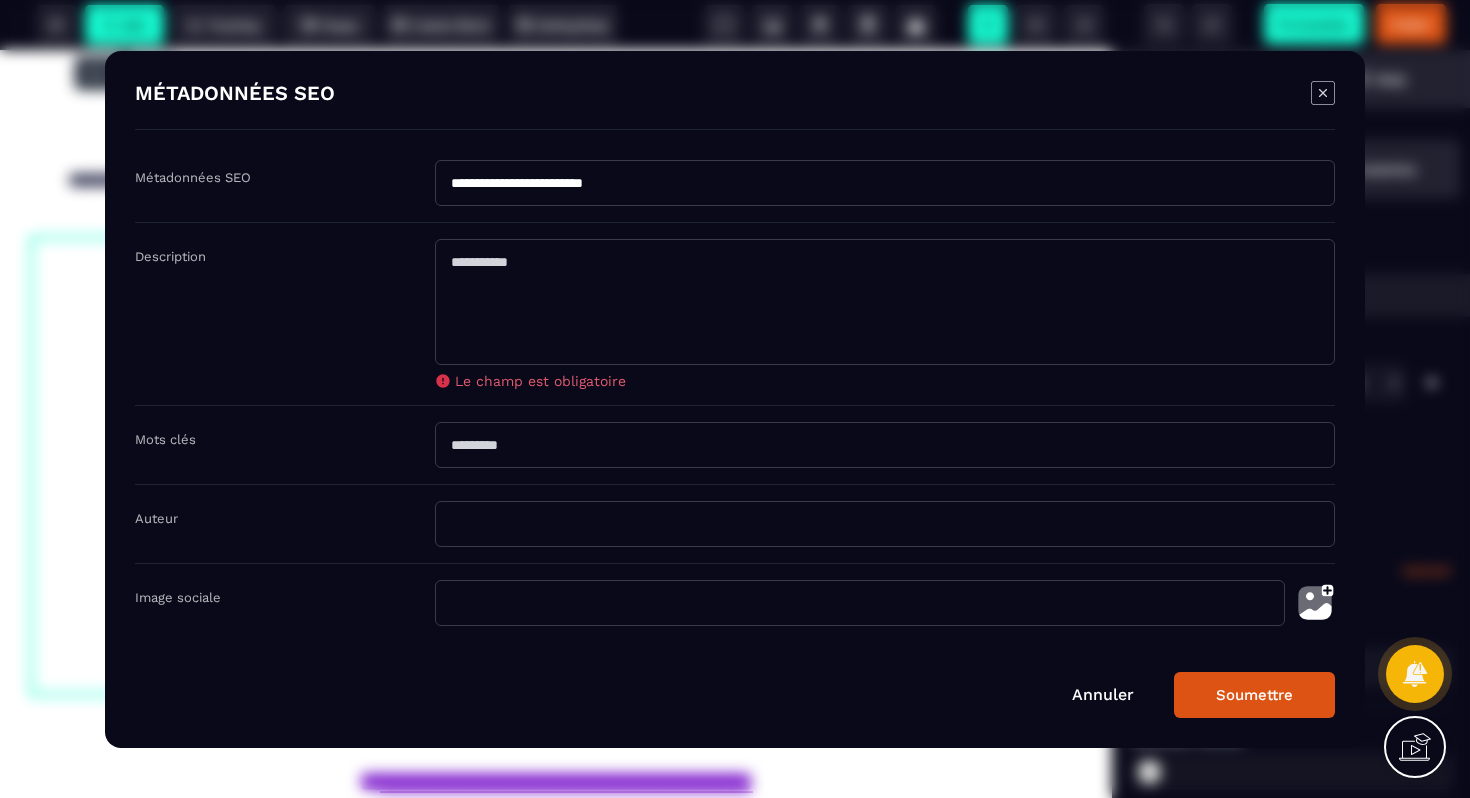 click on "Soumettre" at bounding box center (1254, 695) 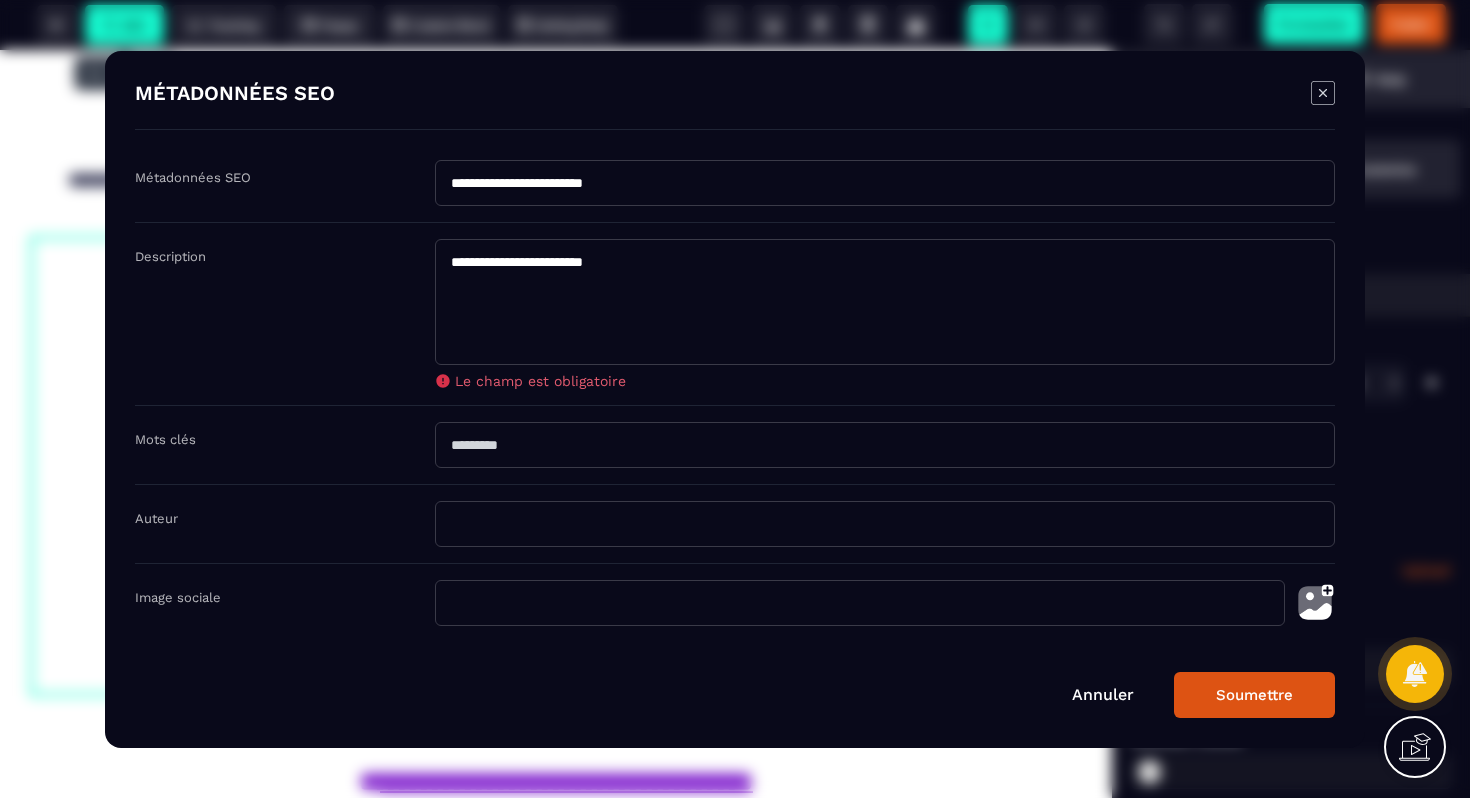 click on "Soumettre" at bounding box center (1254, 695) 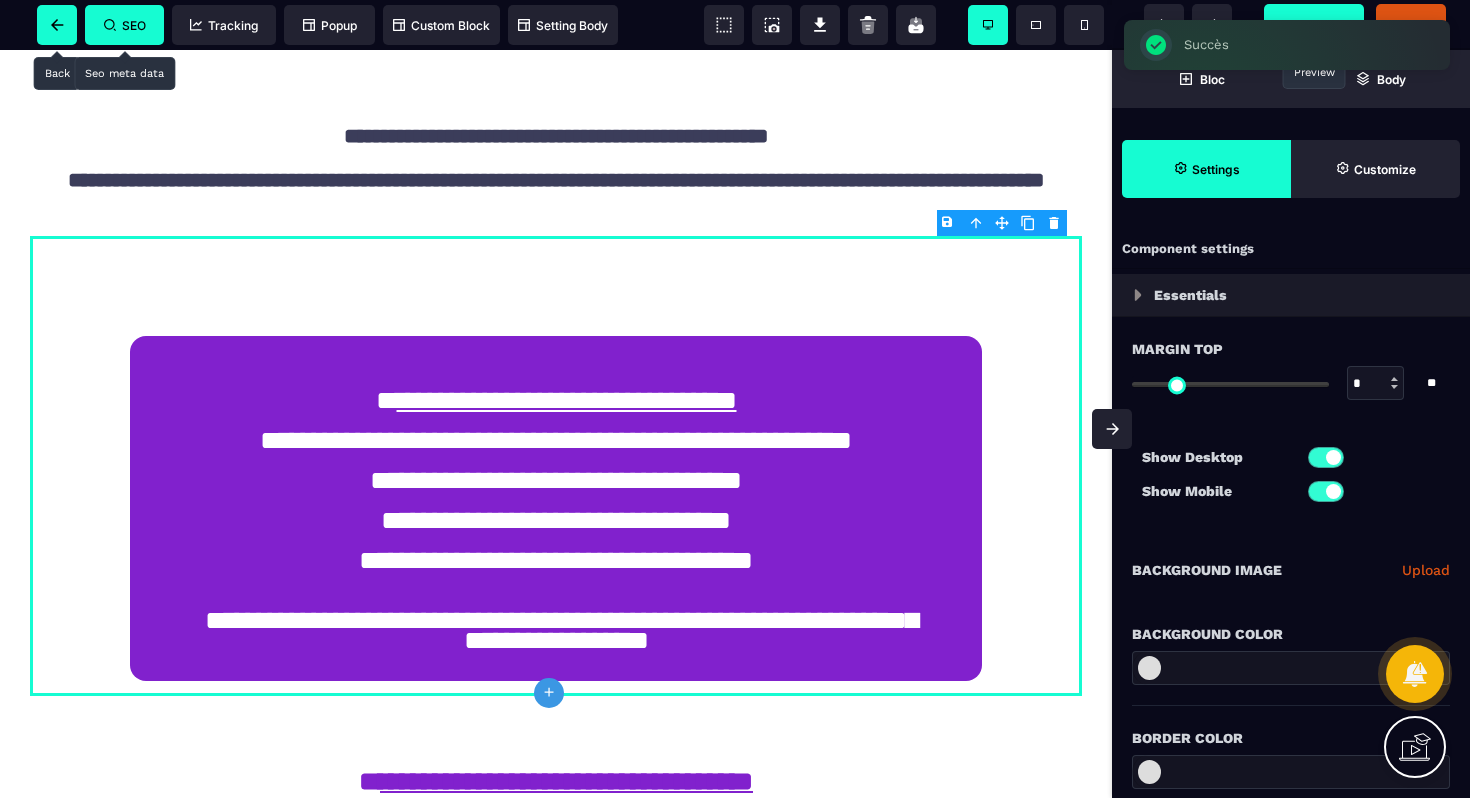 click at bounding box center (57, 25) 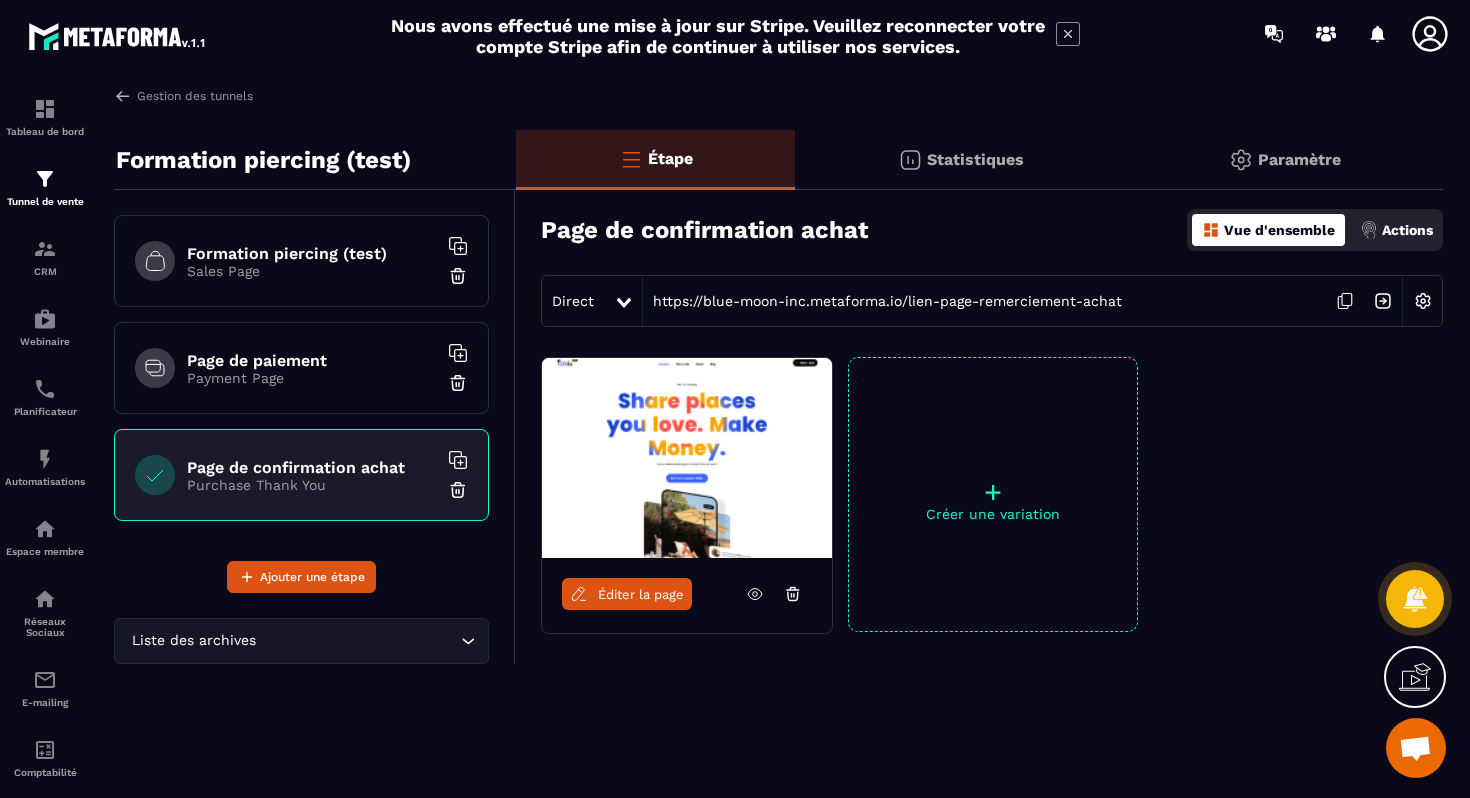 click on "Page de paiement Payment Page" at bounding box center (301, 368) 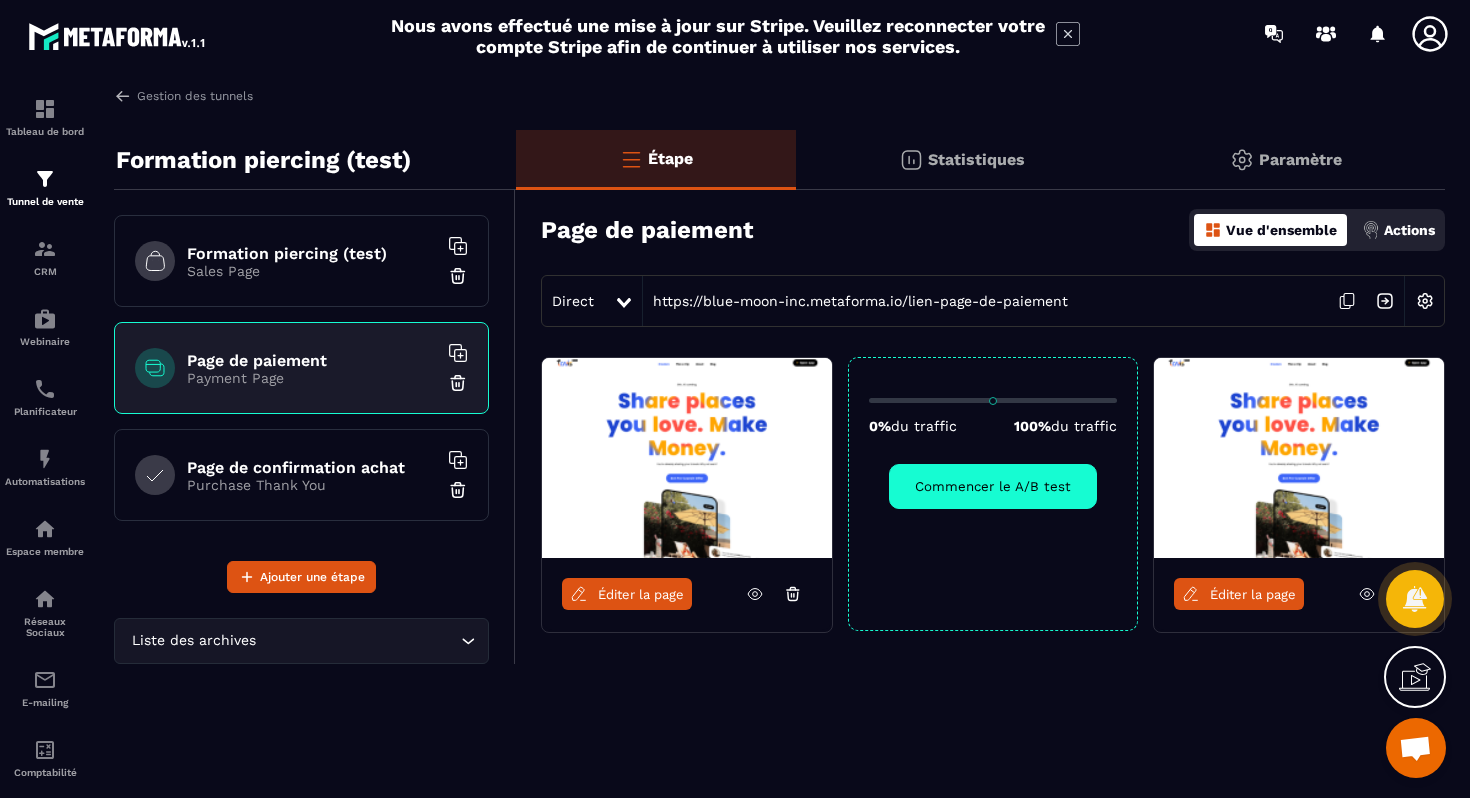 click on "Éditer la page" at bounding box center [641, 594] 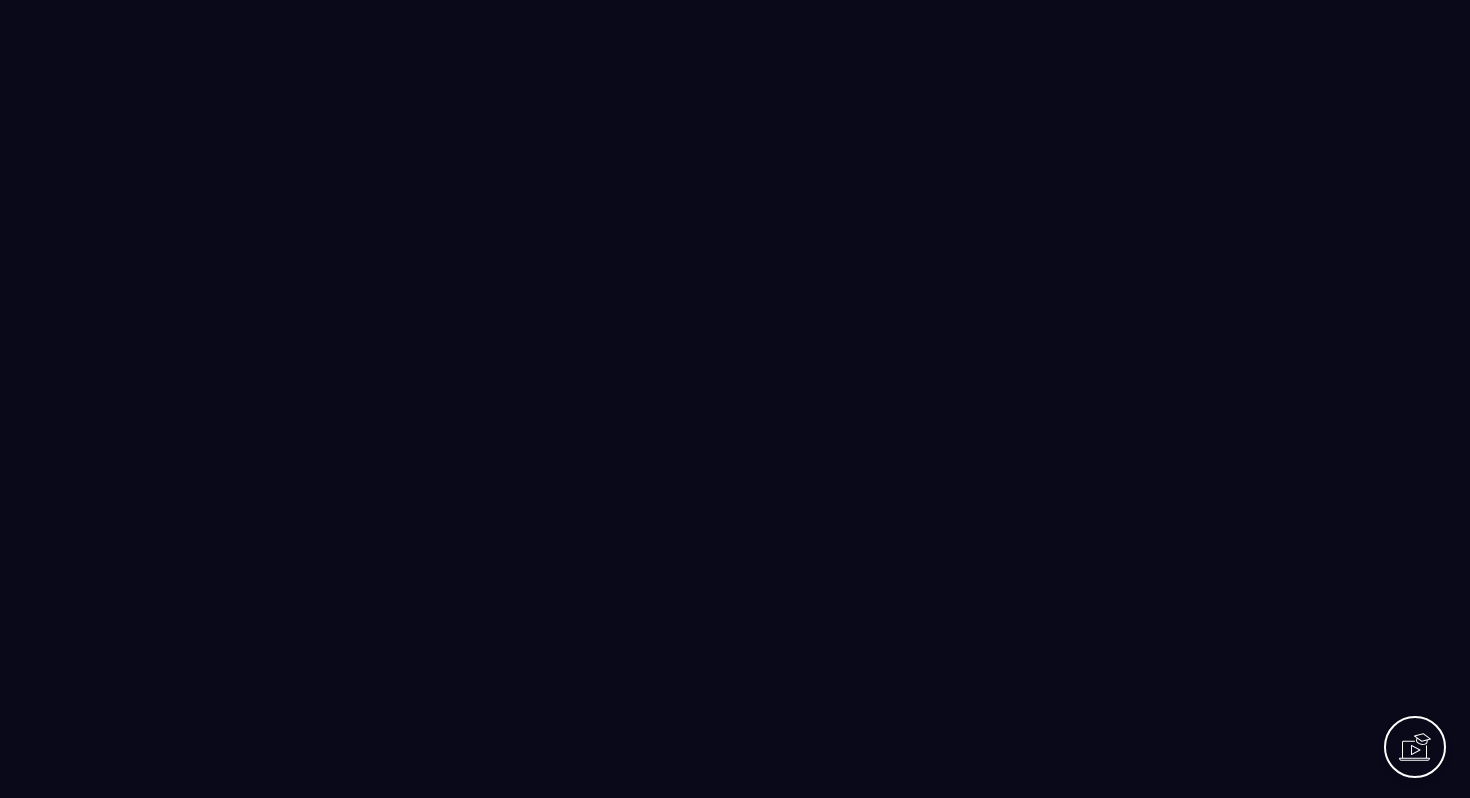 scroll, scrollTop: 0, scrollLeft: 0, axis: both 